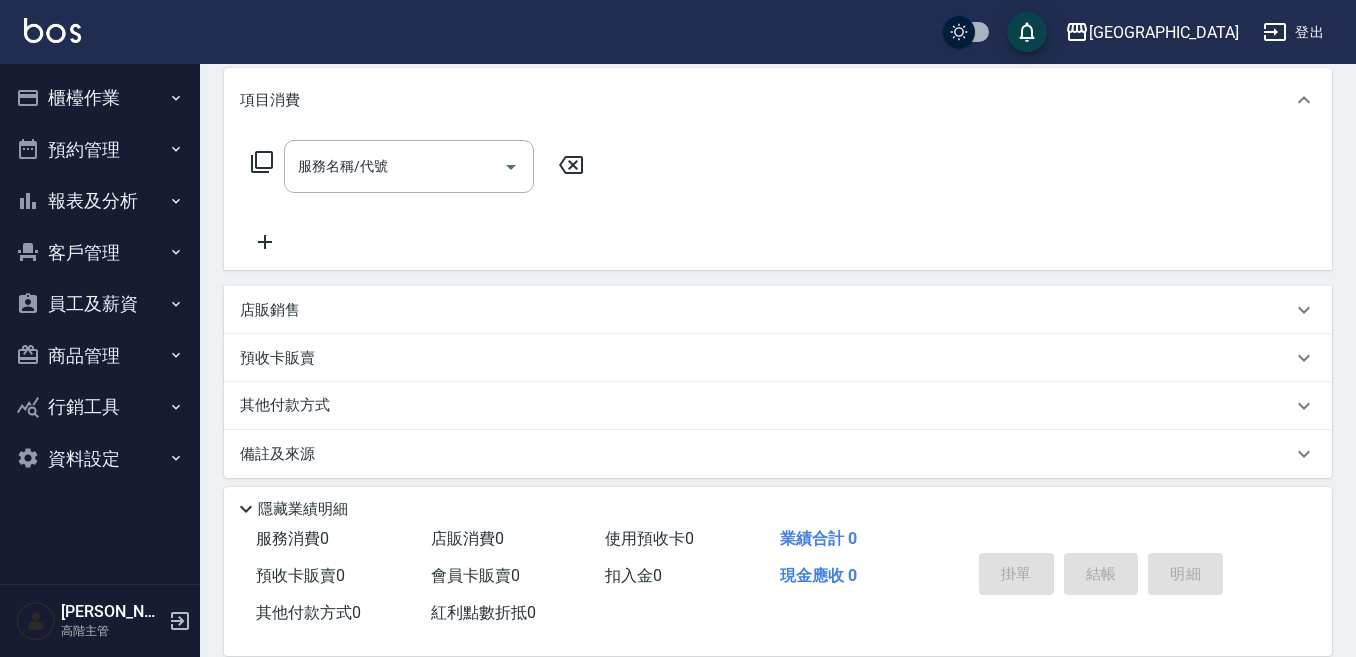 scroll, scrollTop: 273, scrollLeft: 0, axis: vertical 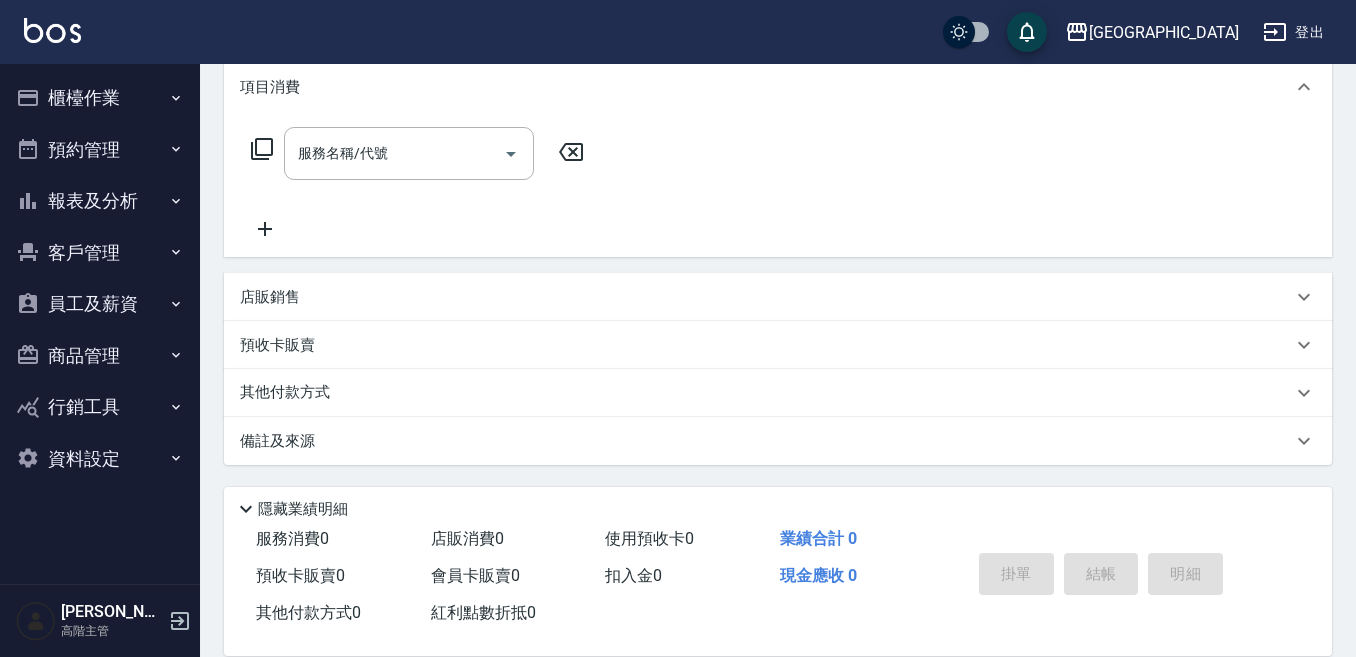 click on "店販銷售" at bounding box center [766, 297] 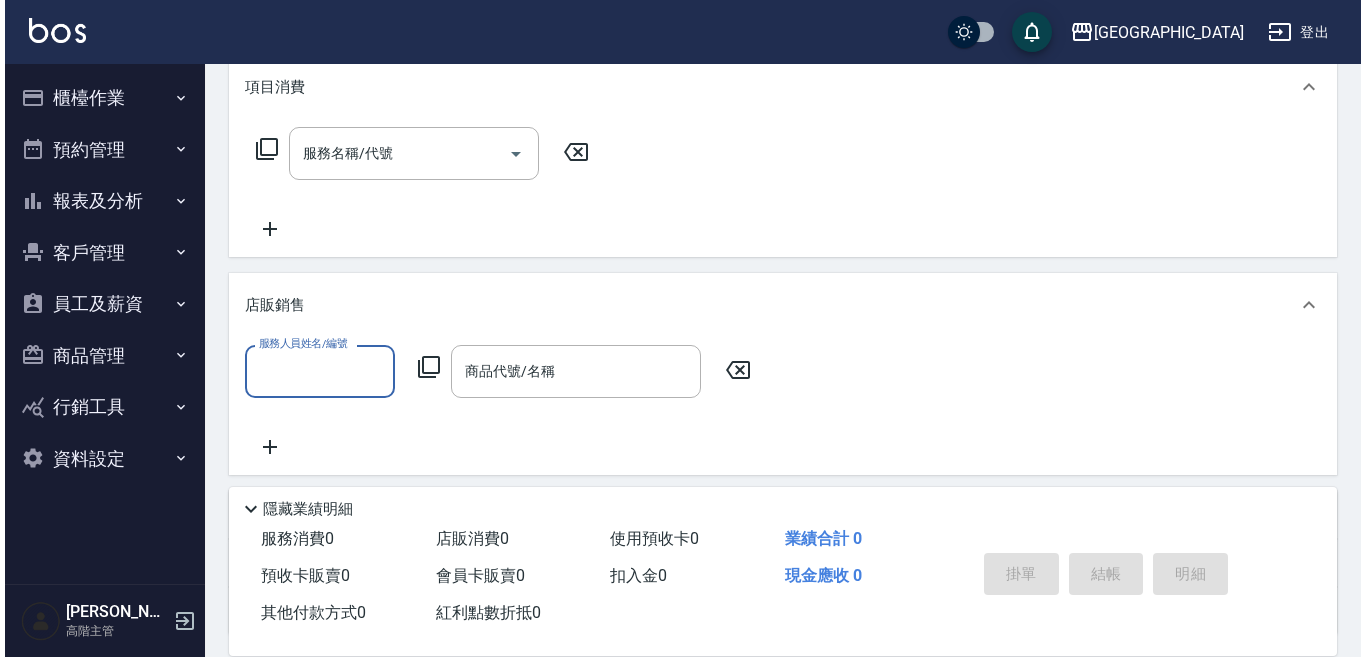 scroll, scrollTop: 0, scrollLeft: 0, axis: both 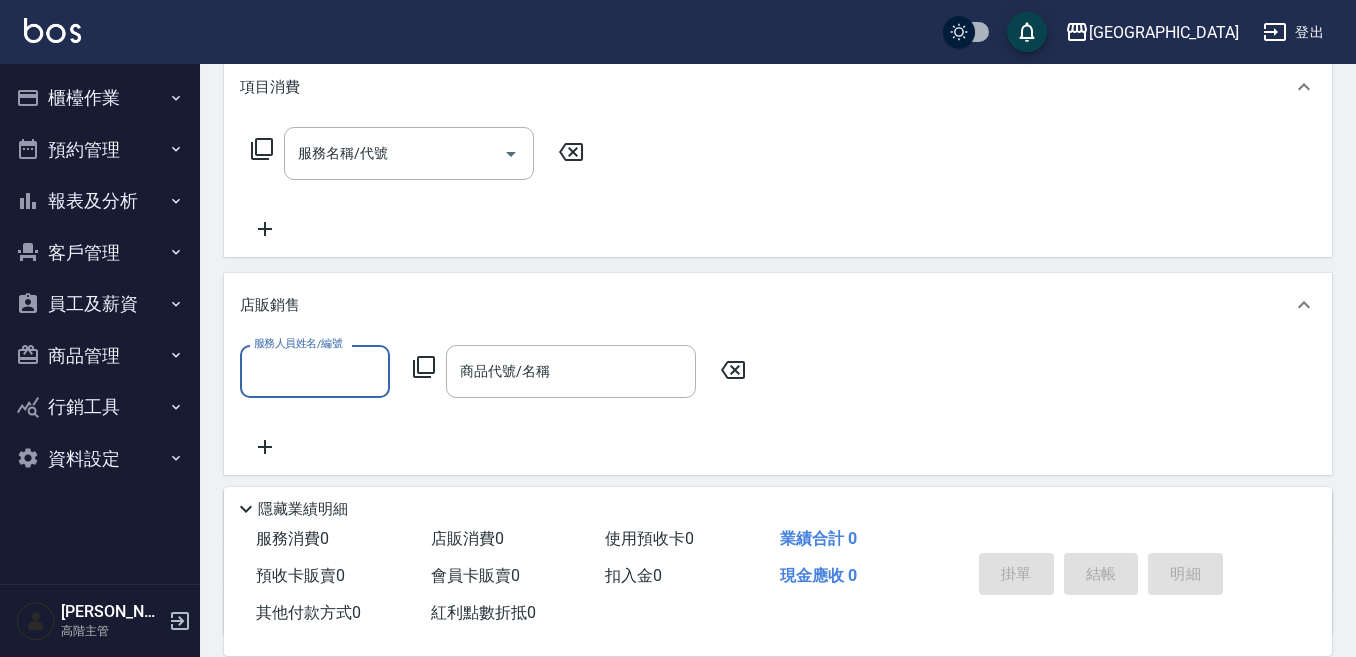 click 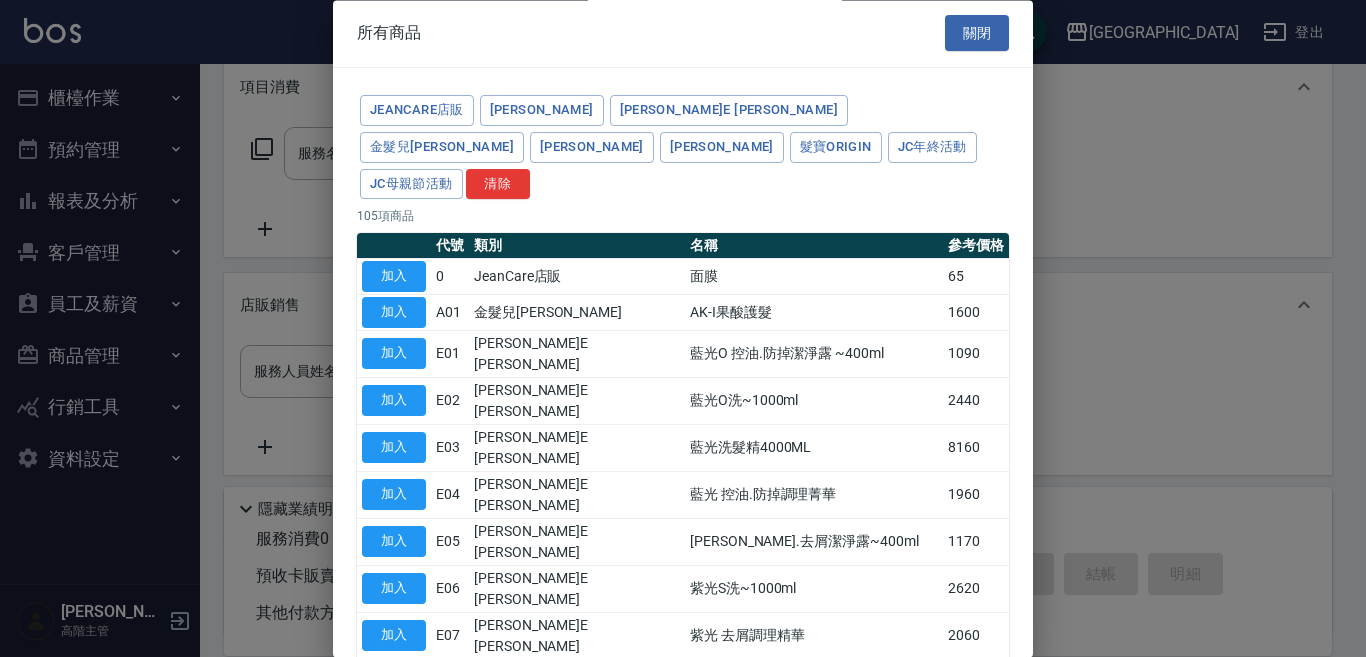 scroll, scrollTop: 0, scrollLeft: 0, axis: both 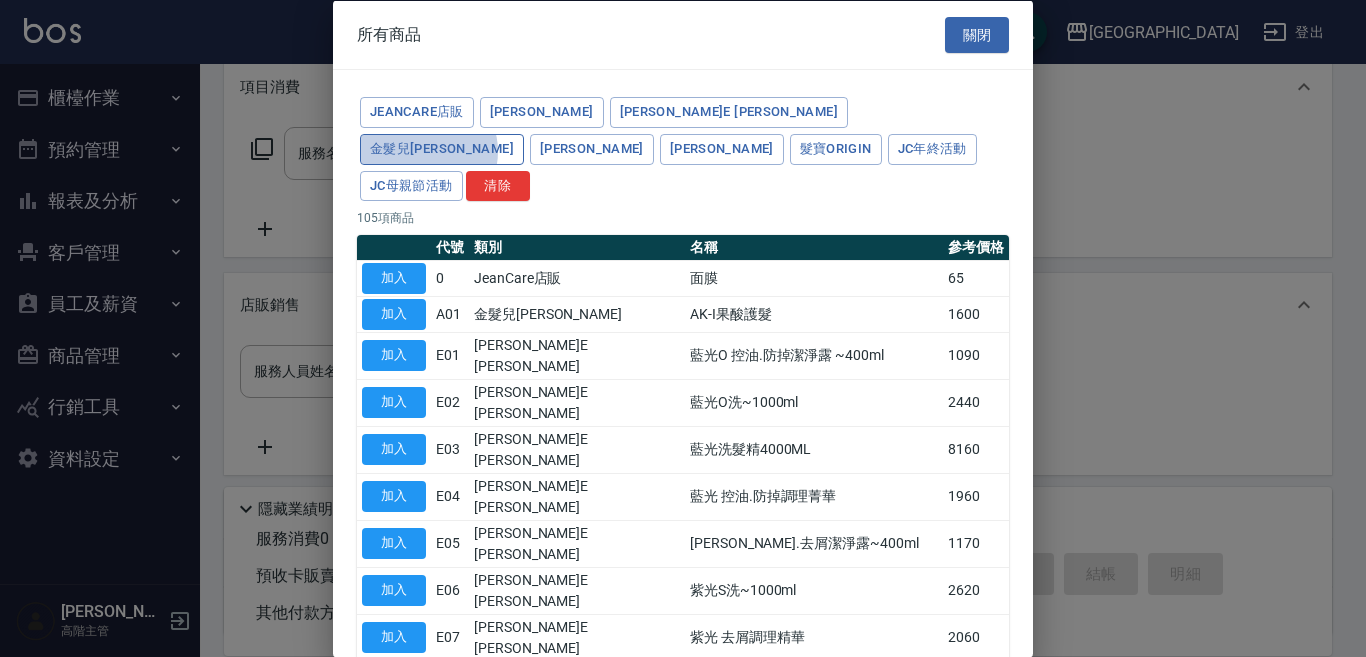 click on "金髮兒[PERSON_NAME]" at bounding box center [442, 148] 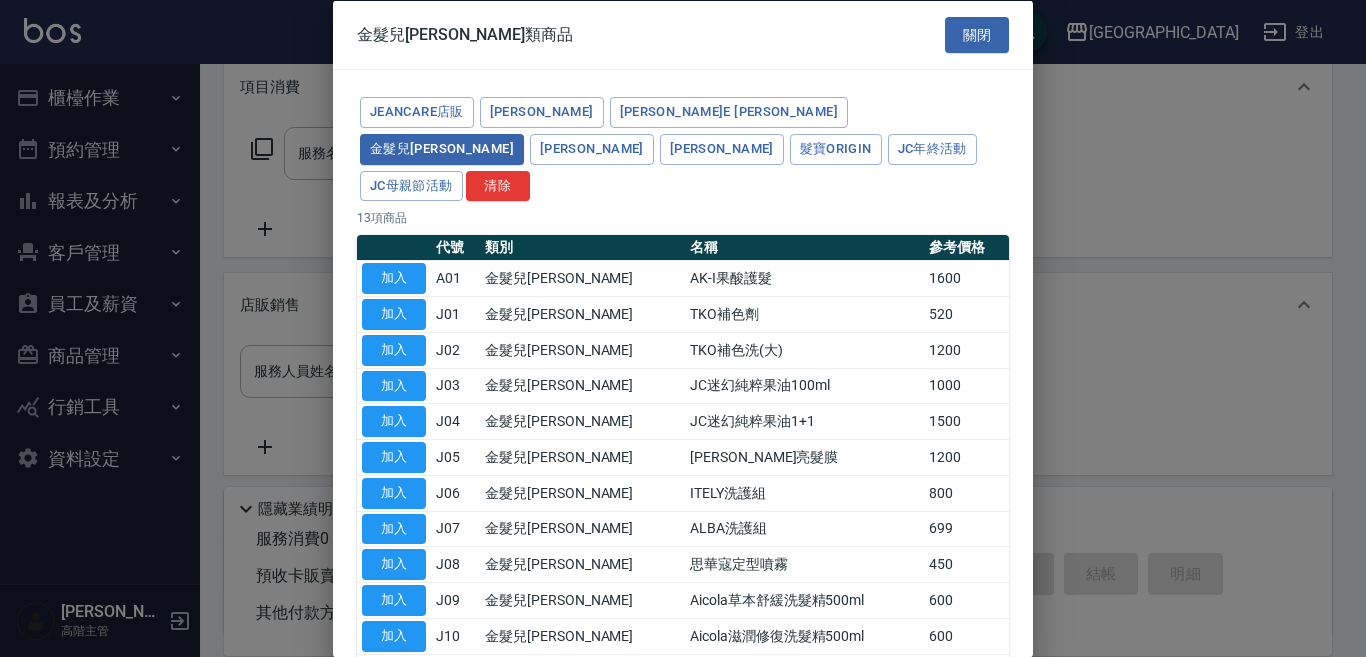 scroll, scrollTop: 100, scrollLeft: 0, axis: vertical 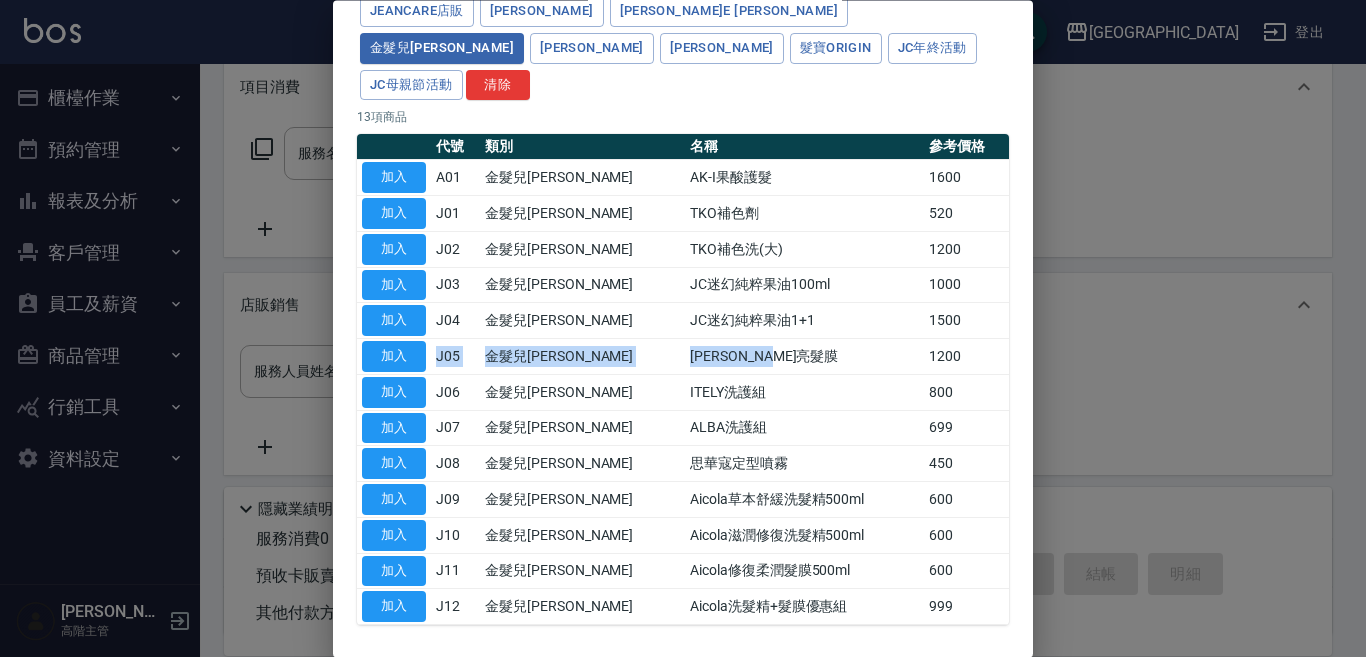 drag, startPoint x: 727, startPoint y: 320, endPoint x: 917, endPoint y: 318, distance: 190.01053 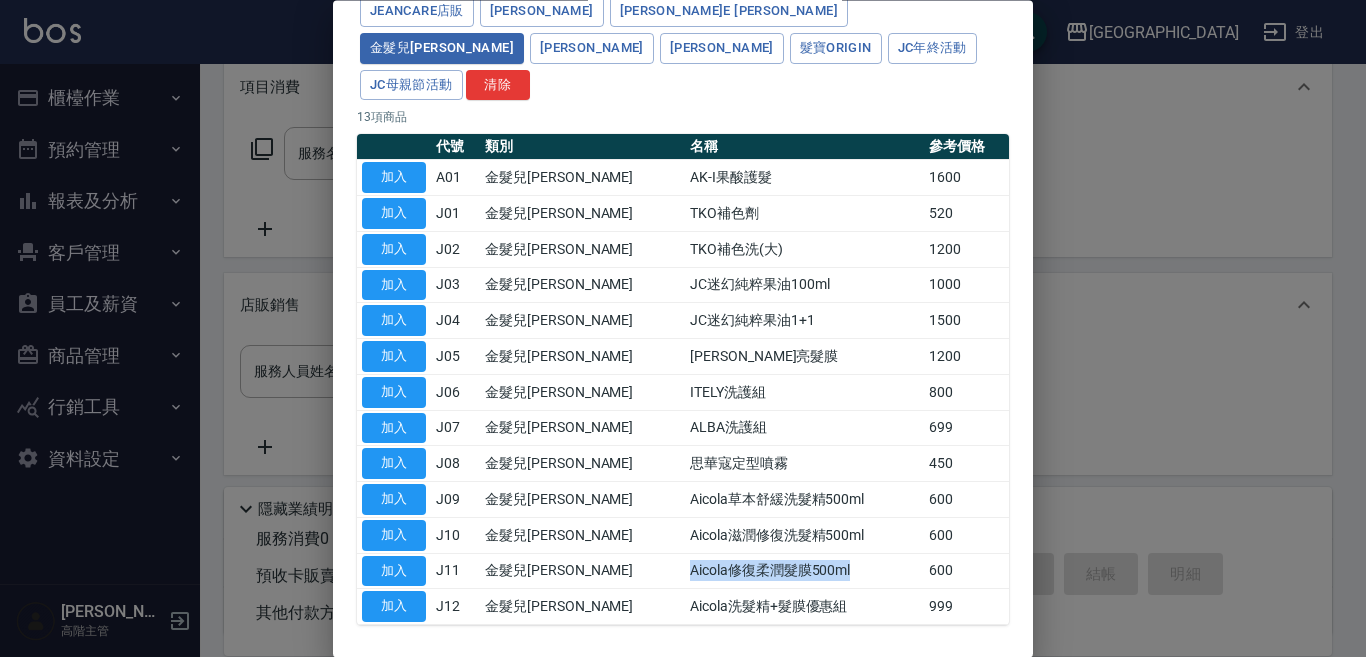 drag, startPoint x: 851, startPoint y: 531, endPoint x: 621, endPoint y: 550, distance: 230.78345 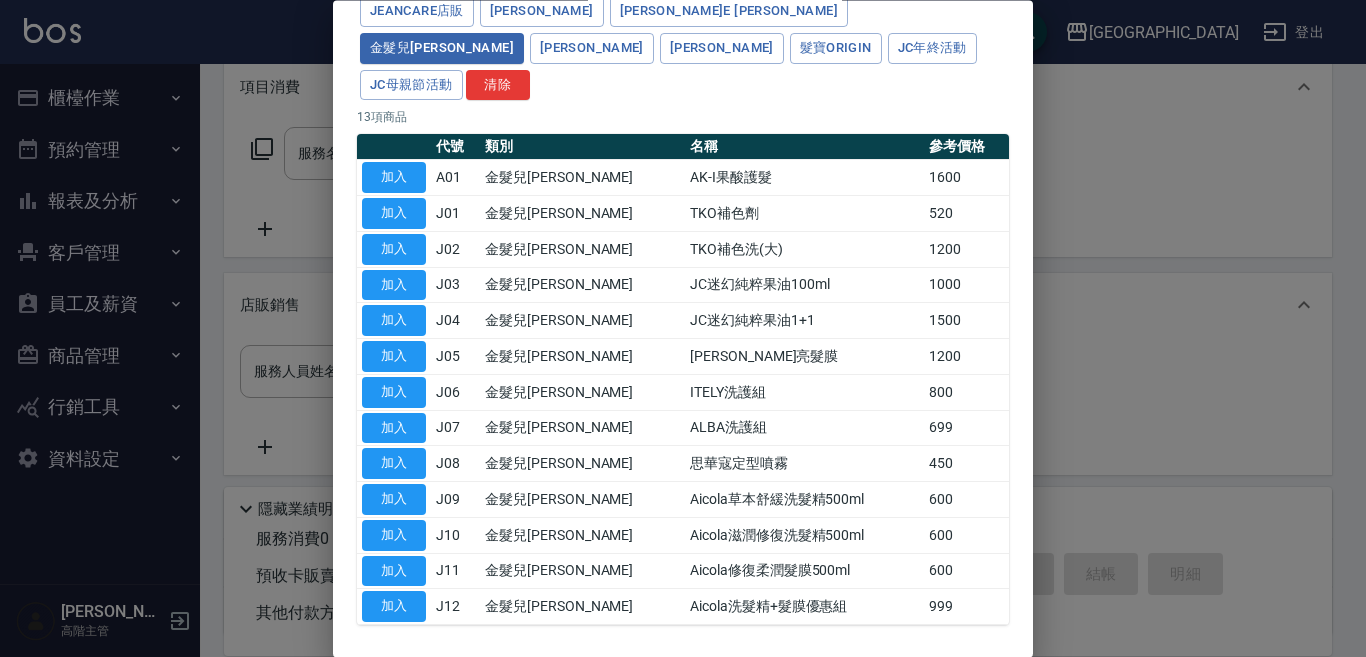 click on "JC迷幻純粹果油1+1" at bounding box center [804, 321] 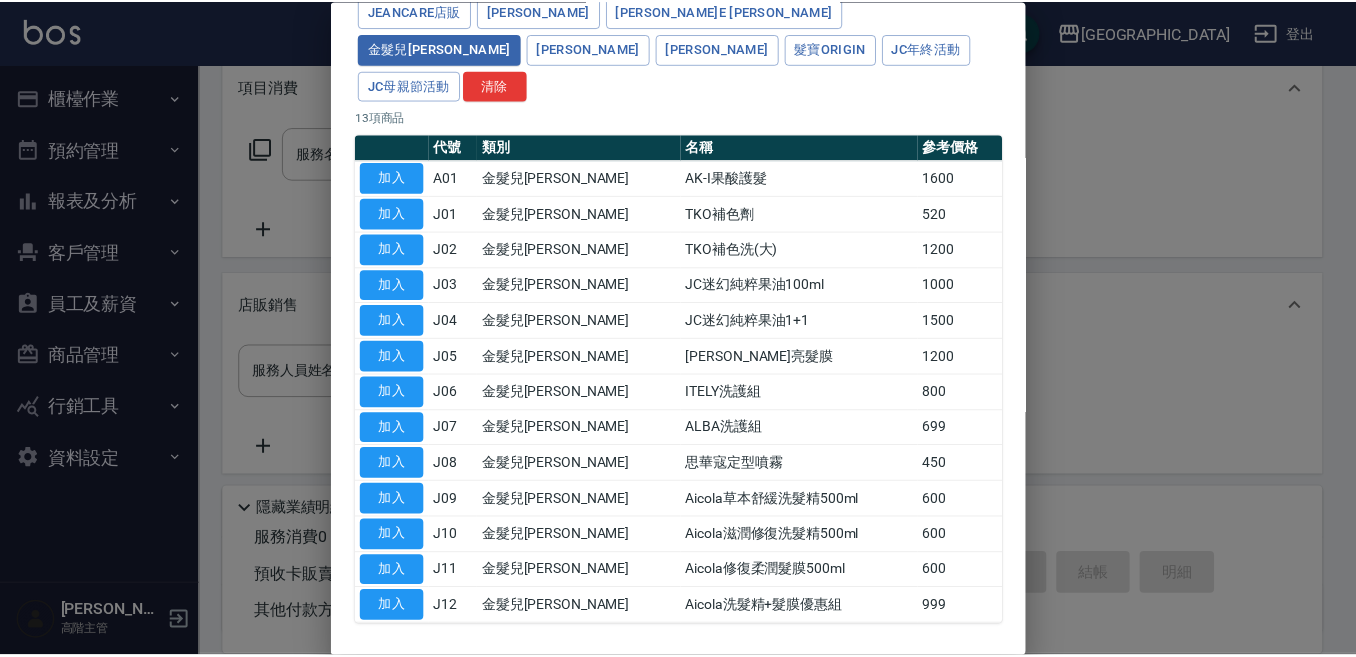 scroll, scrollTop: 141, scrollLeft: 0, axis: vertical 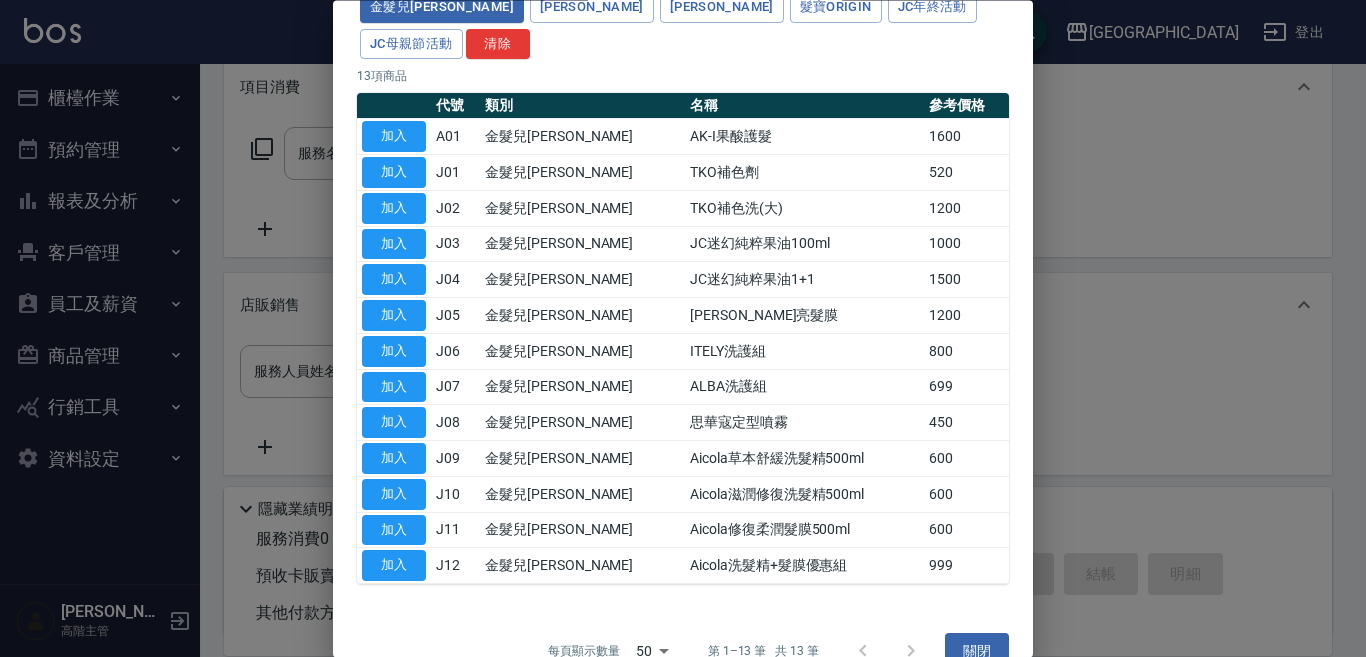 click at bounding box center (683, 328) 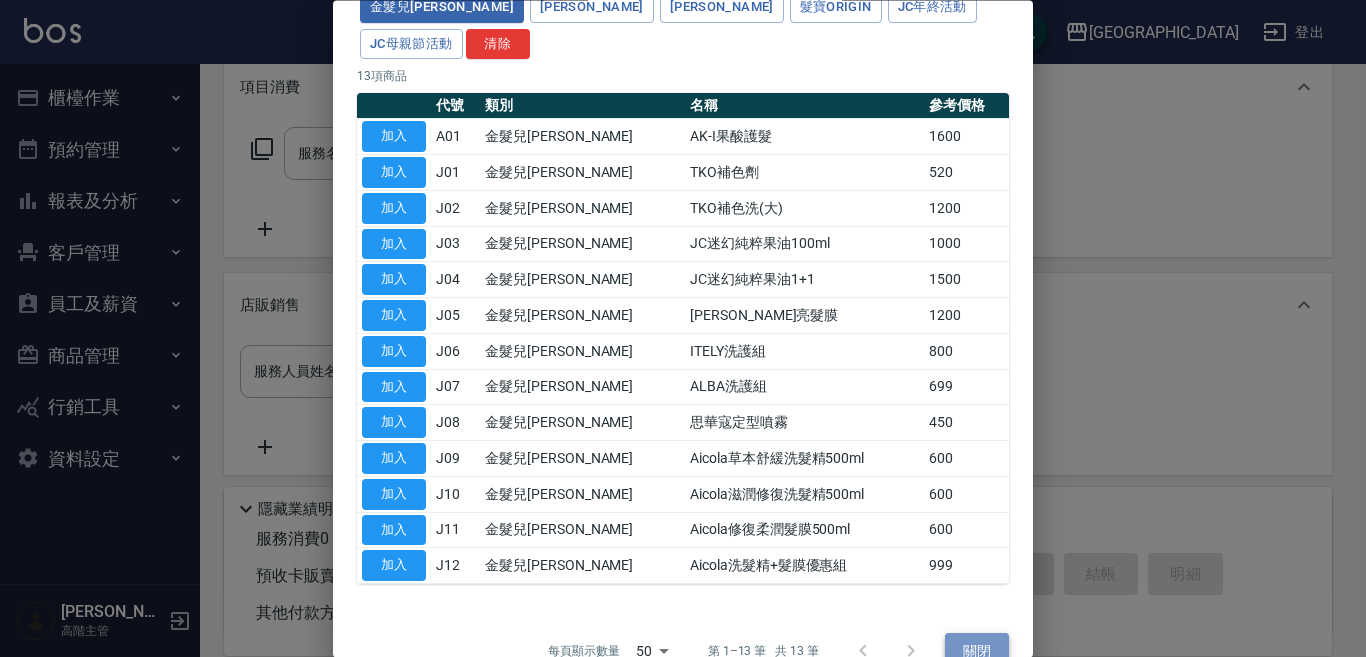drag, startPoint x: 988, startPoint y: 610, endPoint x: 977, endPoint y: 610, distance: 11 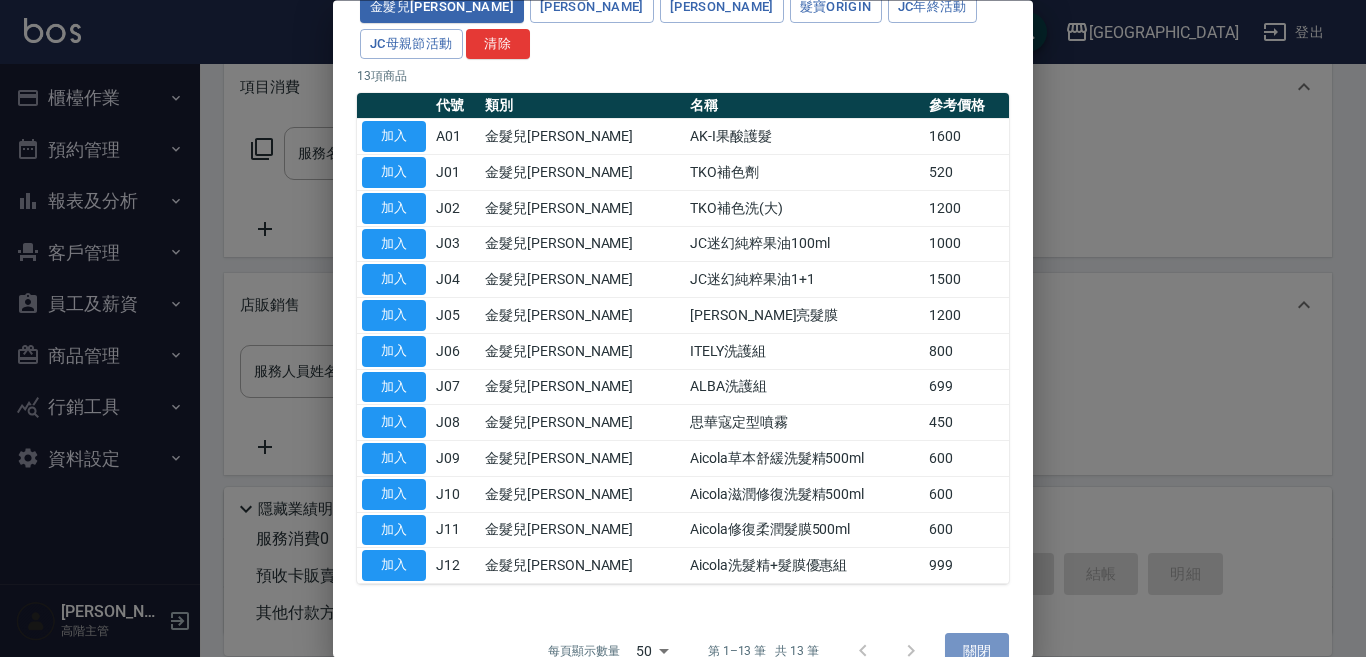 click on "關閉" at bounding box center [977, 651] 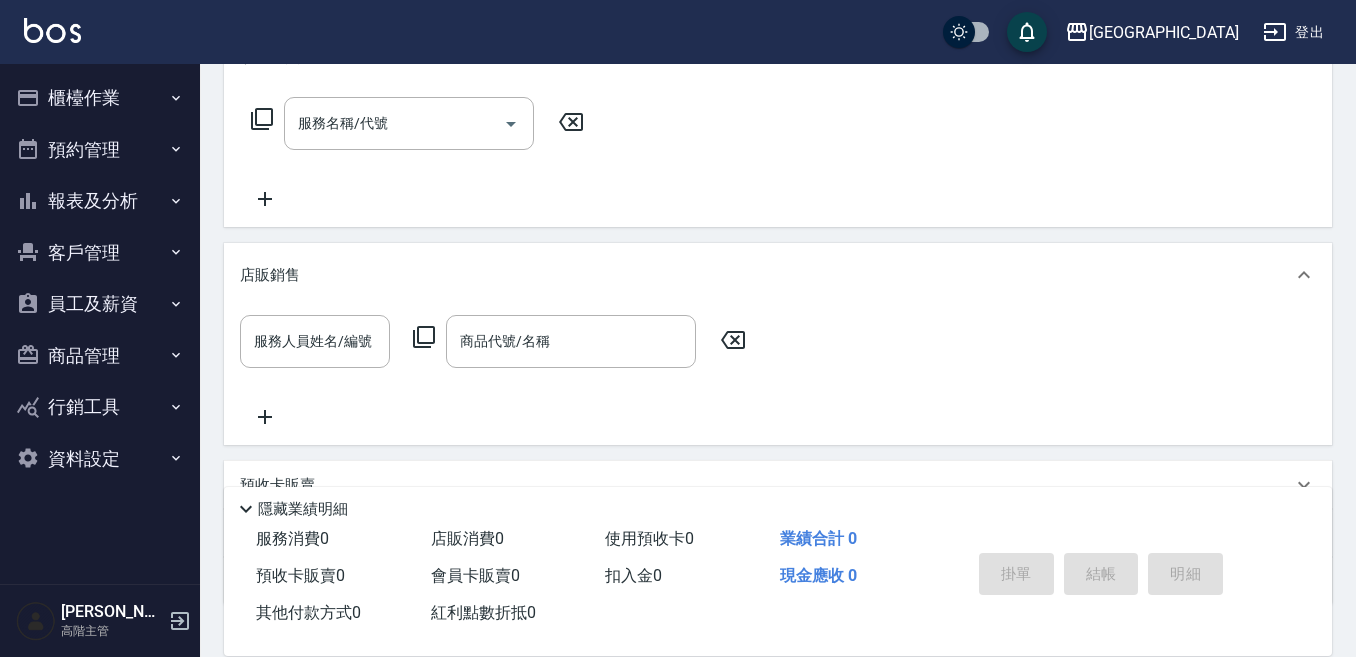 scroll, scrollTop: 43, scrollLeft: 0, axis: vertical 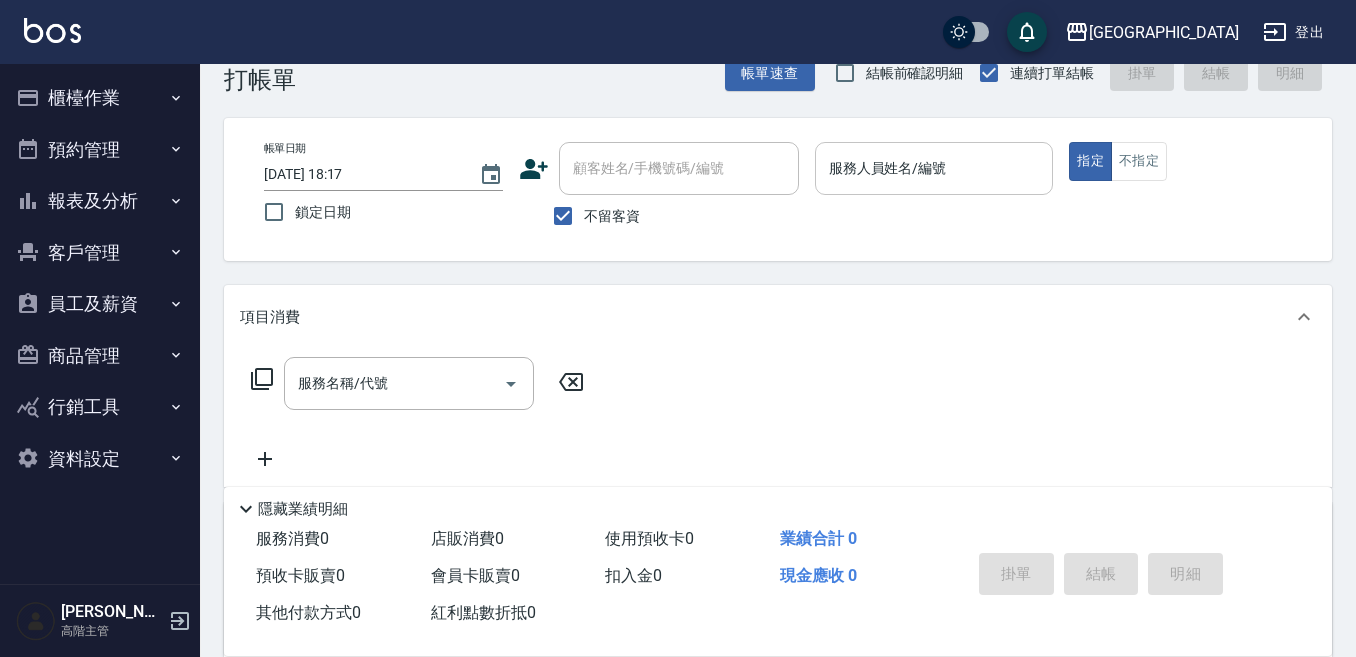 click on "服務人員姓名/編號" at bounding box center (934, 168) 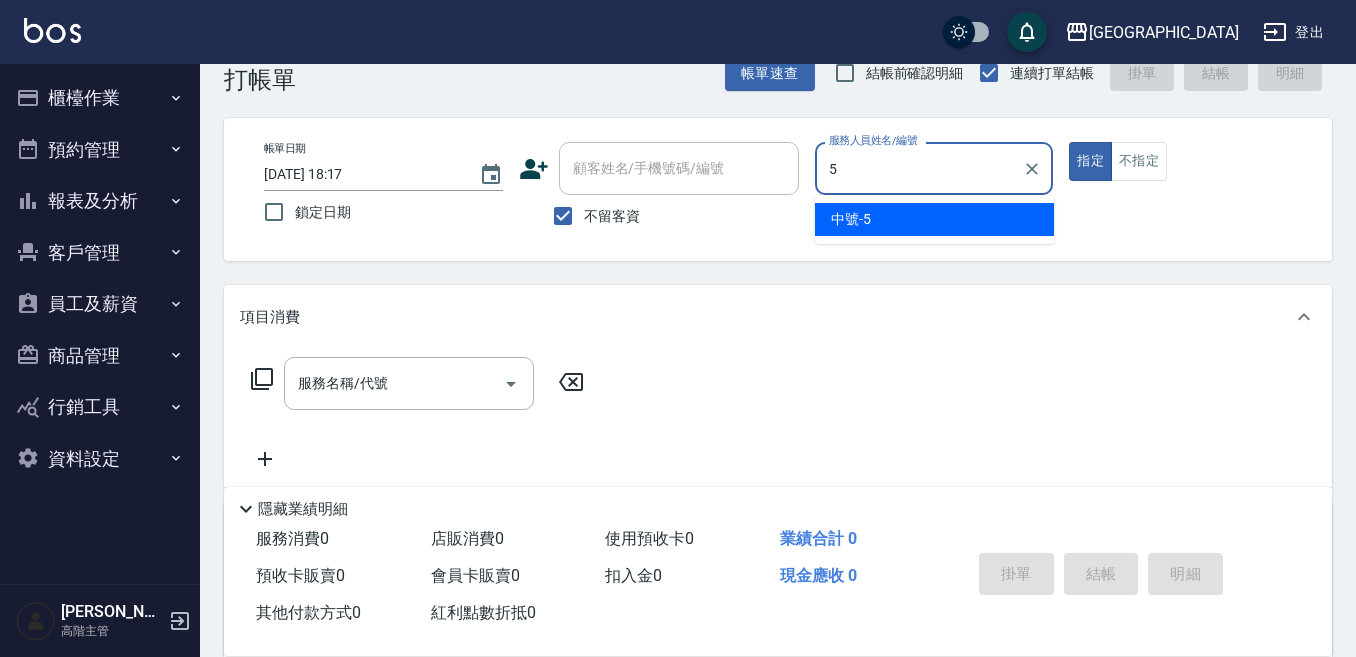 type on "5" 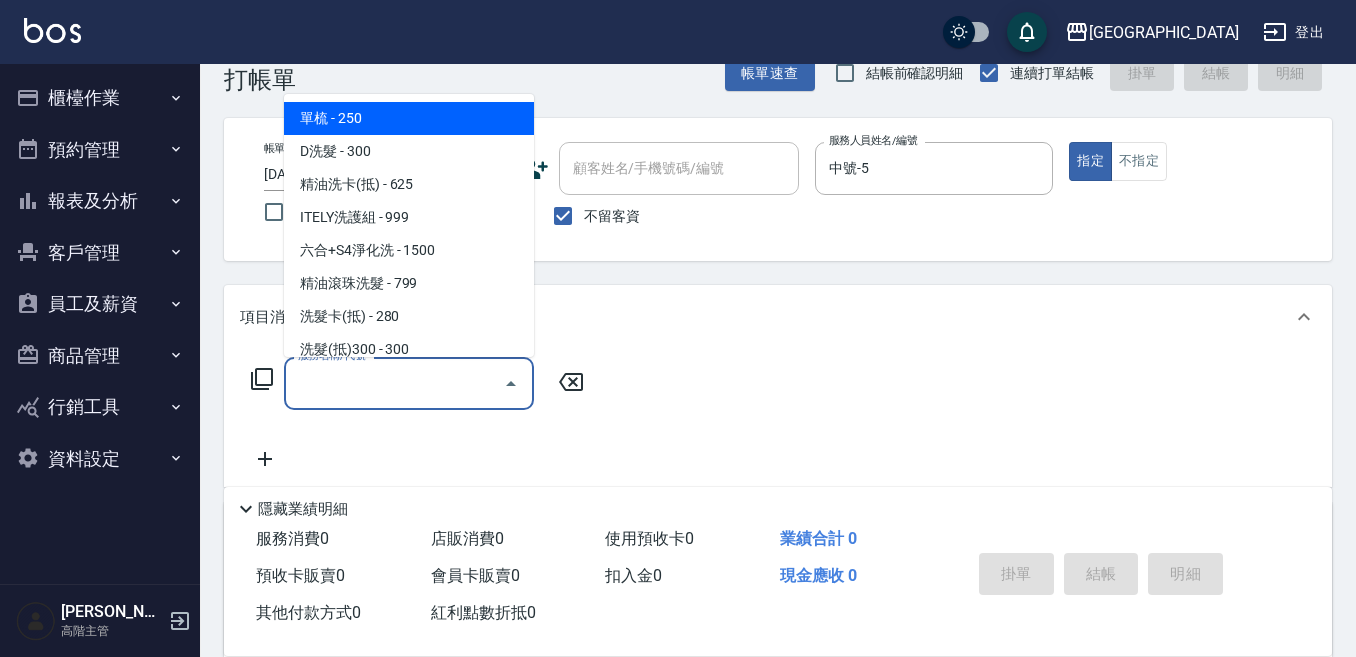click on "服務名稱/代號" at bounding box center (394, 383) 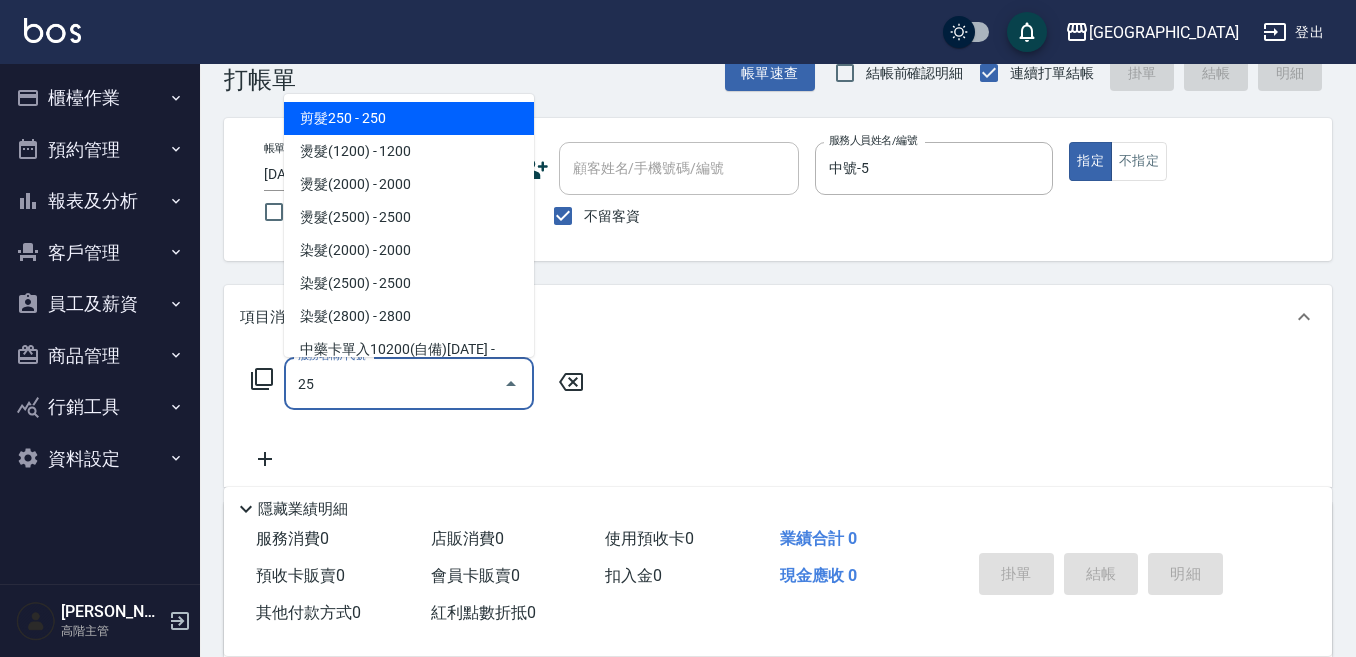 type on "250" 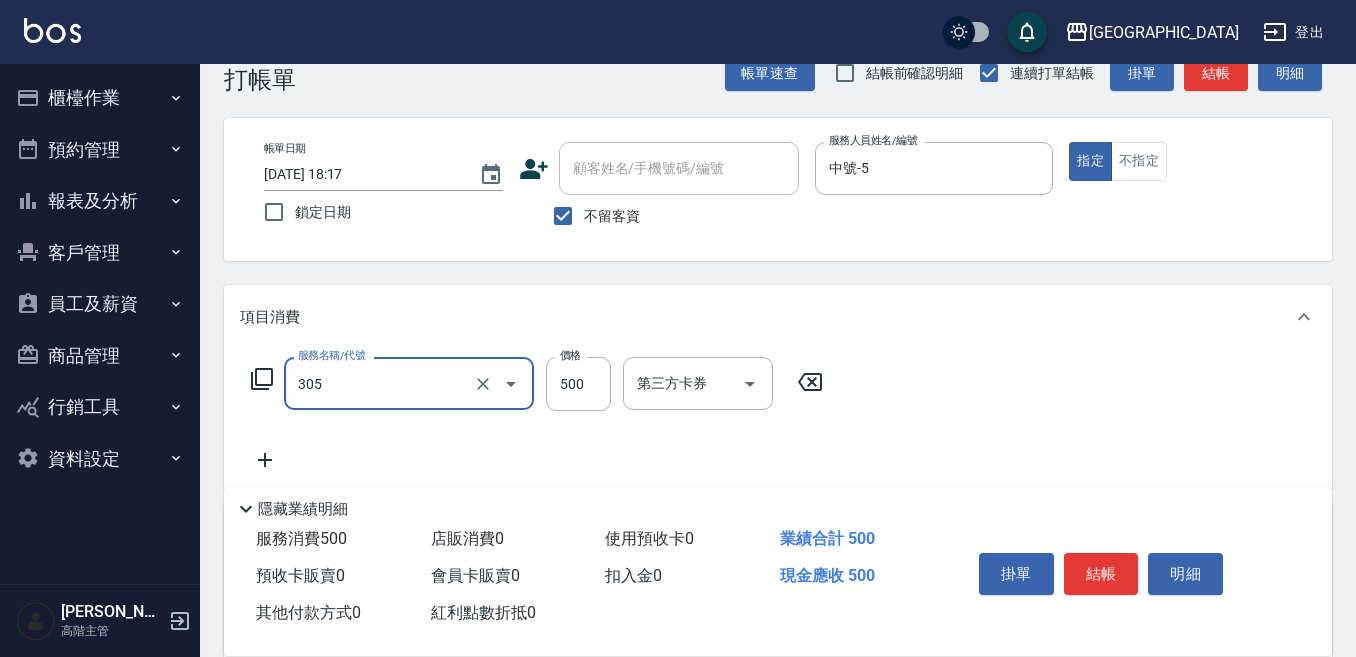 type on "剪髮500(305)" 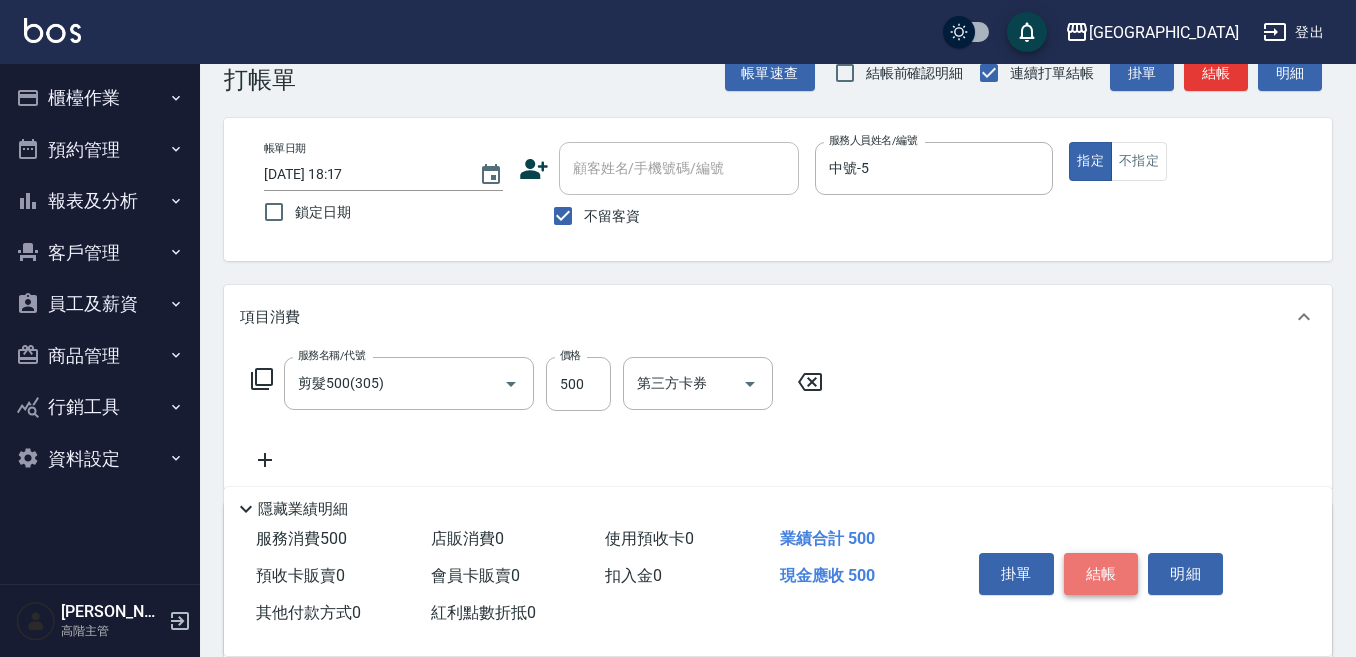 click on "結帳" at bounding box center [1101, 574] 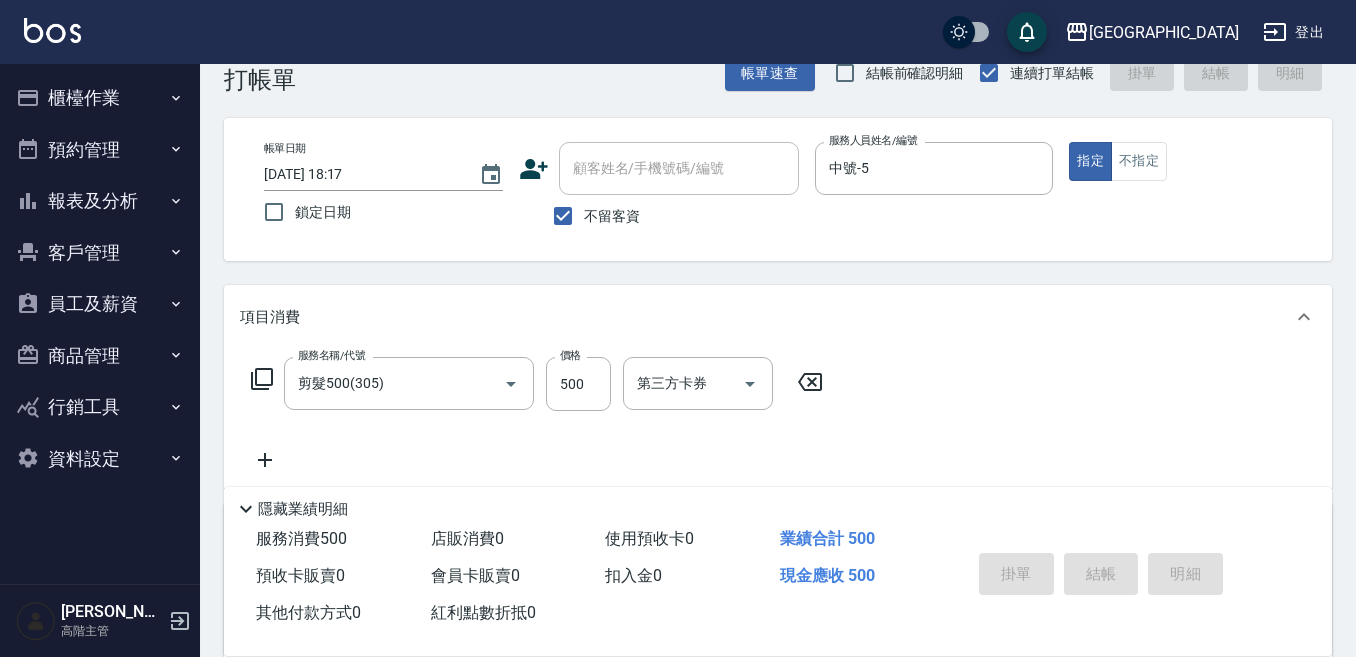 type on "[DATE] 18:28" 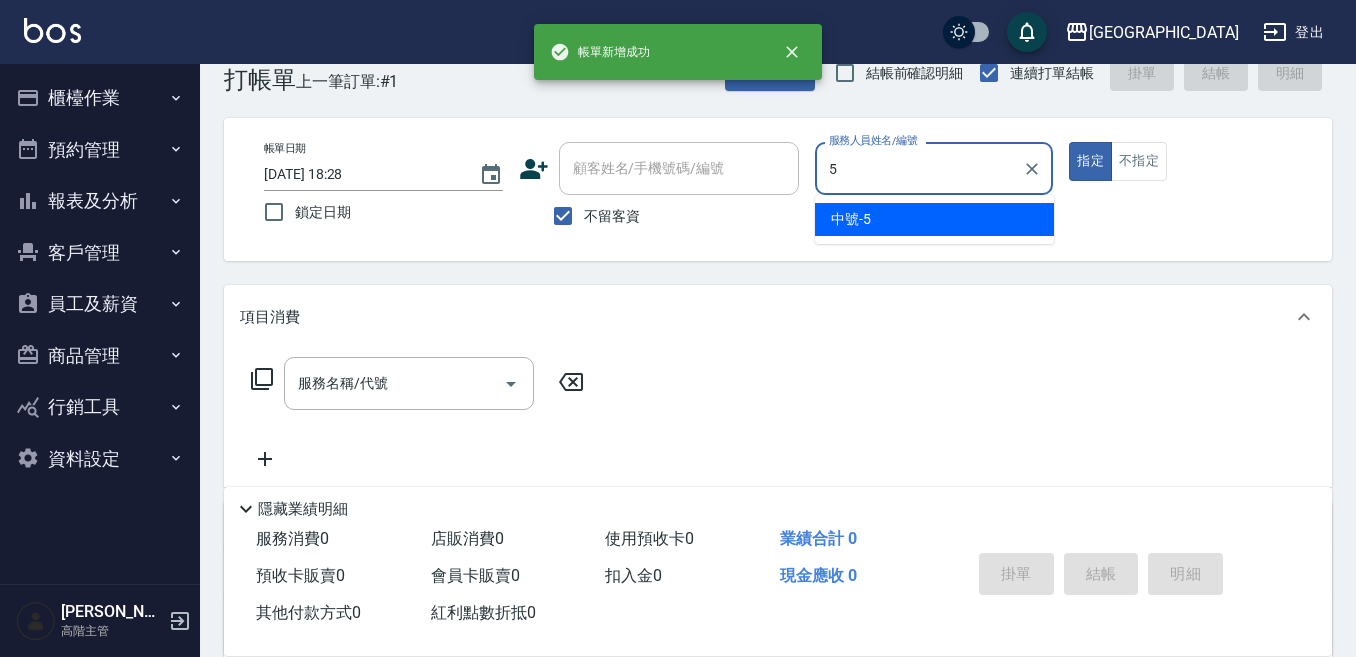 type on "中號-5" 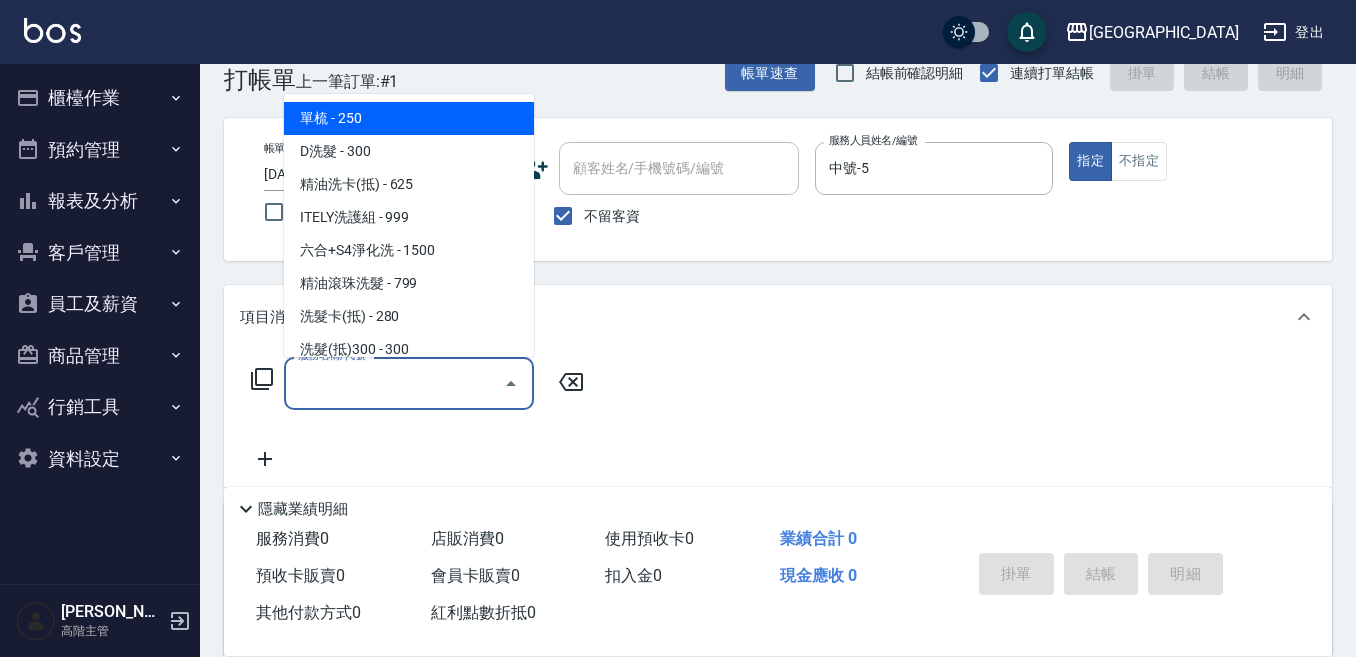 click on "服務名稱/代號" at bounding box center (394, 383) 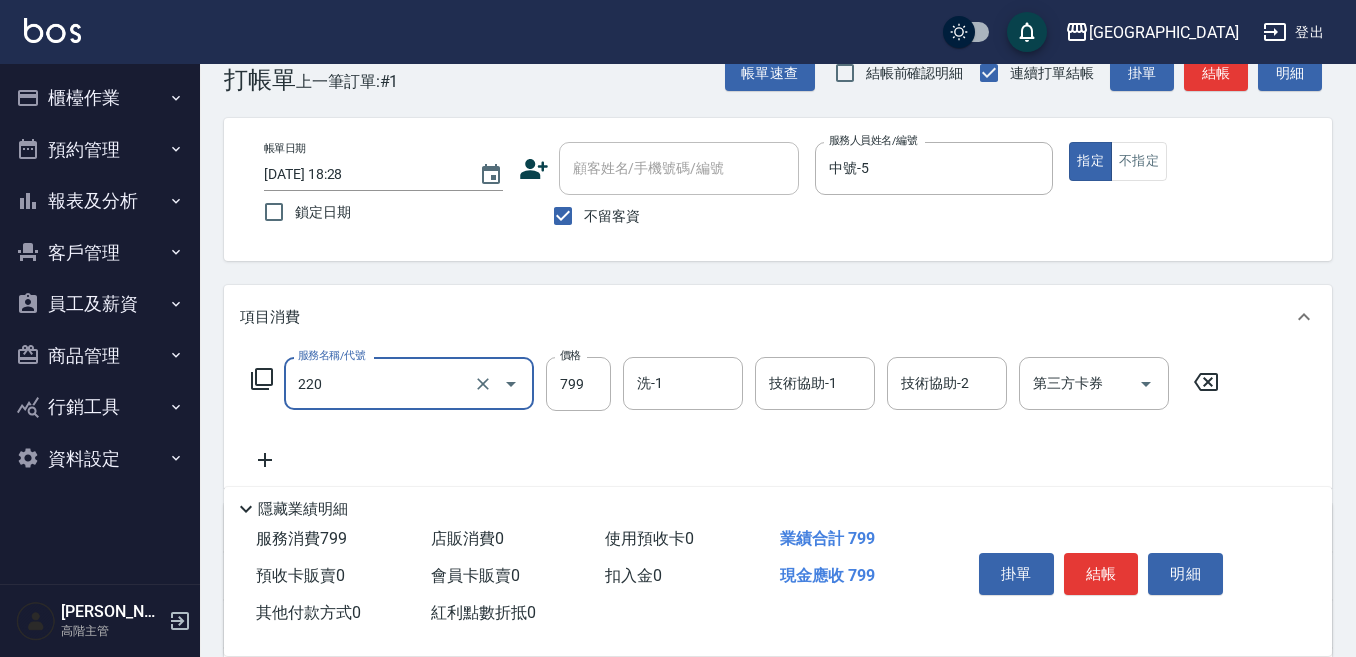 type on "精油滾珠洗髮(220)" 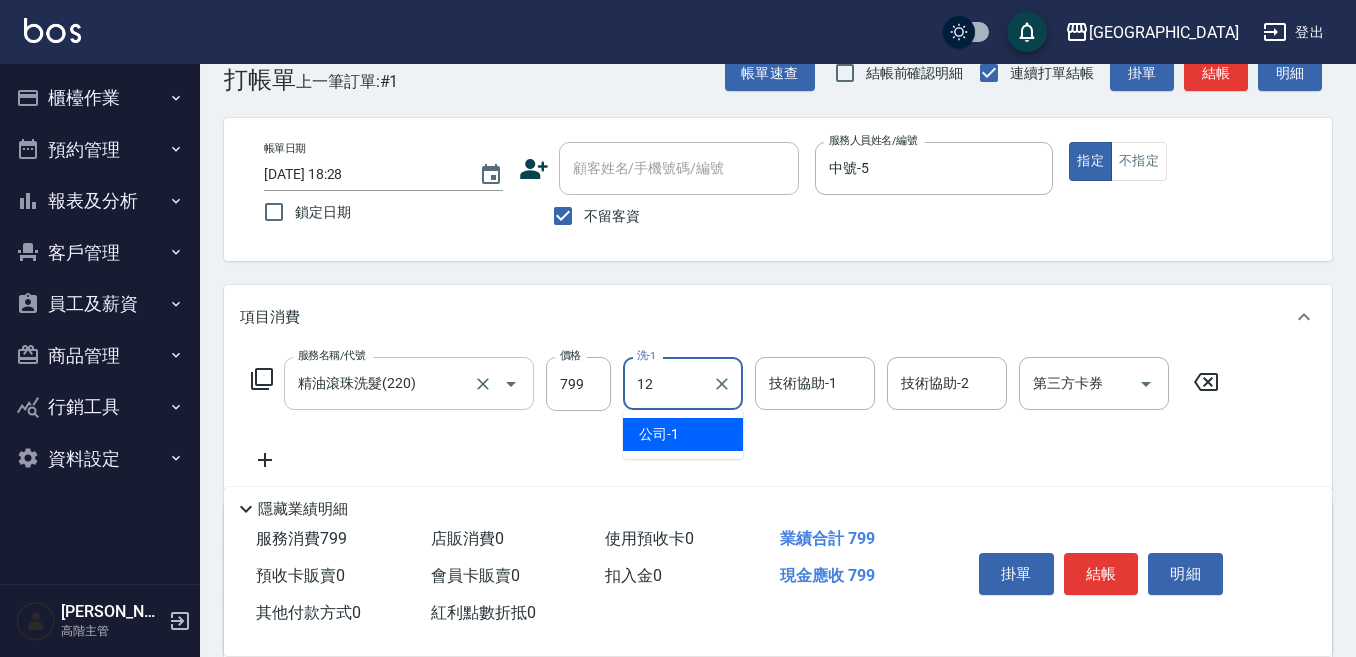 type on "[PERSON_NAME]-12" 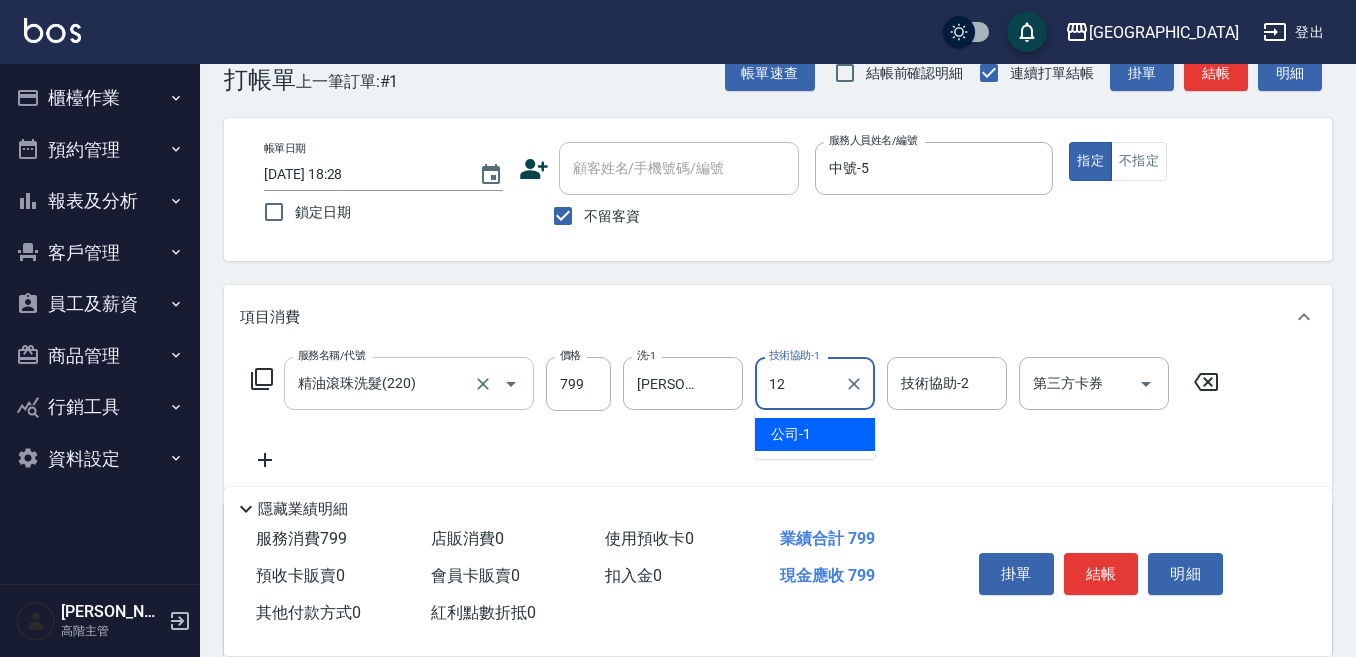 type on "[PERSON_NAME]-12" 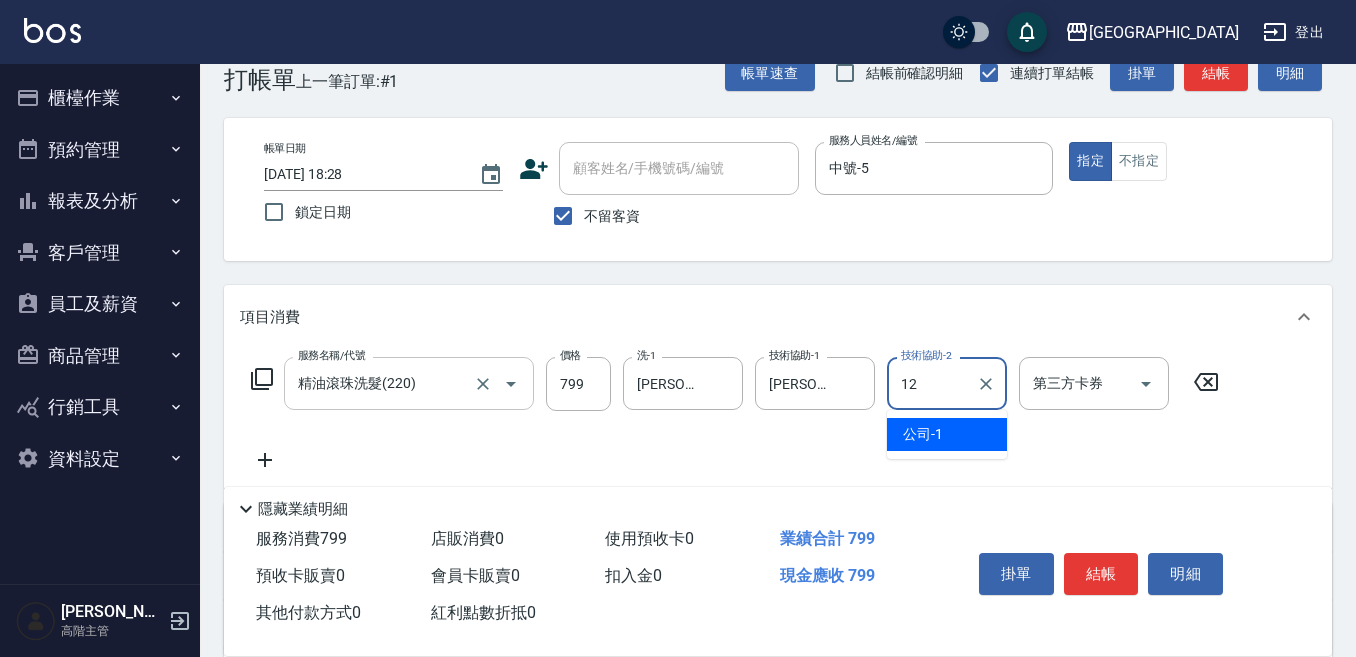 type on "[PERSON_NAME]-12" 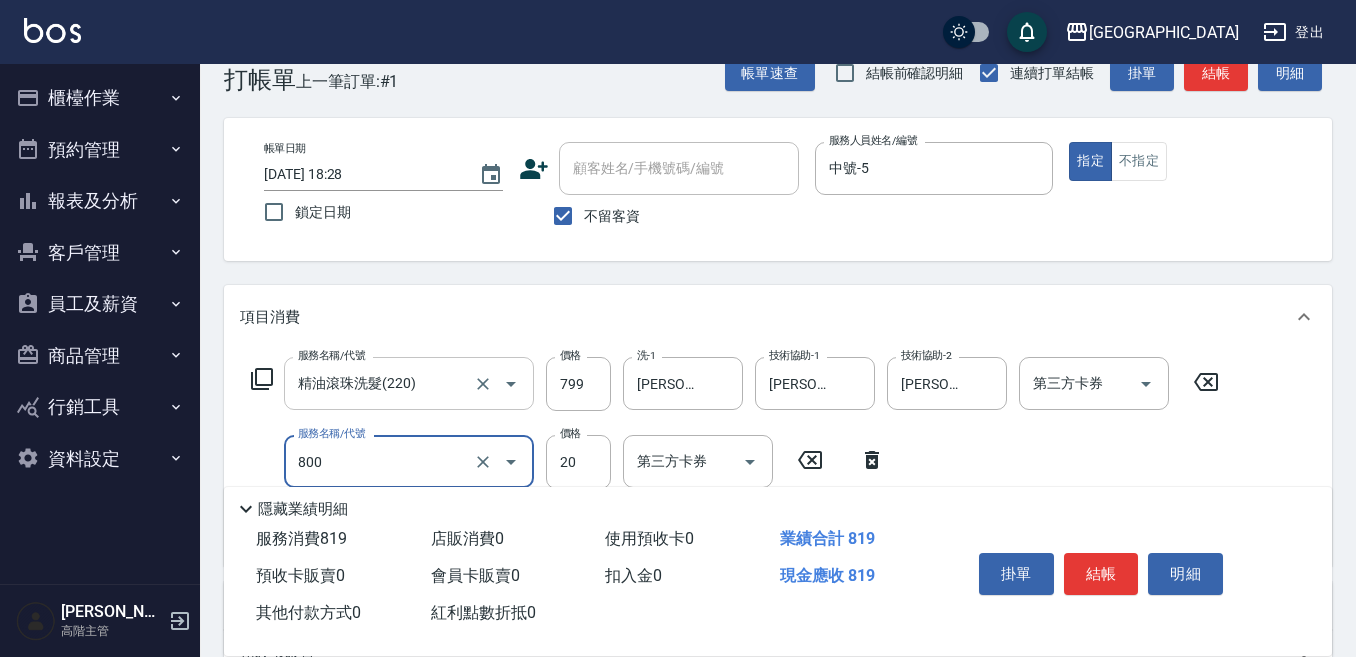 type on "潤絲精(800)" 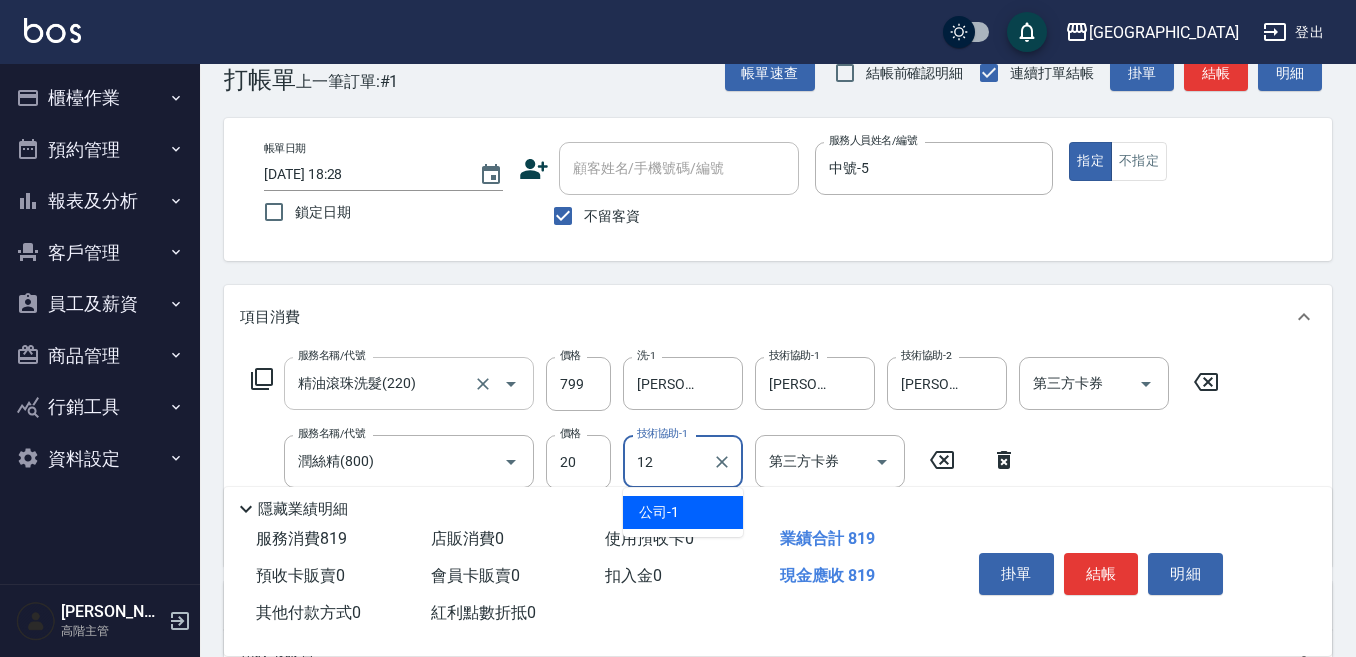type on "[PERSON_NAME]-12" 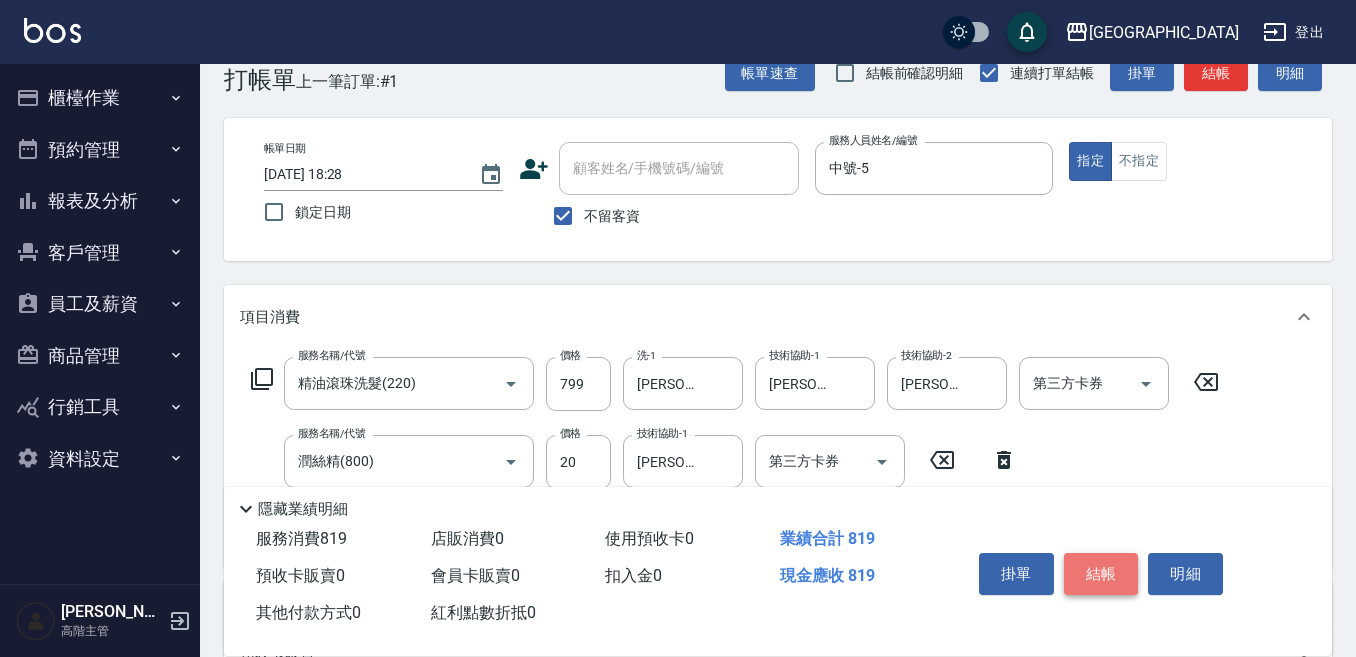 click on "結帳" at bounding box center (1101, 574) 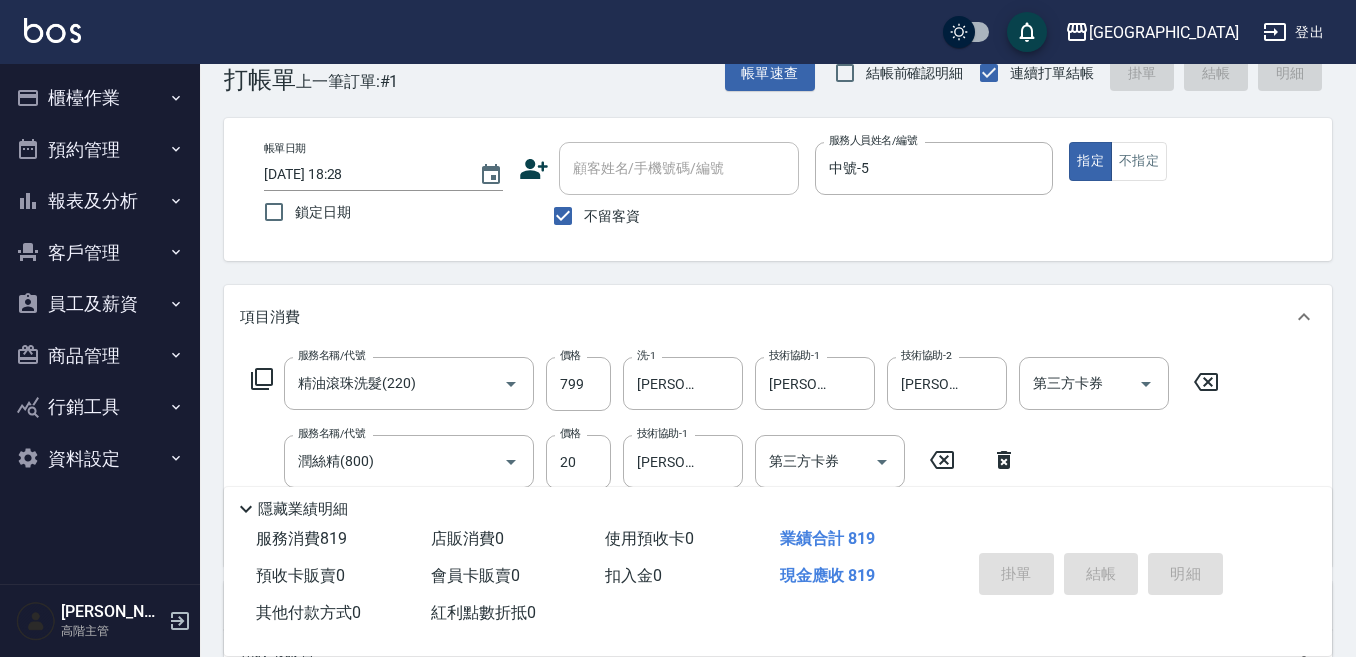 type 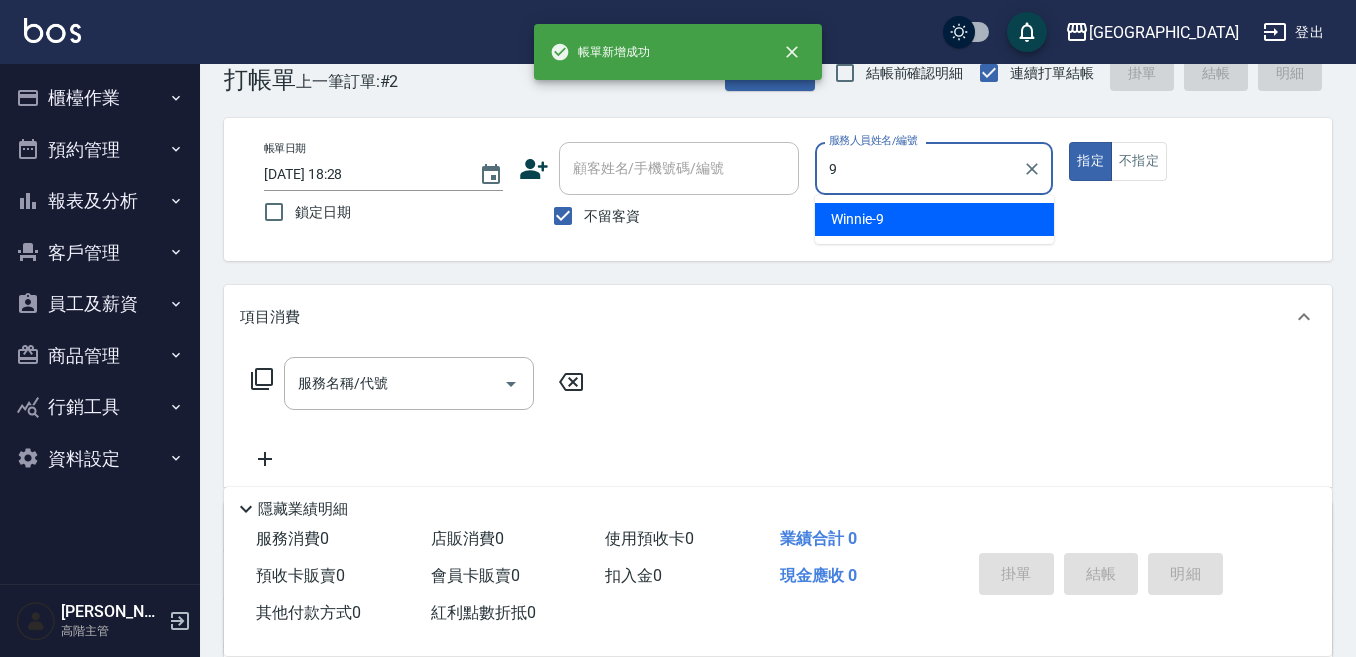 type on "Winnie-9" 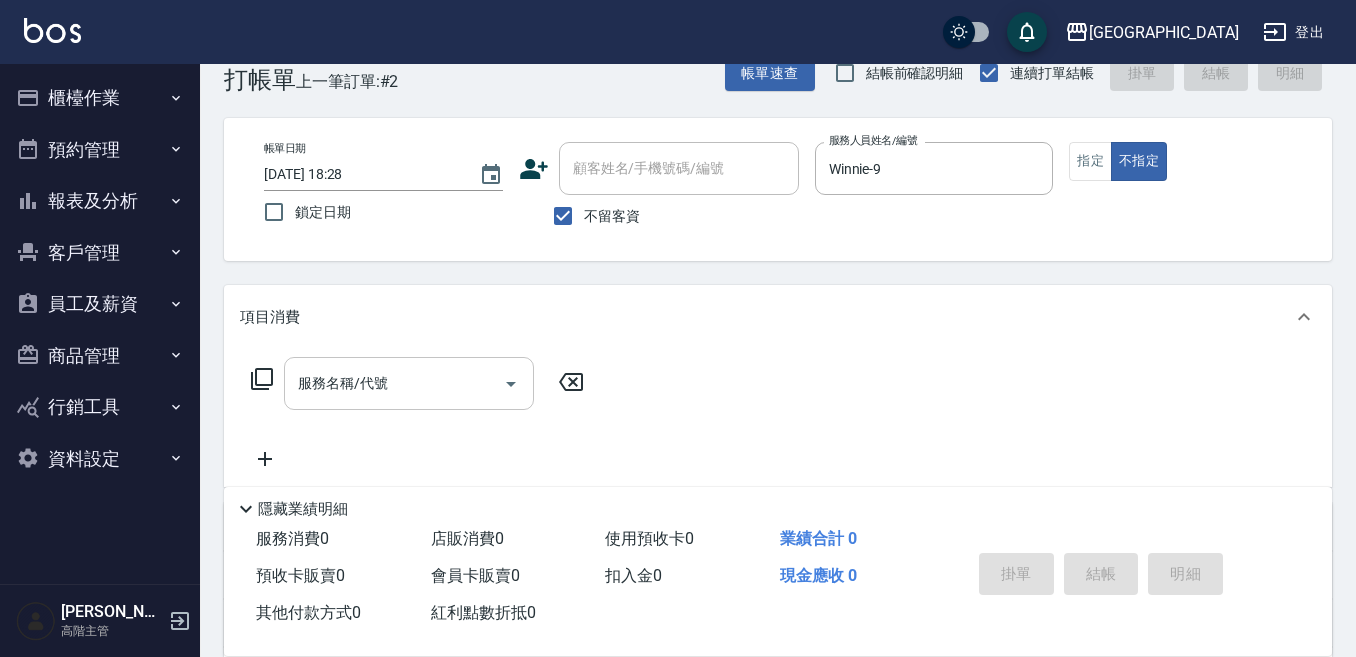click on "服務名稱/代號" at bounding box center [394, 383] 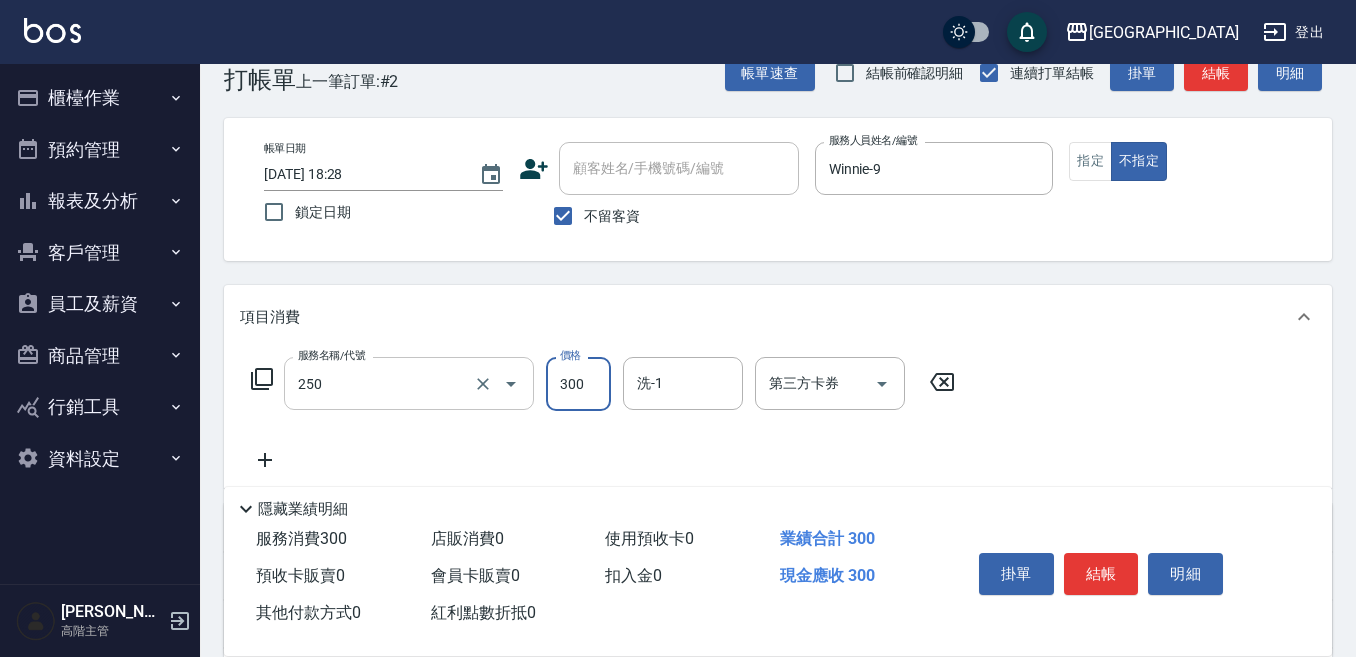 type on "日式洗髮(250)" 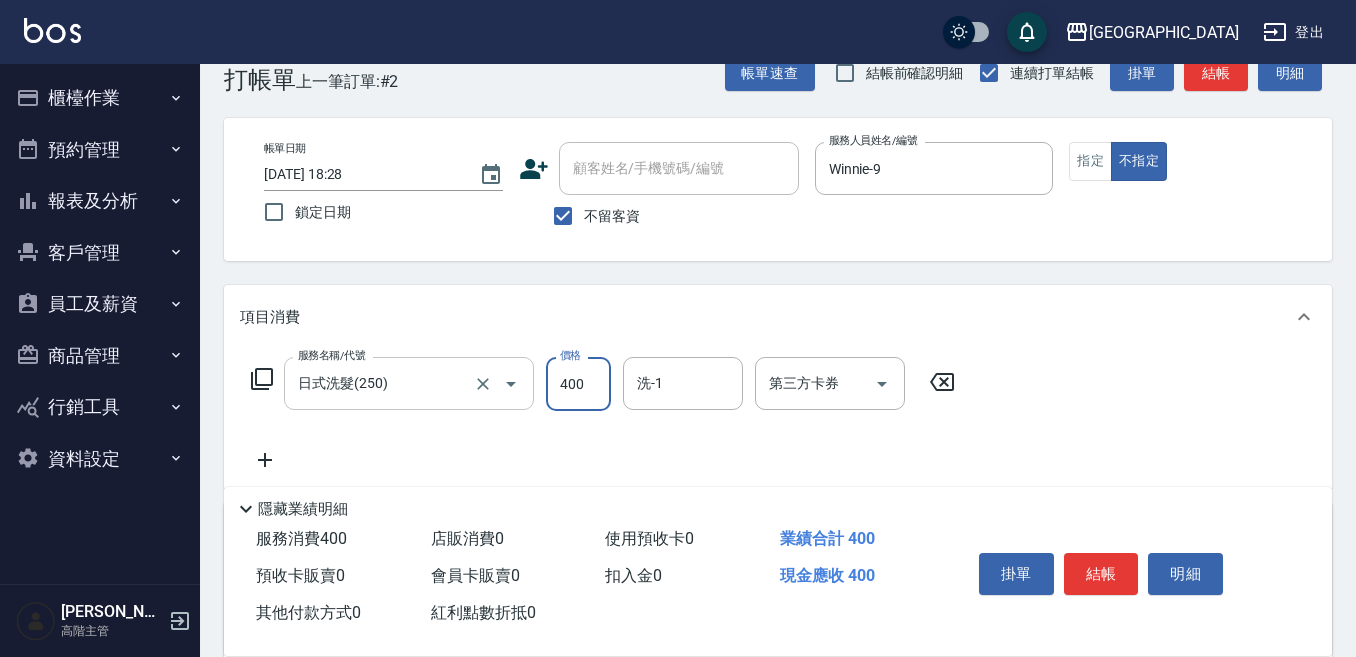 type on "400" 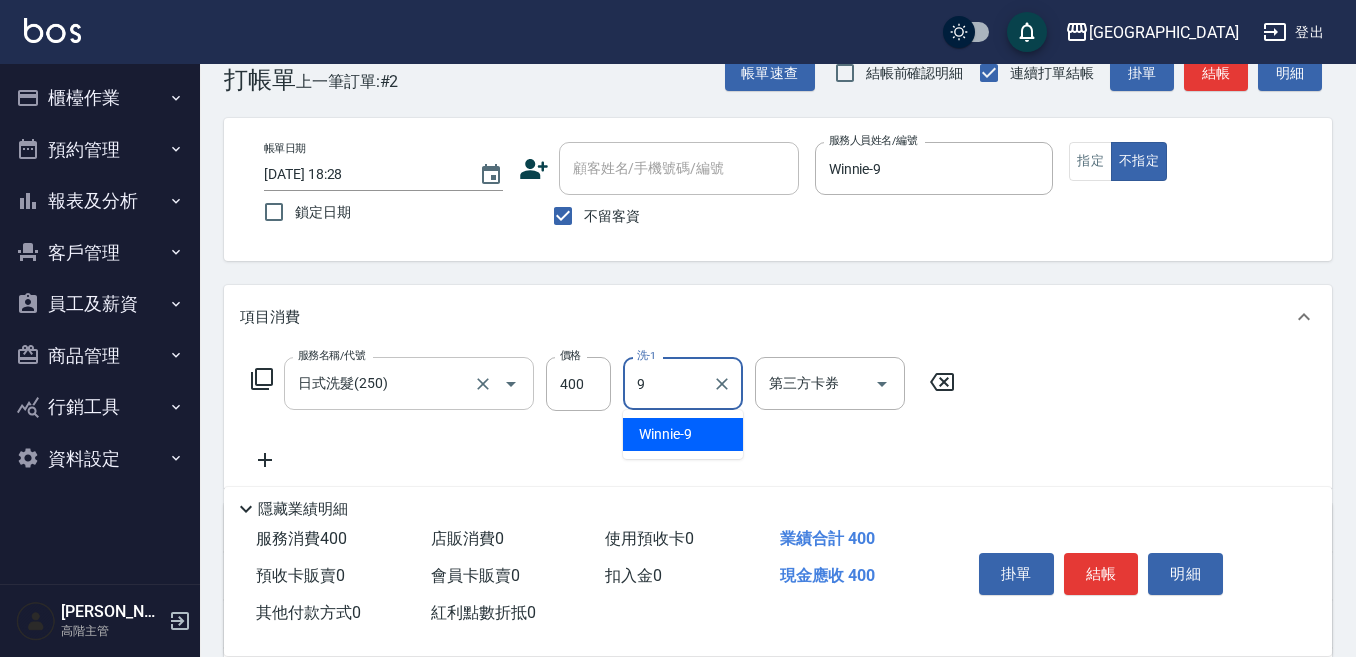 type on "Winnie-9" 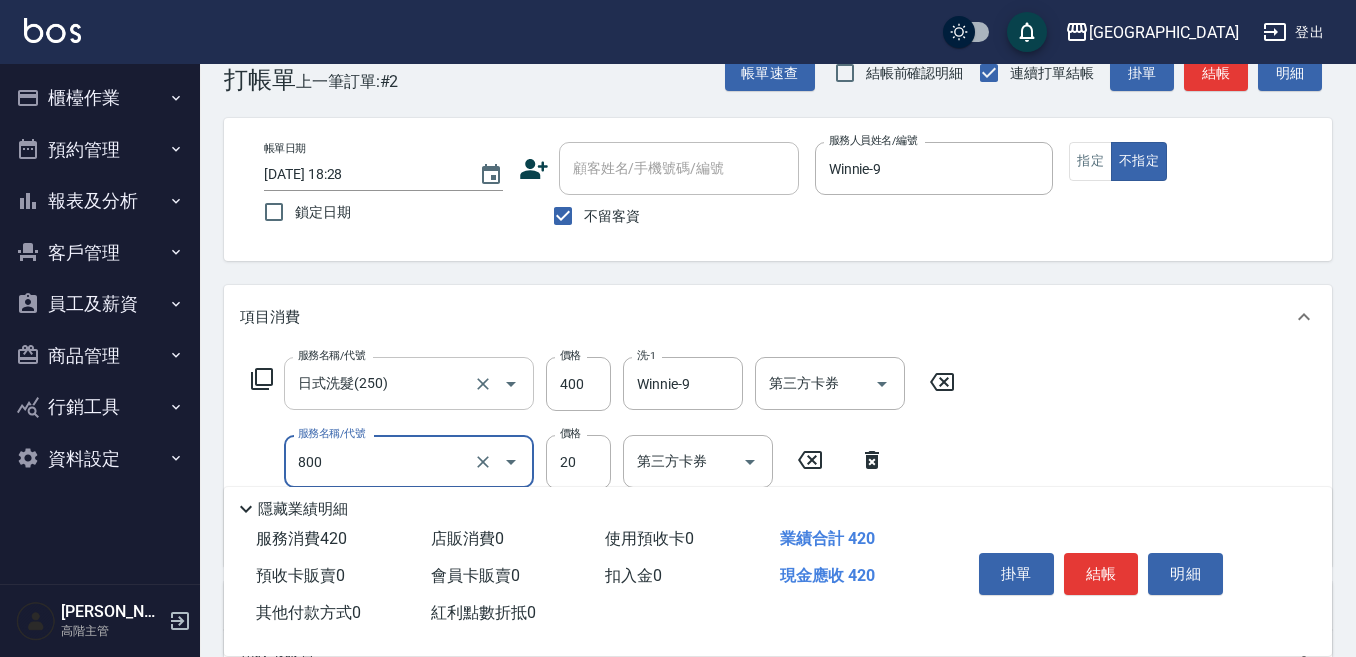 type on "潤絲精(800)" 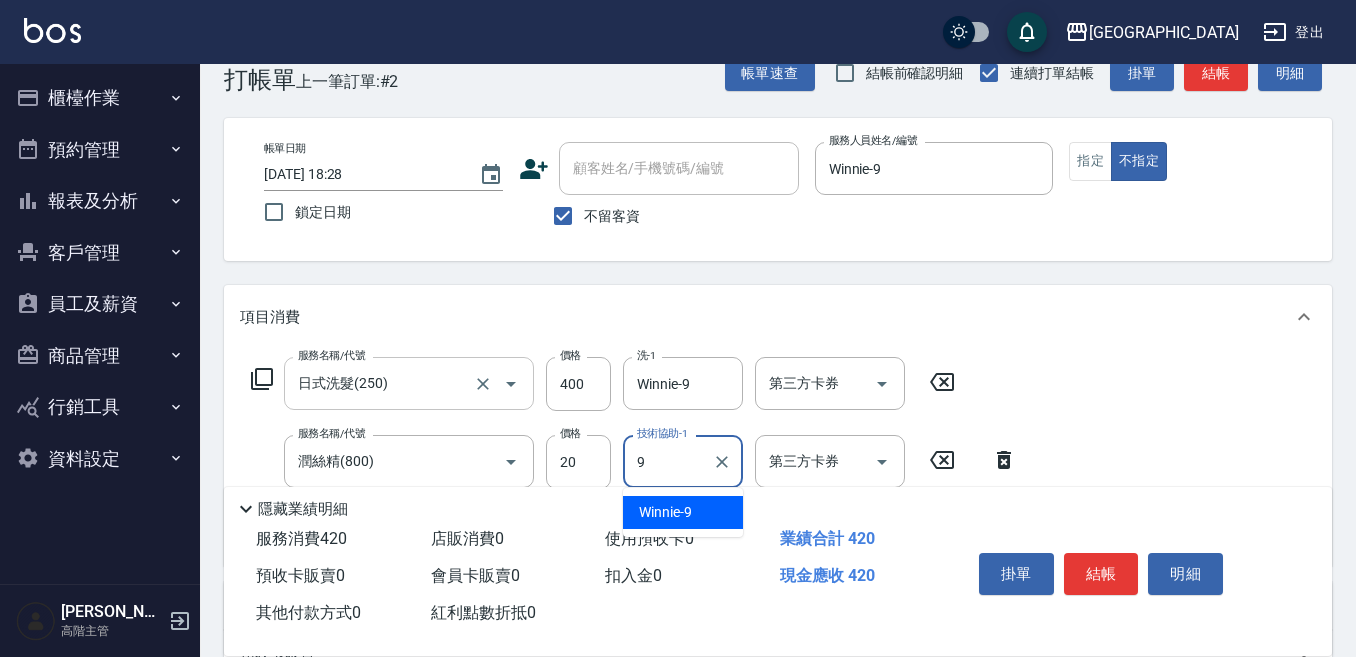type on "Winnie-9" 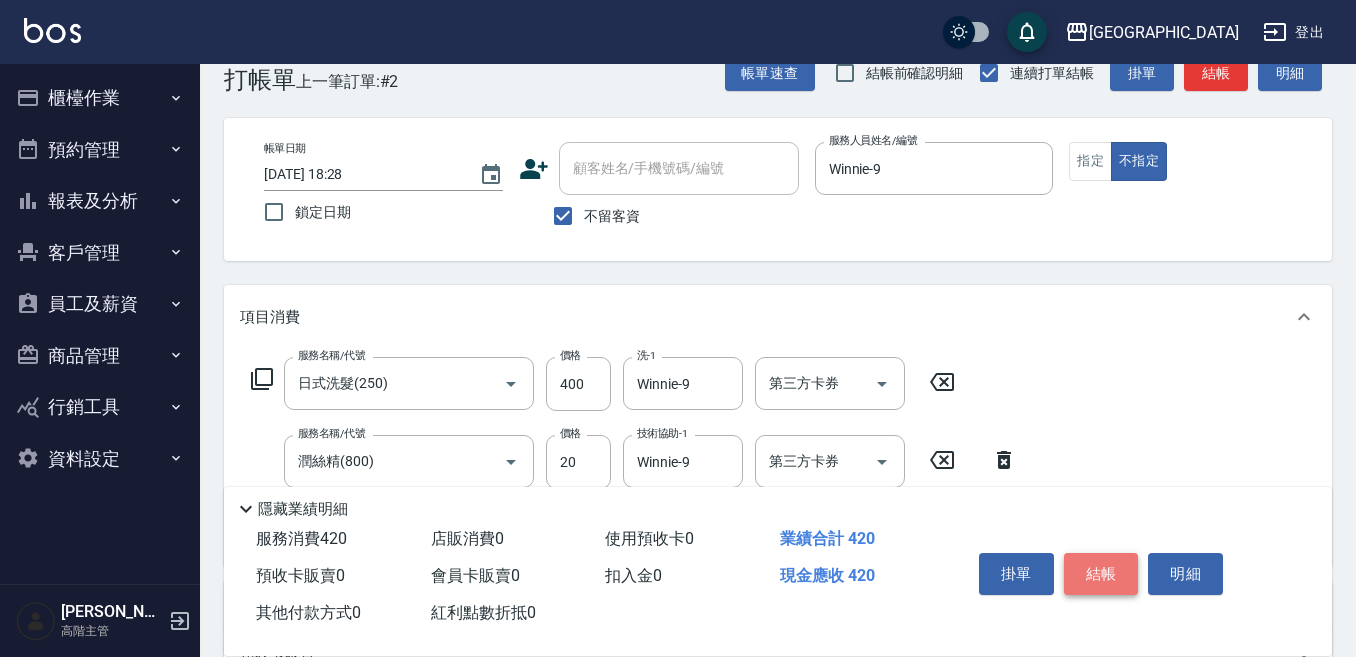 click on "結帳" at bounding box center (1101, 574) 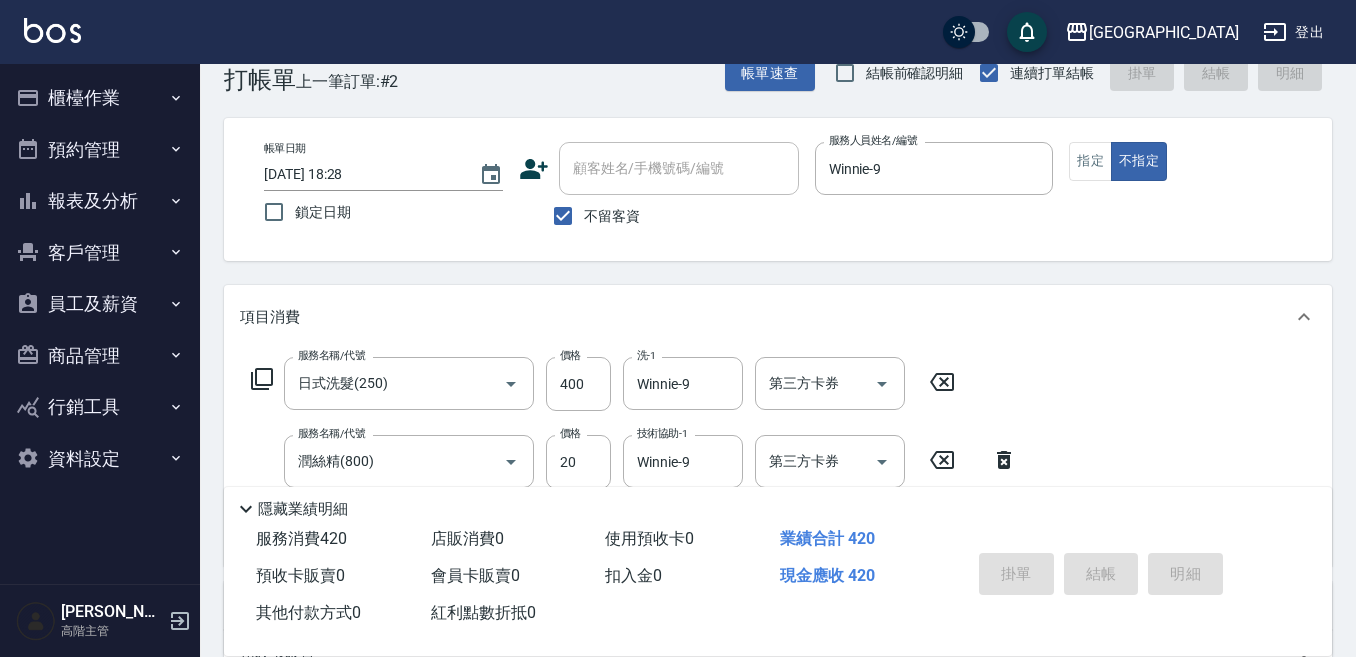 type on "[DATE] 18:29" 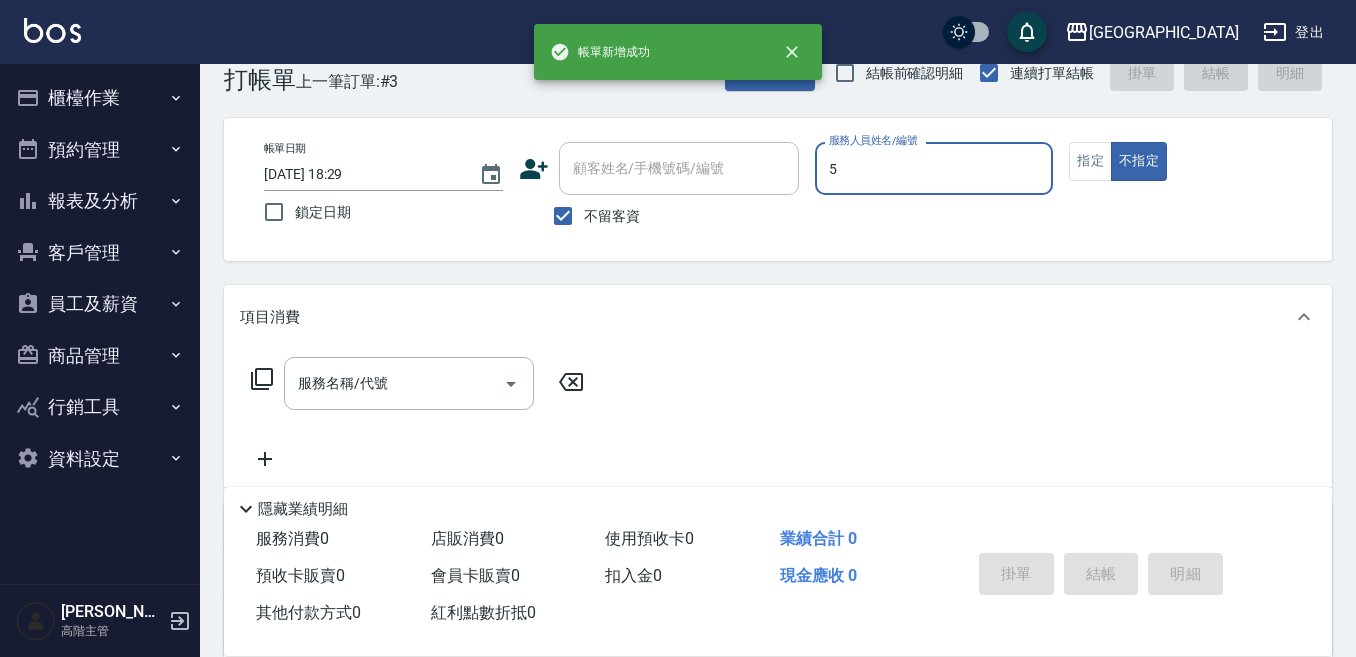 type on "中號-5" 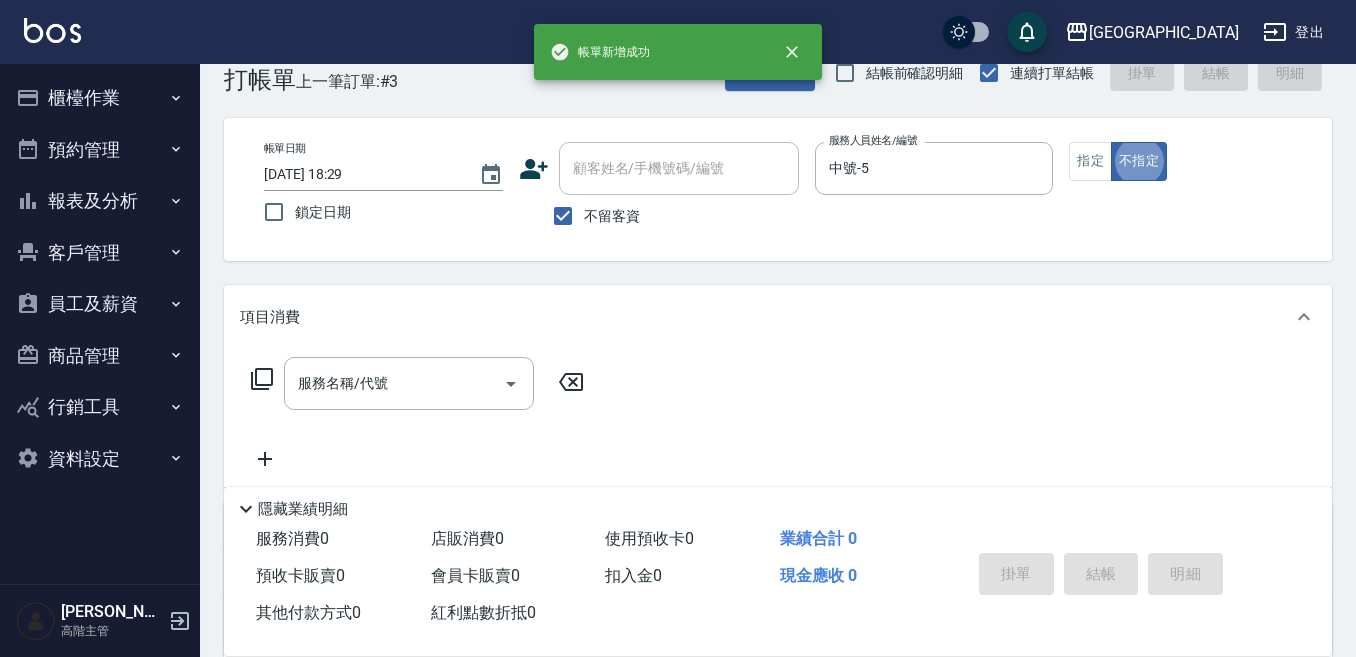 type on "false" 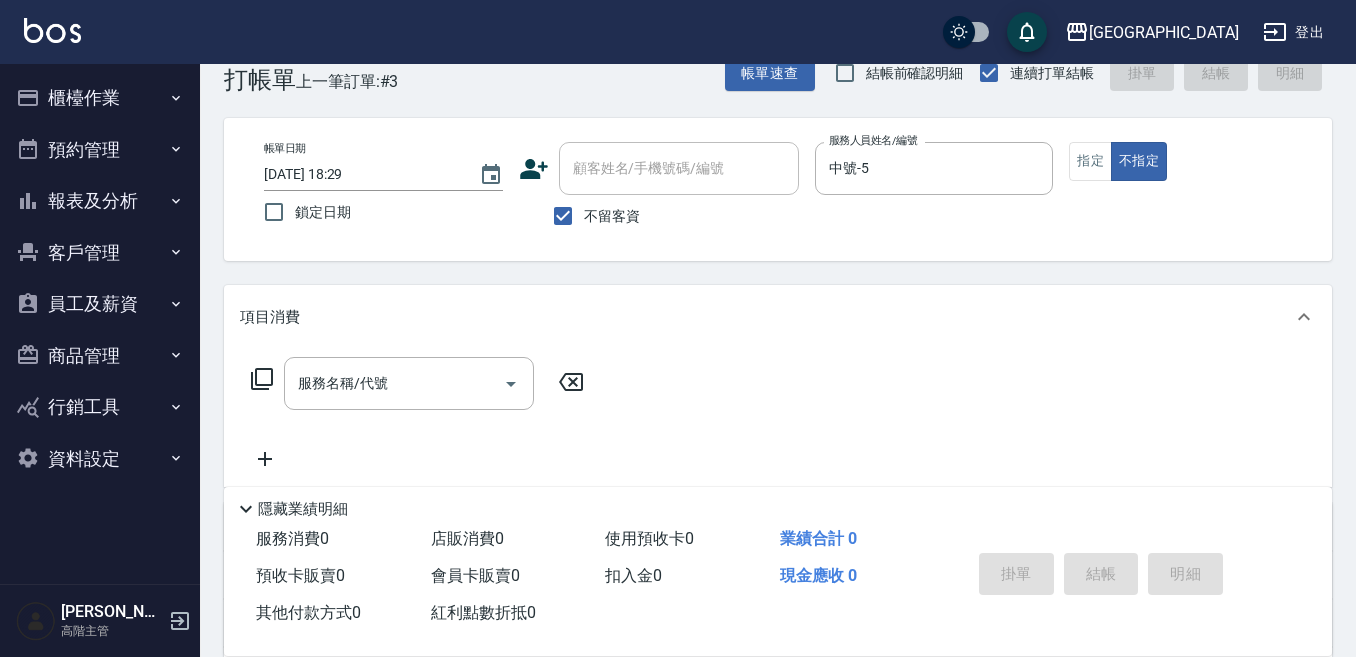 click at bounding box center (934, 205) 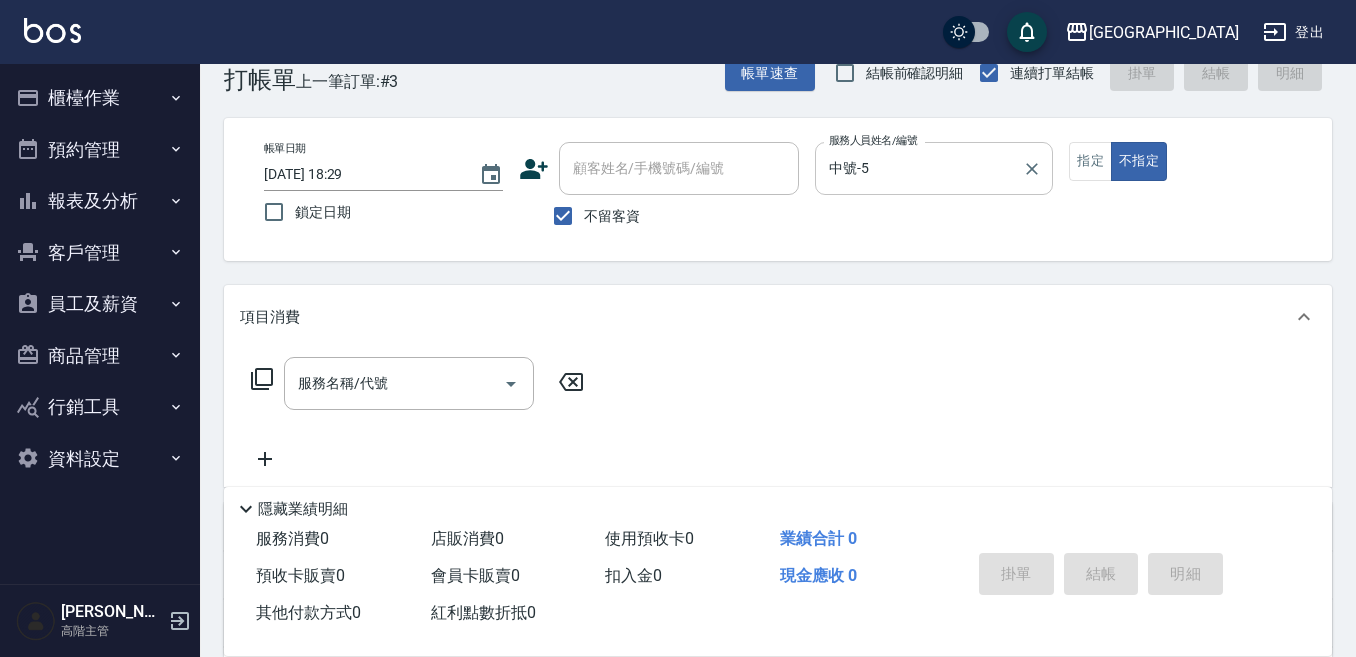 click on "中號-5" at bounding box center [919, 168] 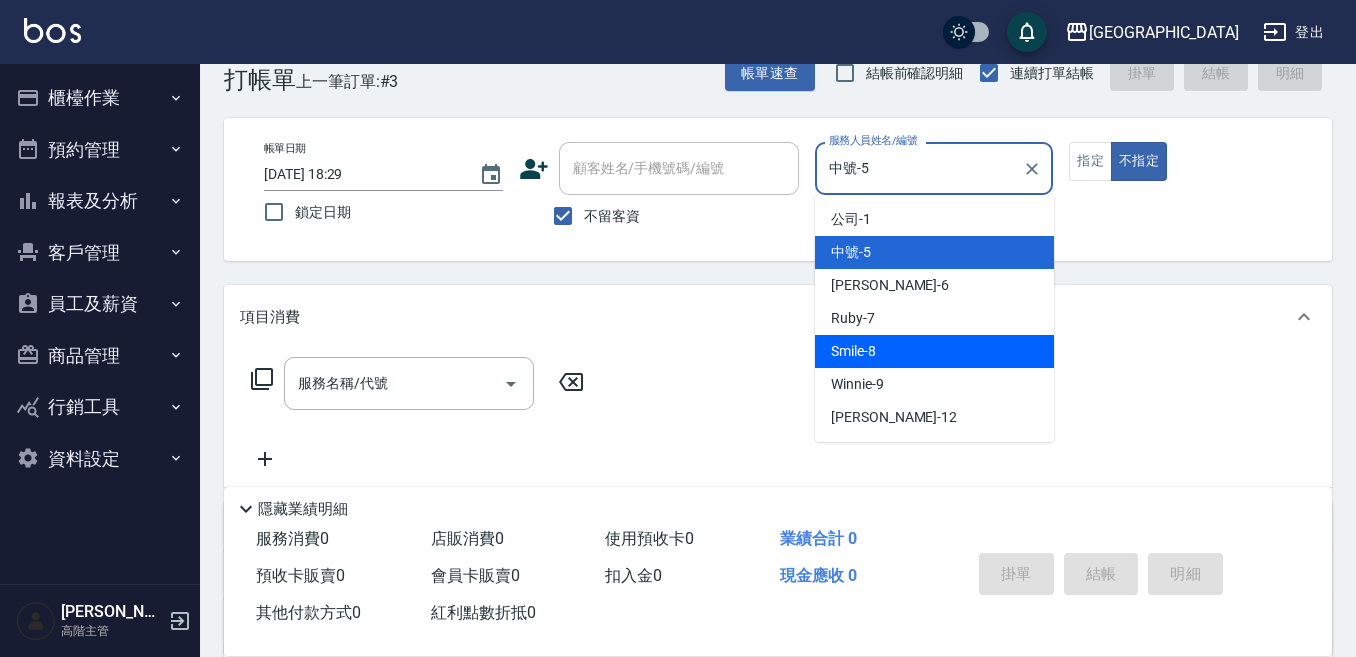 click on "Smile -8" at bounding box center (934, 351) 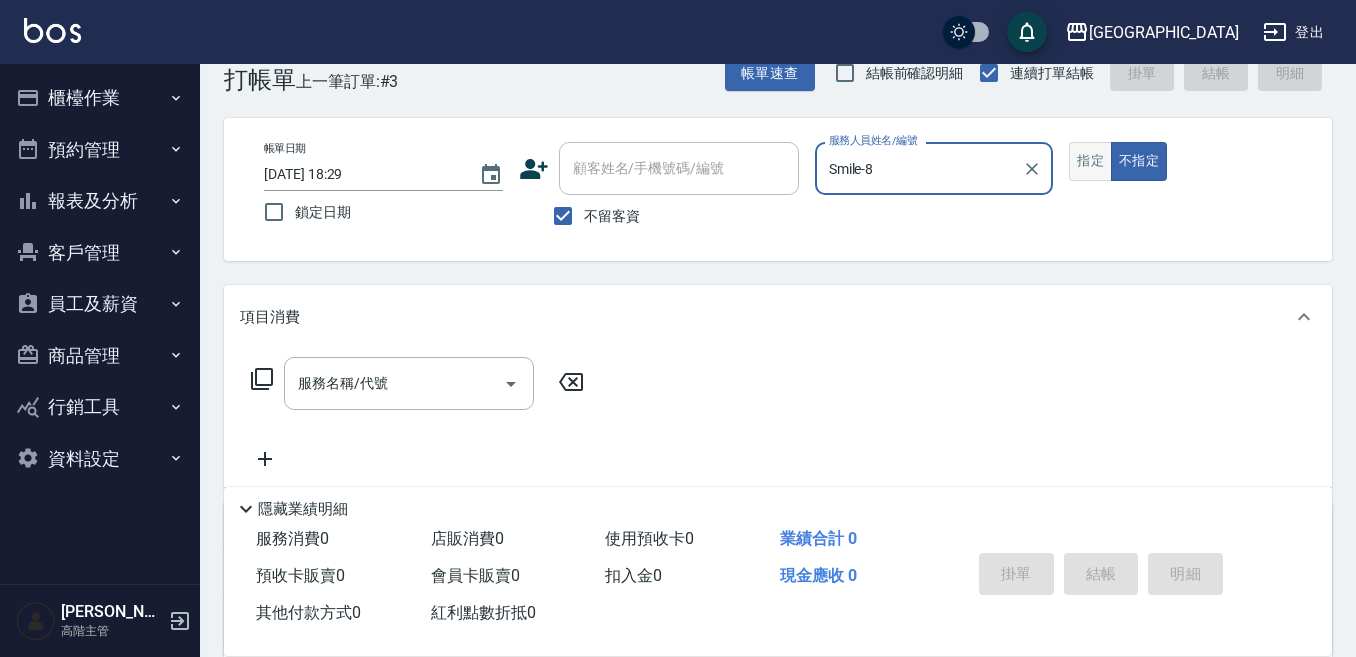 click on "指定" at bounding box center (1090, 161) 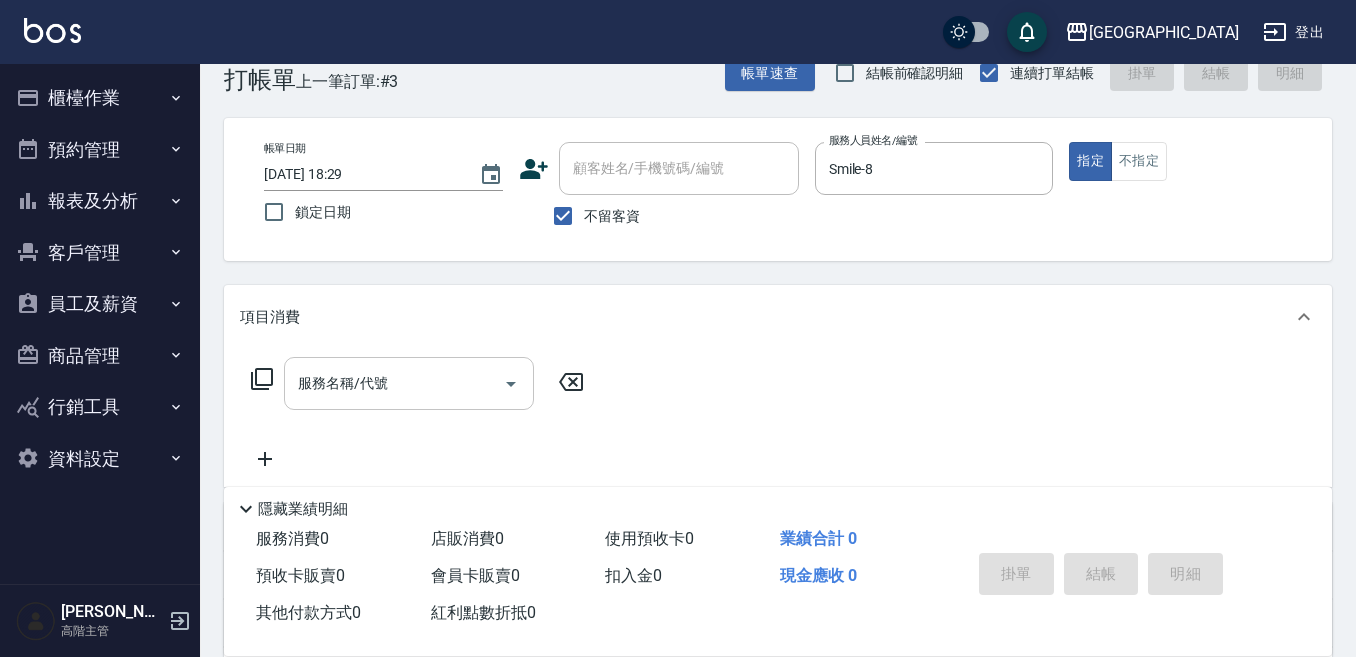 click on "服務名稱/代號" at bounding box center [394, 383] 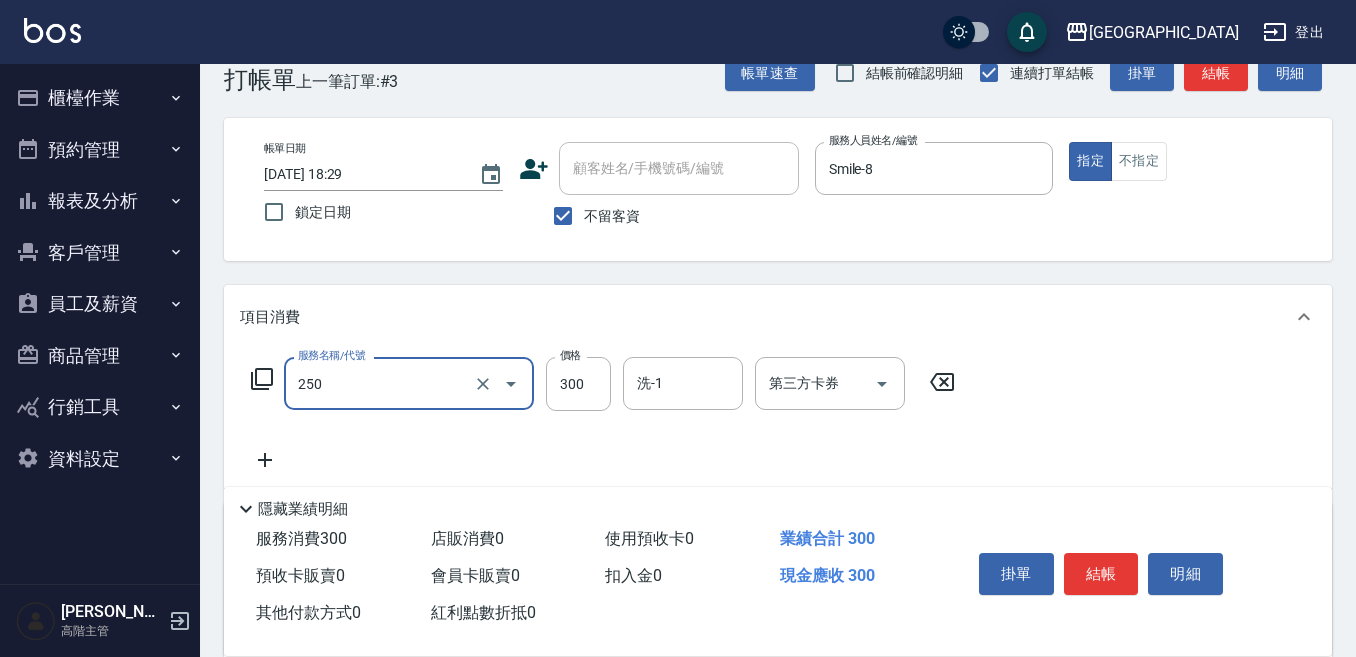type on "日式洗髮(250)" 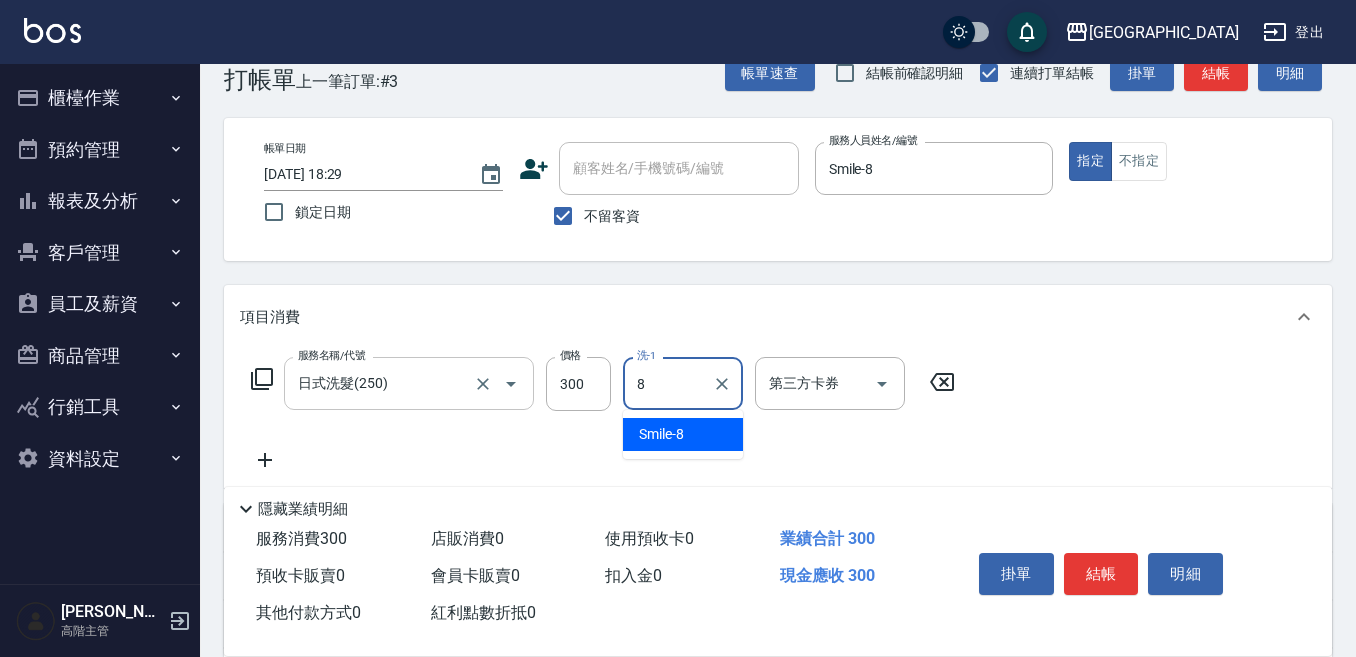 type on "Smile-8" 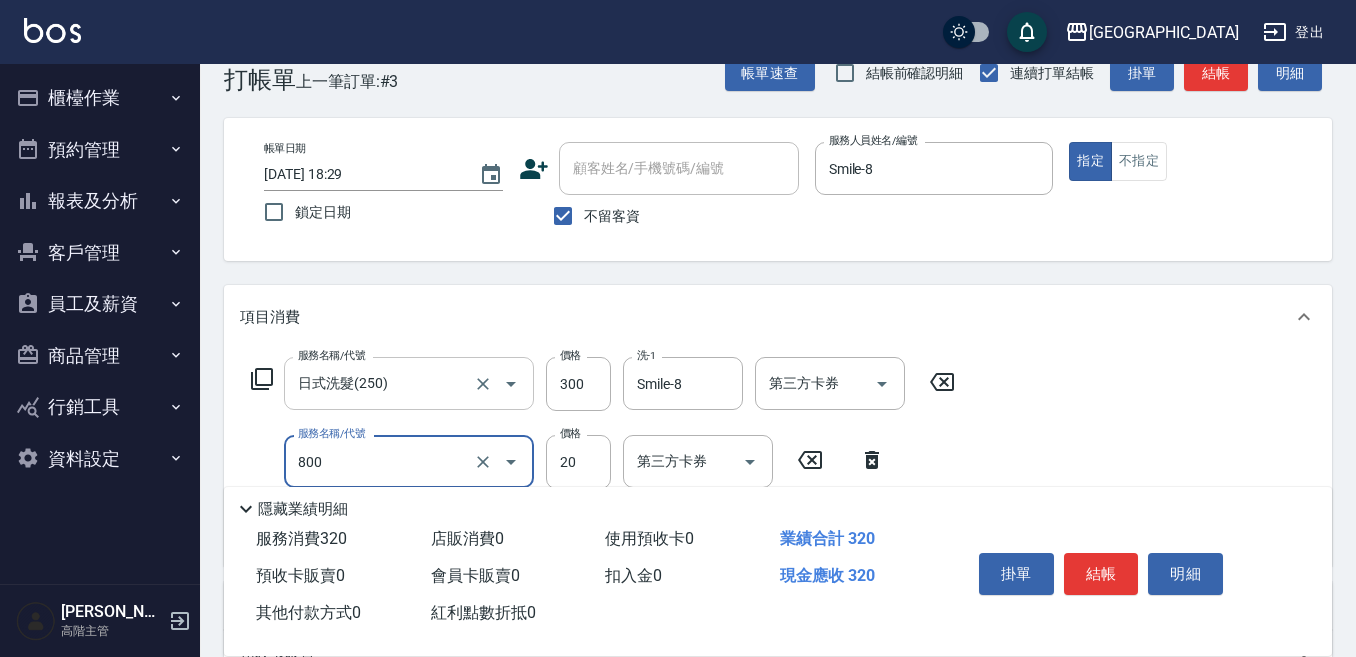 type on "潤絲精(800)" 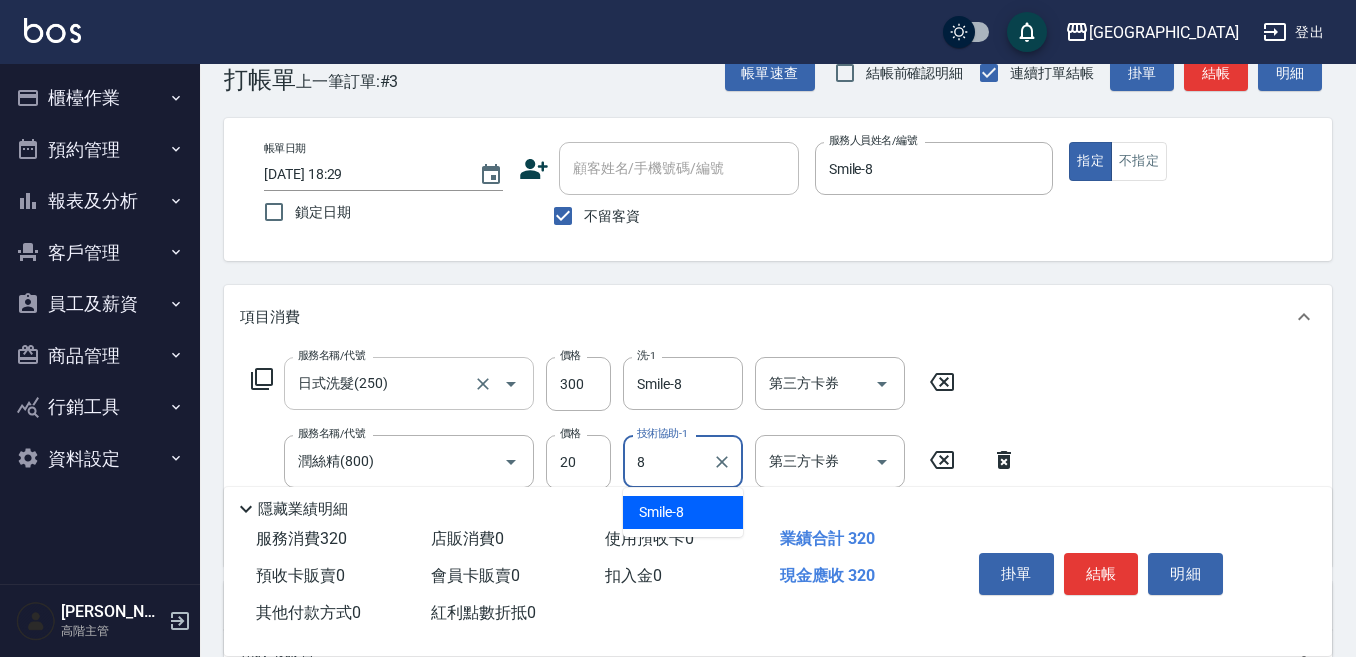 type on "Smile-8" 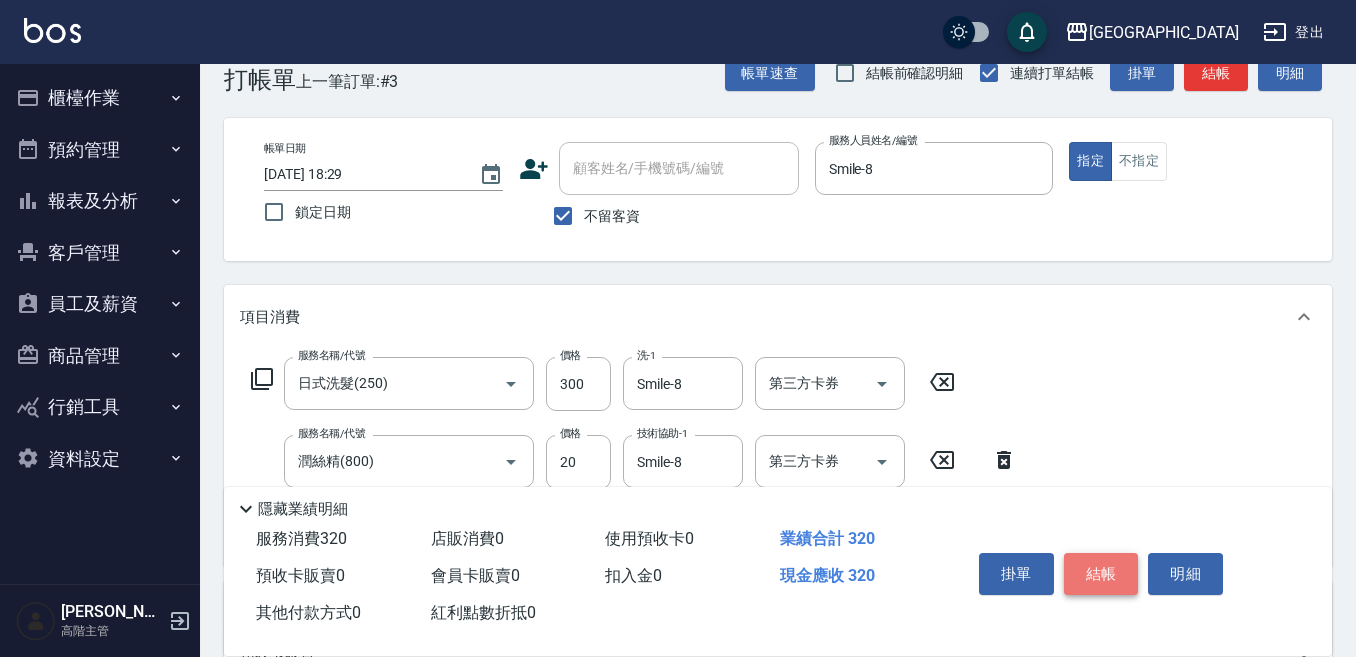 click on "結帳" at bounding box center [1101, 574] 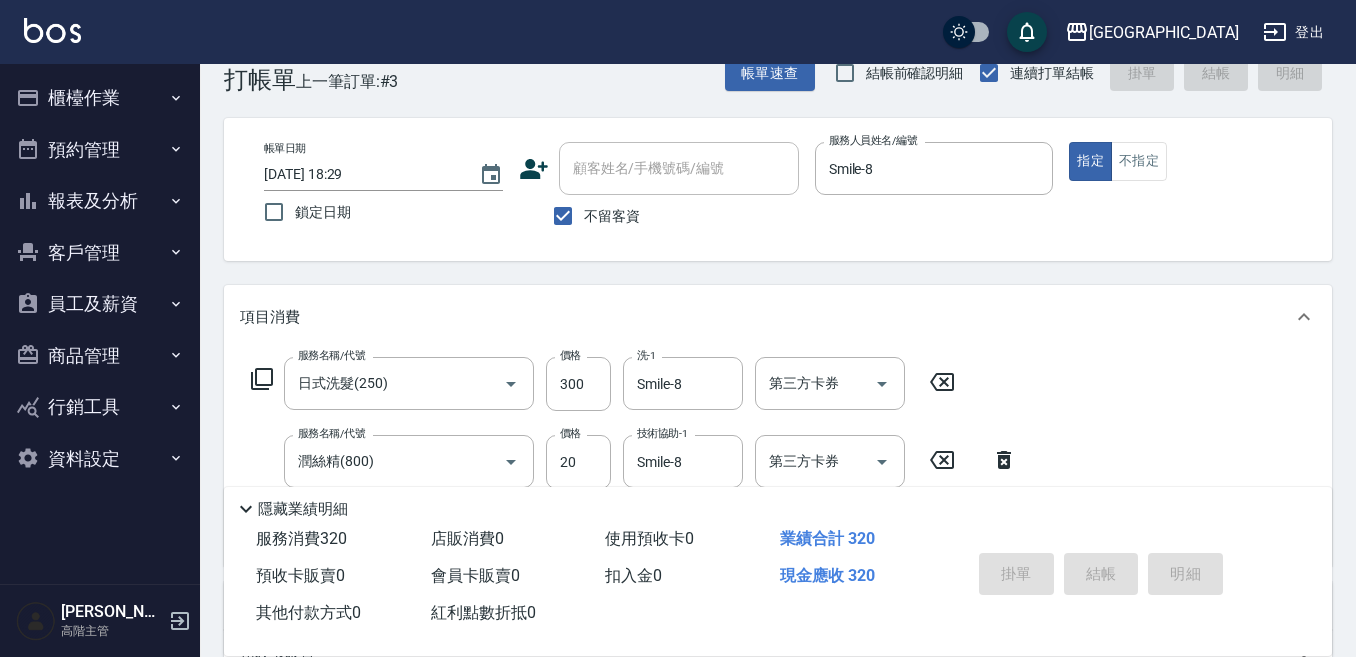 type 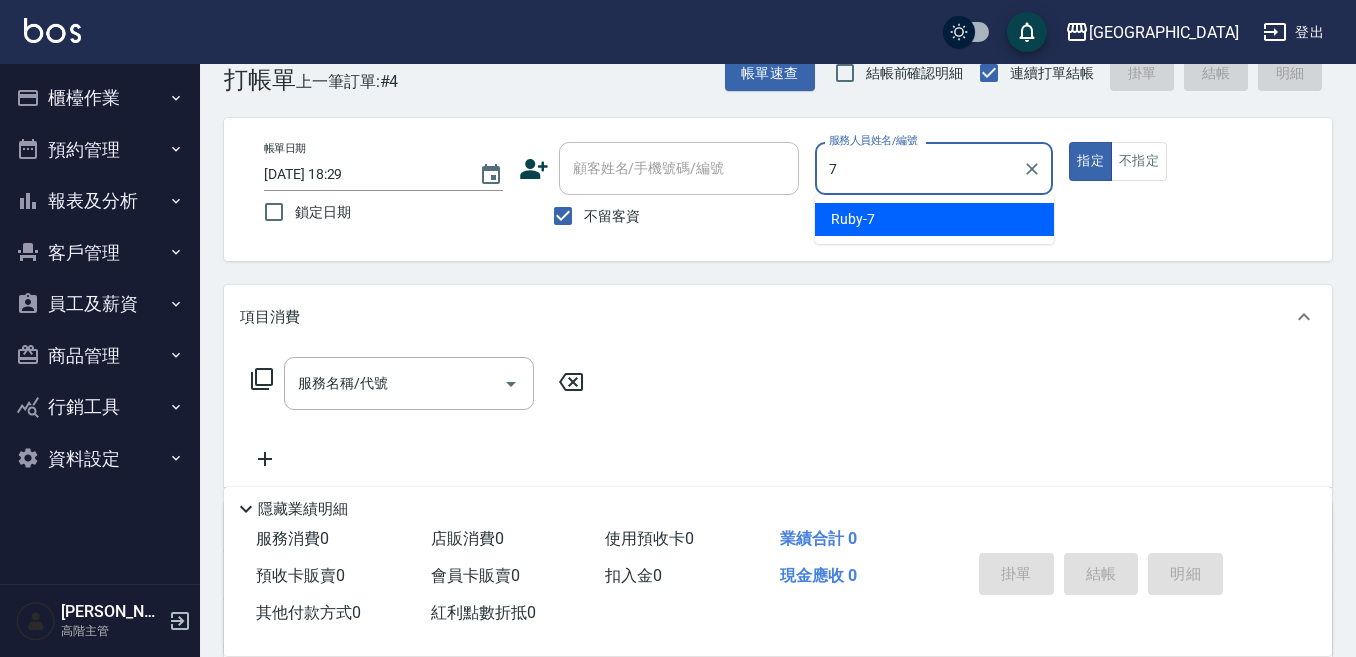 type on "Ruby-7" 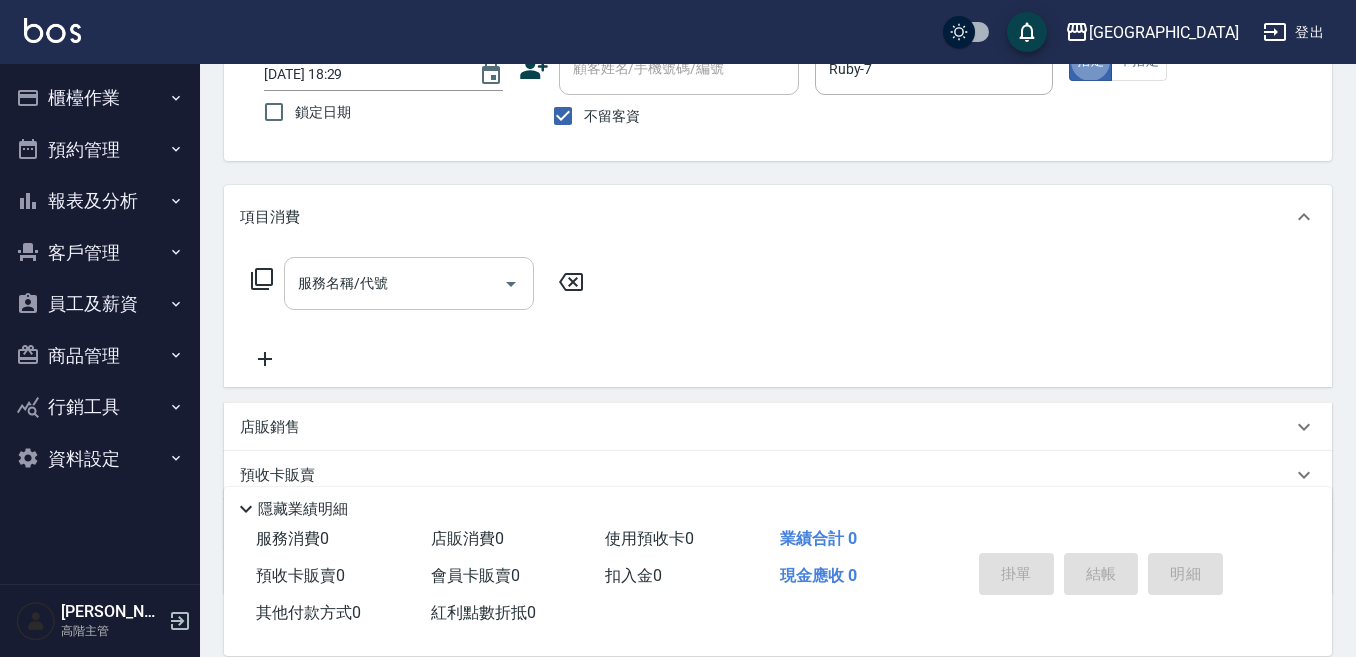 click on "服務名稱/代號" at bounding box center [394, 283] 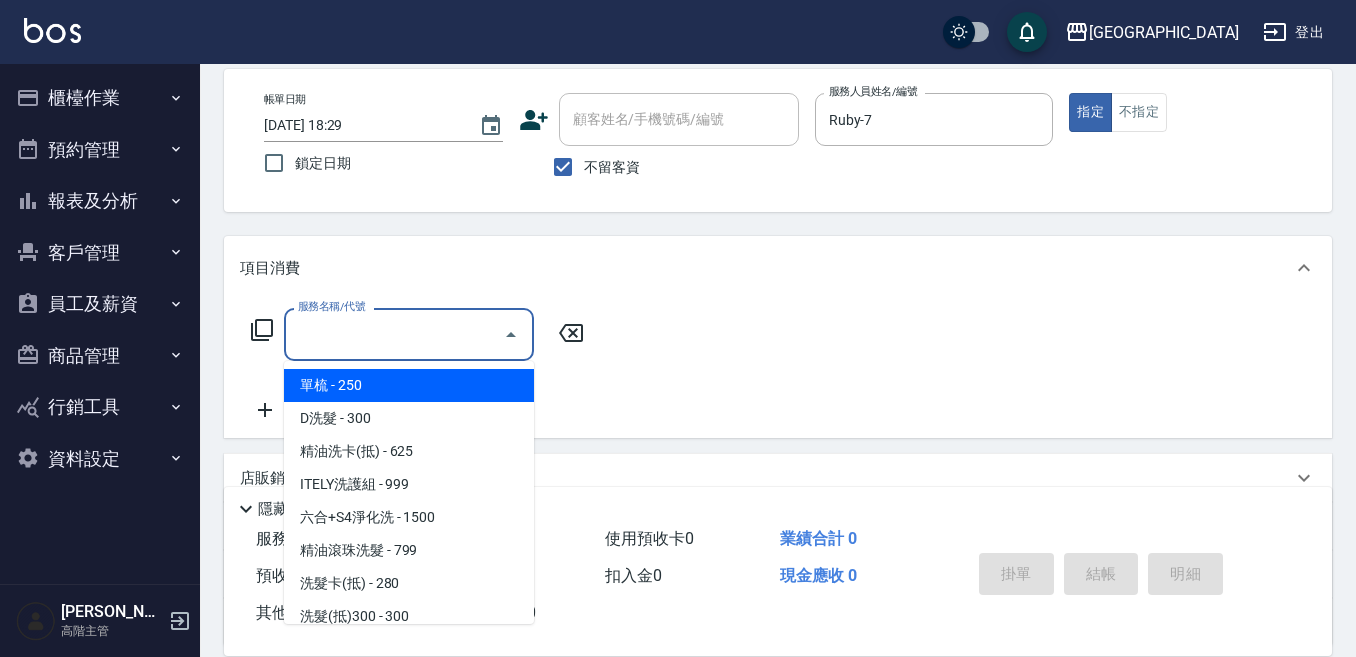 scroll, scrollTop: 43, scrollLeft: 0, axis: vertical 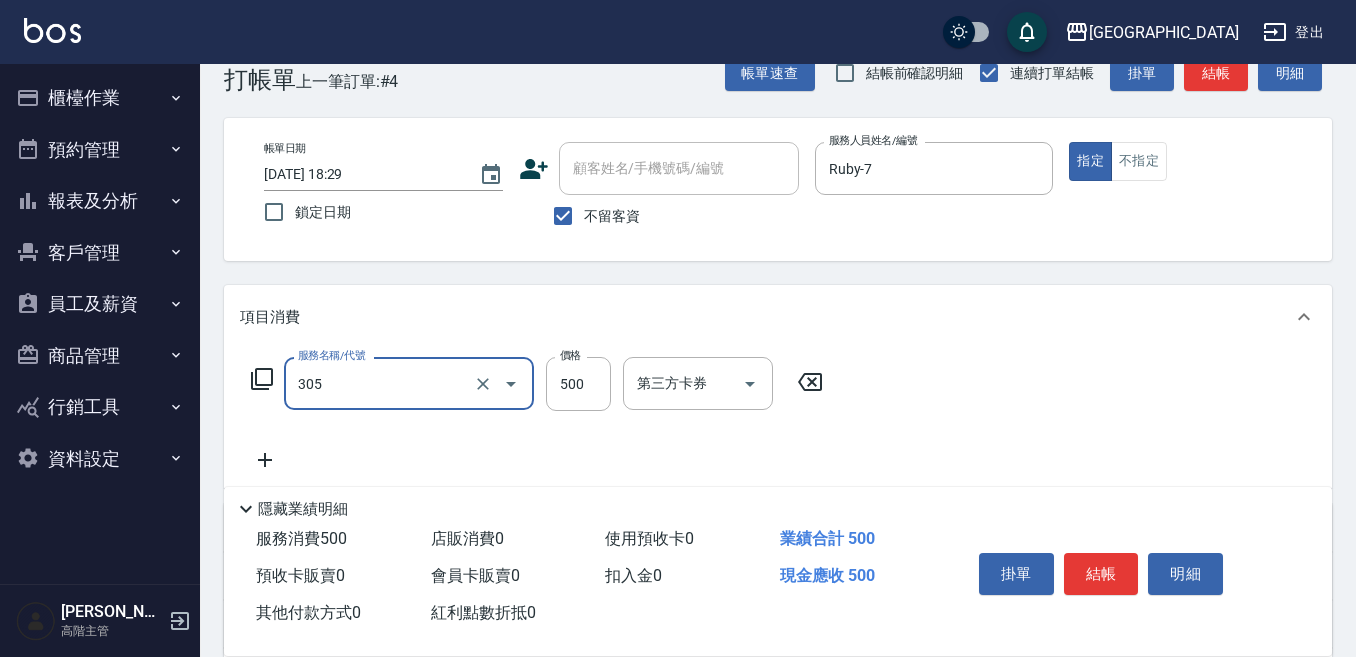 type on "剪髮500(305)" 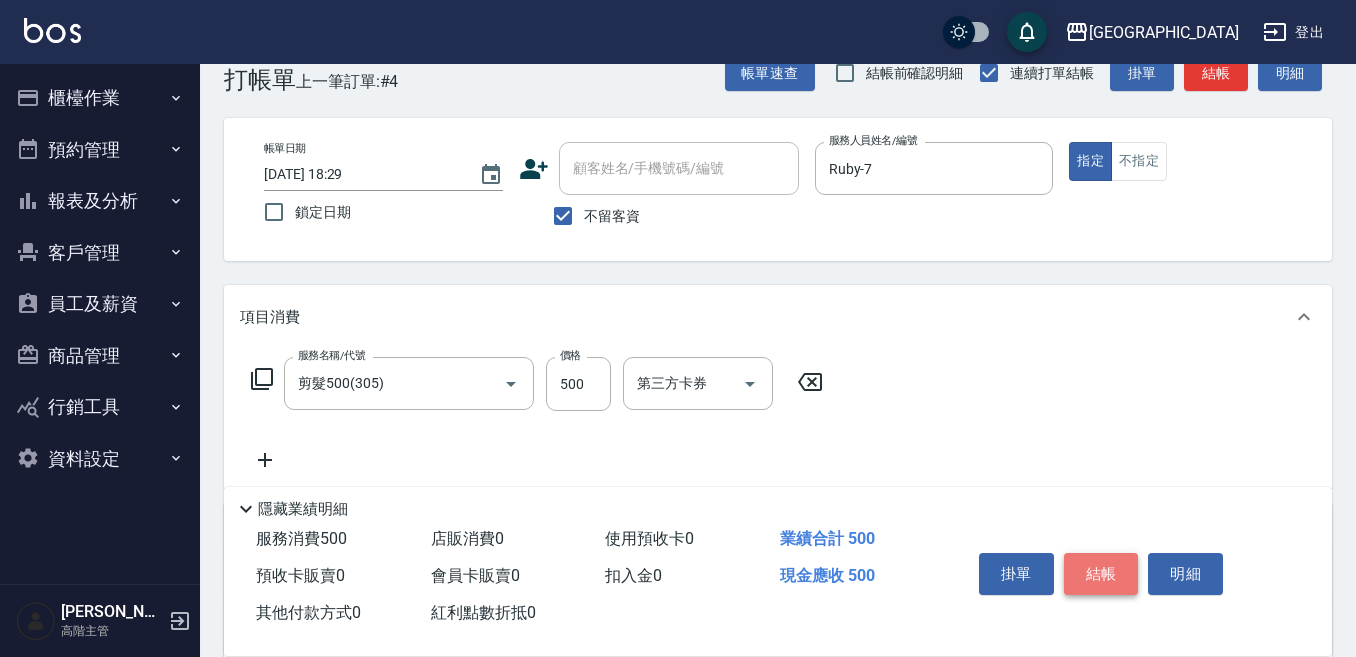click on "結帳" at bounding box center (1101, 574) 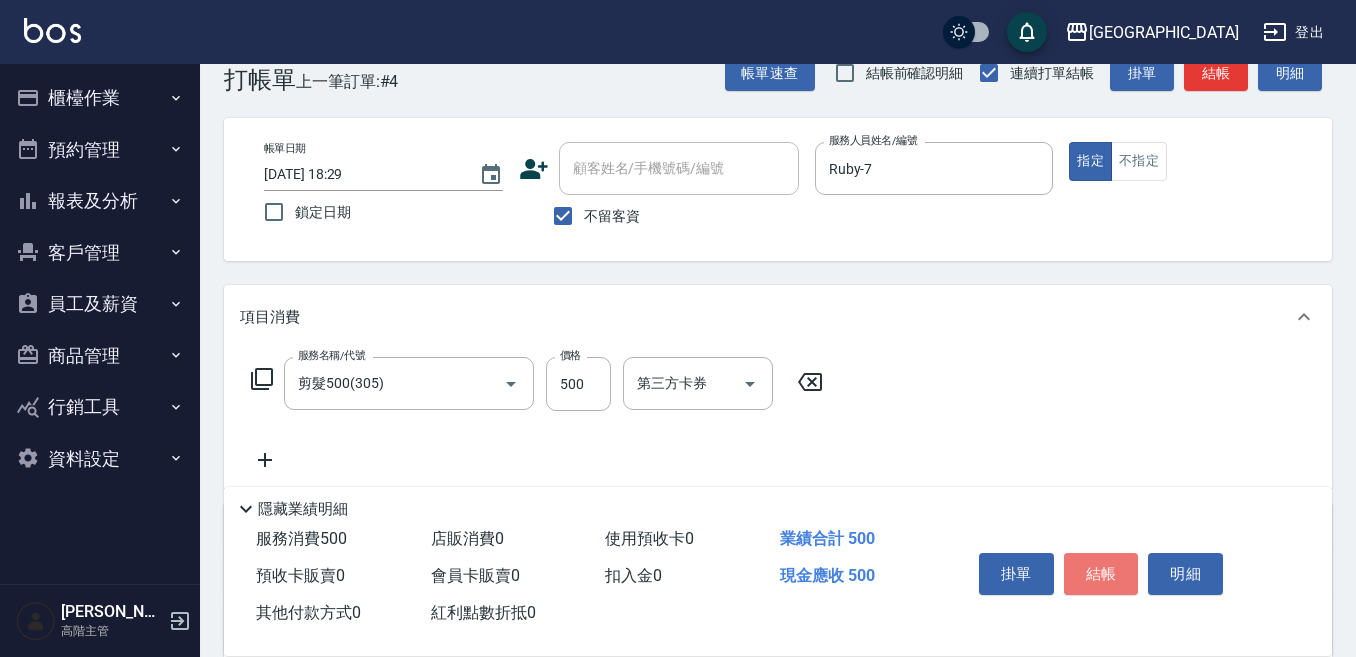 type on "[DATE] 18:30" 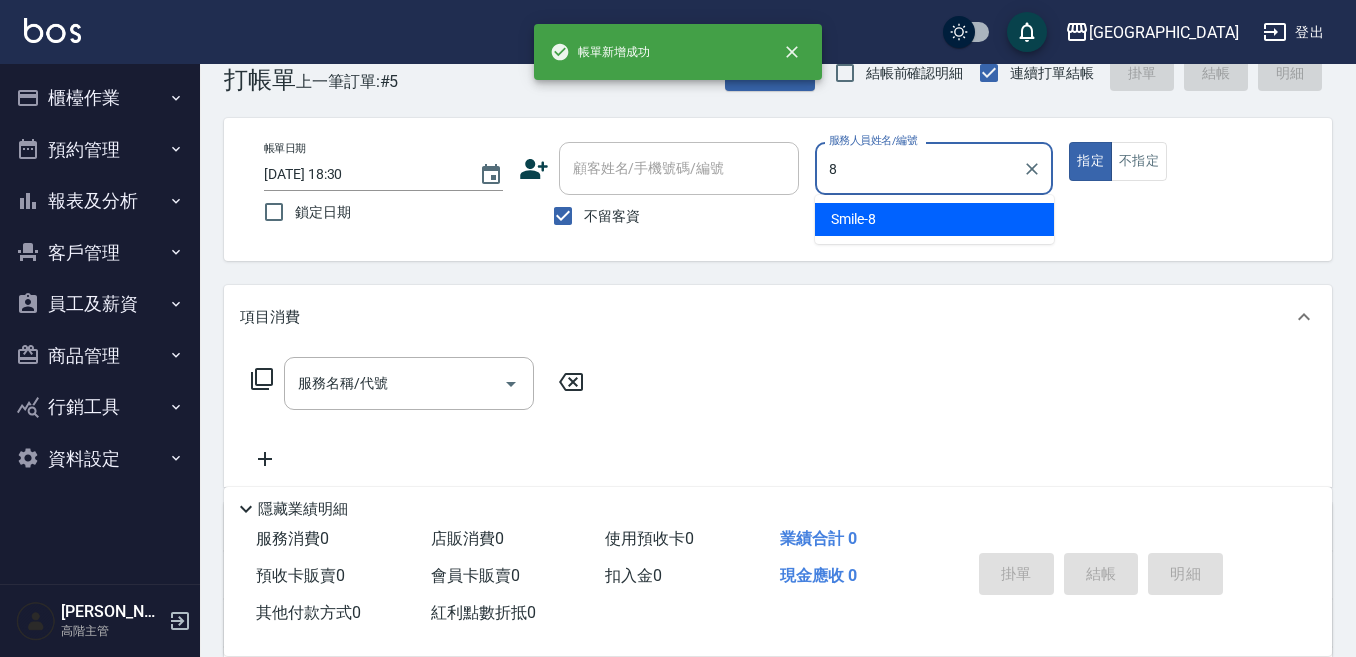 type on "Smile-8" 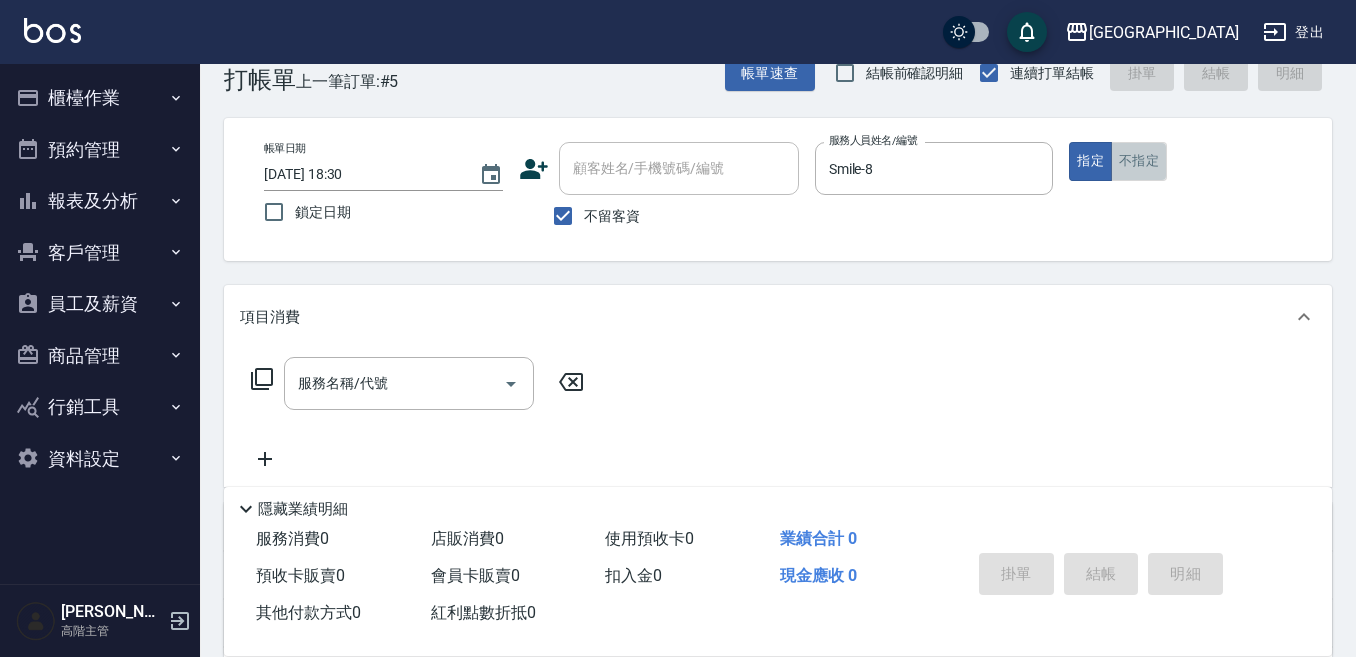 click on "不指定" at bounding box center [1139, 161] 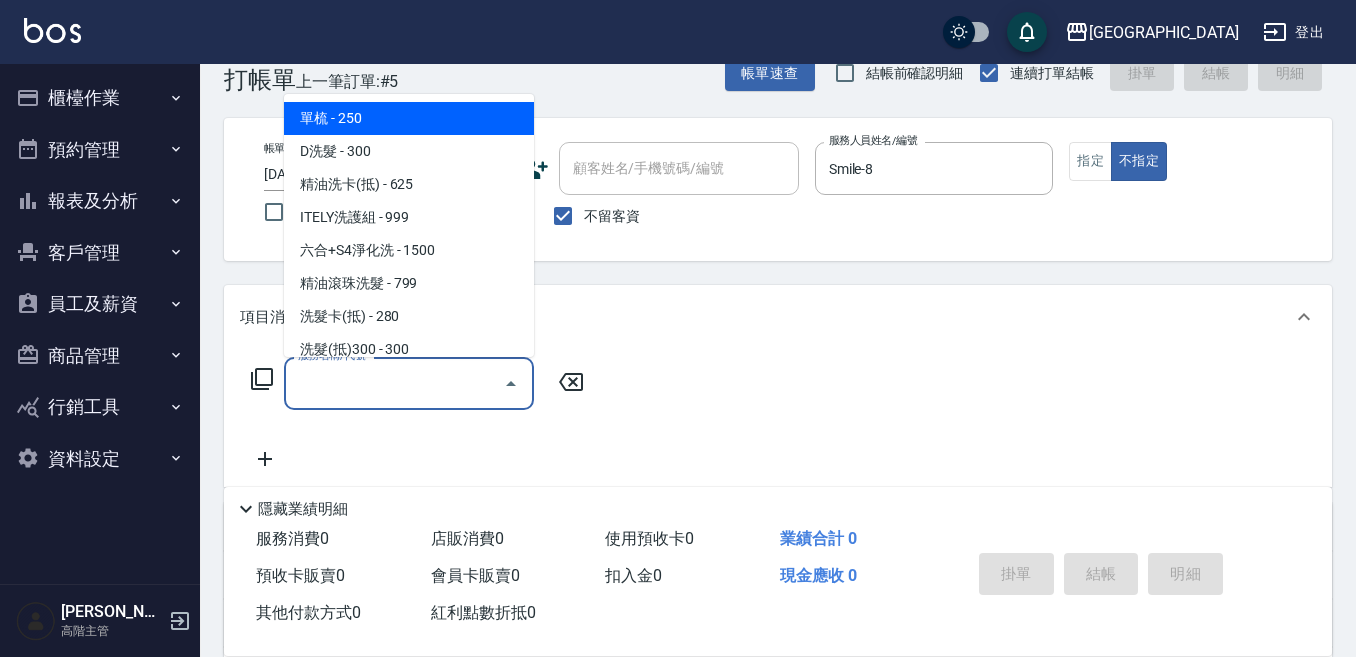 drag, startPoint x: 433, startPoint y: 383, endPoint x: 452, endPoint y: 382, distance: 19.026299 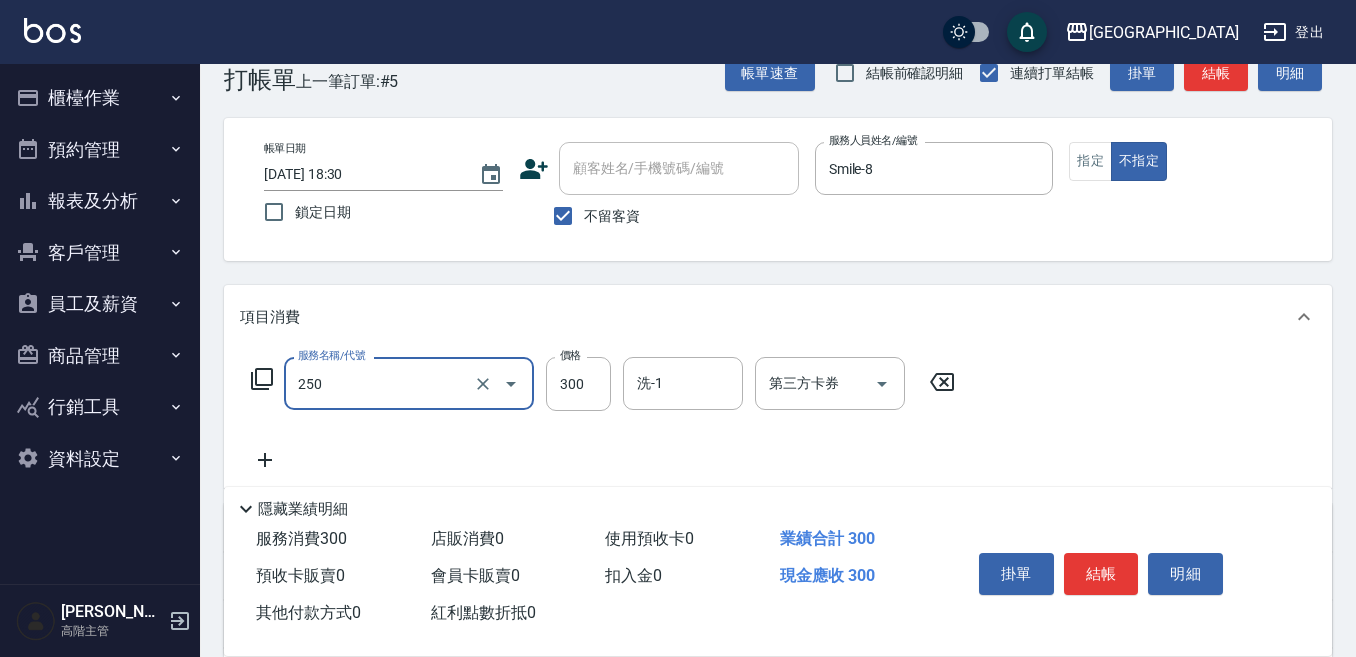 type on "日式洗髮(250)" 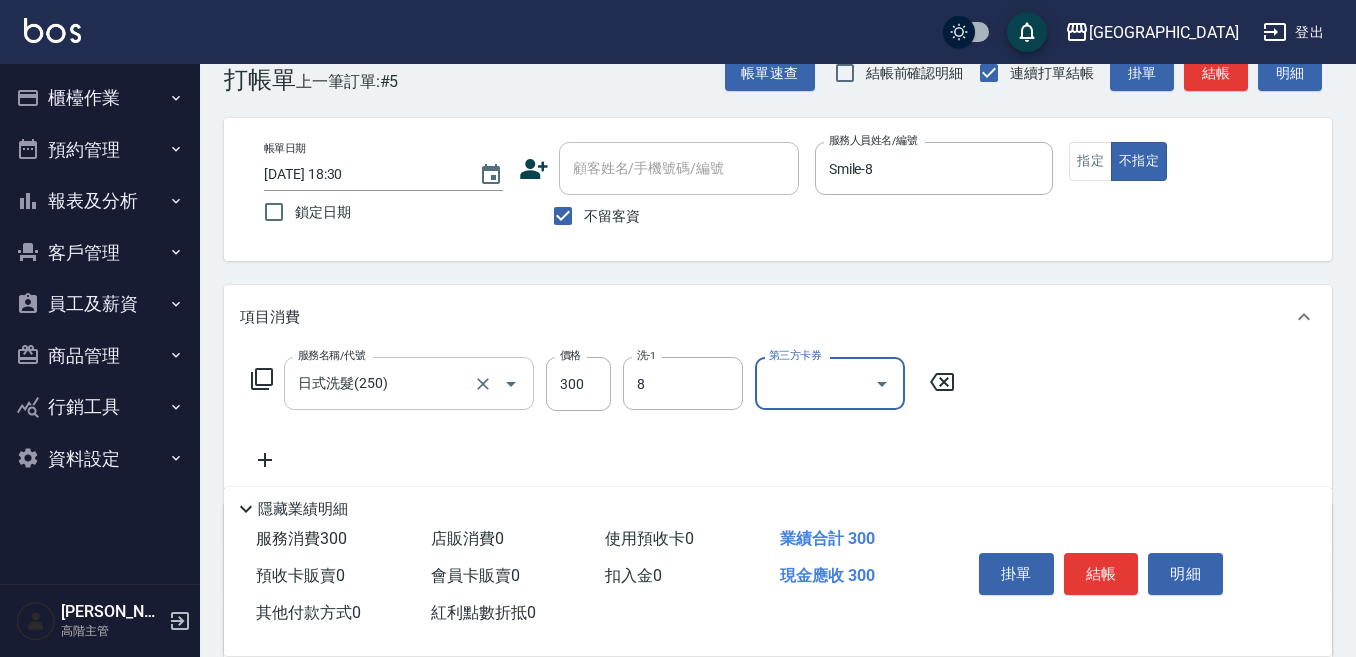 type on "Smile-8" 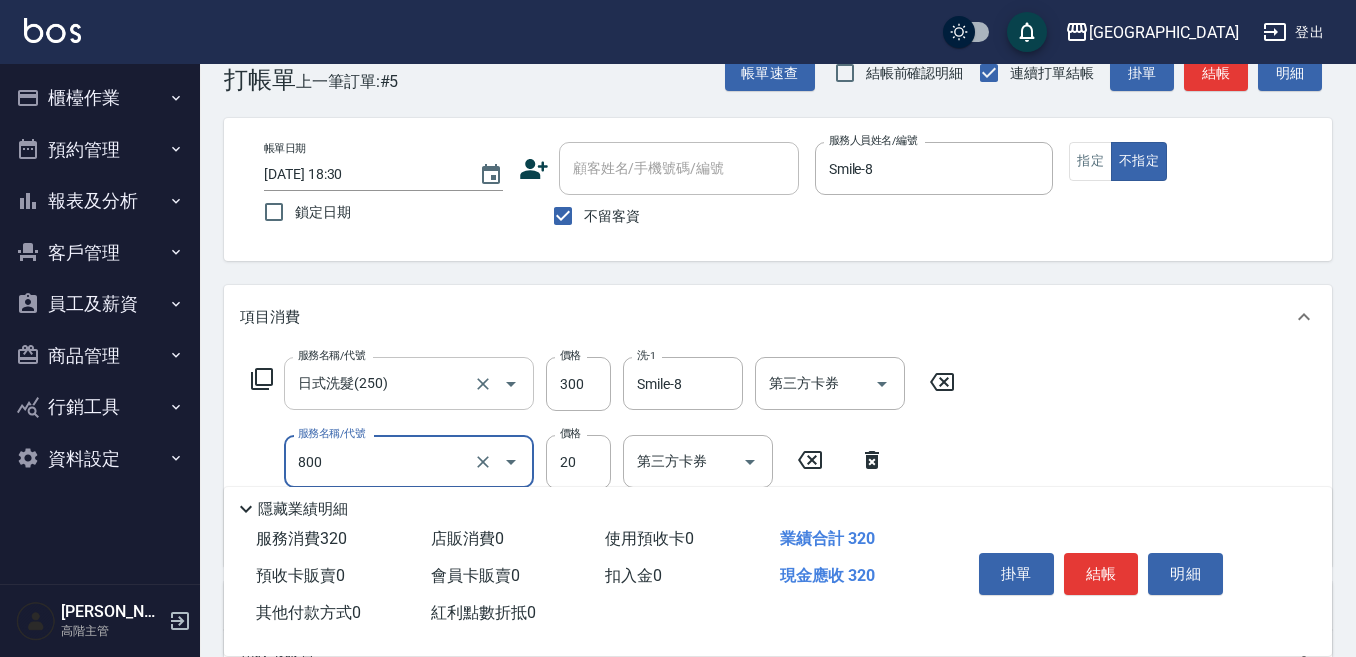 type on "潤絲精(800)" 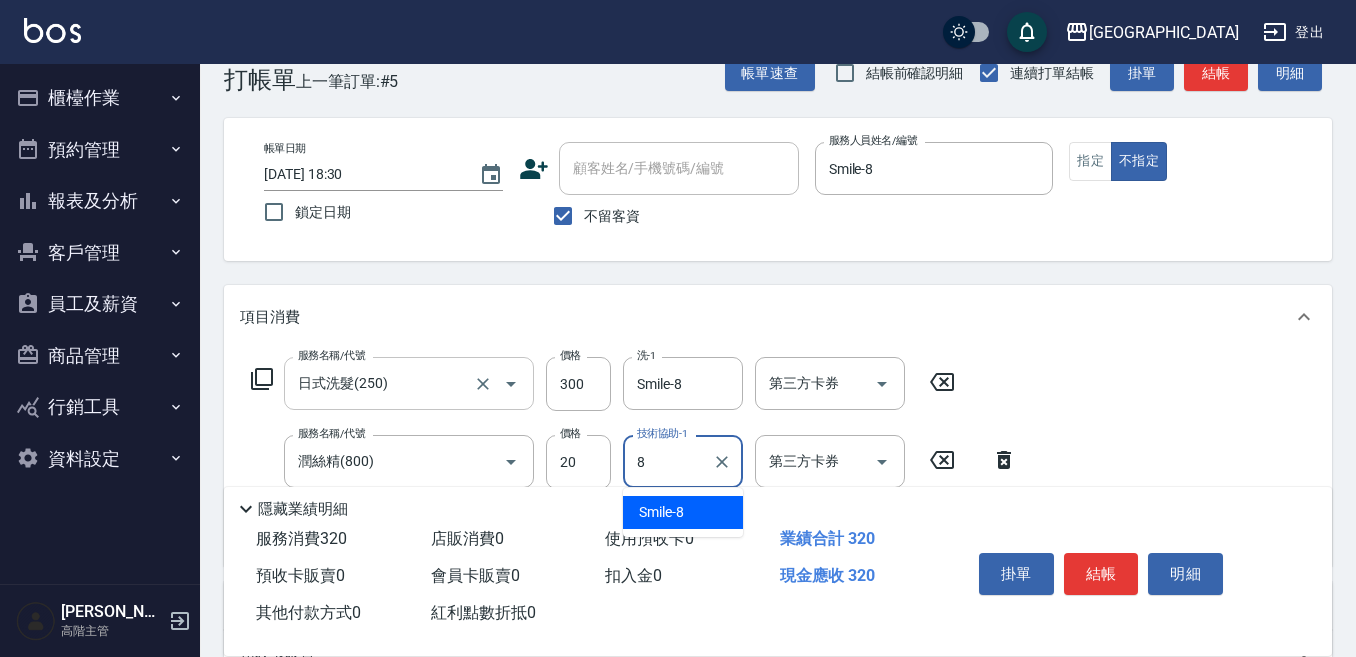type on "Smile-8" 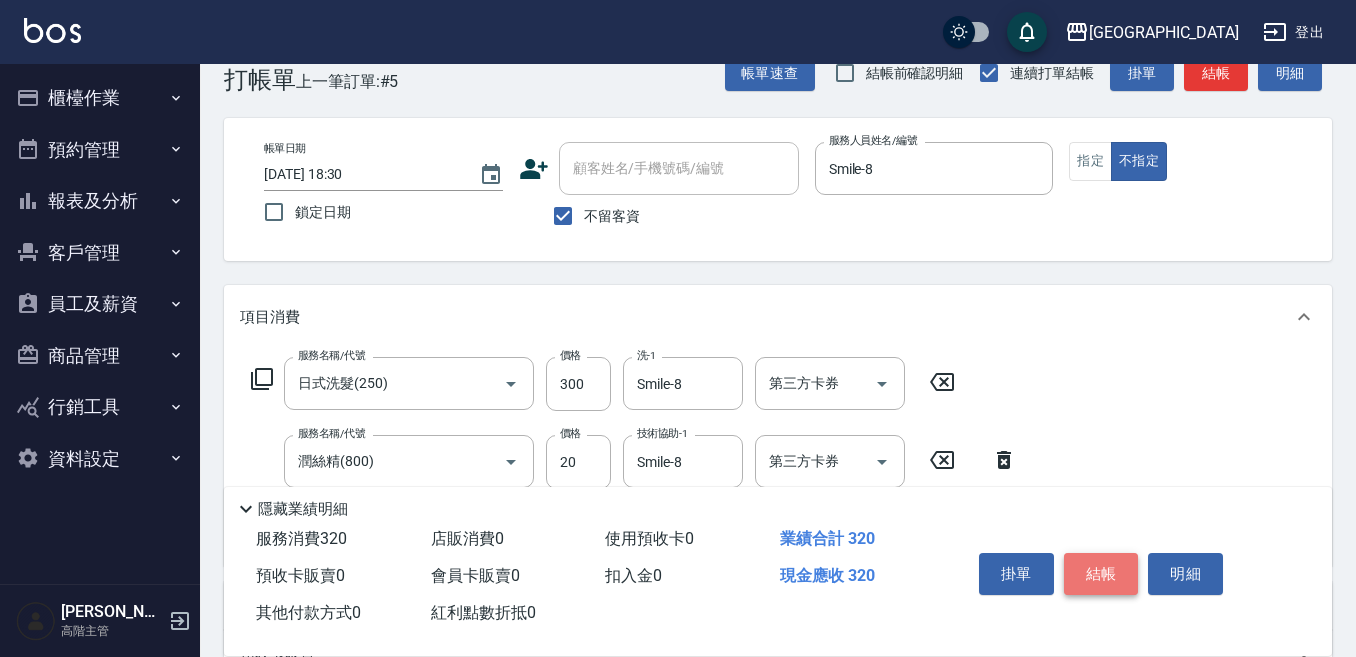 click on "結帳" at bounding box center [1101, 574] 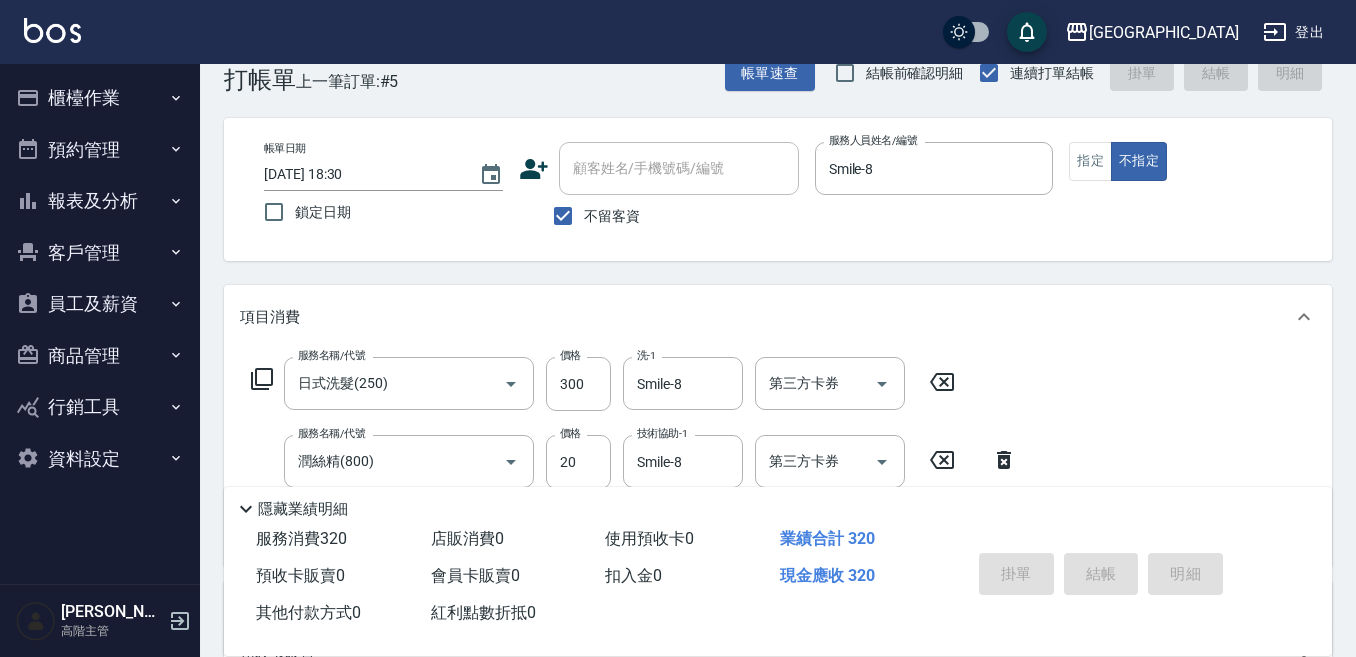 type 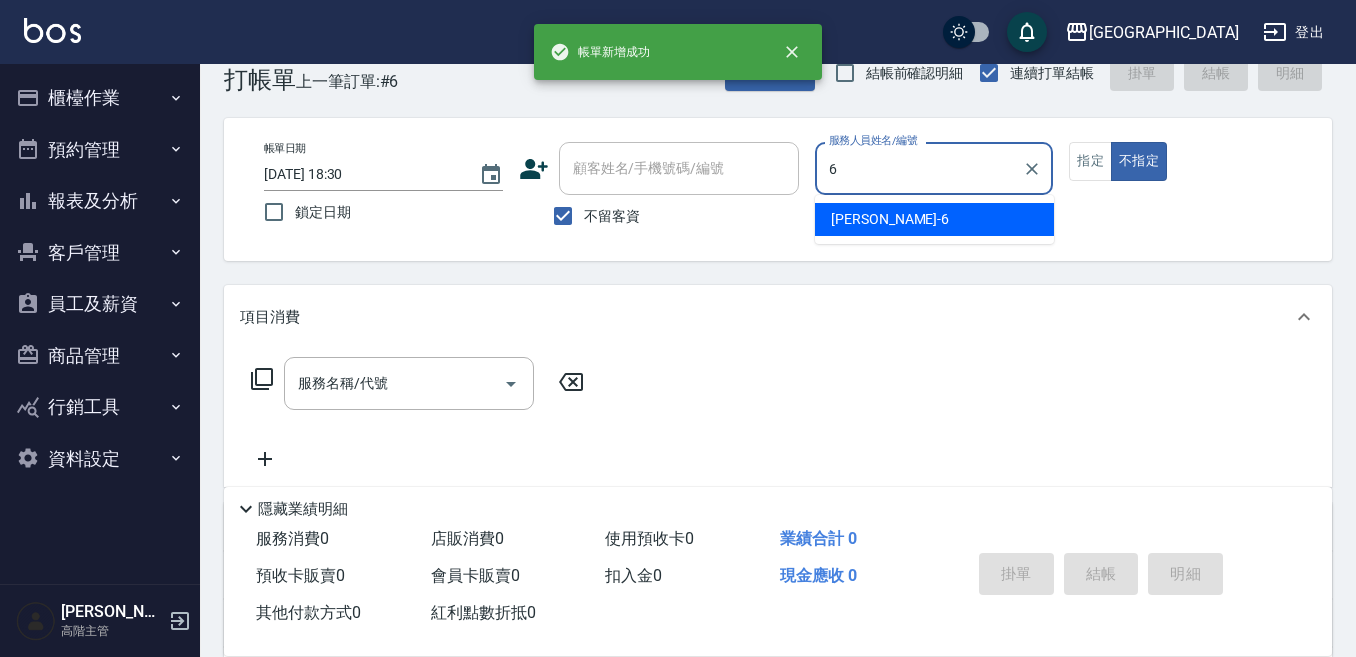 type on "[PERSON_NAME]-6" 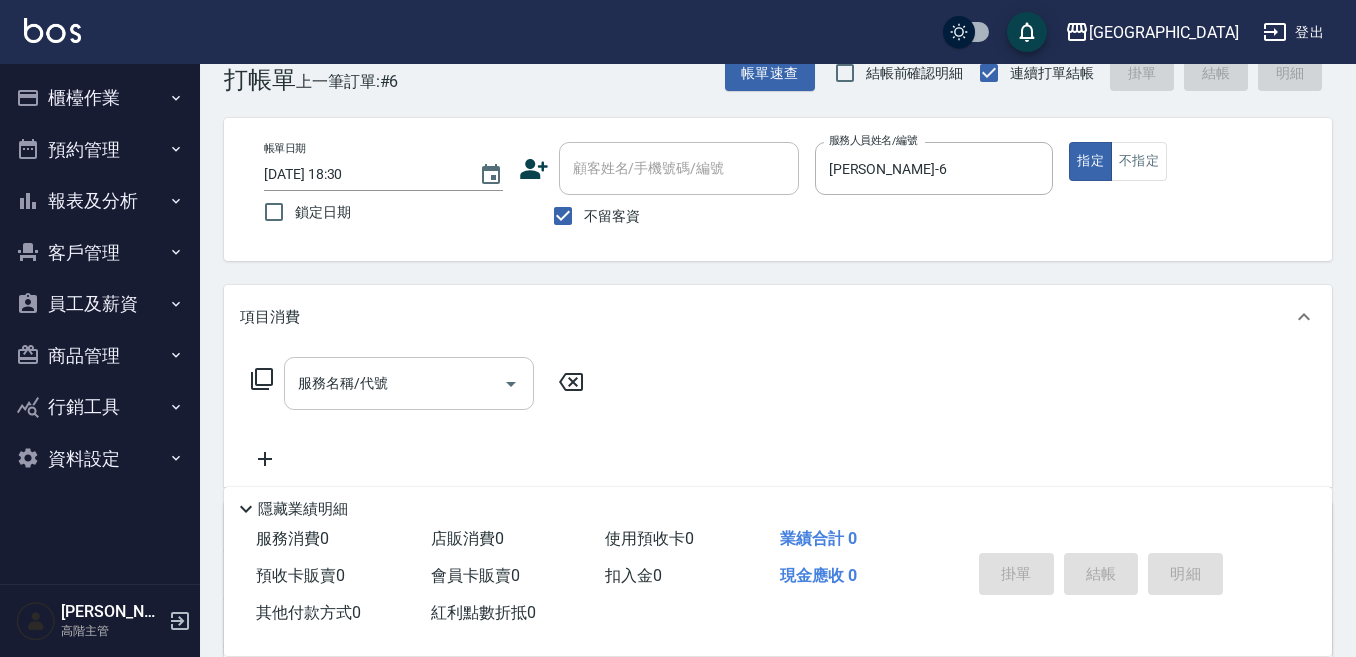 click on "服務名稱/代號" at bounding box center [409, 383] 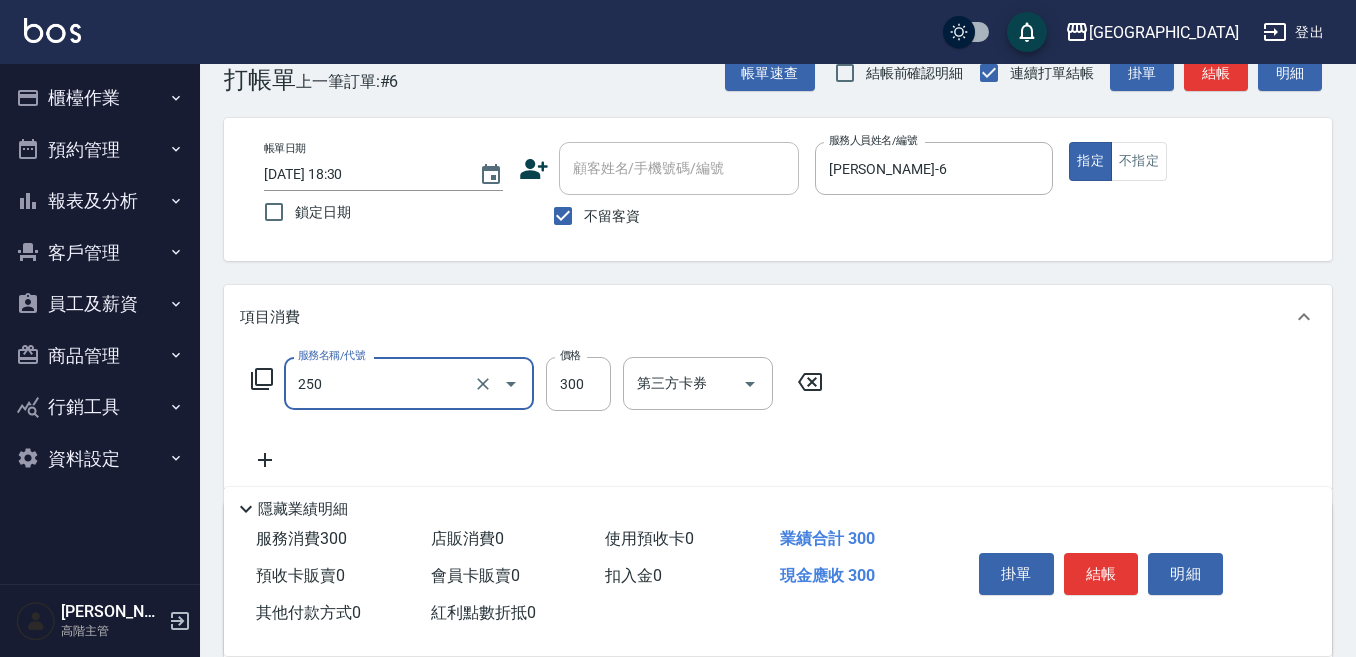 type on "日式洗髮(250)" 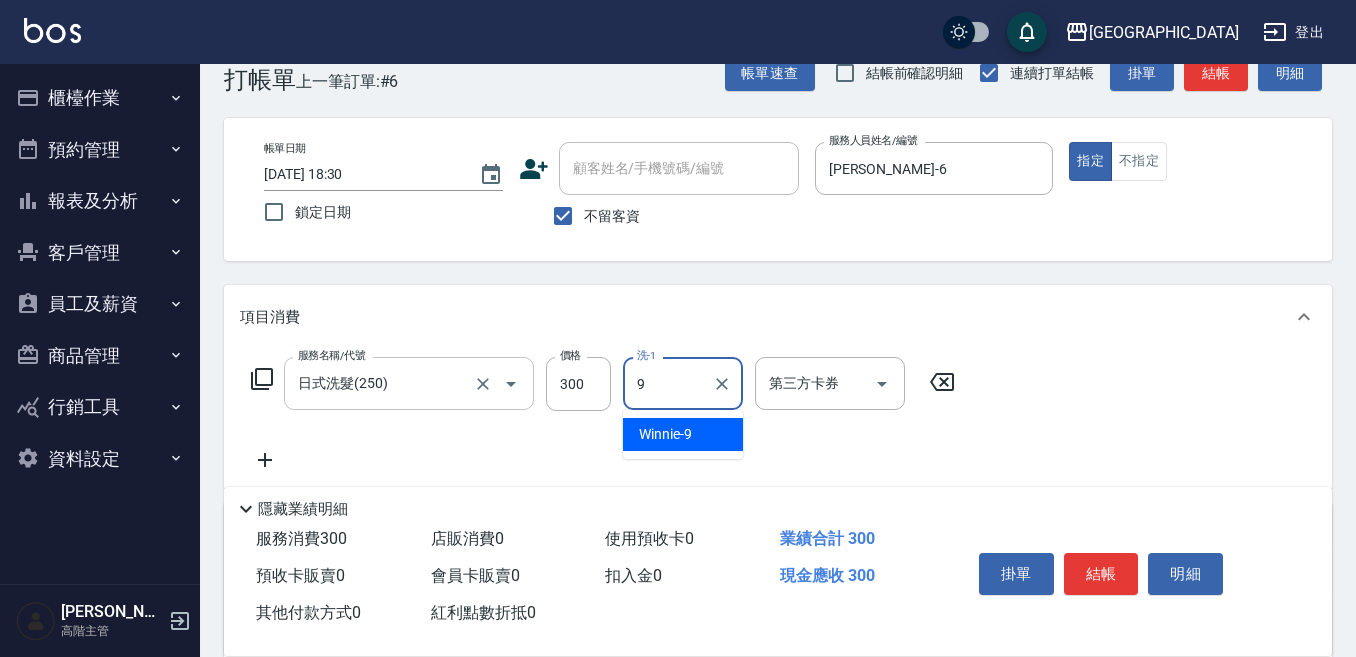 type on "Winnie-9" 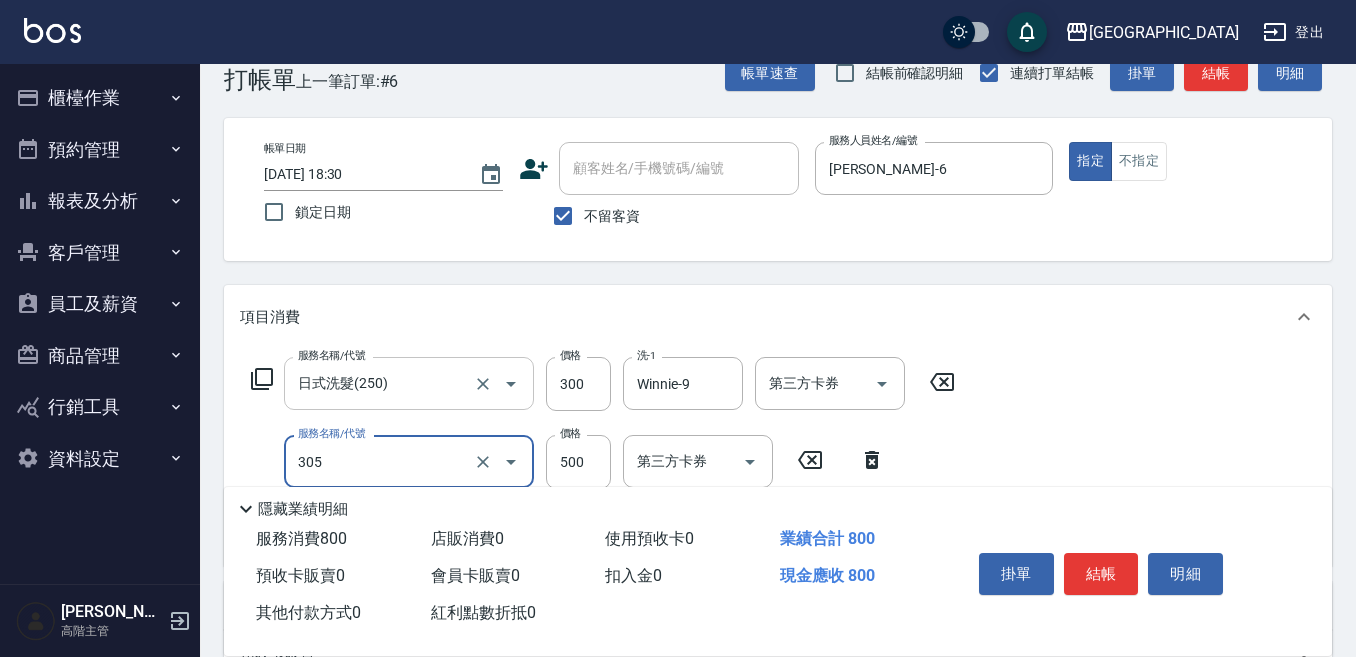 type on "剪髮500(305)" 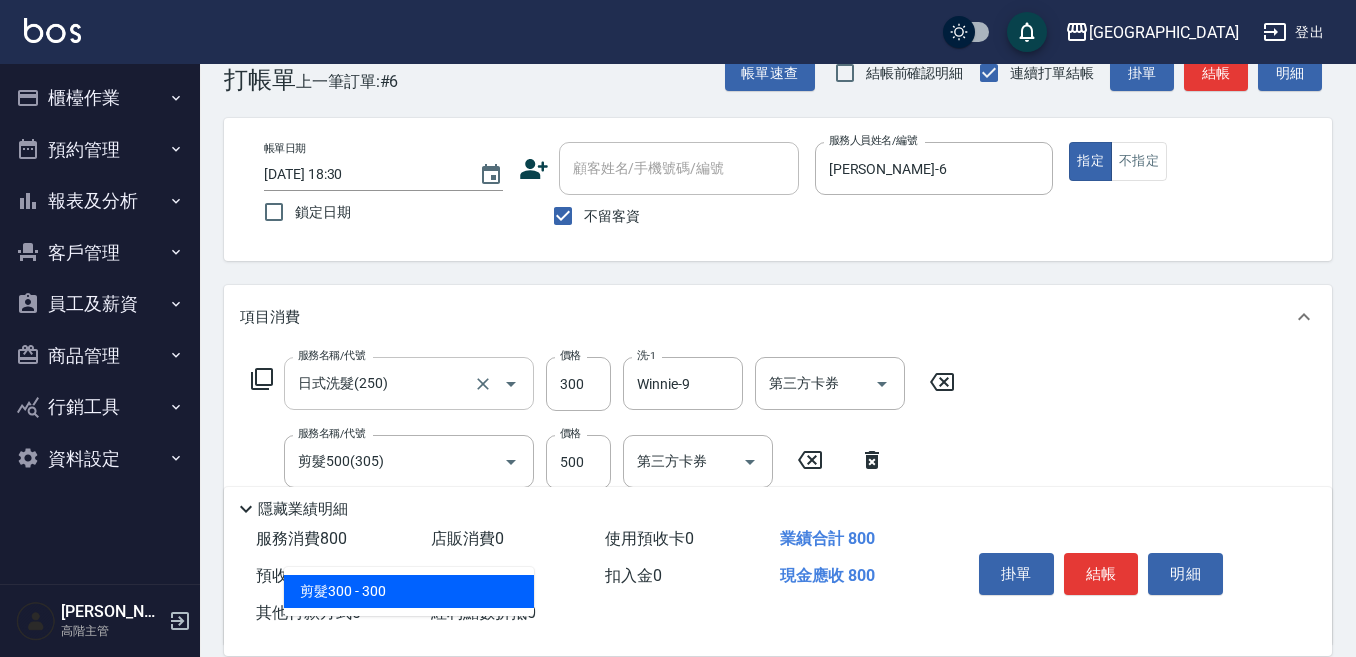 type on "剪髮300(303)" 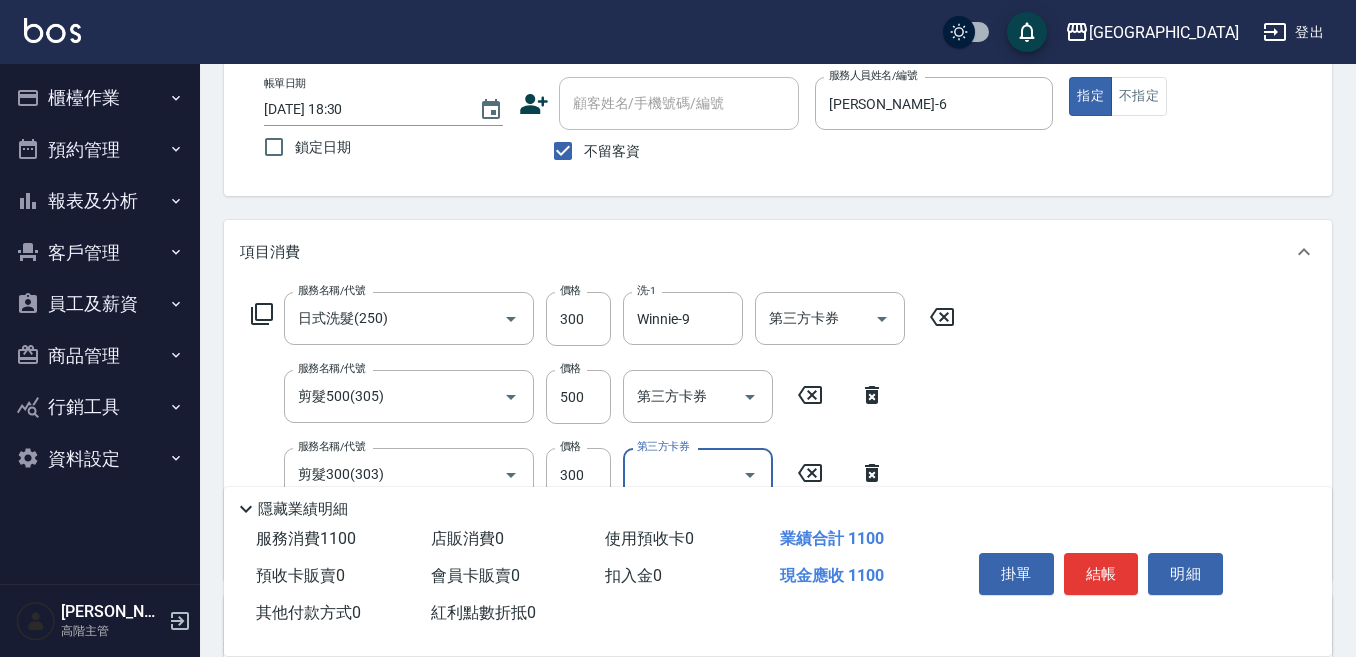 scroll, scrollTop: 143, scrollLeft: 0, axis: vertical 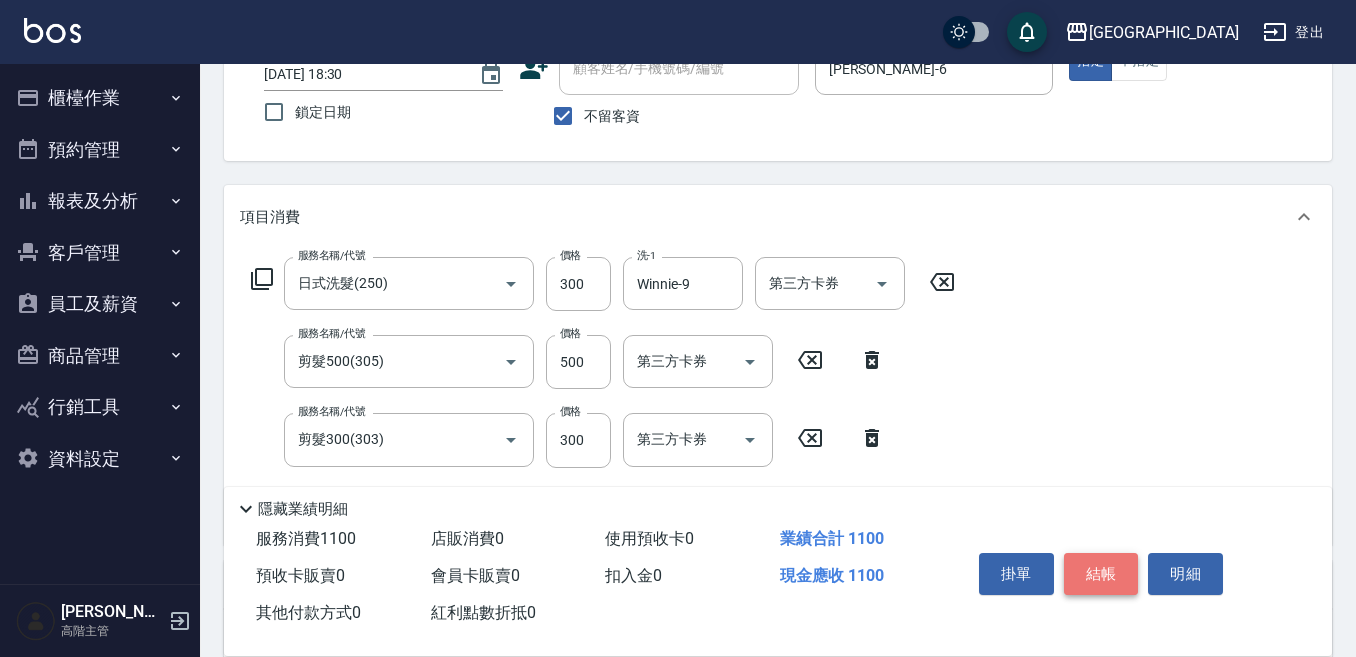 click on "結帳" at bounding box center [1101, 574] 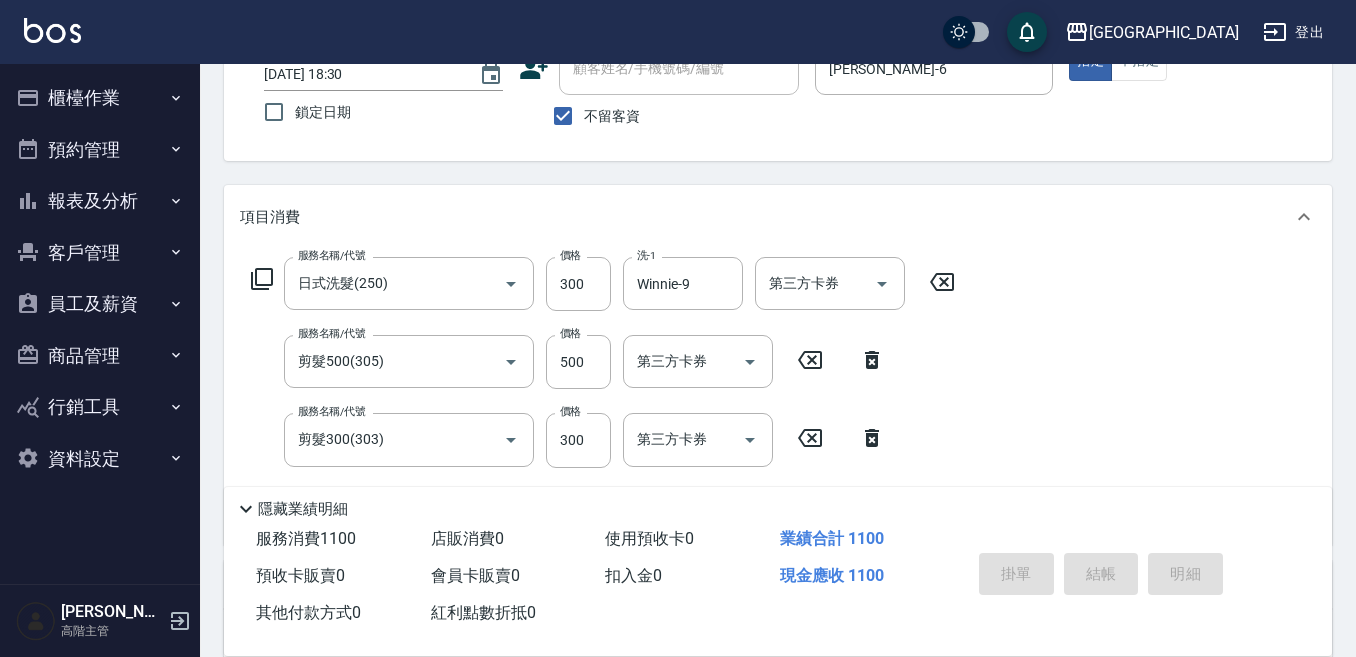 type 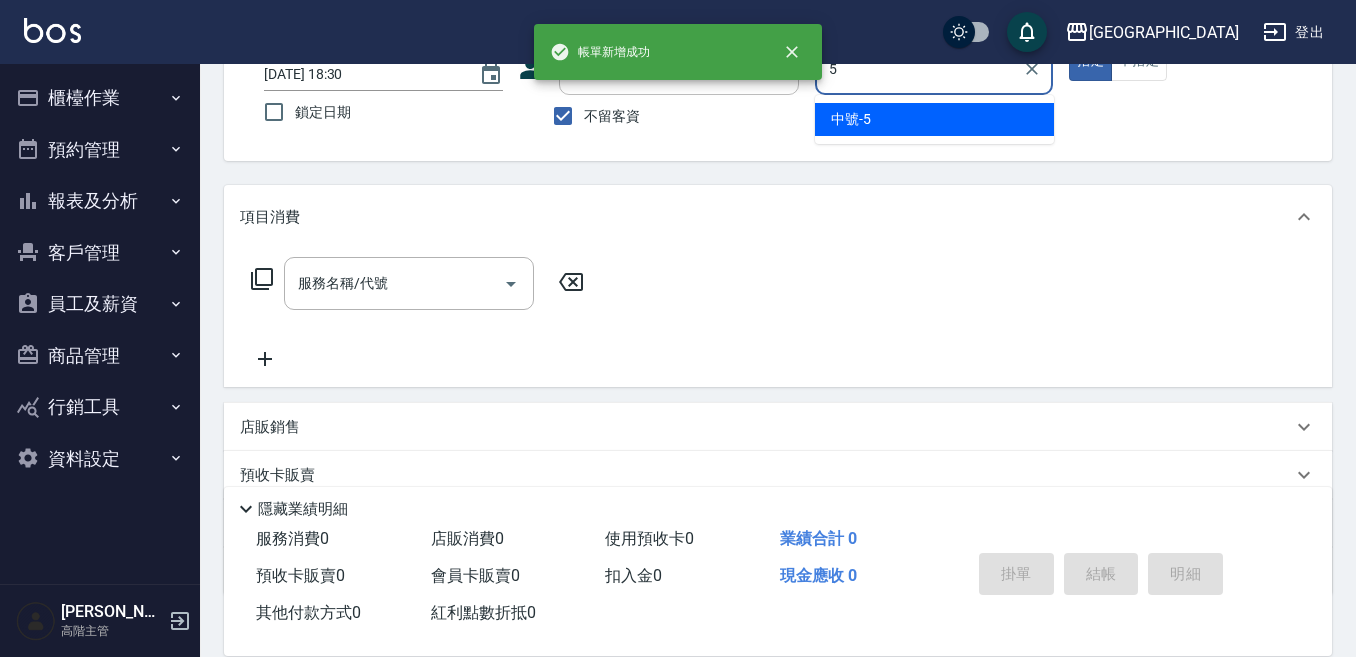 type on "中號-5" 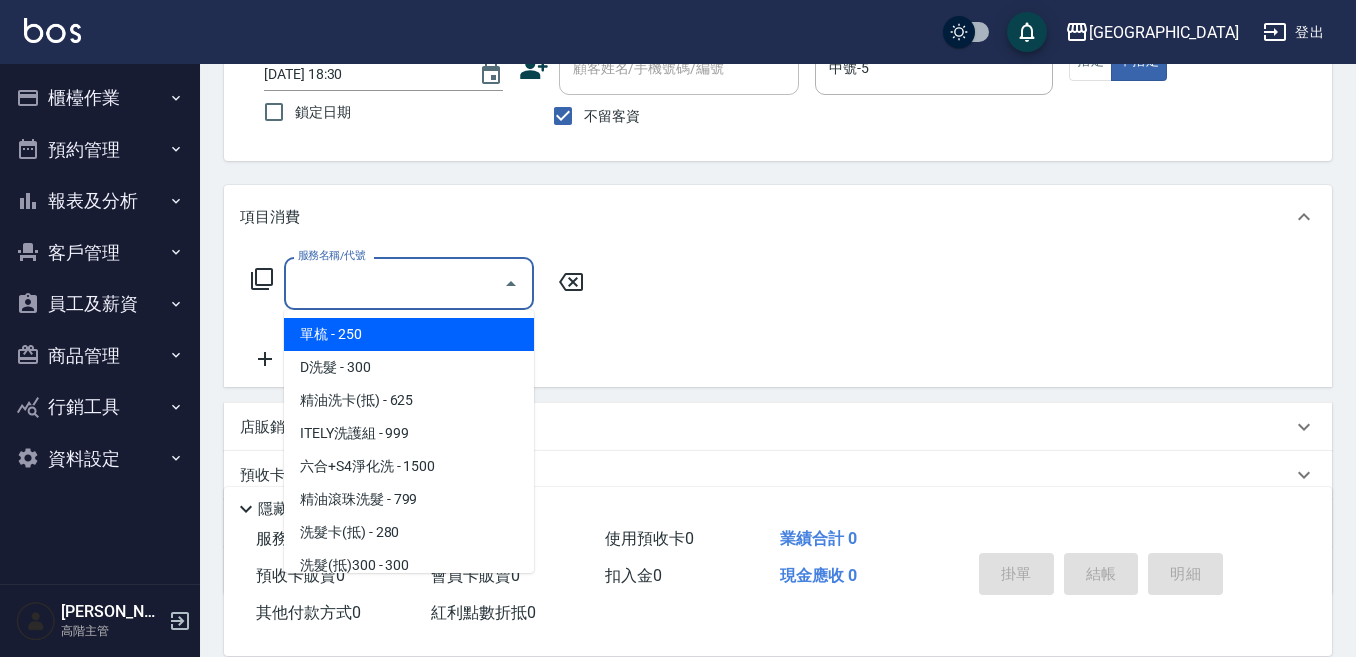 click on "服務名稱/代號" at bounding box center (394, 283) 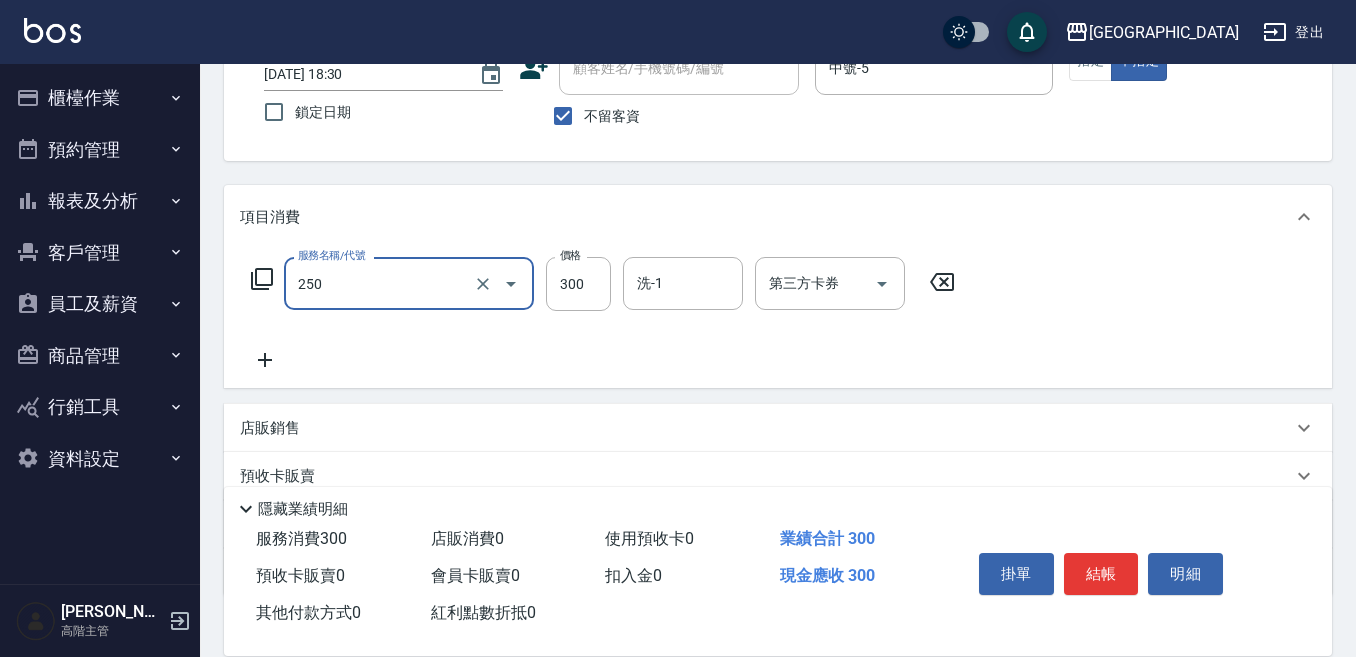 type on "日式洗髮(250)" 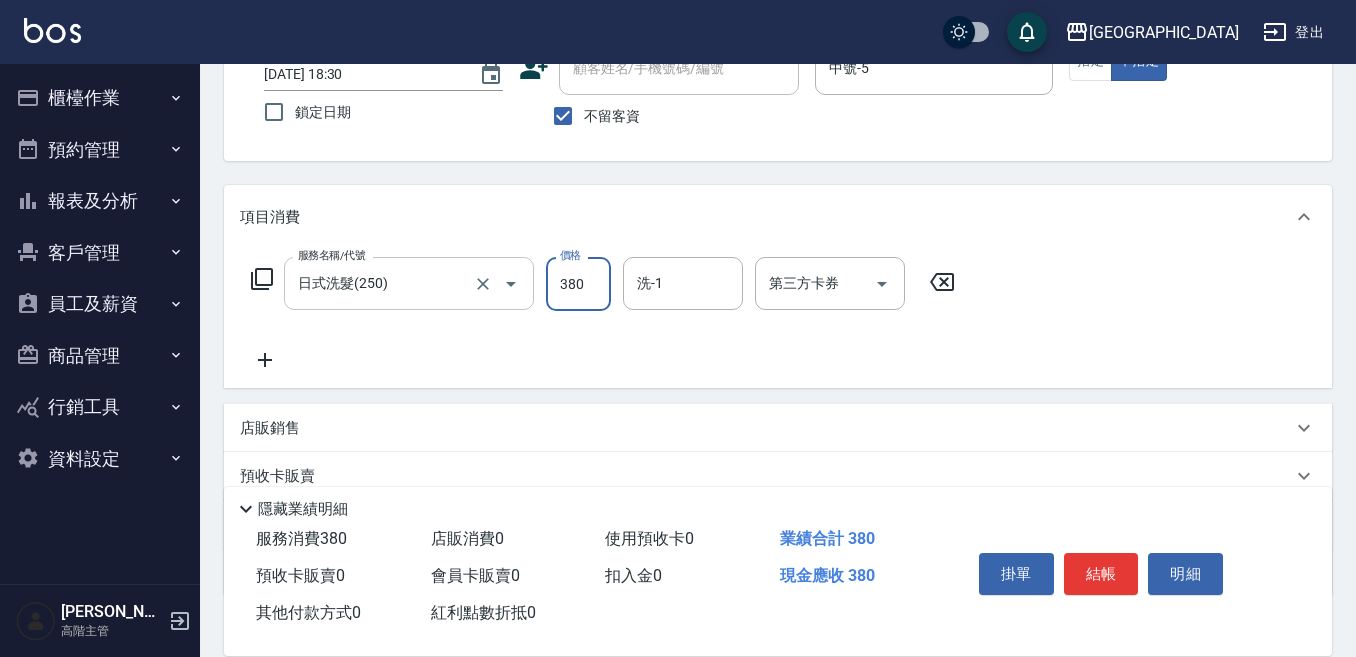 type on "380" 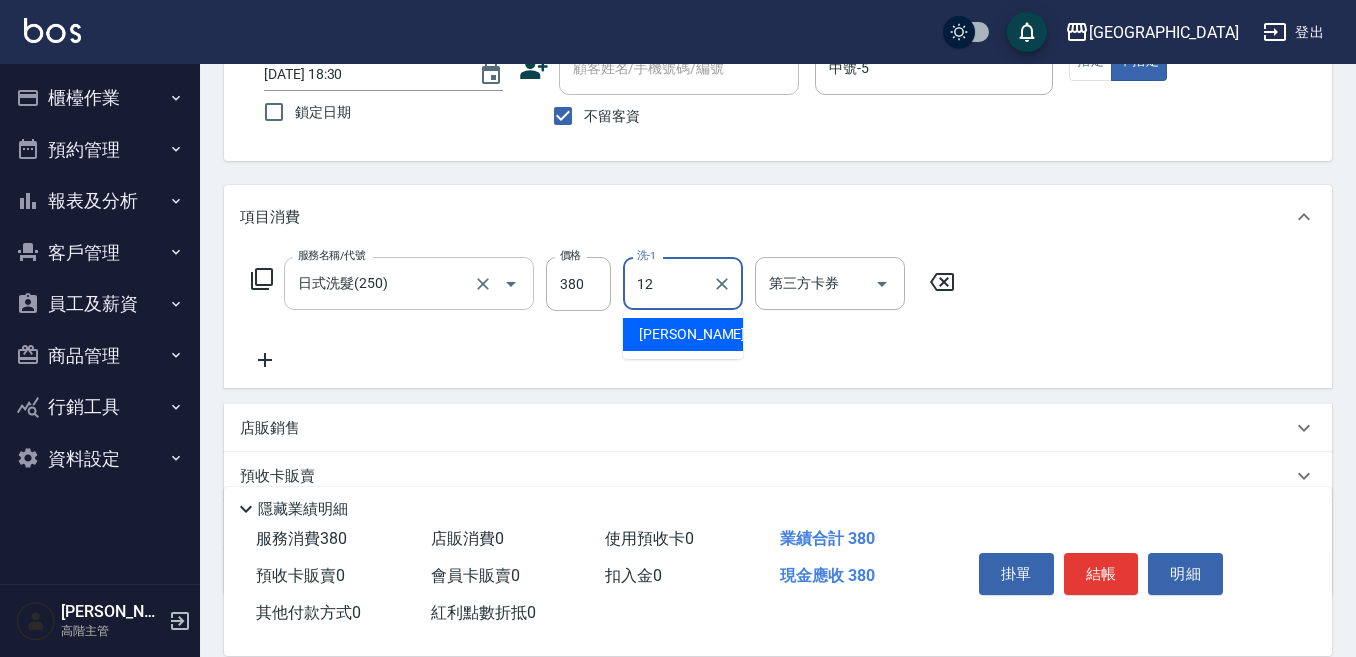 type on "[PERSON_NAME]-12" 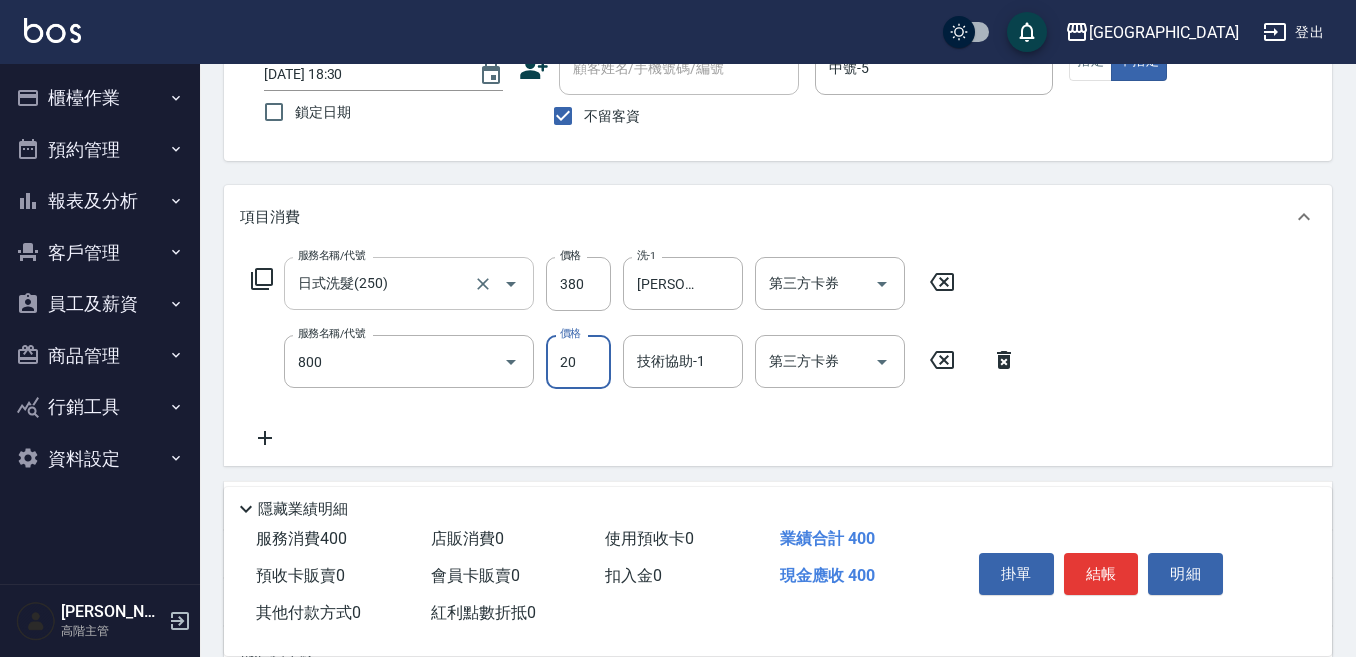 type on "潤絲精(800)" 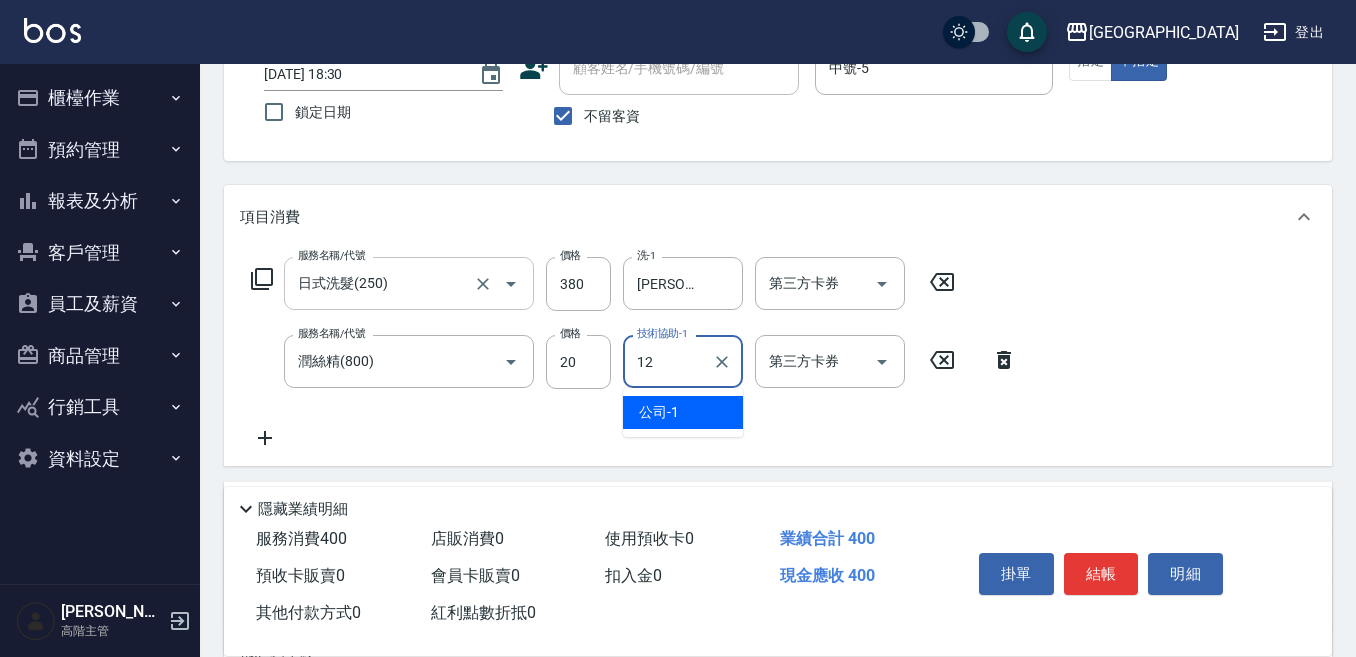 type on "[PERSON_NAME]-12" 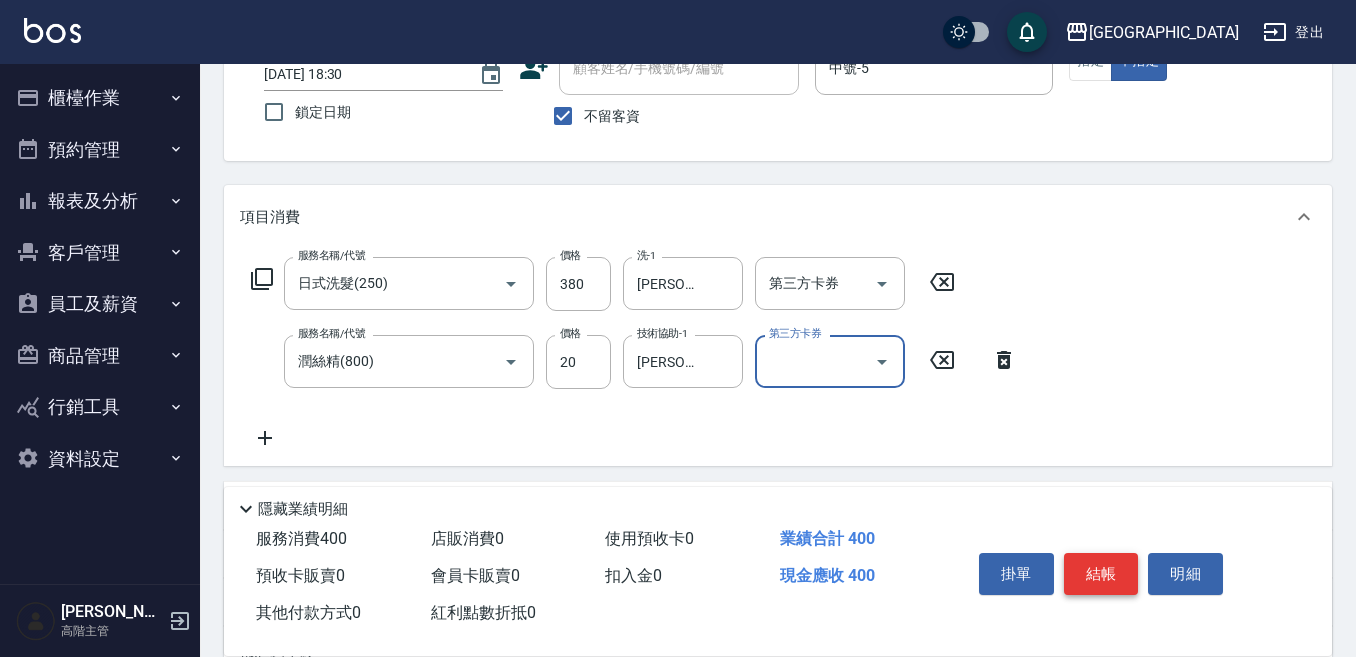 click on "結帳" at bounding box center [1101, 574] 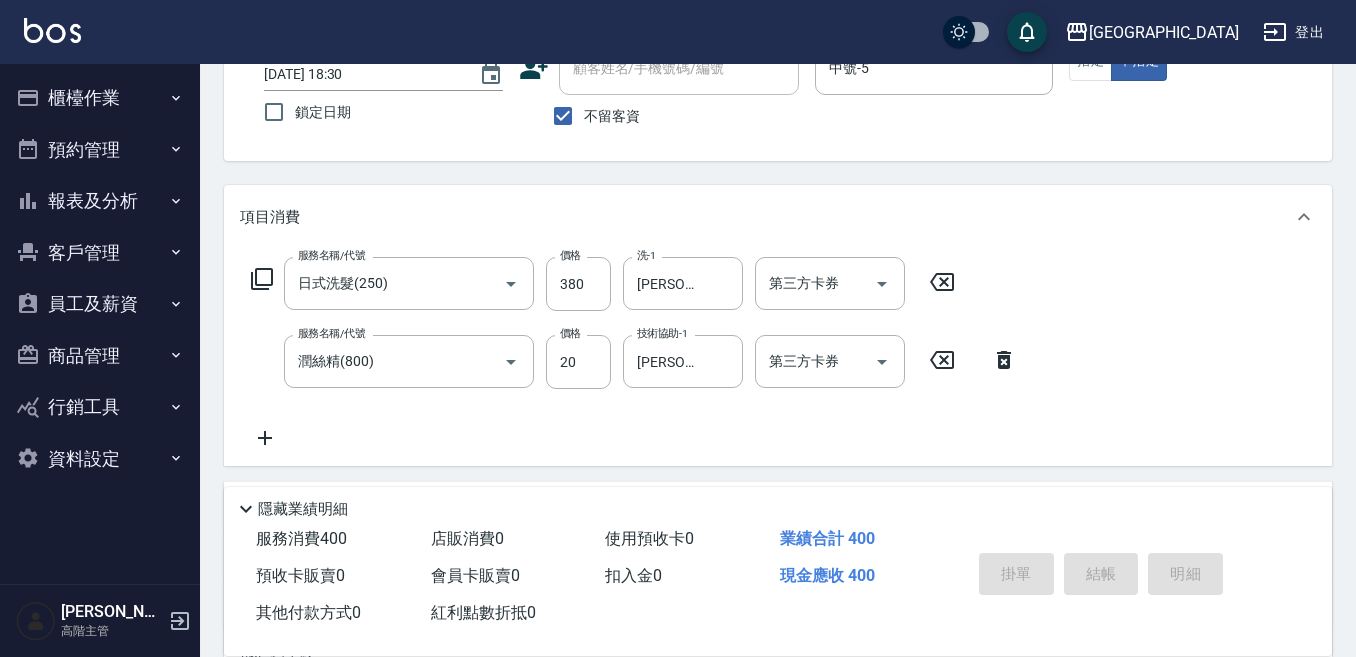 type 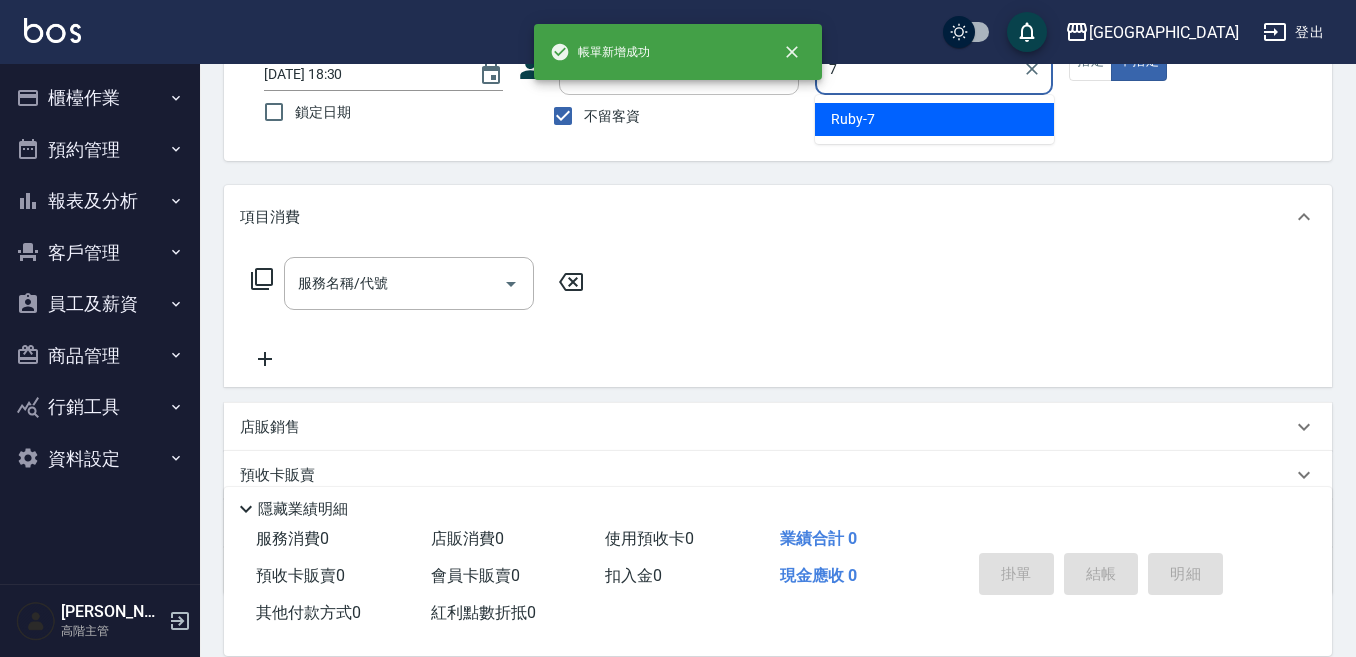 type on "Ruby-7" 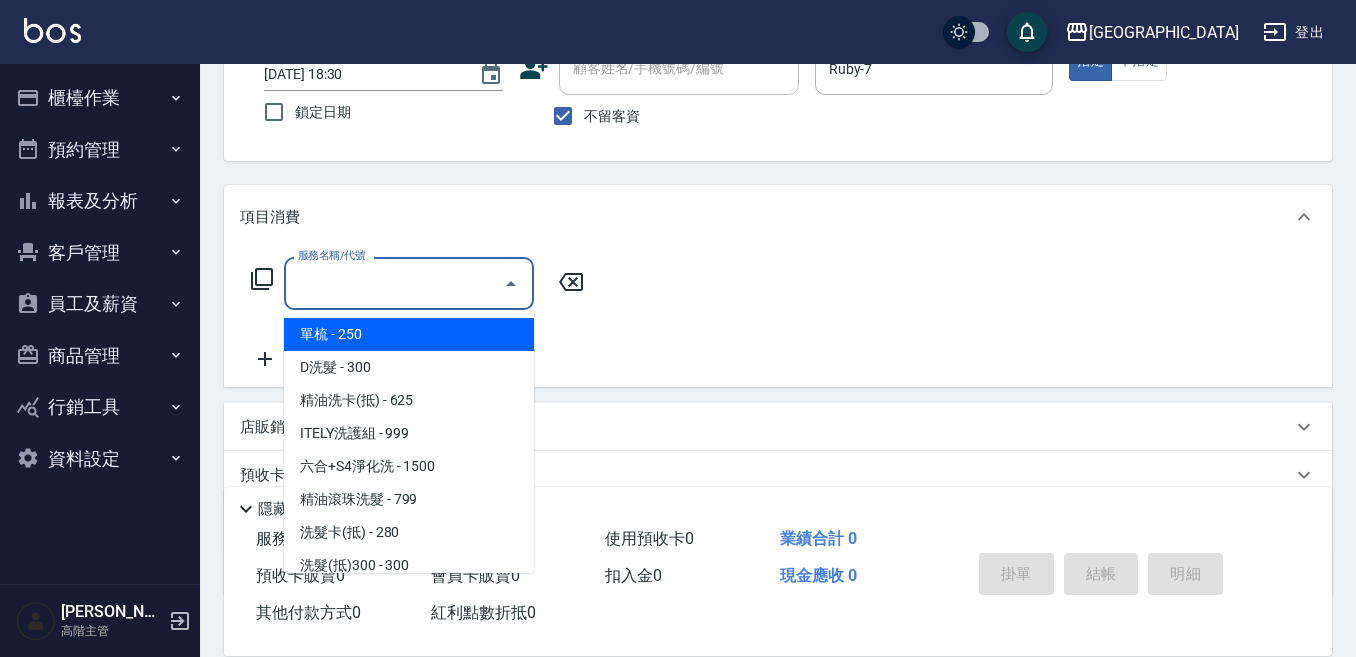 click on "服務名稱/代號" at bounding box center (394, 283) 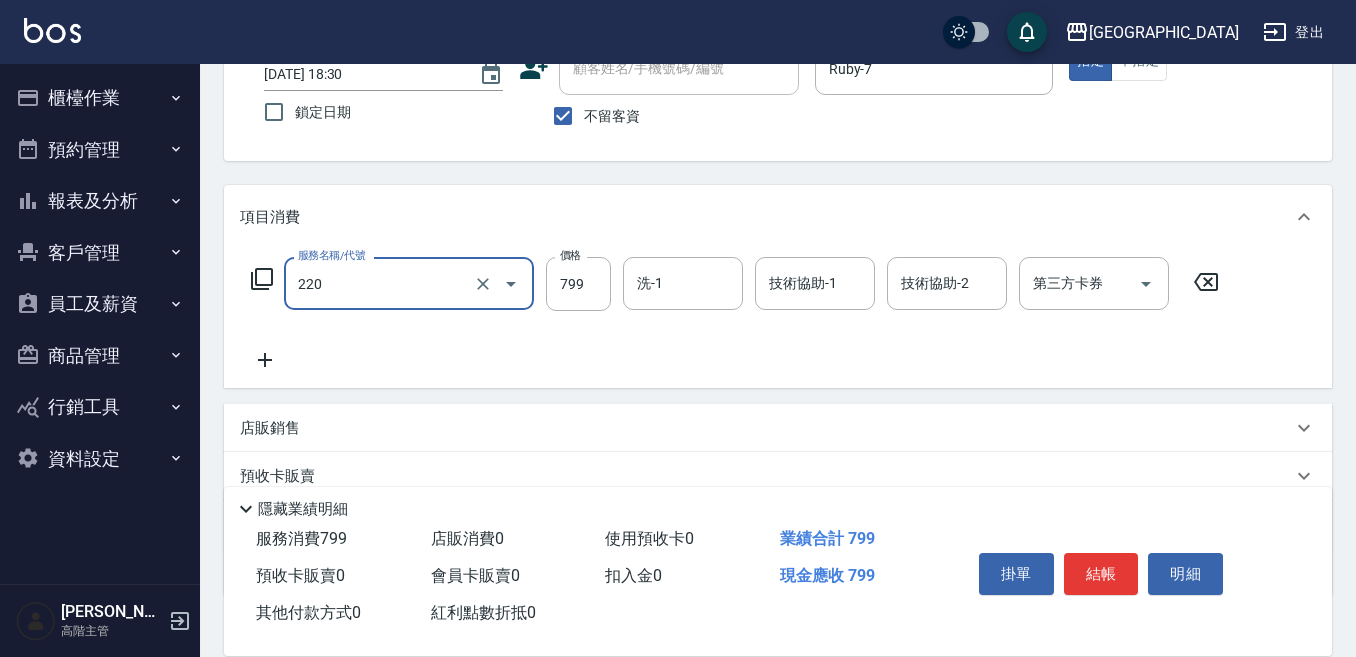 type on "精油滾珠洗髮(220)" 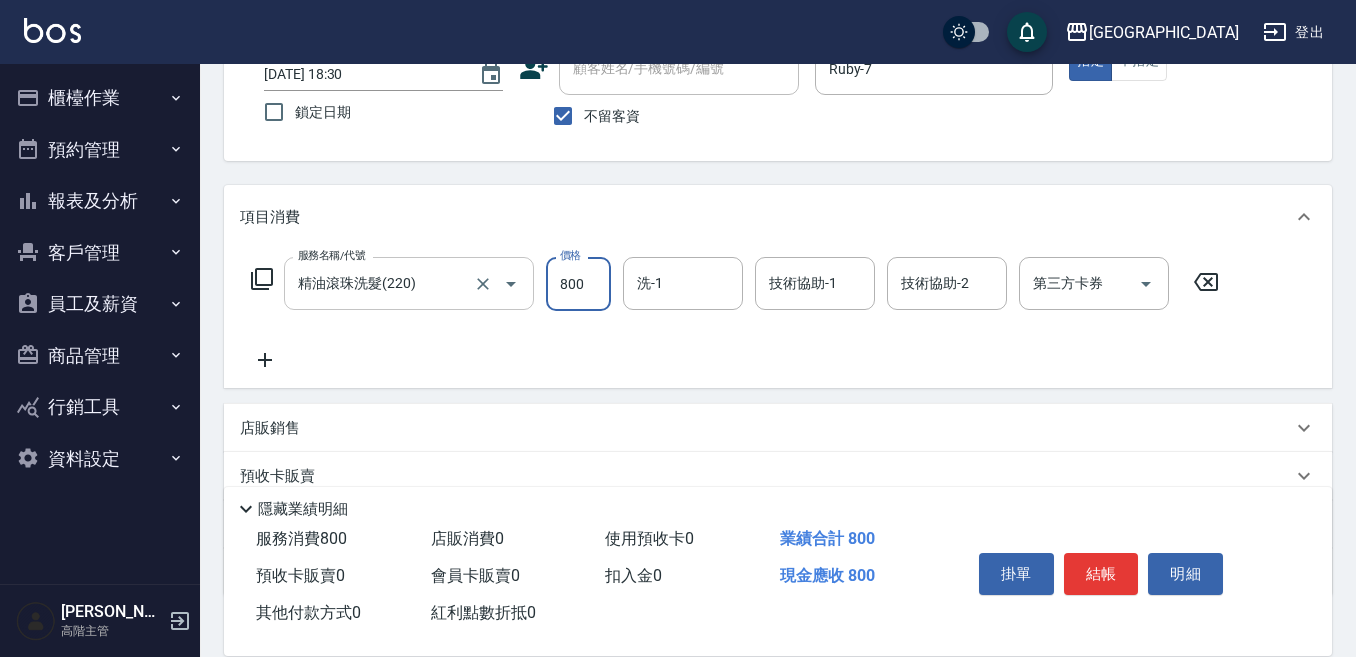 type on "800" 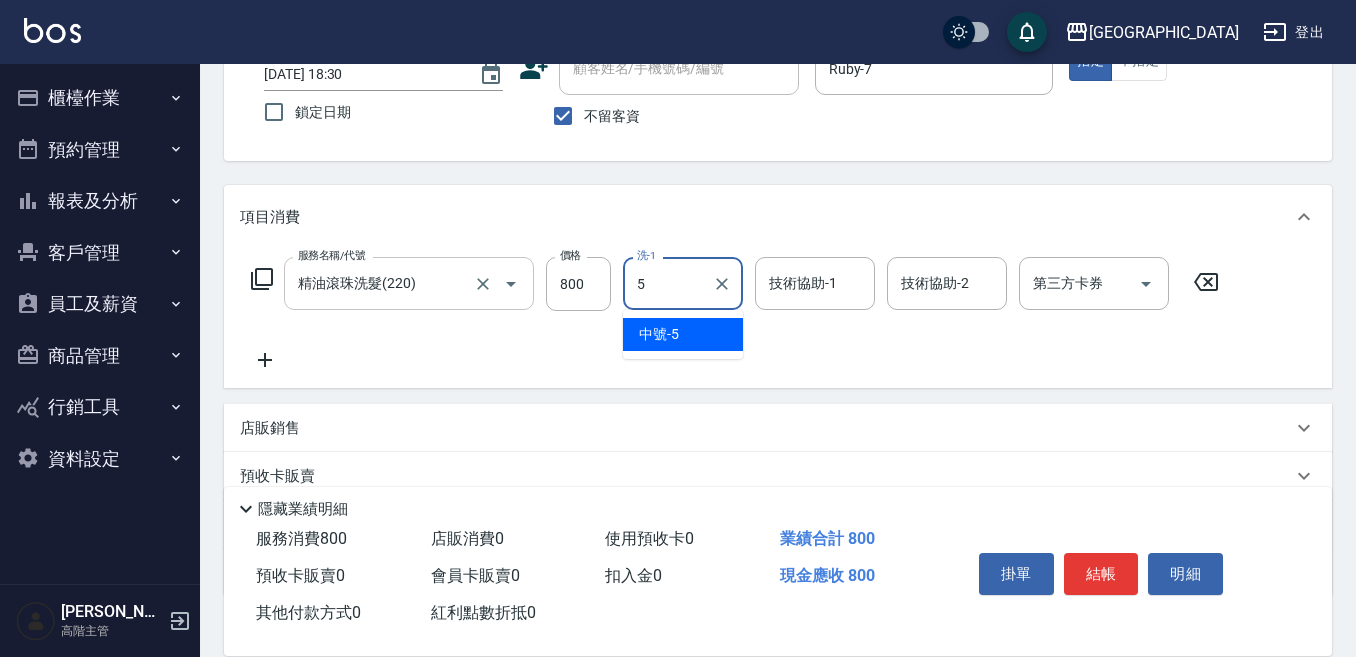 type on "中號-5" 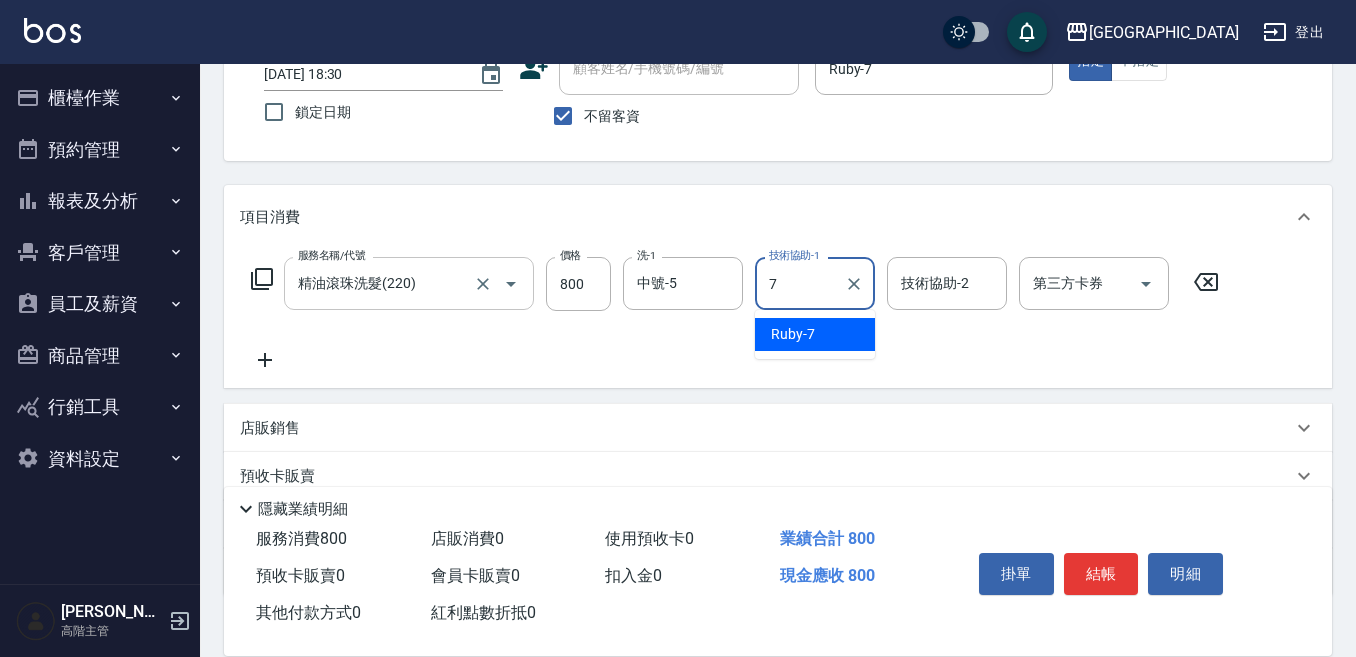 type on "Ruby-7" 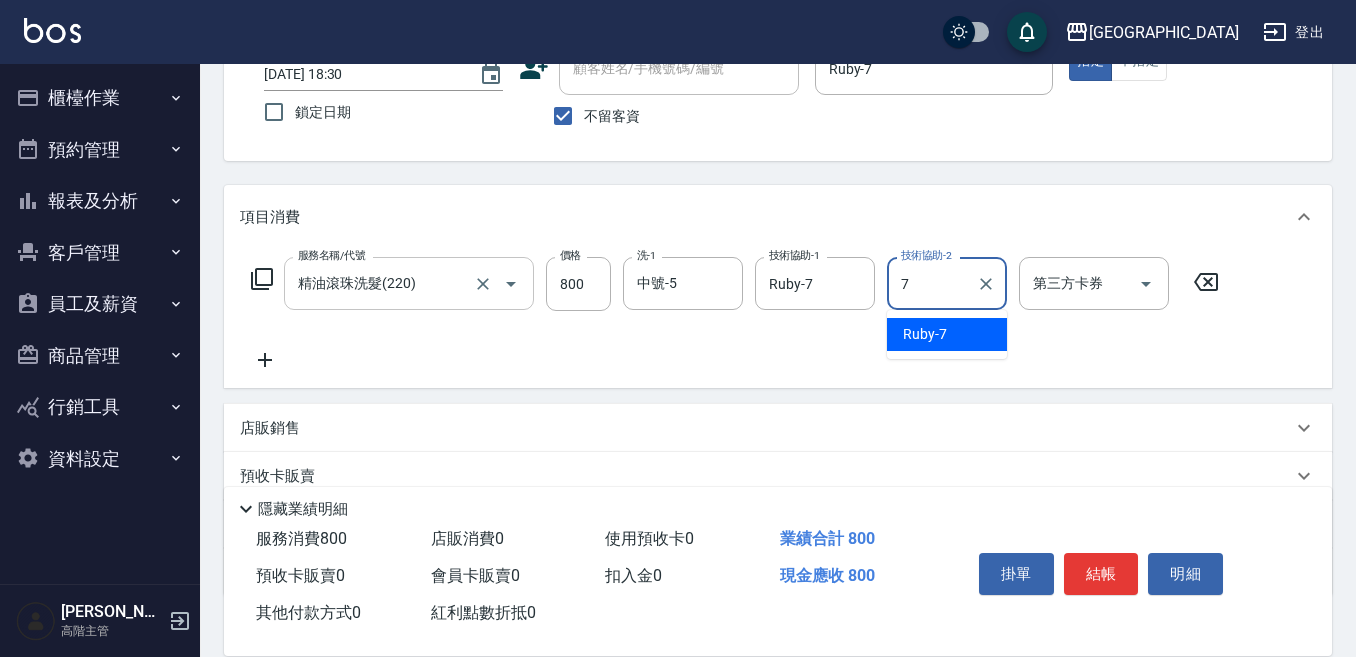 type on "Ruby-7" 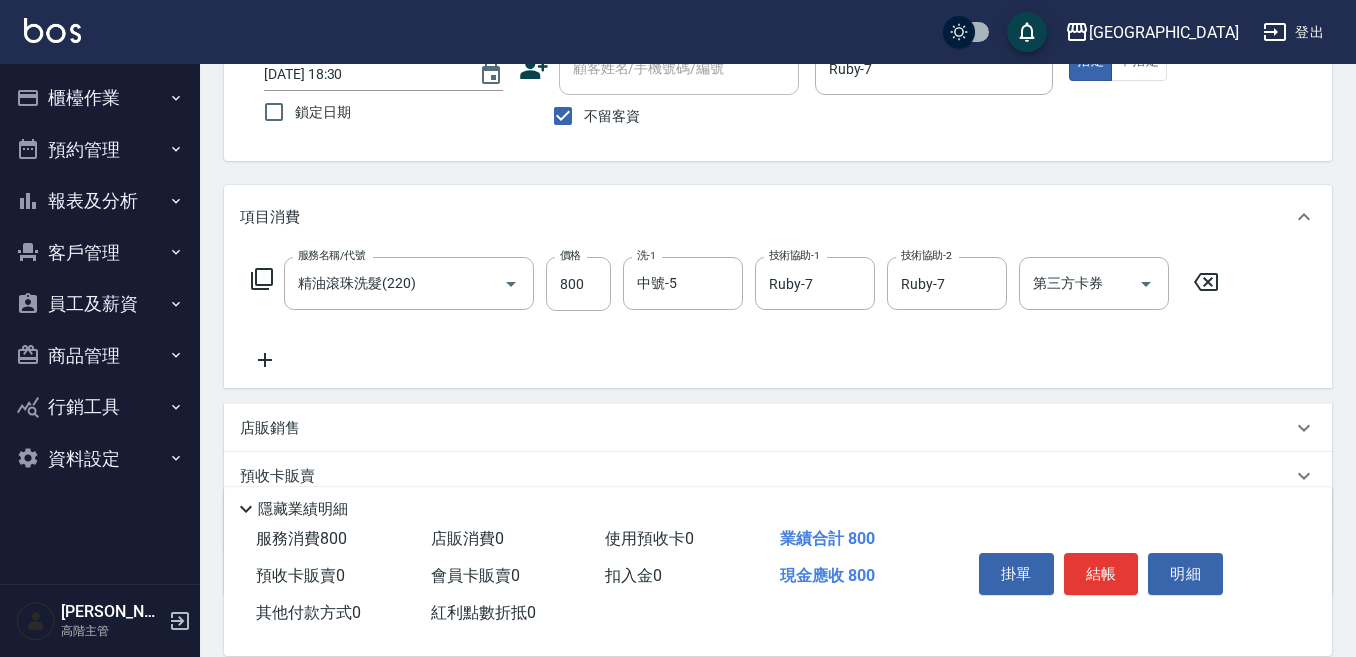 click 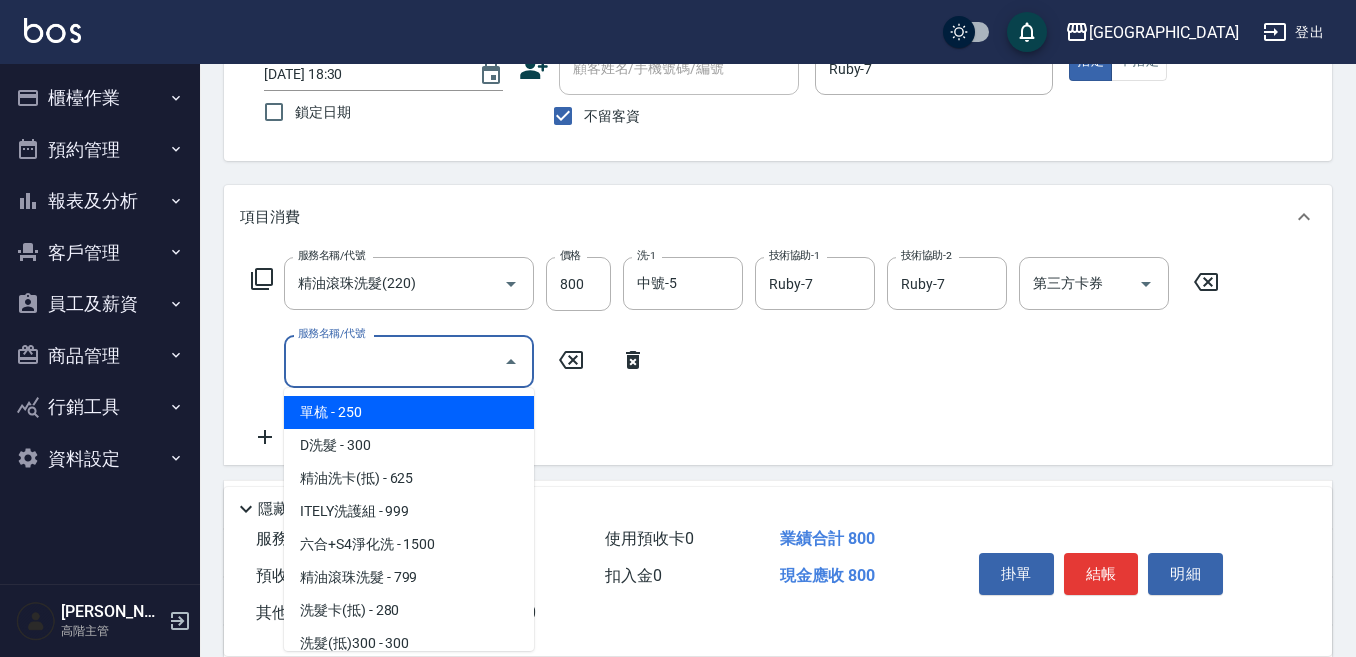 click on "服務名稱/代號" at bounding box center (394, 361) 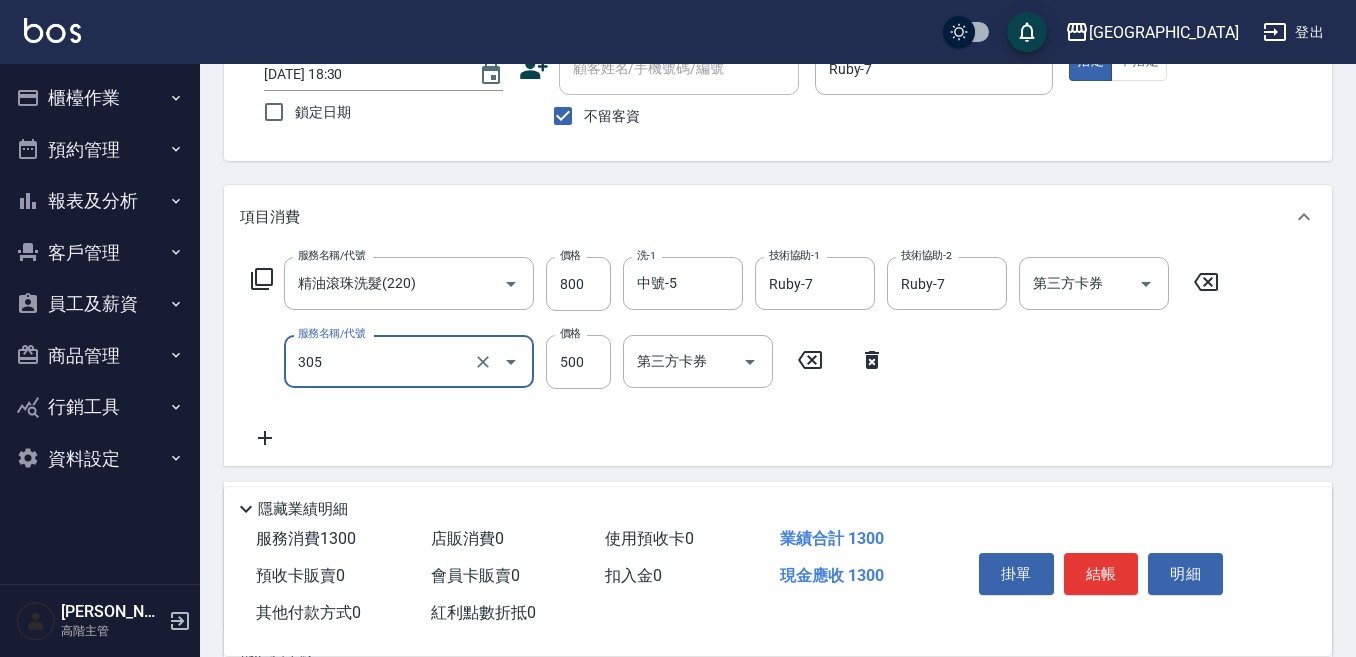 type on "剪髮500(305)" 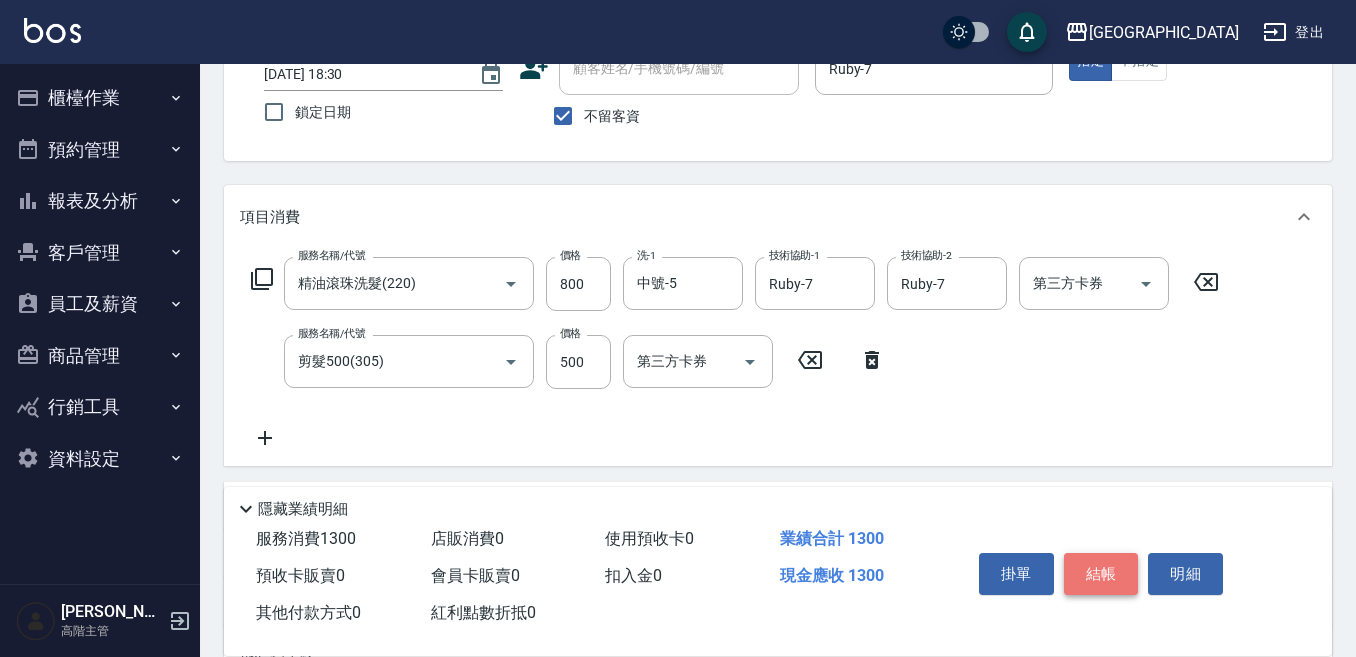 click on "結帳" at bounding box center [1101, 574] 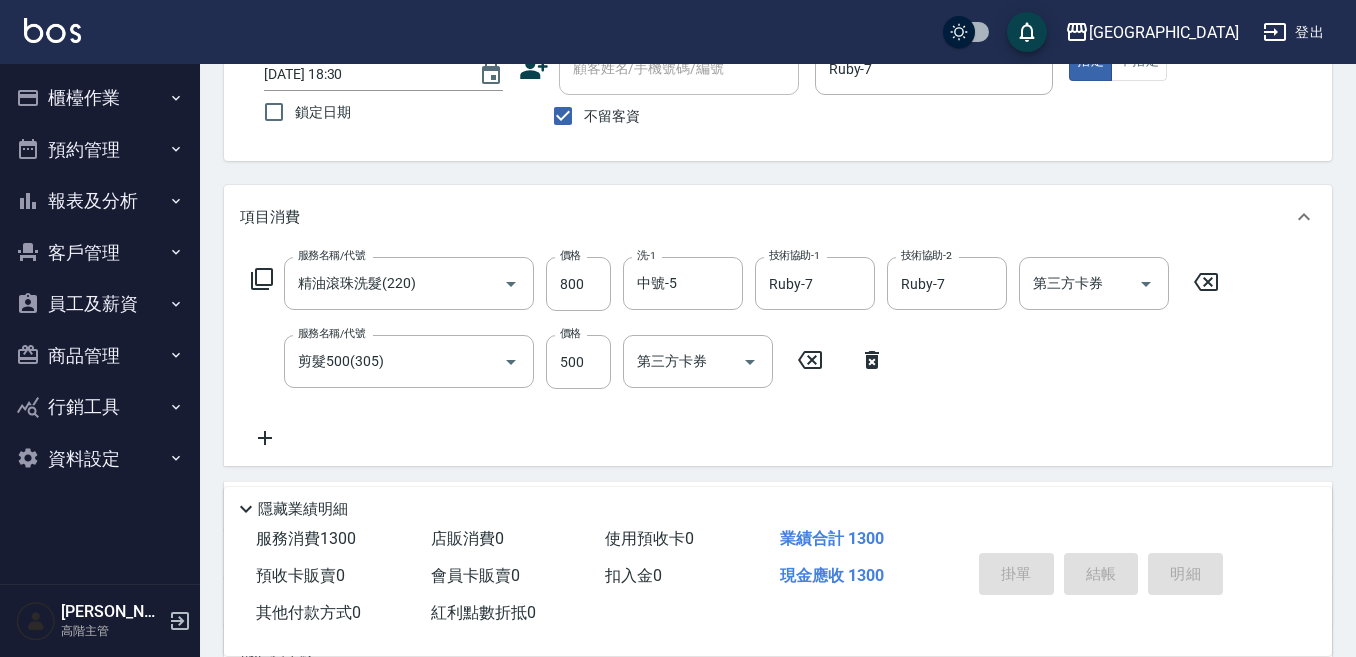 type on "[DATE] 18:32" 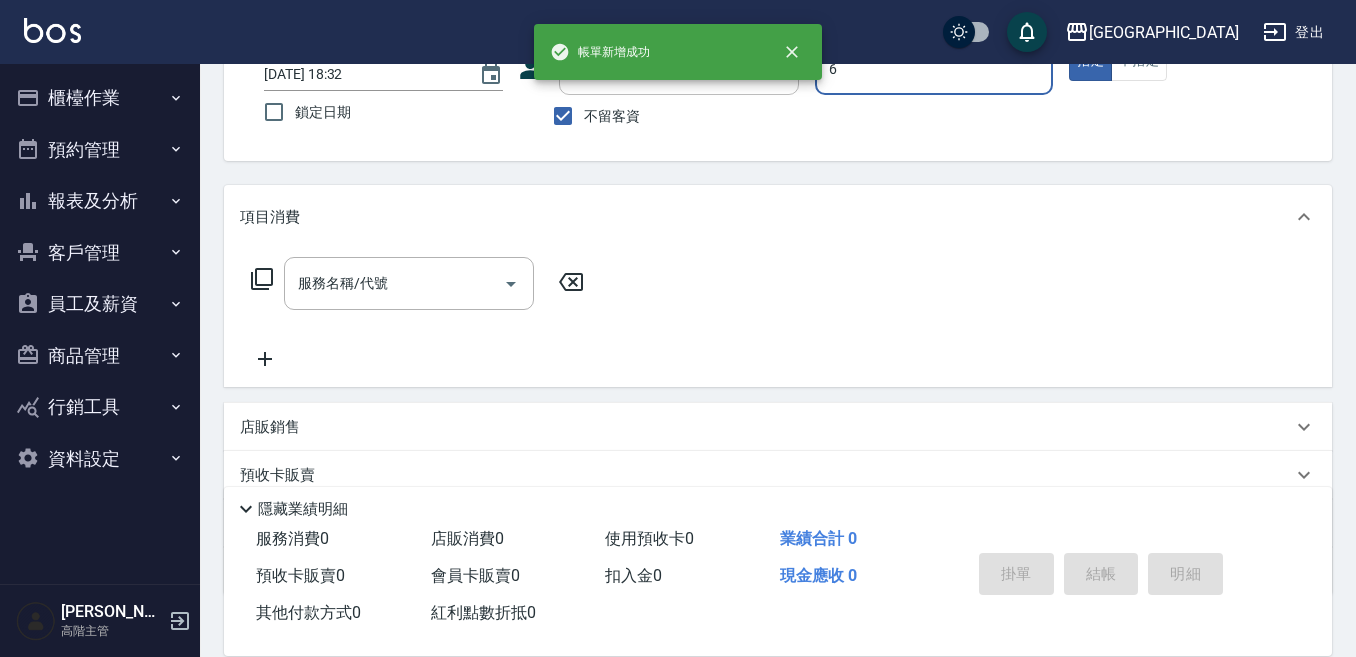 type on "[PERSON_NAME]-6" 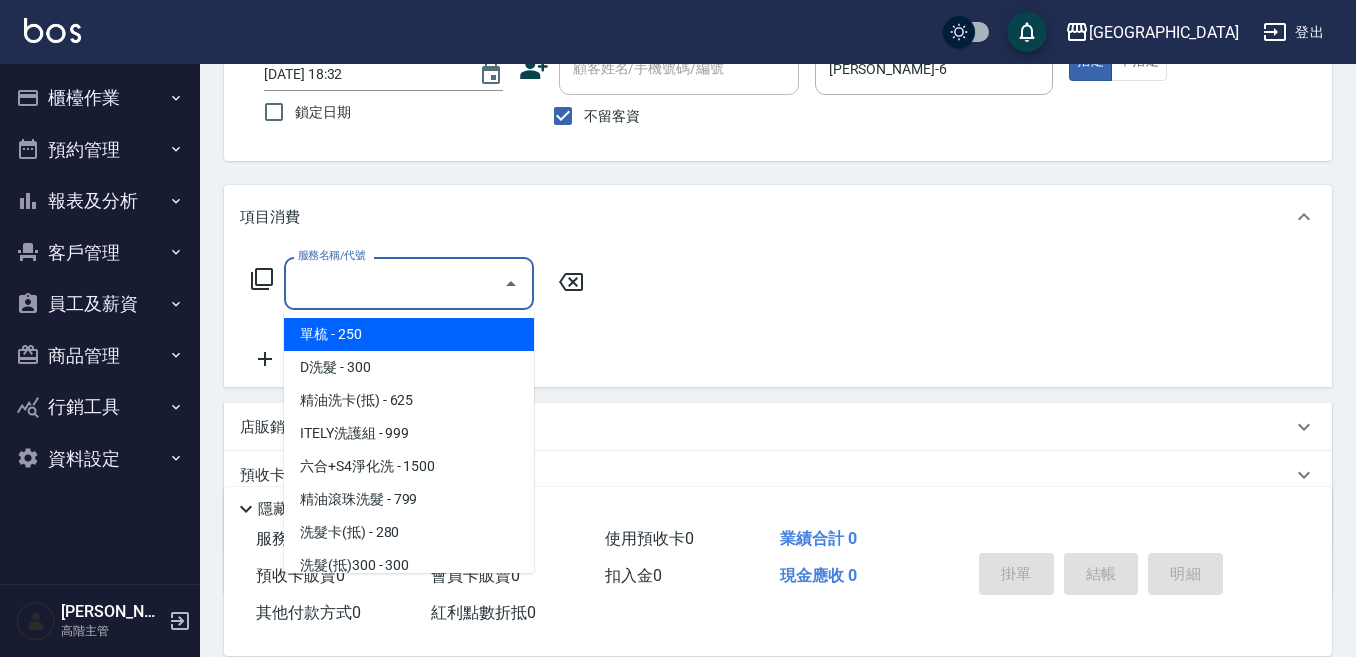 click on "服務名稱/代號" at bounding box center (394, 283) 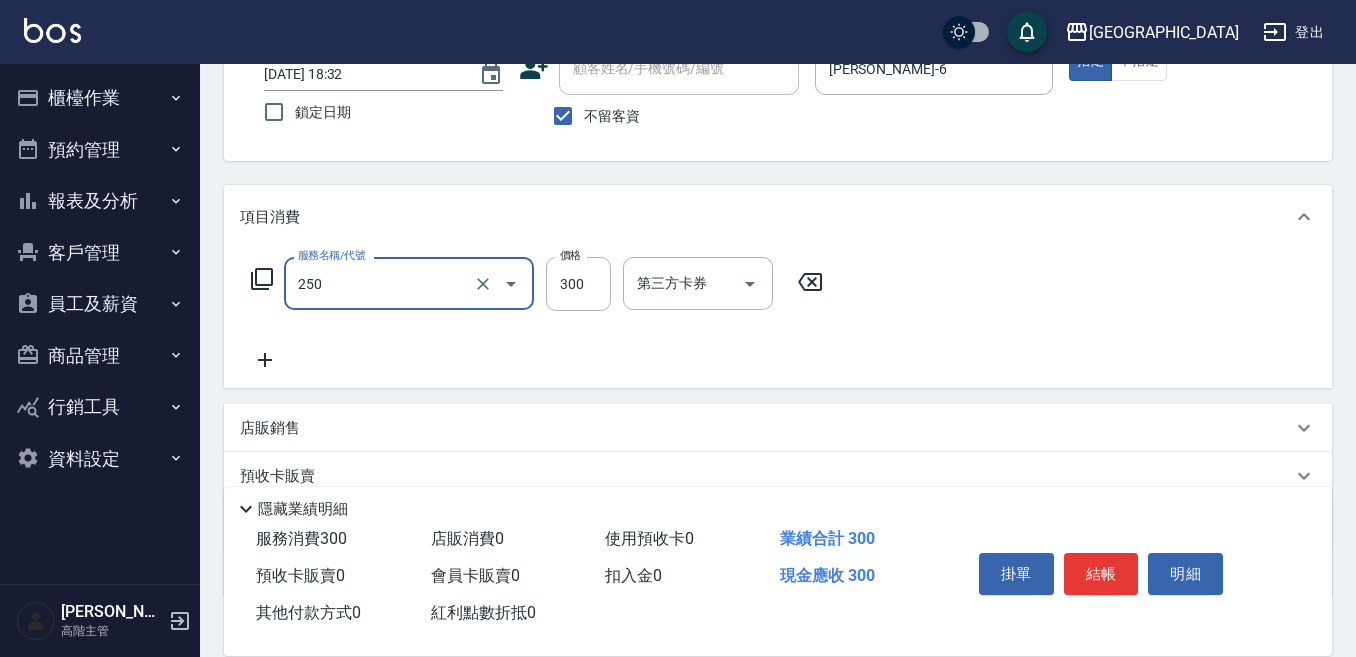 type on "日式洗髮(250)" 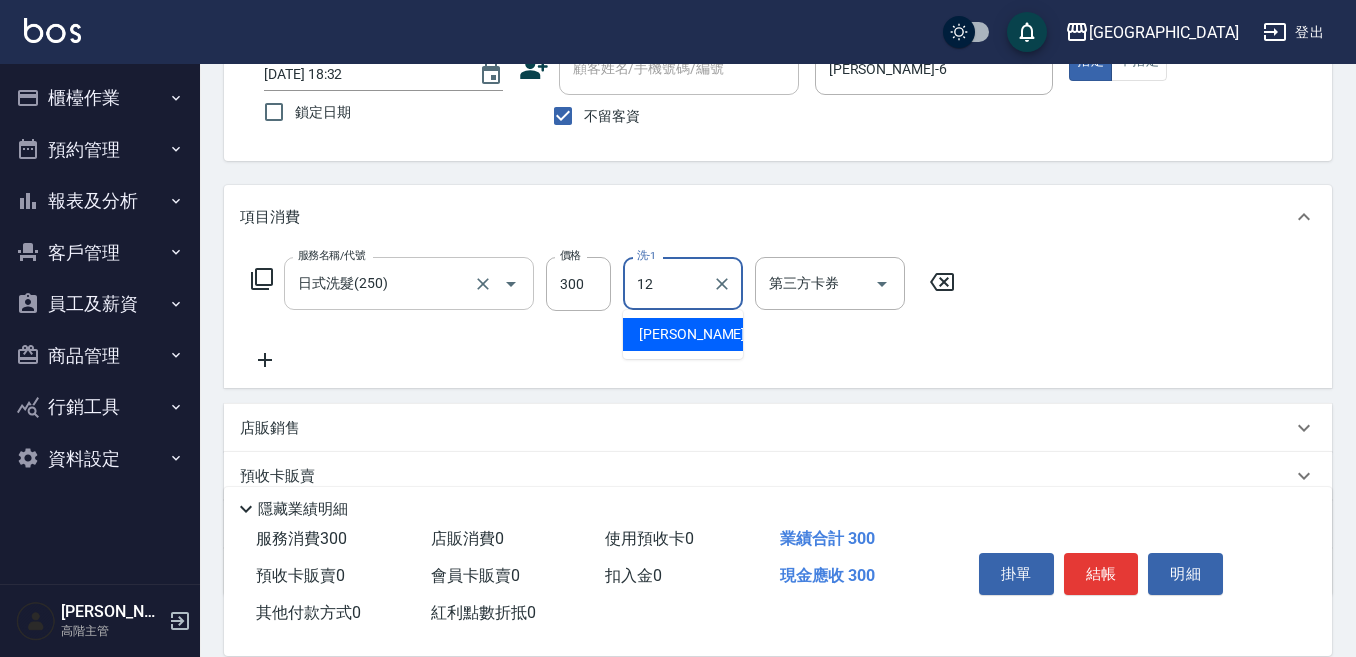 type on "[PERSON_NAME]-12" 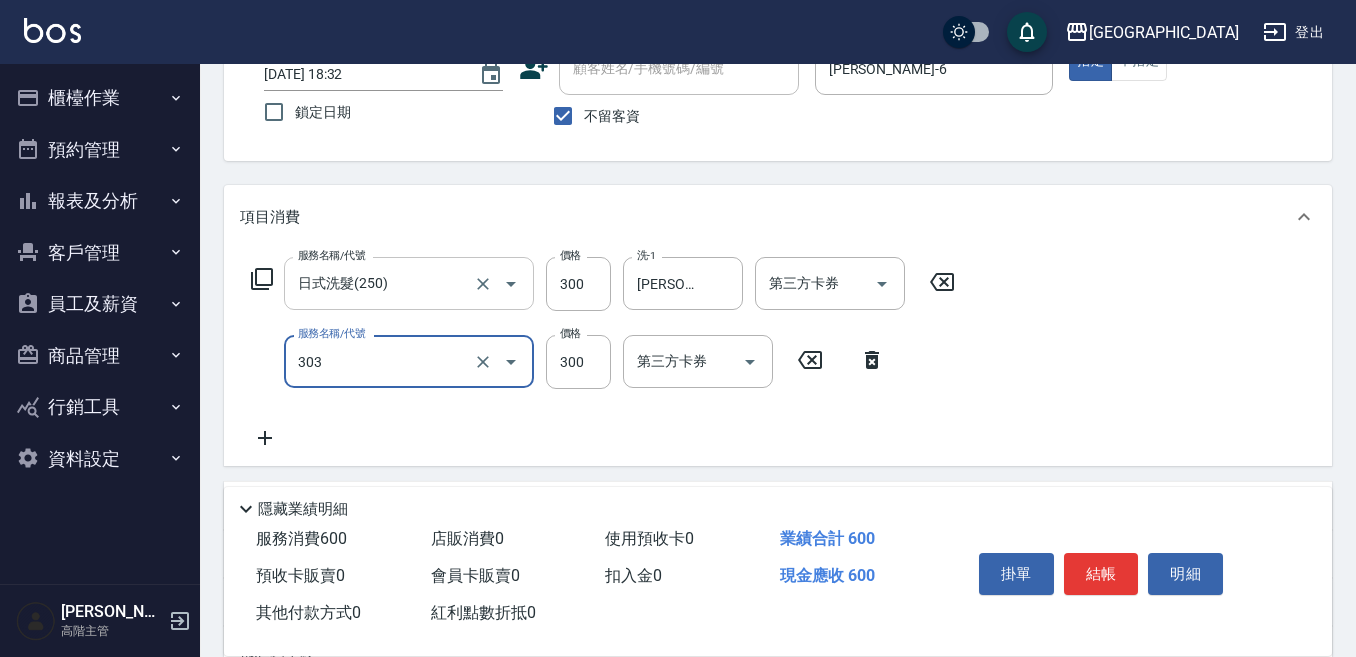 type on "剪髮300(303)" 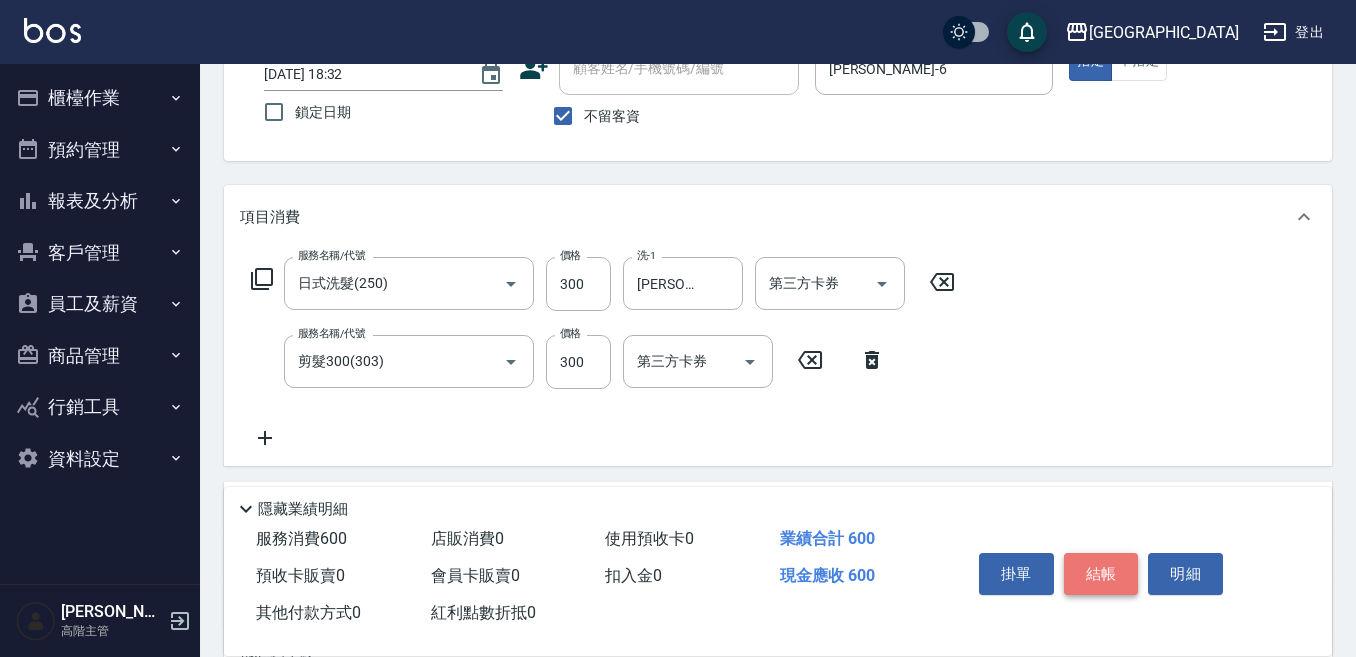 click on "結帳" at bounding box center (1101, 574) 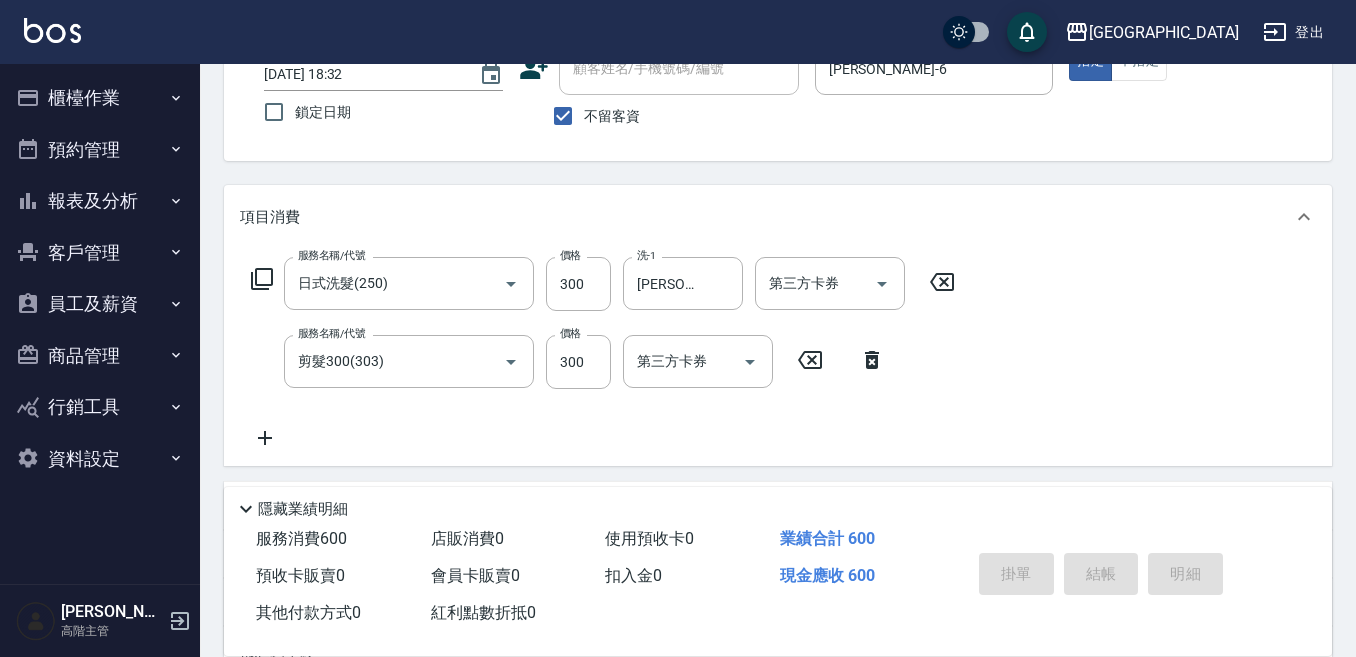 type 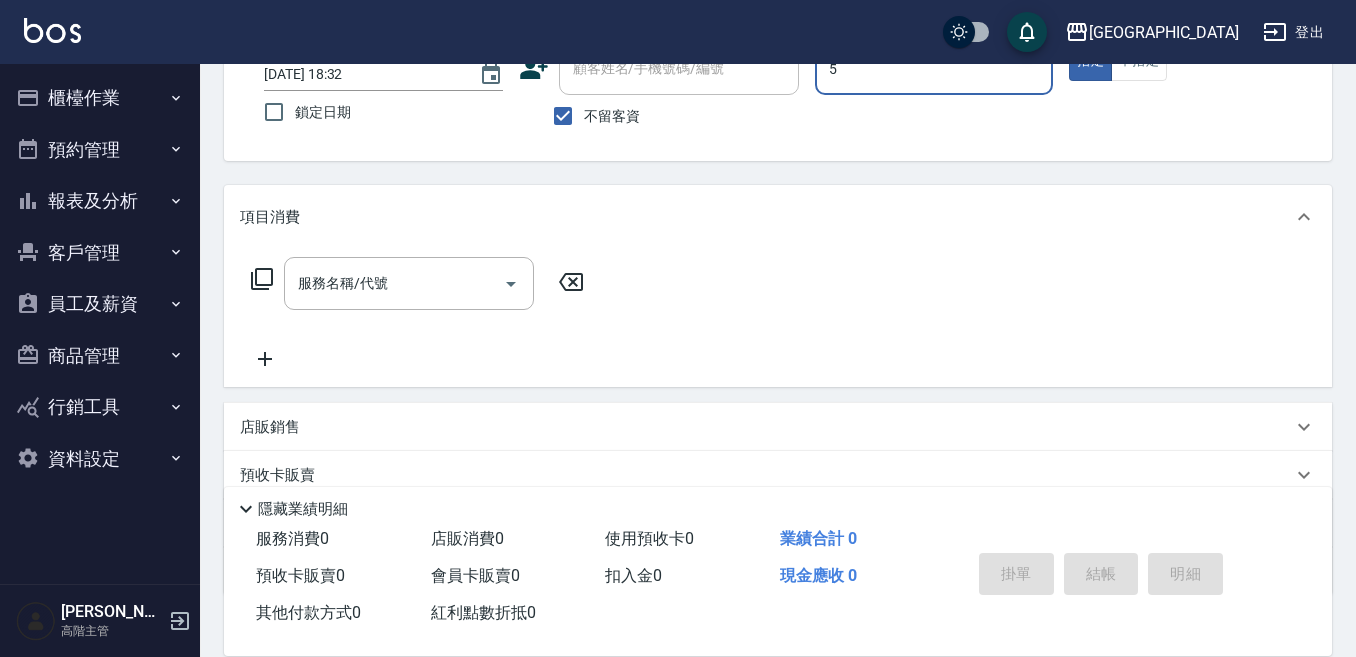 type on "中號-5" 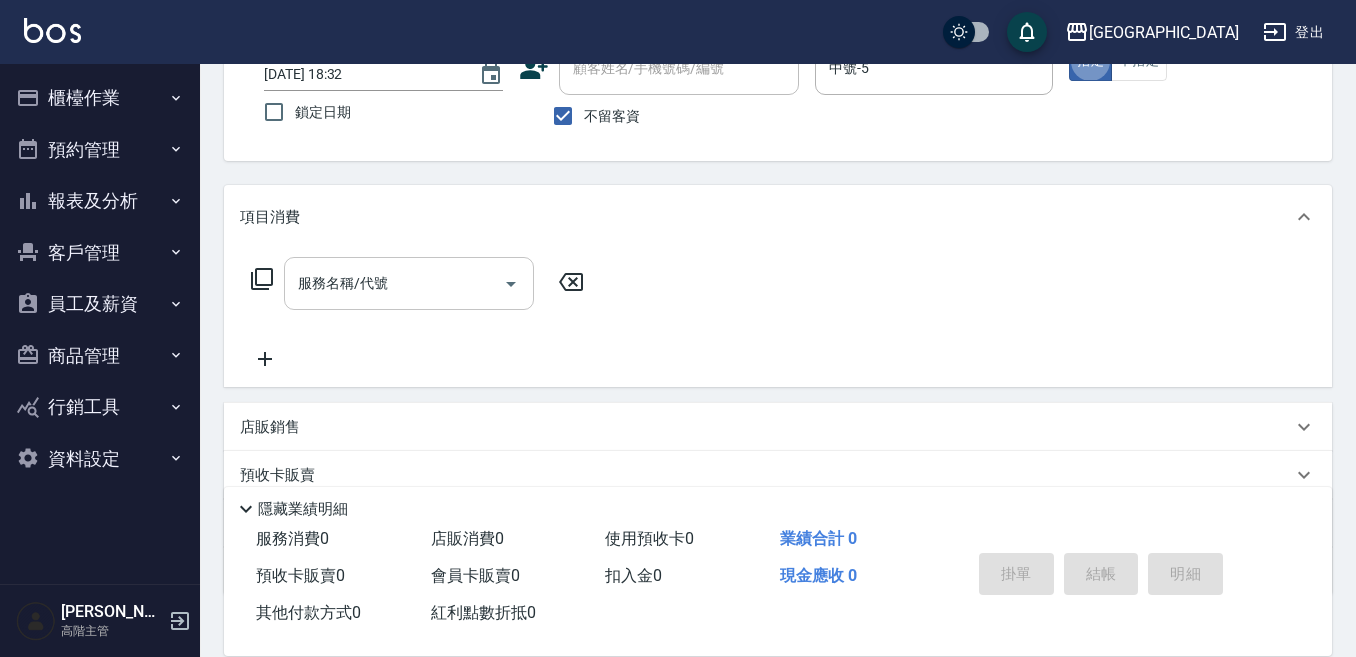 click on "服務名稱/代號" at bounding box center [394, 283] 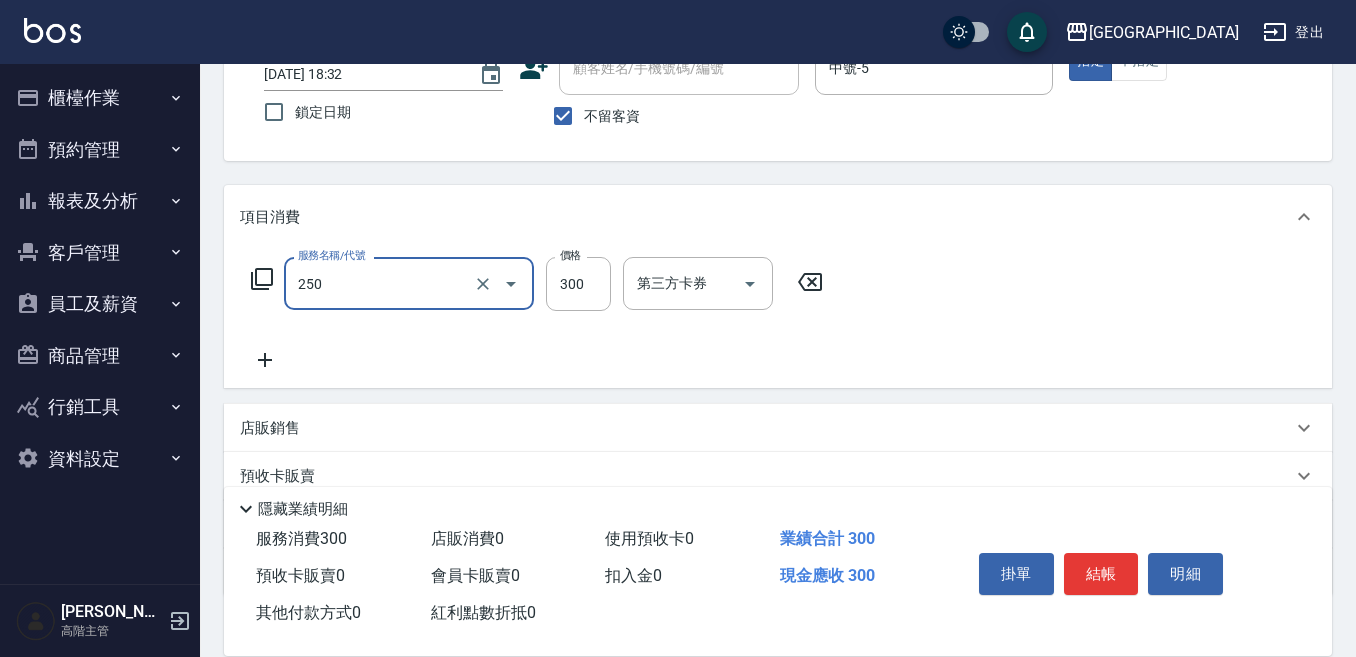 type on "日式洗髮(250)" 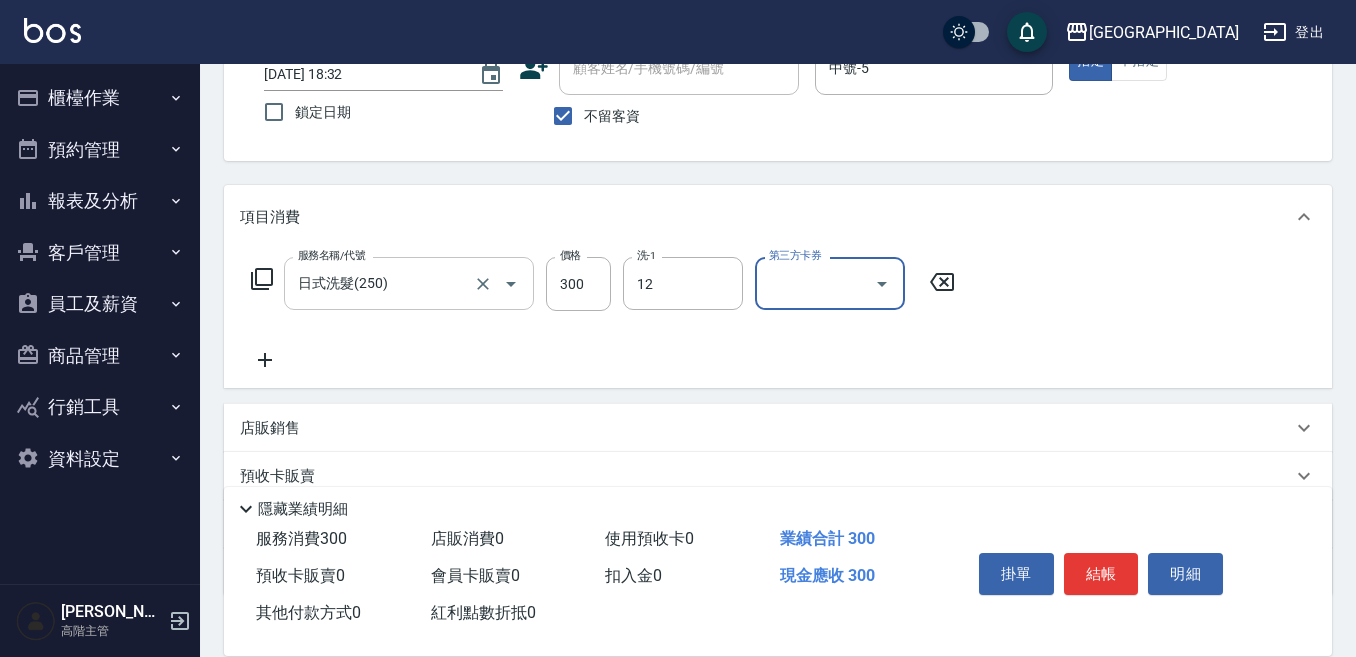type on "[PERSON_NAME]-12" 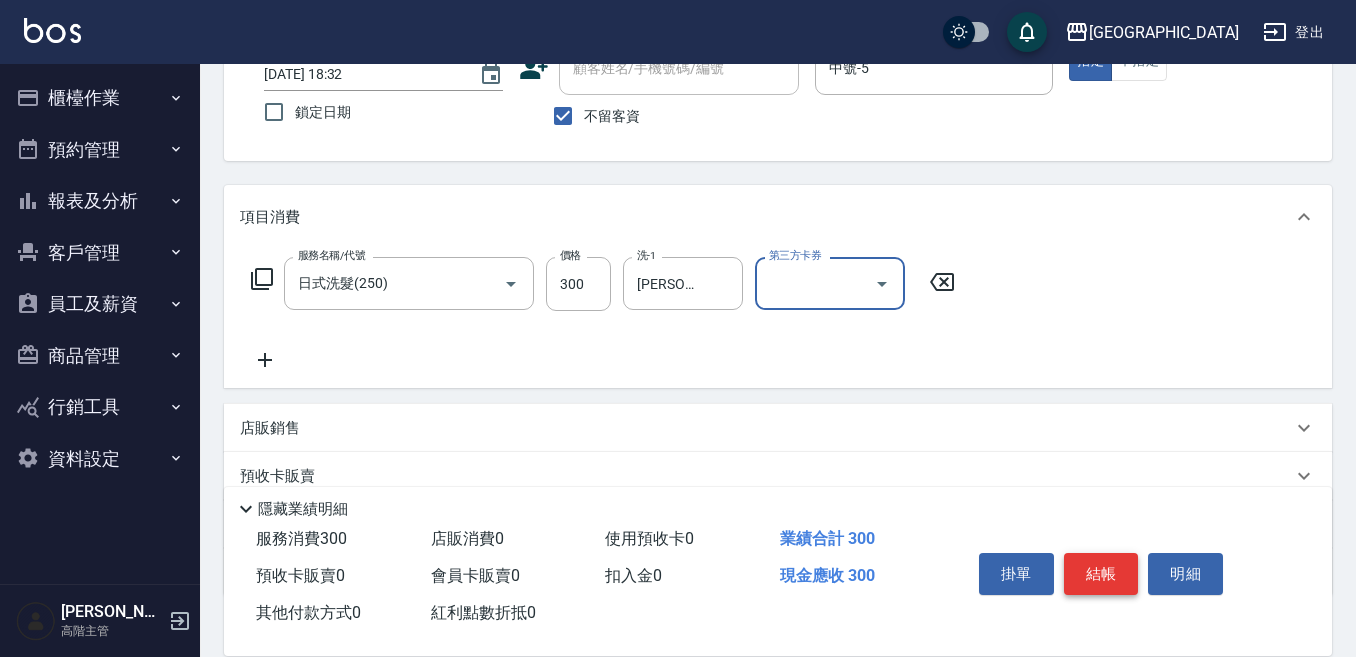 click on "結帳" at bounding box center [1101, 574] 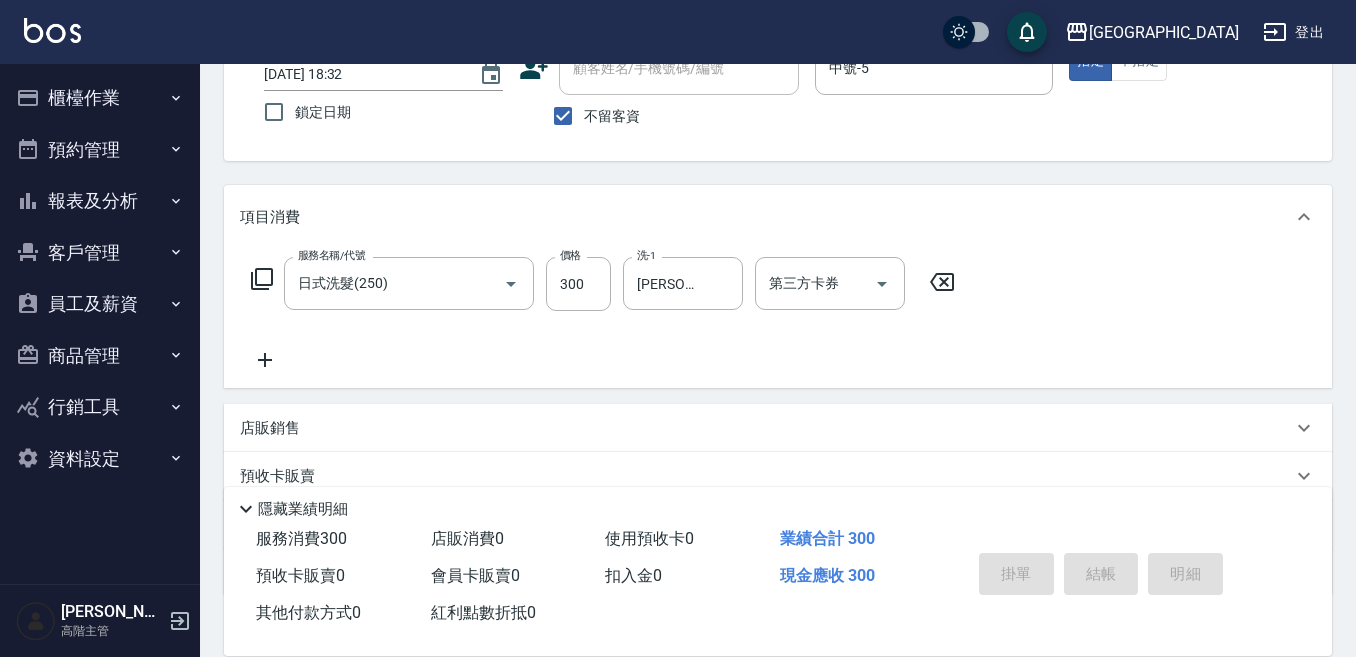 type 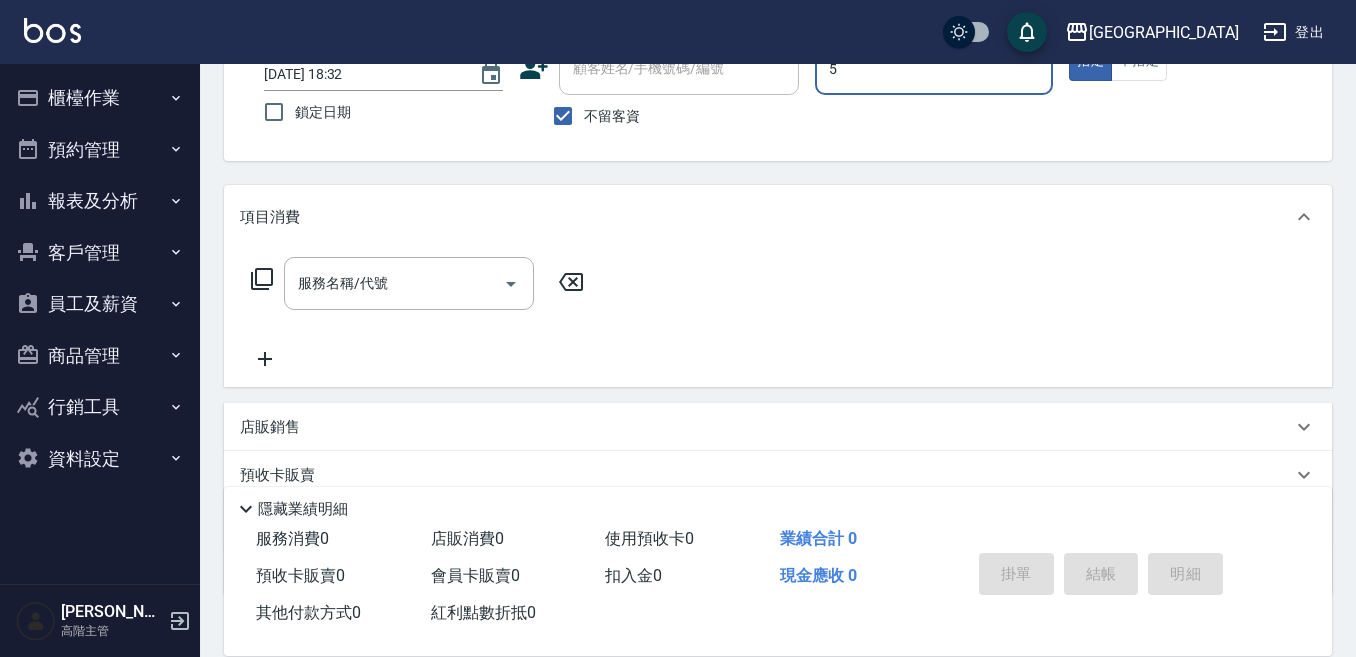 type on "中號-5" 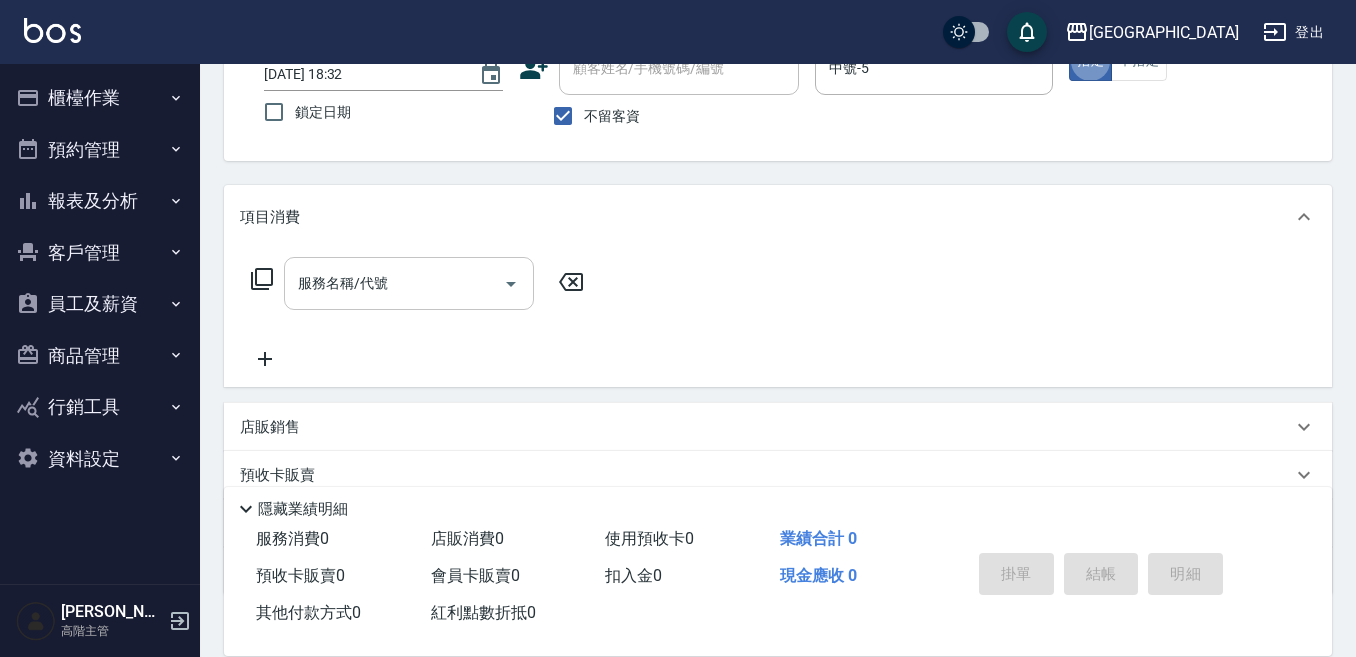 click on "服務名稱/代號" at bounding box center [394, 283] 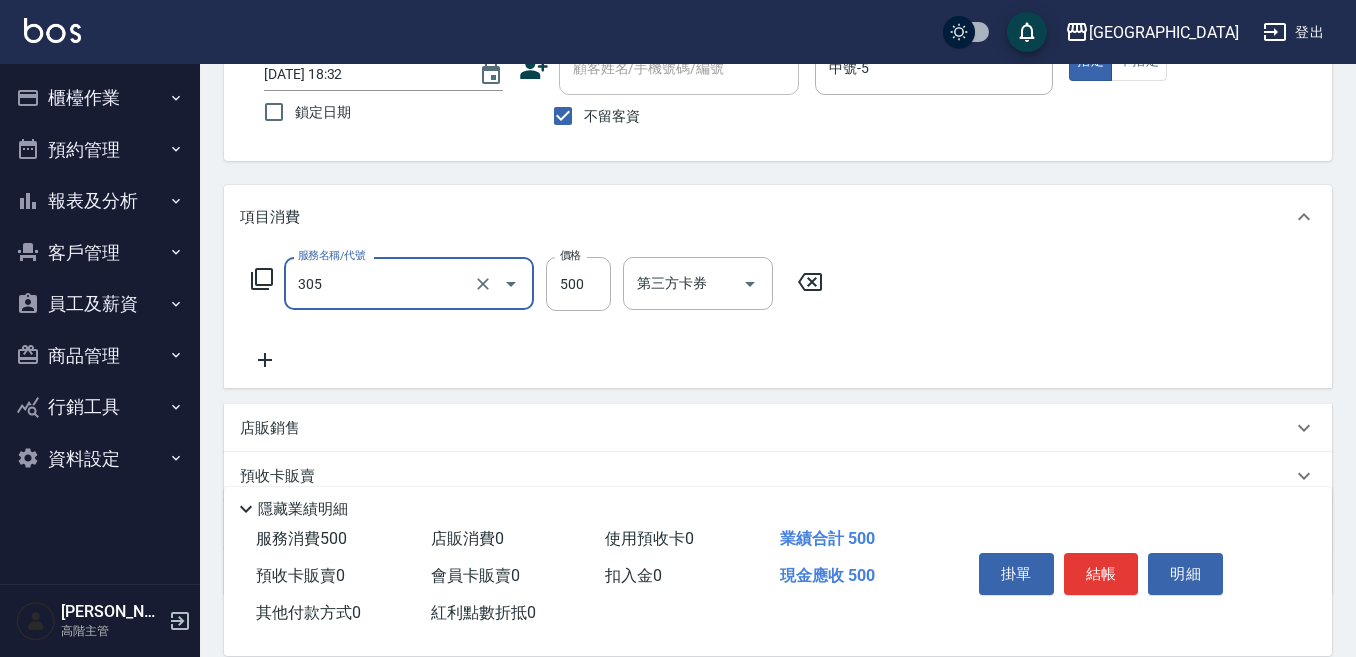type on "剪髮500(305)" 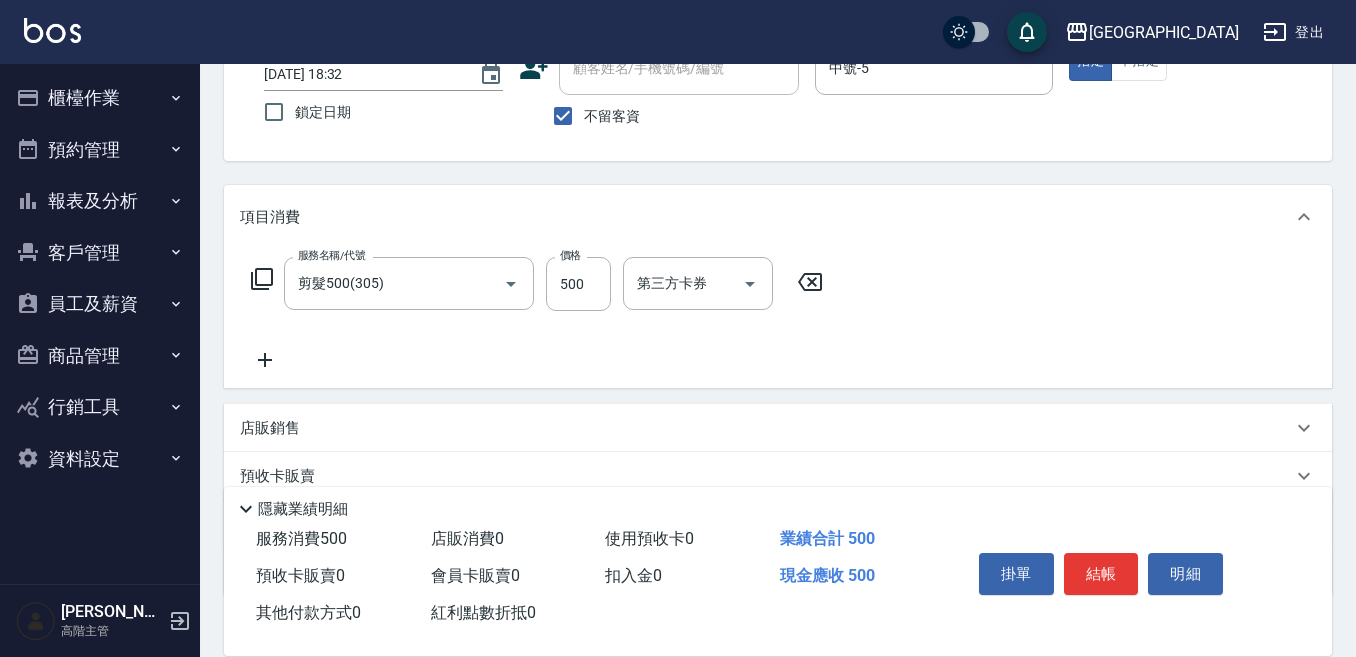 click on "掛單 結帳 明細" at bounding box center (1101, 576) 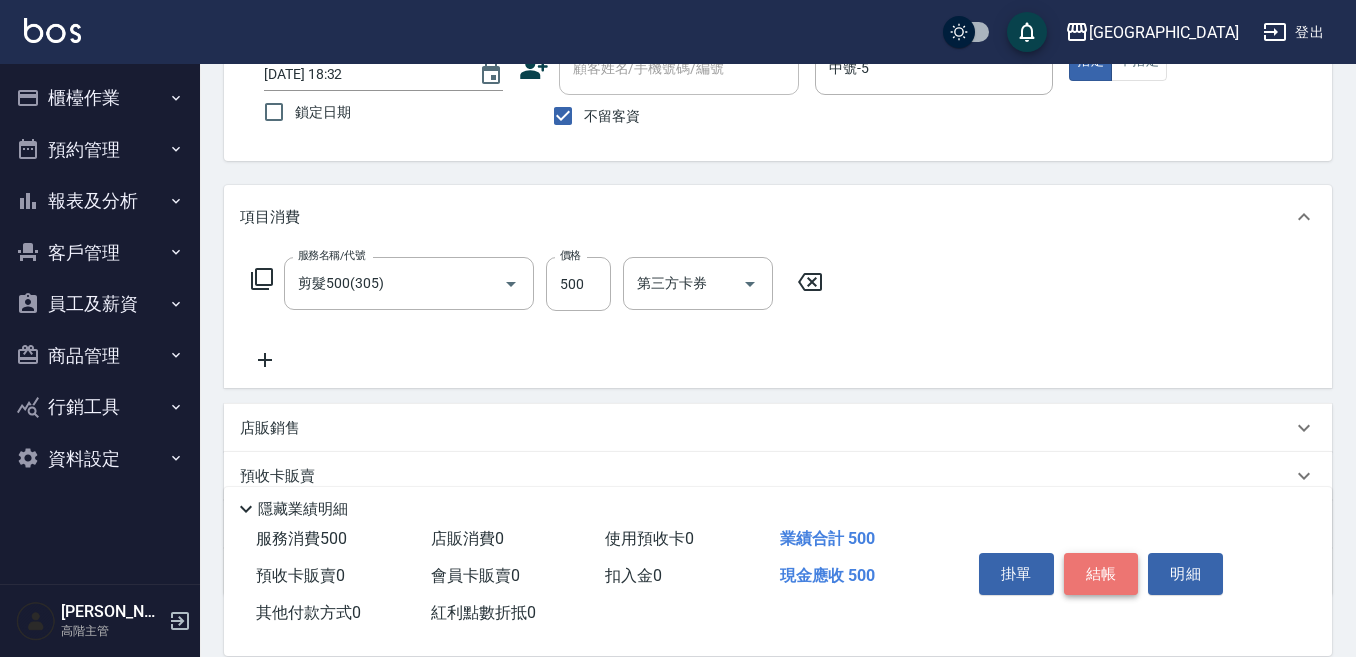 click on "結帳" at bounding box center [1101, 574] 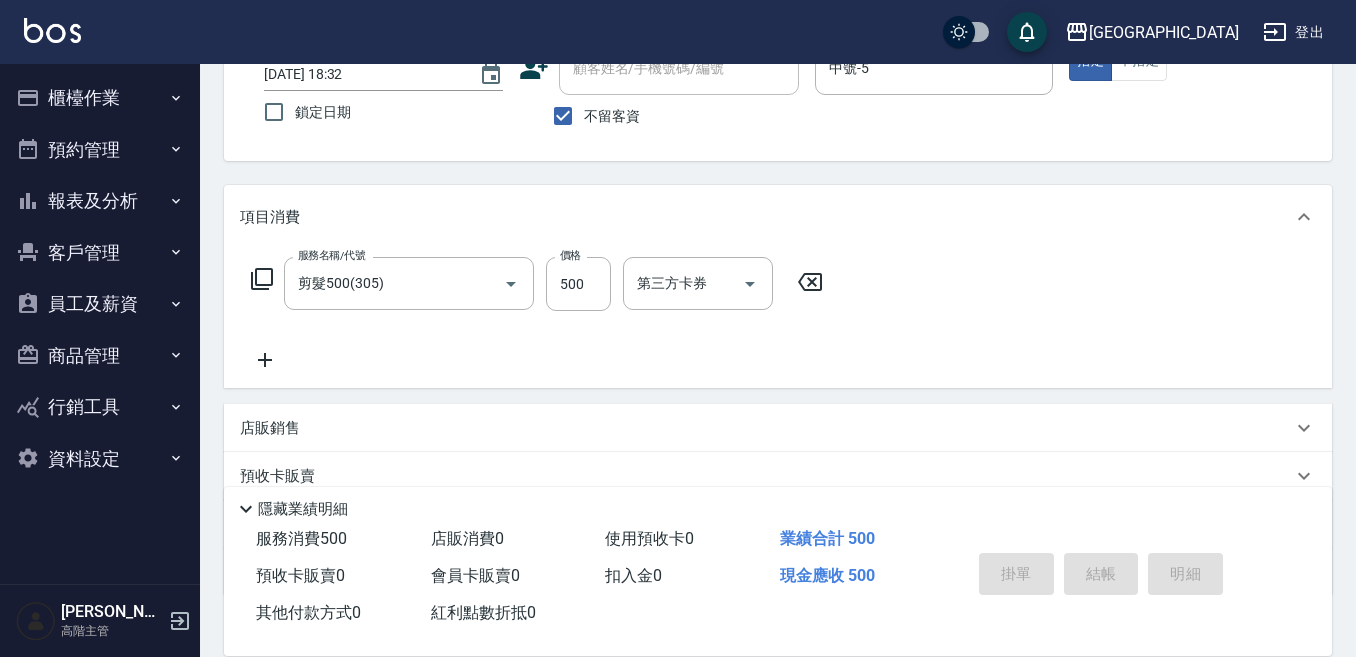 type 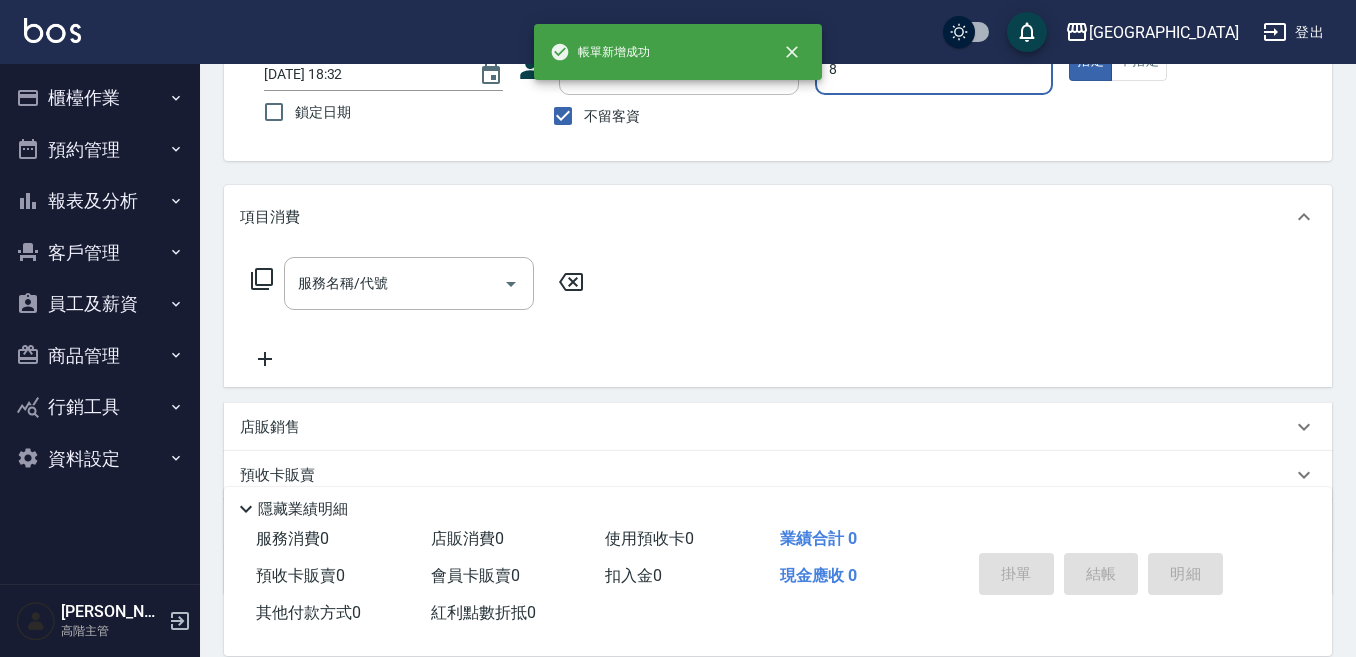 type on "Smile-8" 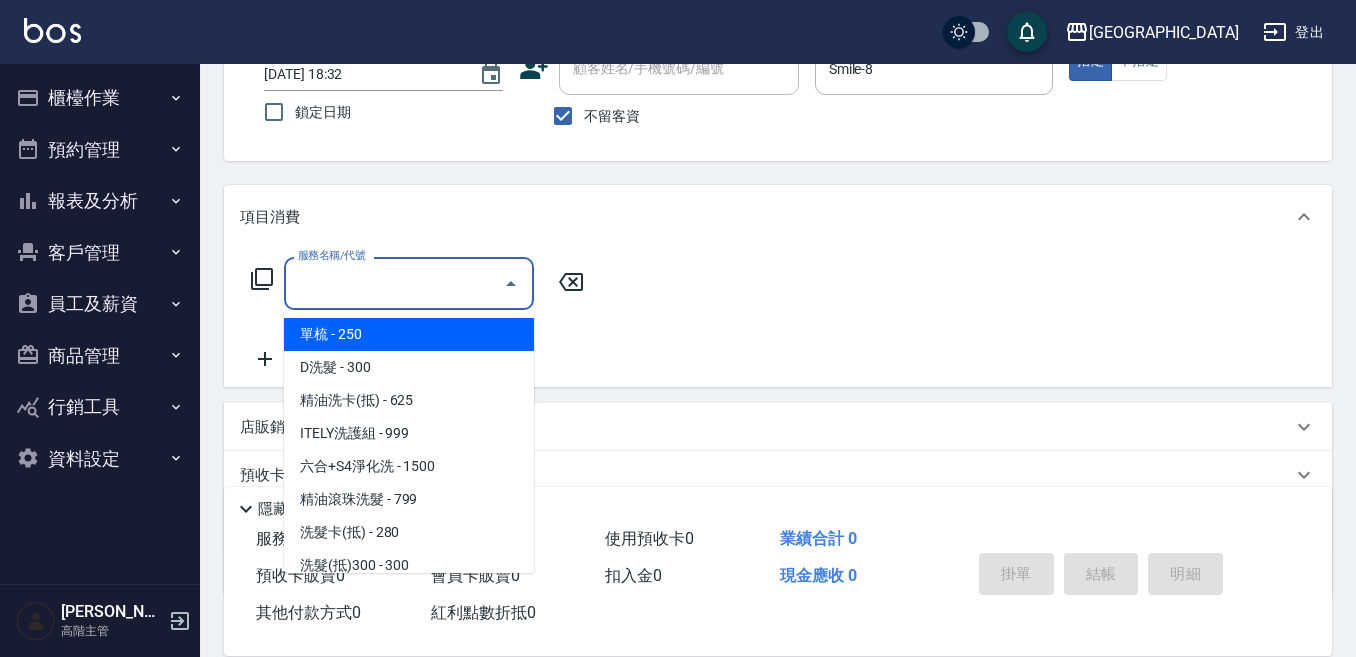 click on "服務名稱/代號 服務名稱/代號" at bounding box center [409, 283] 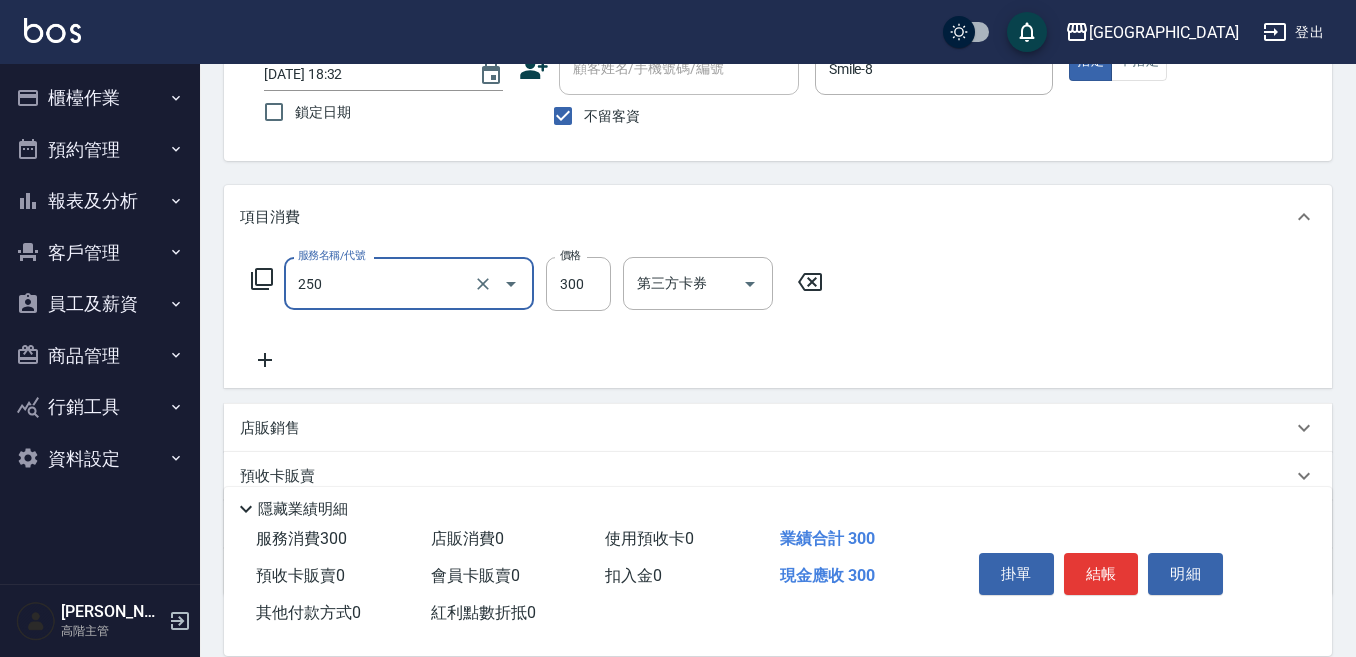 type on "日式洗髮(250)" 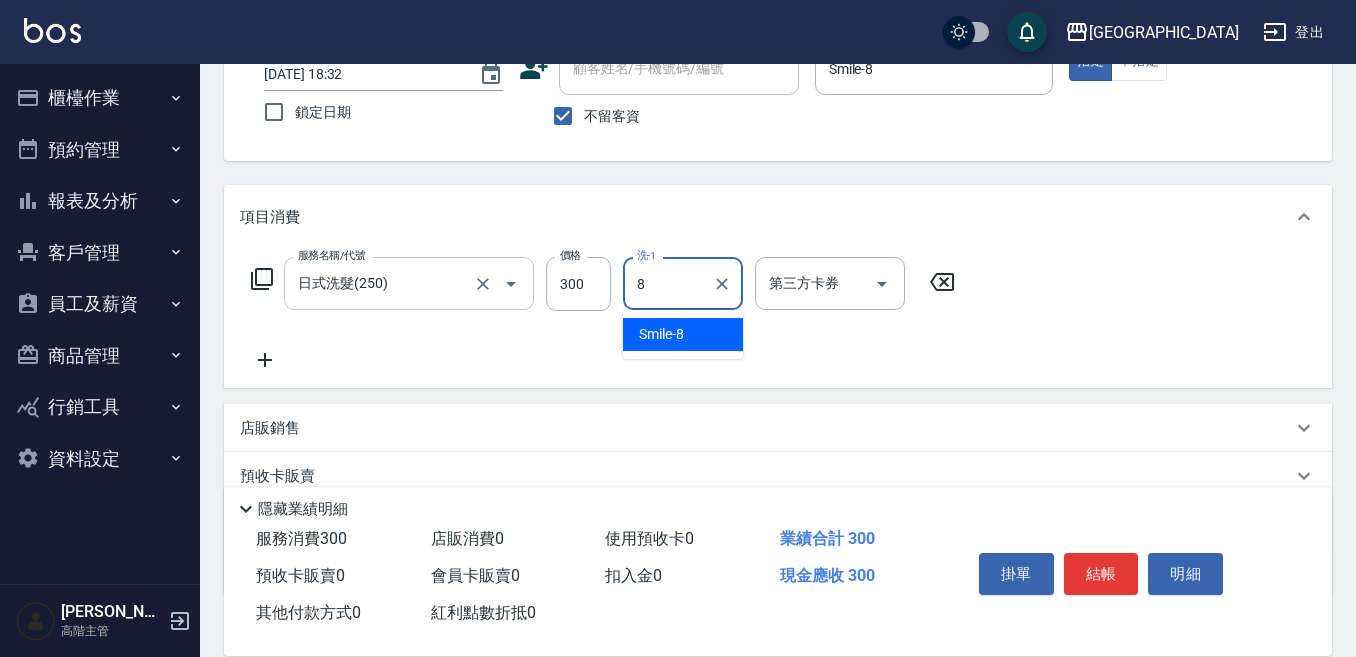 type on "Smile-8" 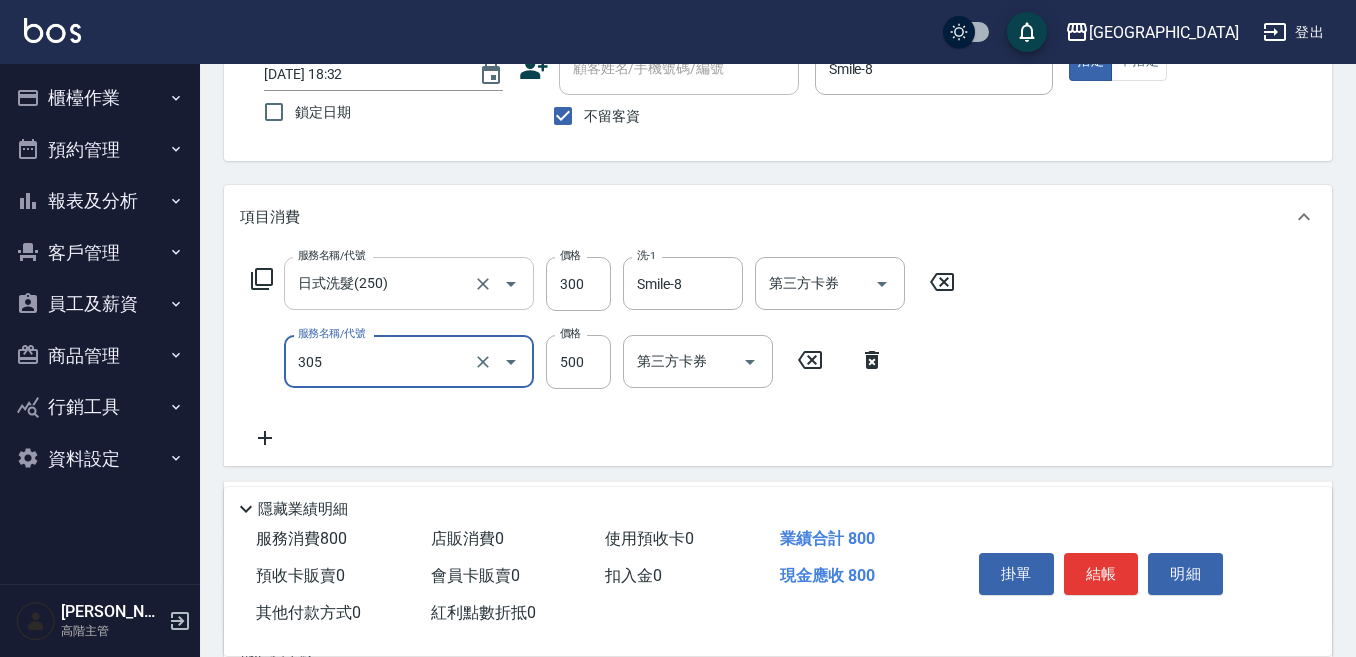 type on "剪髮500(305)" 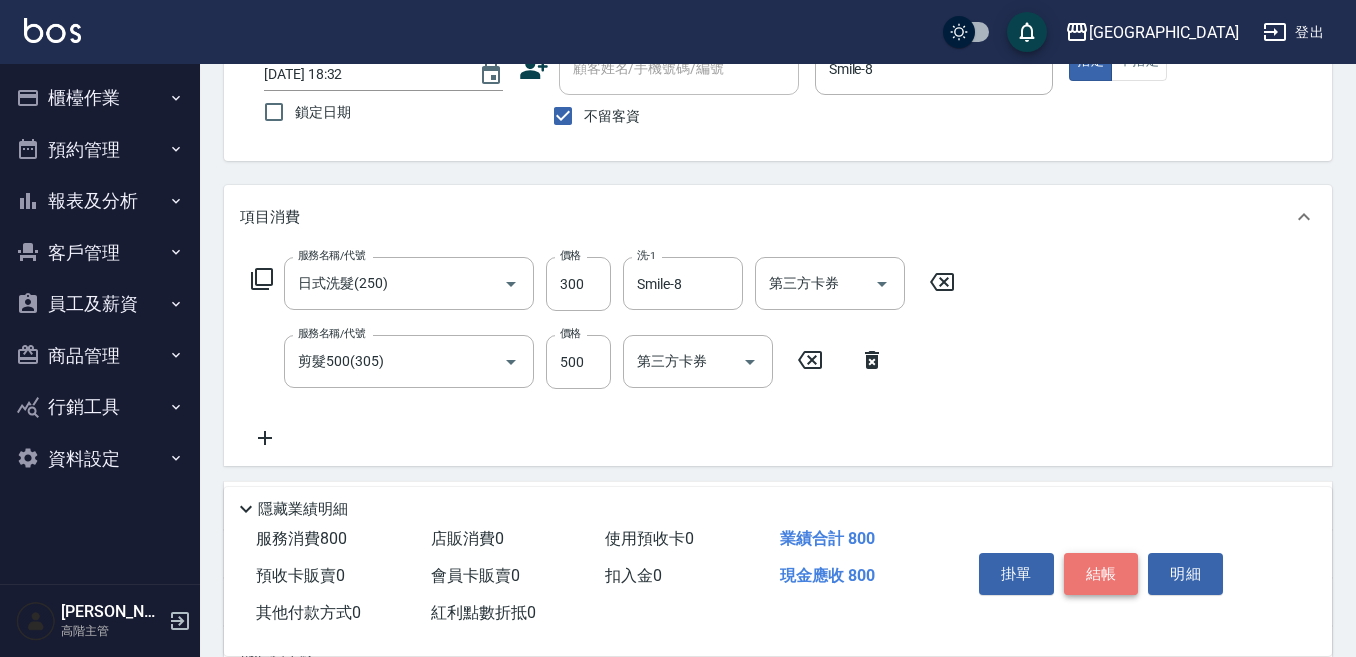 click on "結帳" at bounding box center [1101, 574] 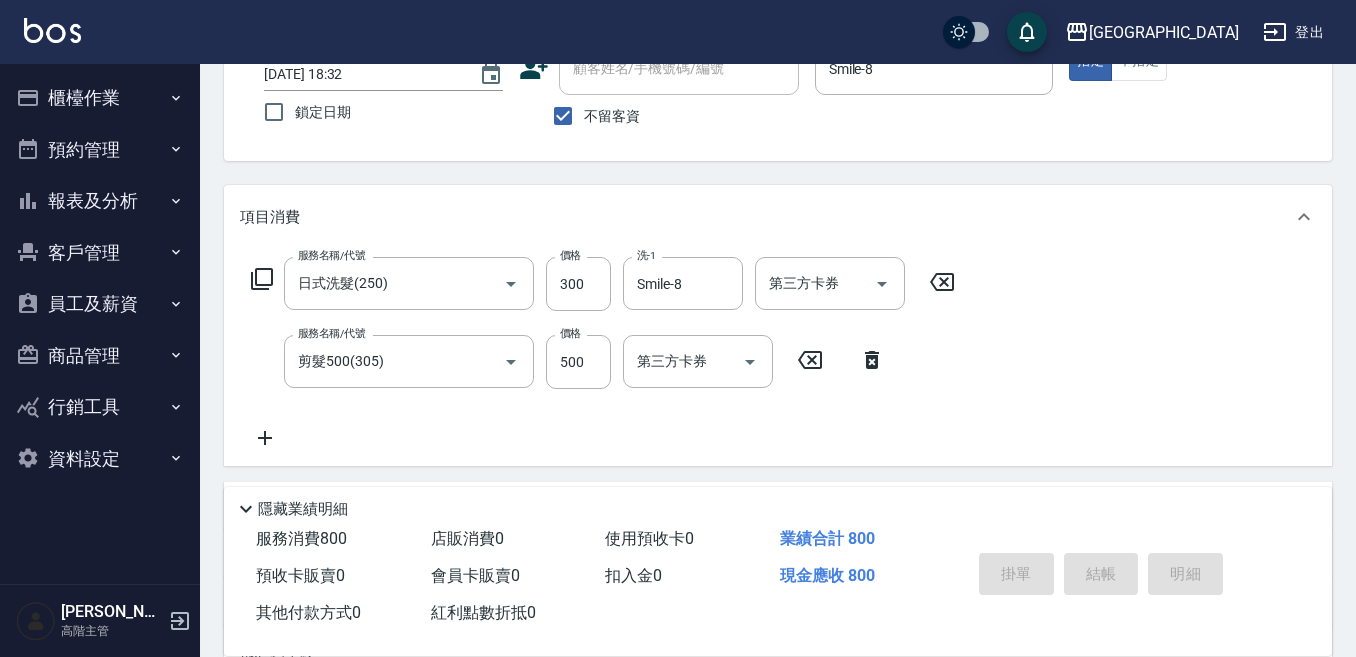 type 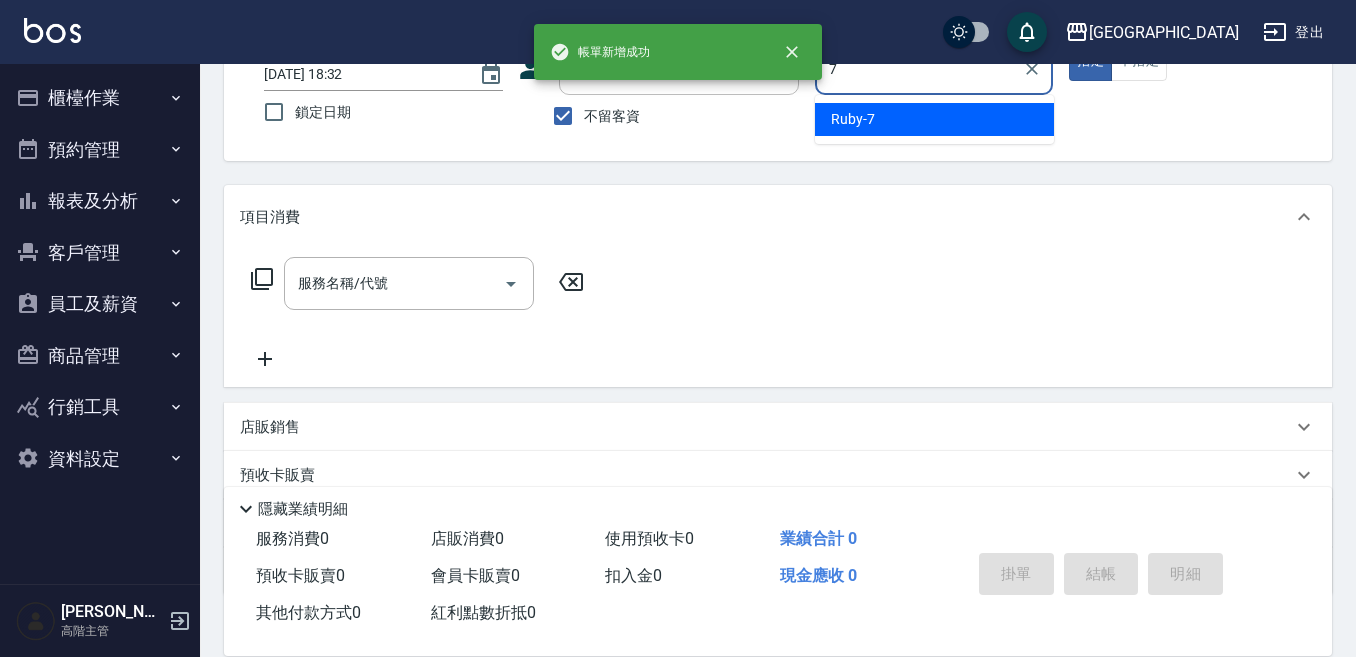 type on "Ruby-7" 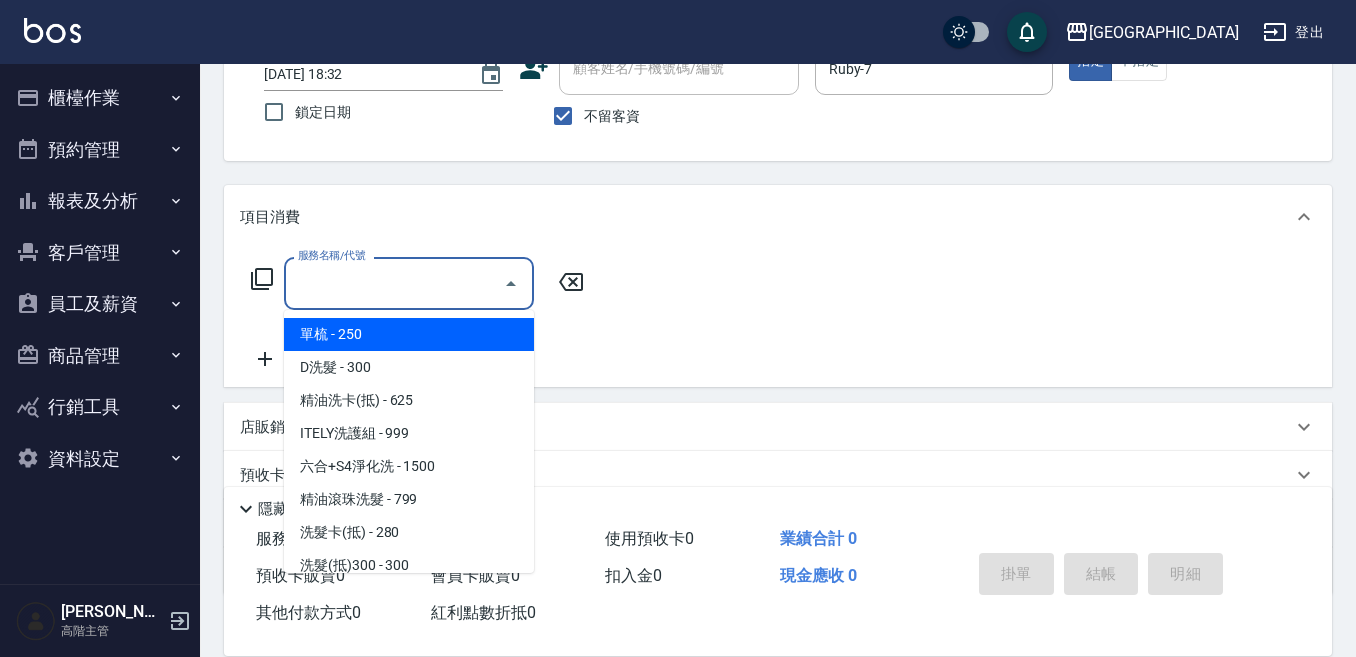 click on "服務名稱/代號" at bounding box center [394, 283] 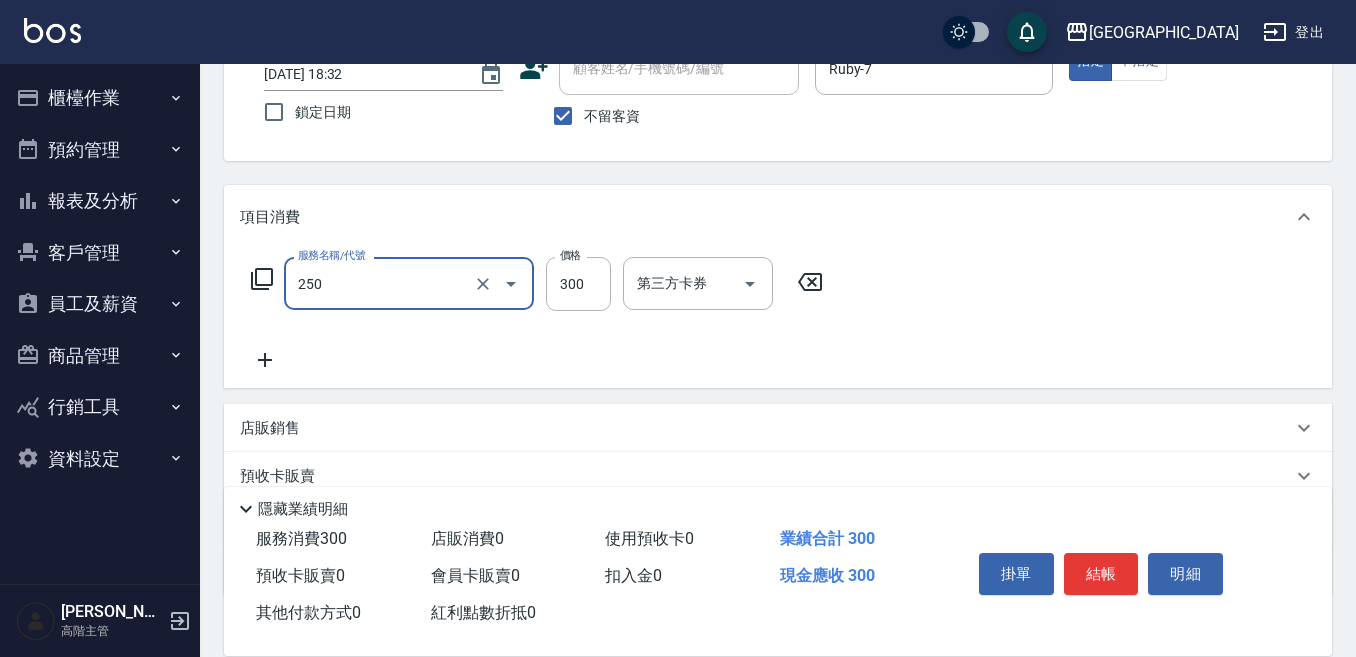 type on "日式洗髮(250)" 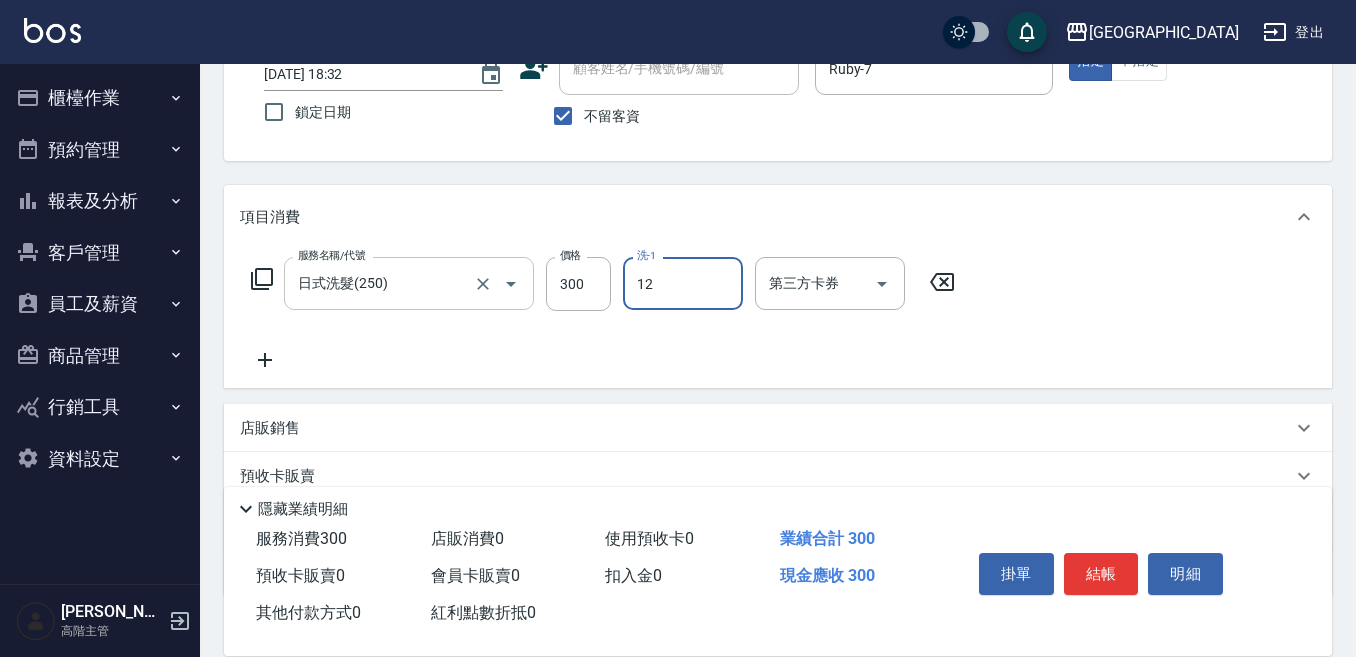 type on "[PERSON_NAME]-12" 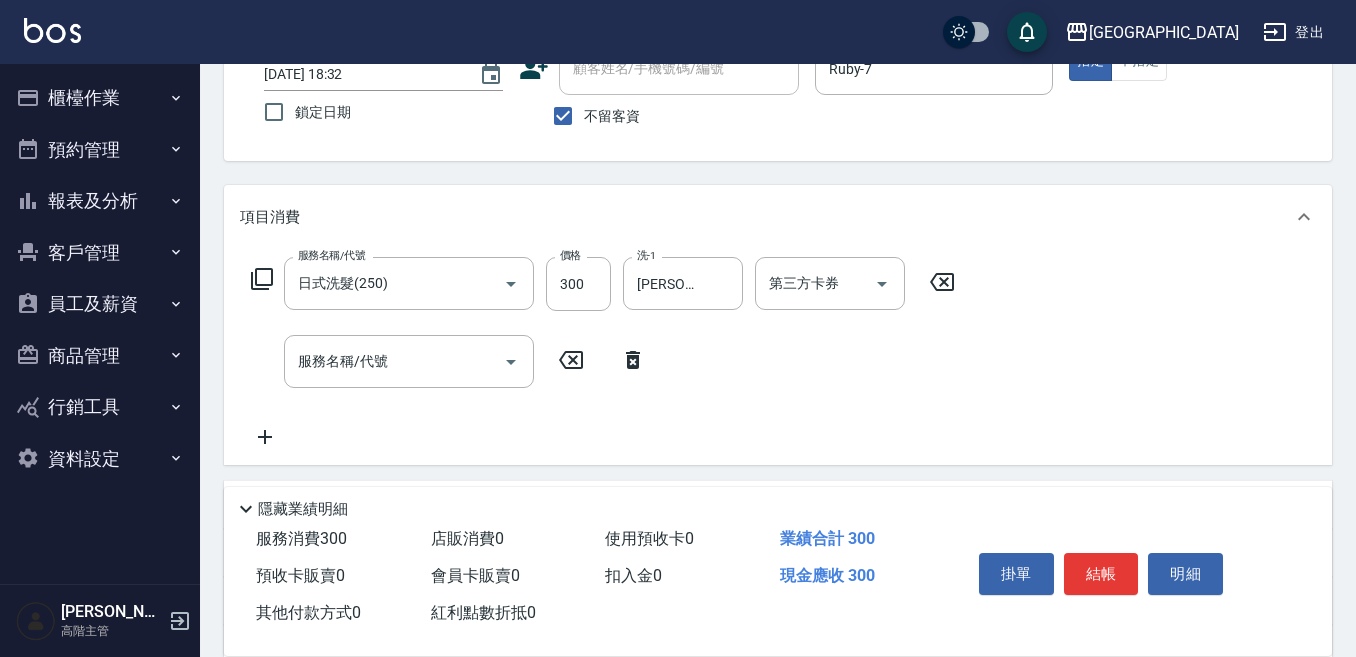 click 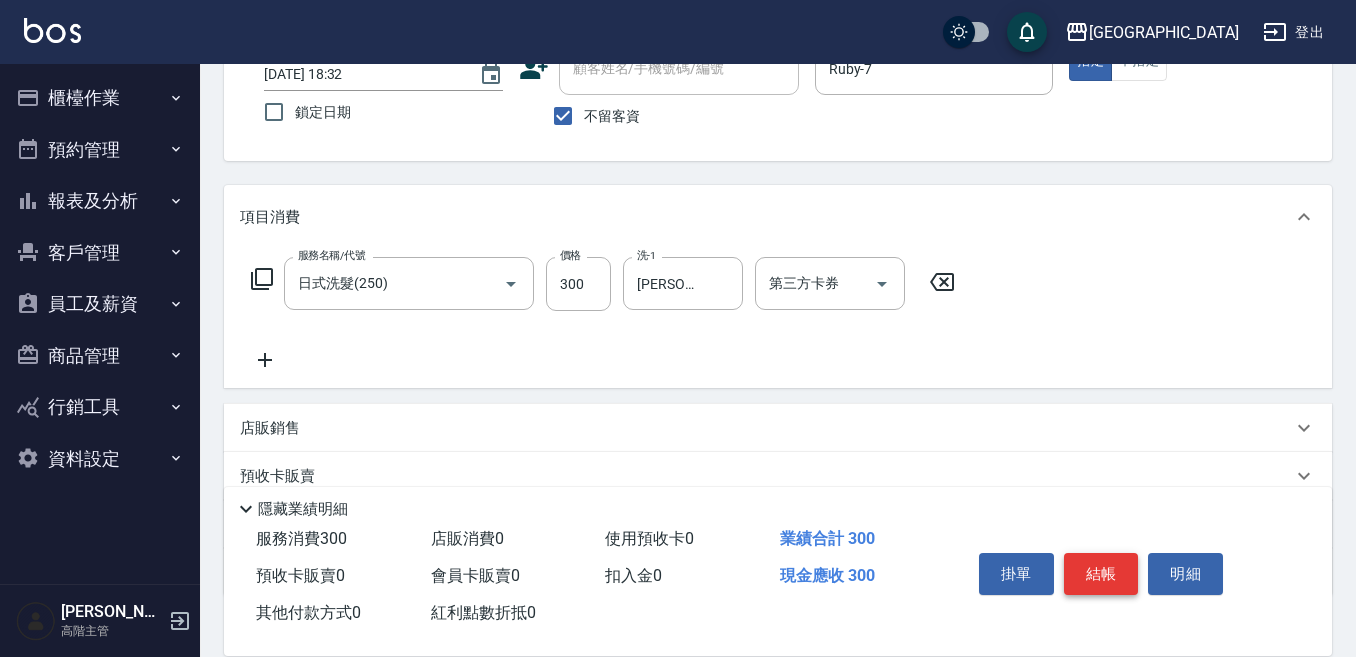 click on "結帳" at bounding box center (1101, 574) 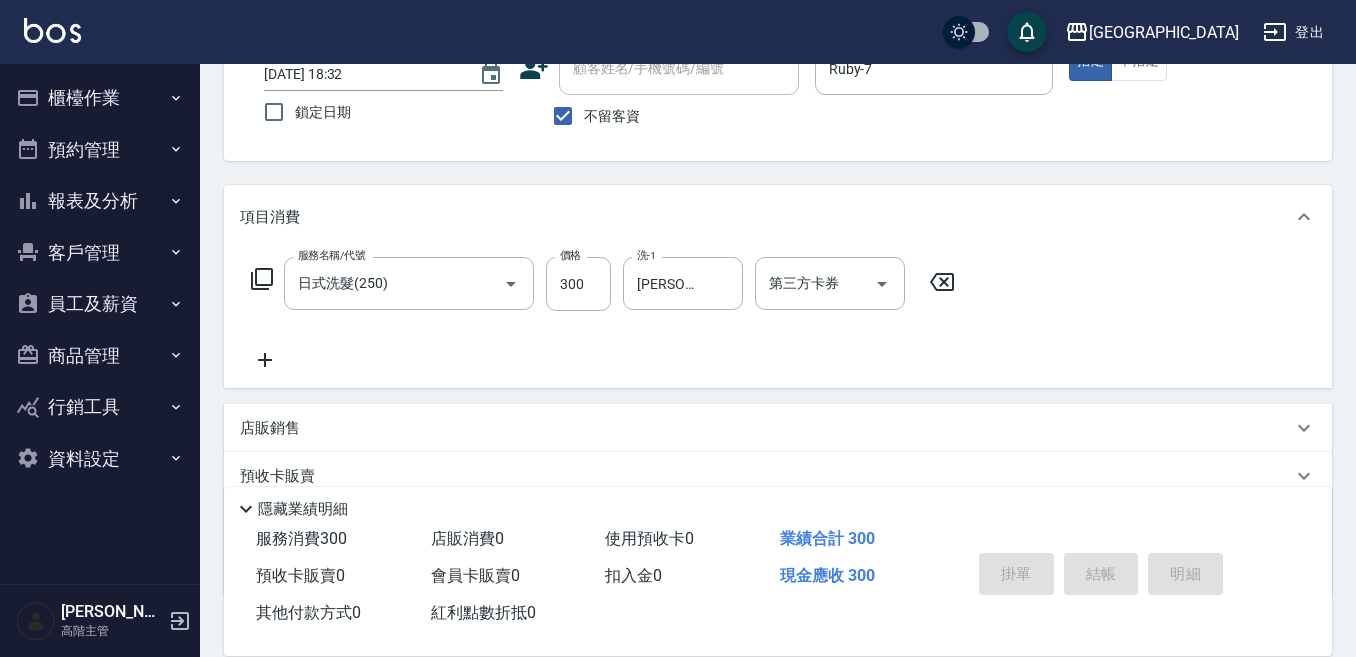 type on "[DATE] 18:33" 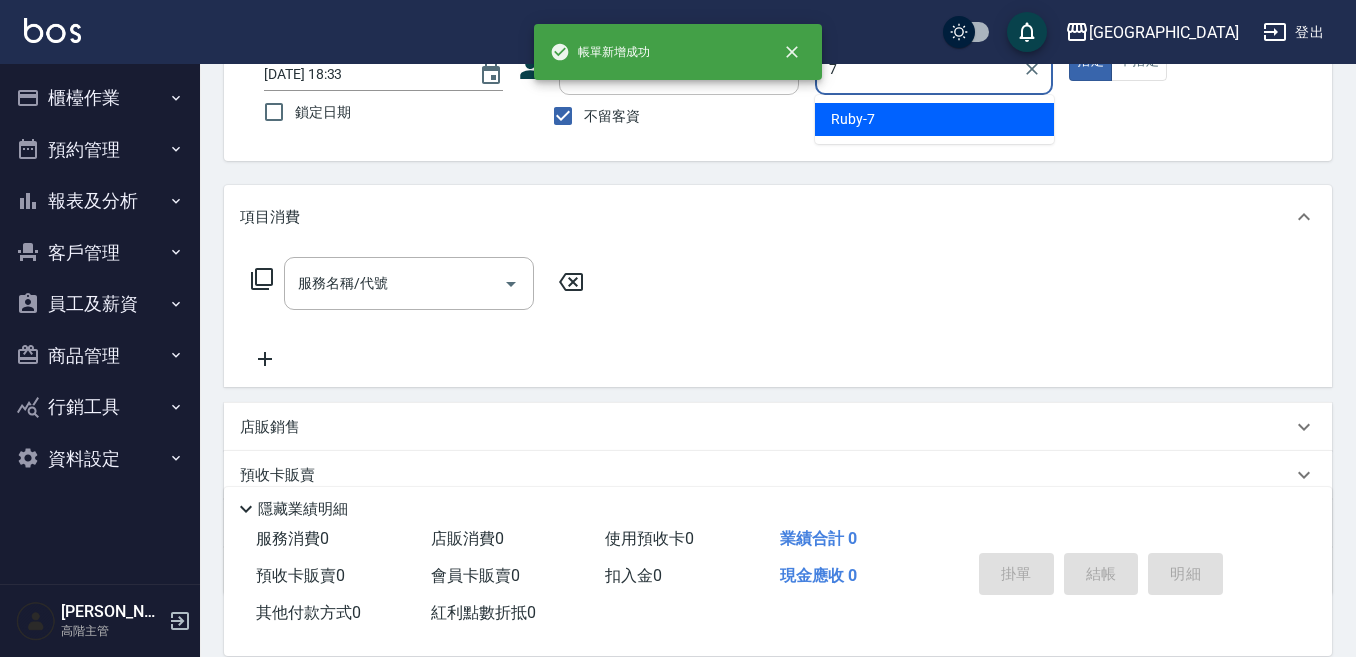 type on "Ruby-7" 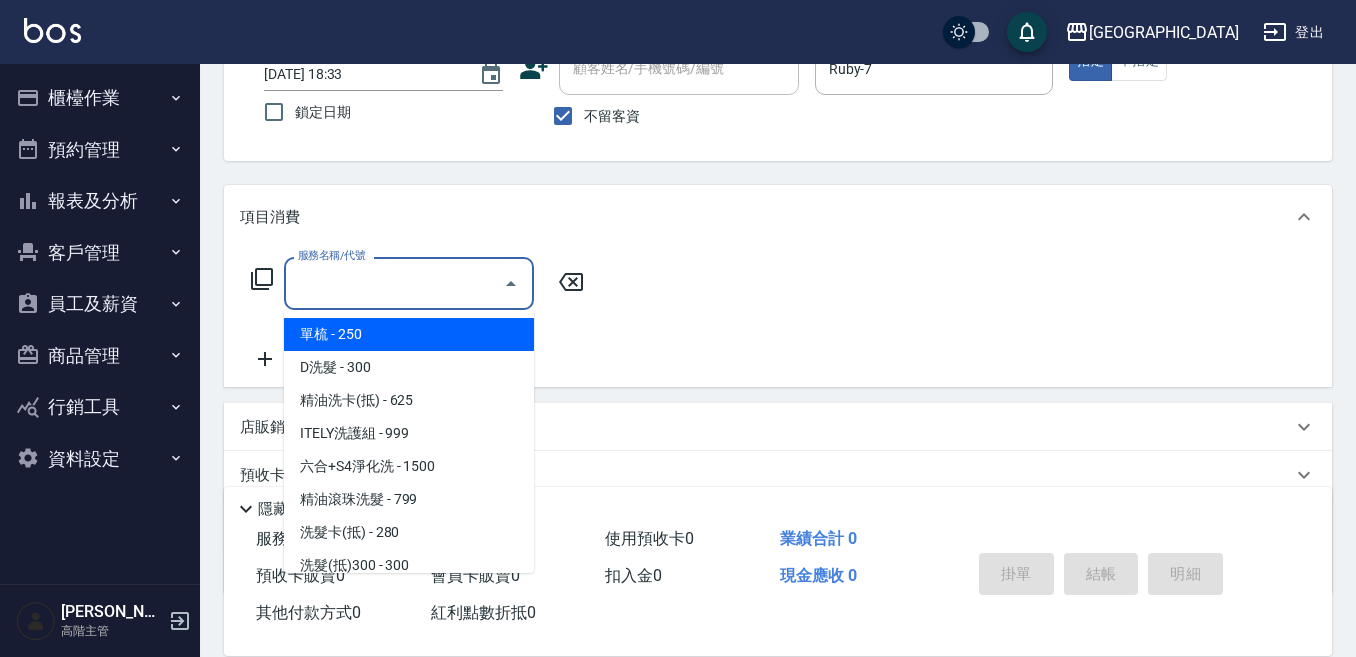 click on "服務名稱/代號" at bounding box center (394, 283) 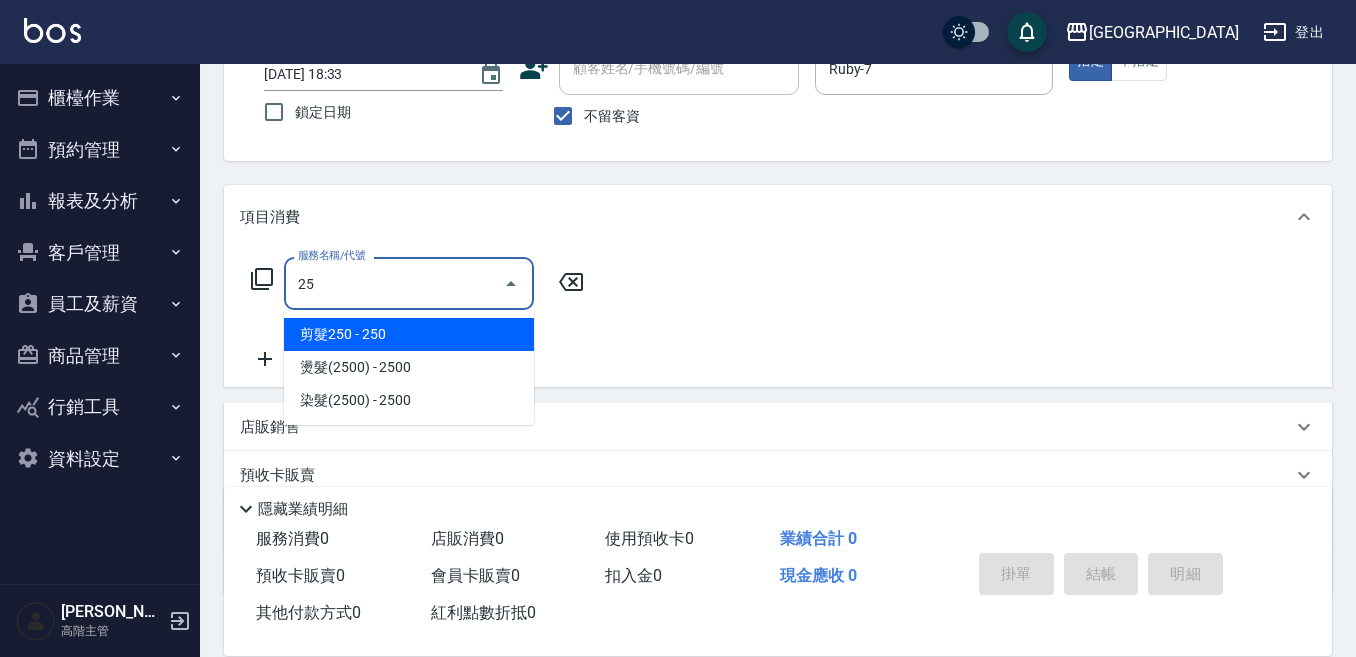 type on "250" 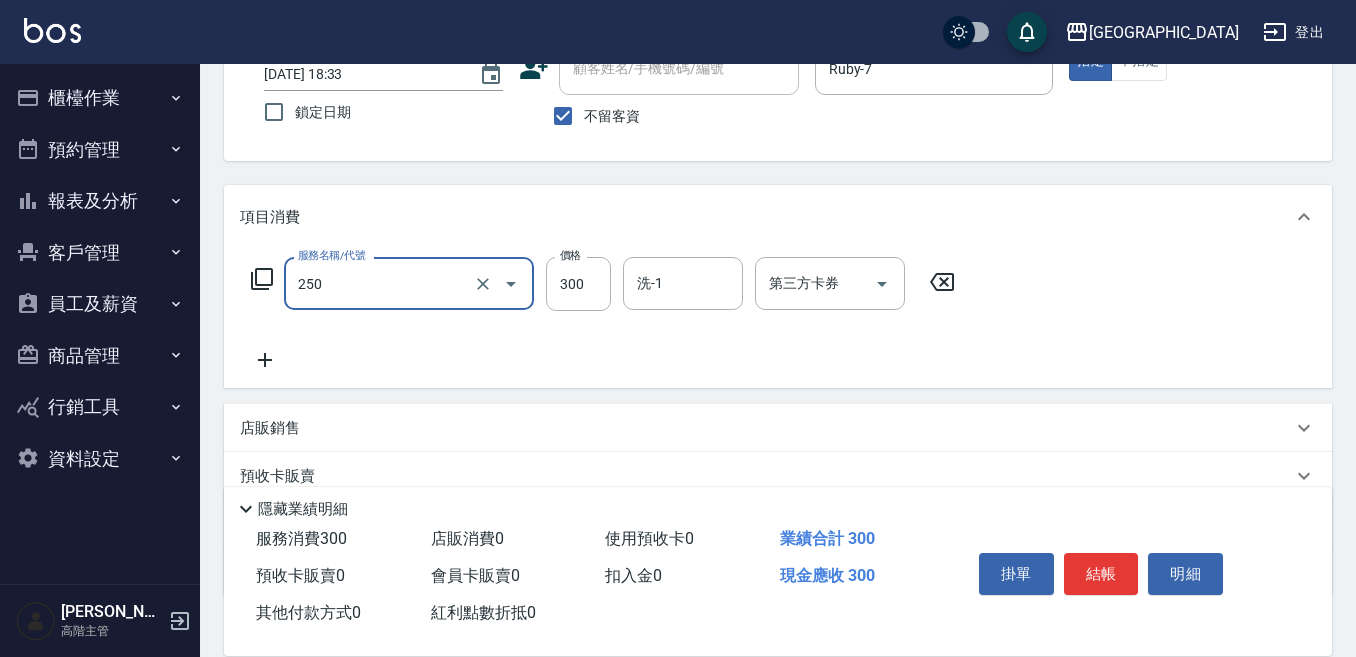 type on "日式洗髮(250)" 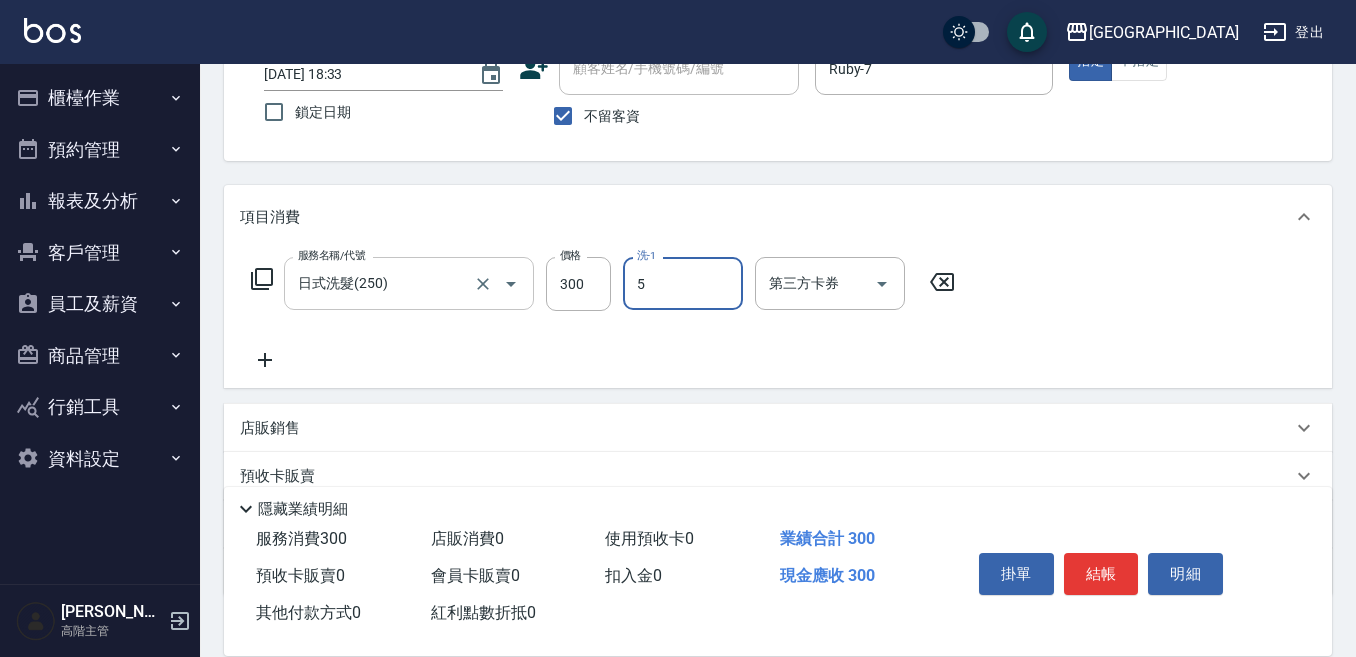 type on "中號-5" 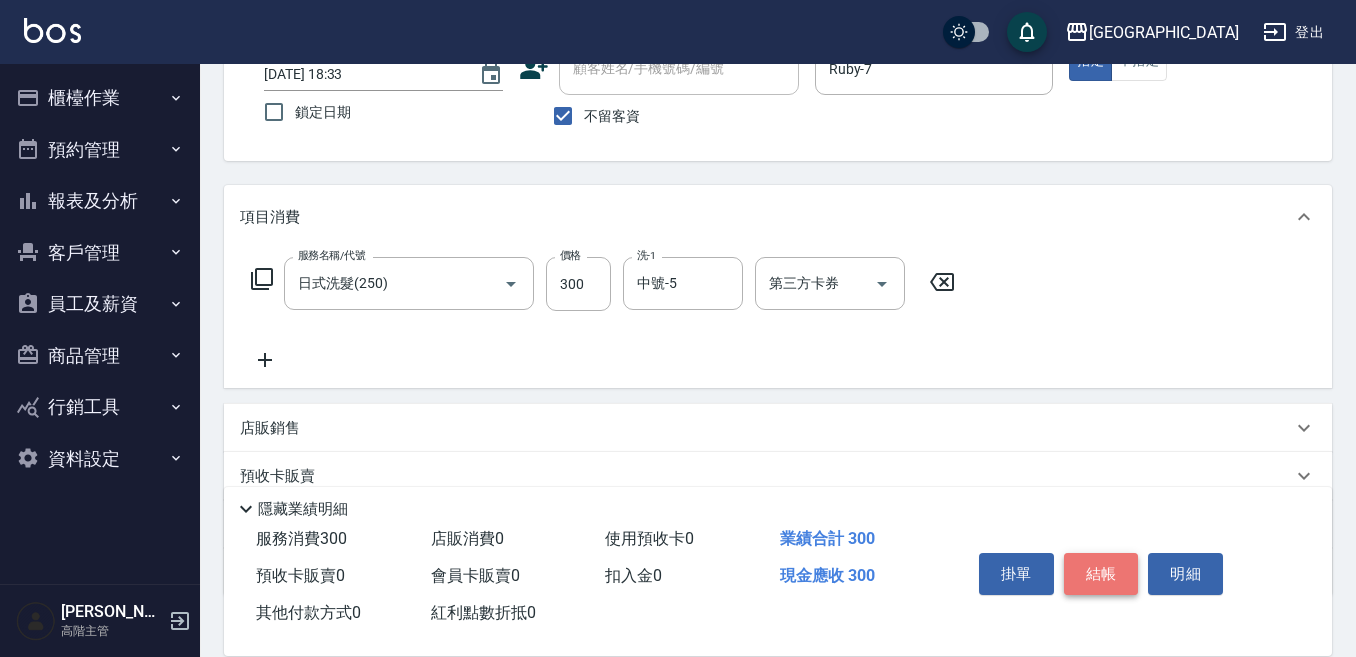click on "結帳" at bounding box center [1101, 574] 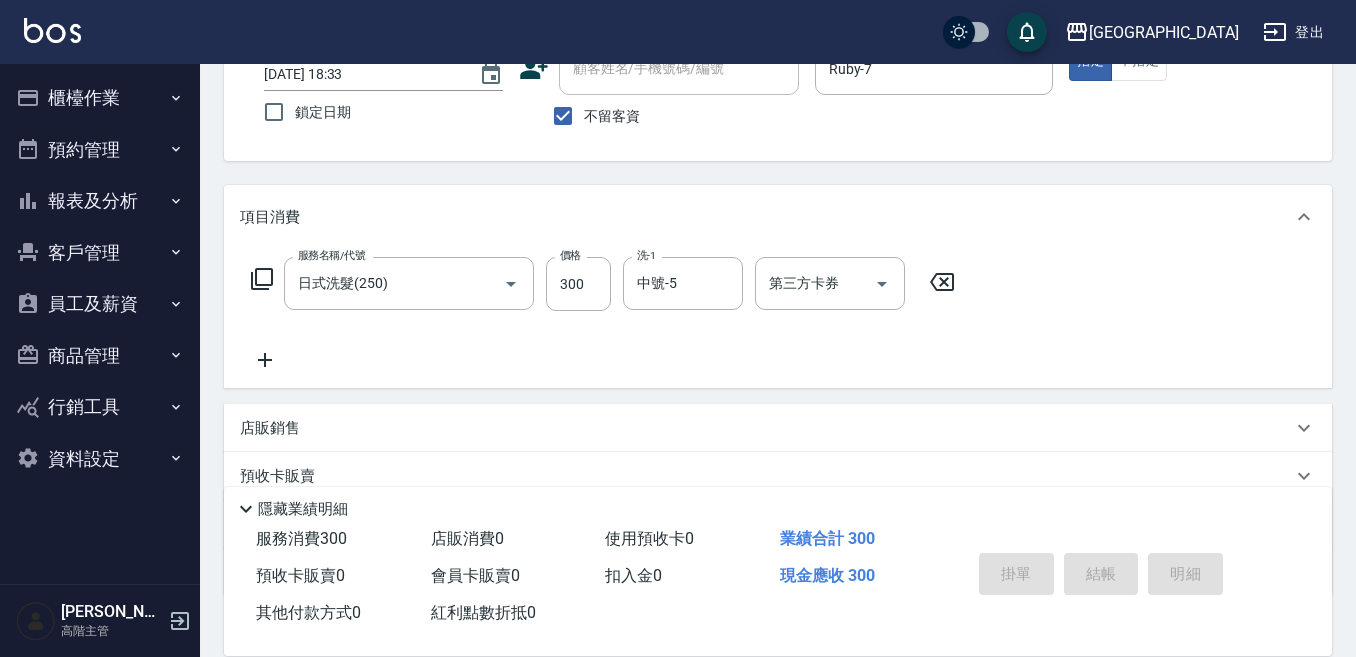 type 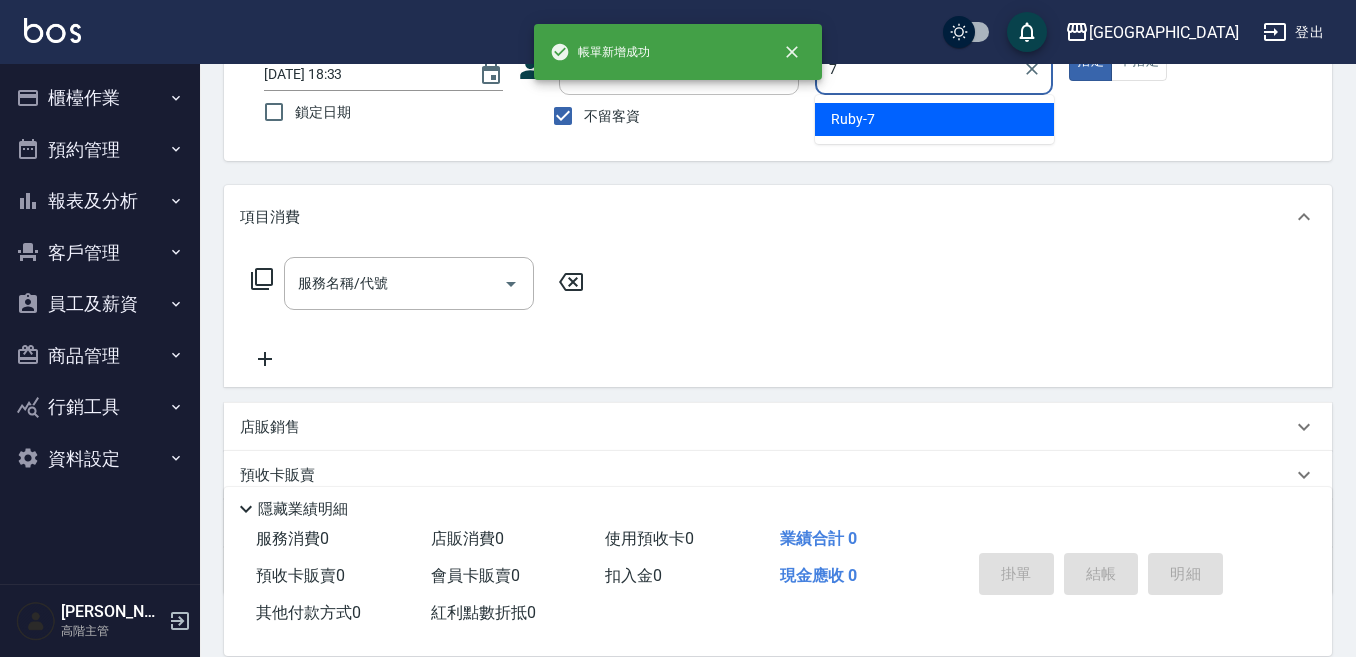type on "Ruby-7" 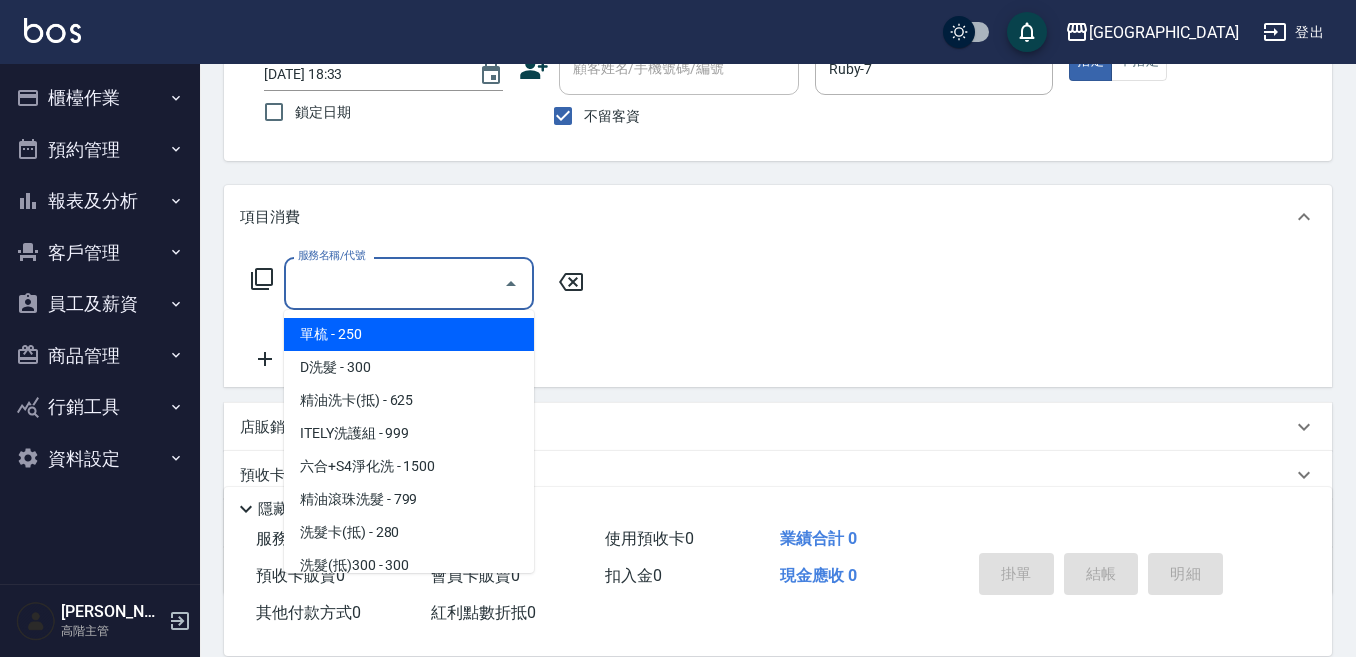 click on "服務名稱/代號" at bounding box center [394, 283] 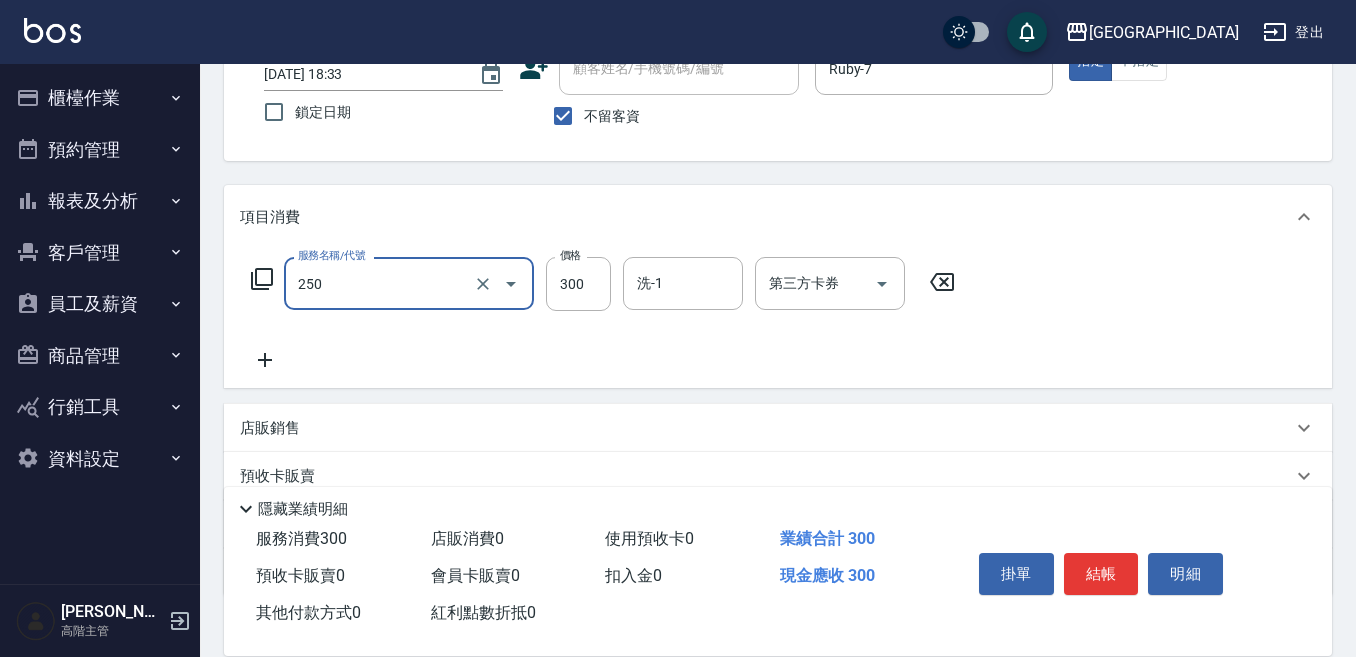 type on "日式洗髮(250)" 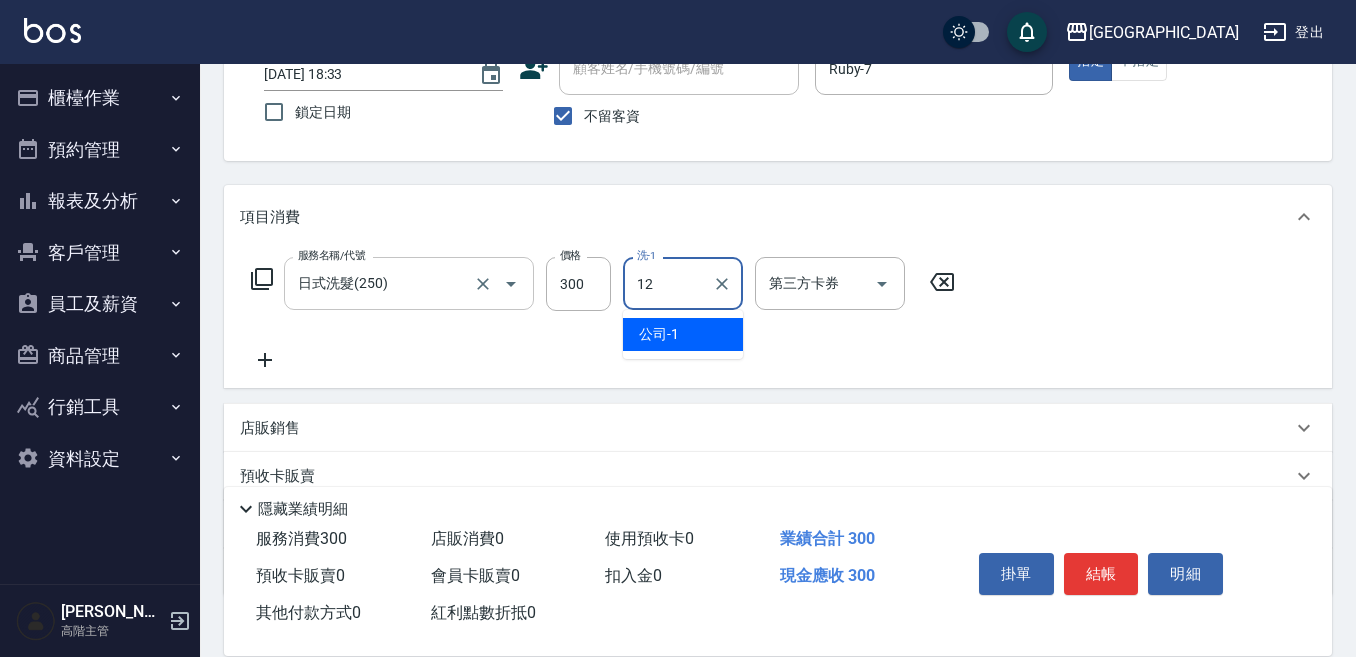 type on "[PERSON_NAME]-12" 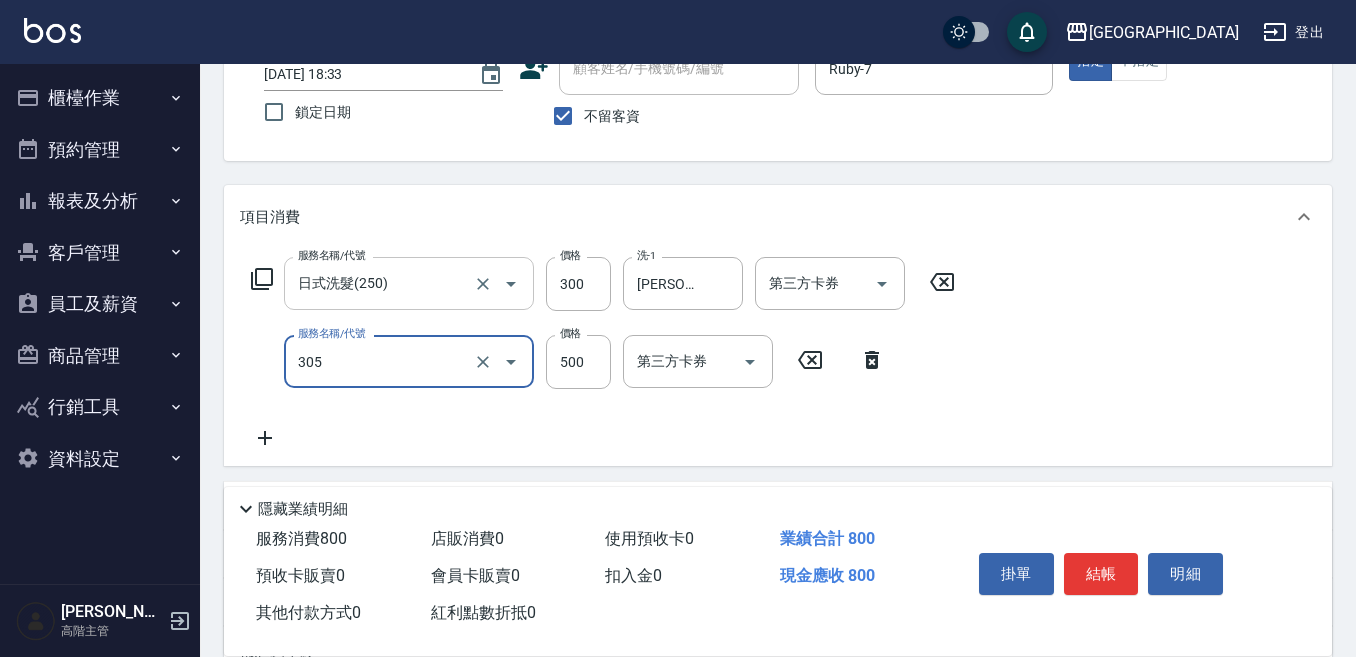 type on "剪髮500(305)" 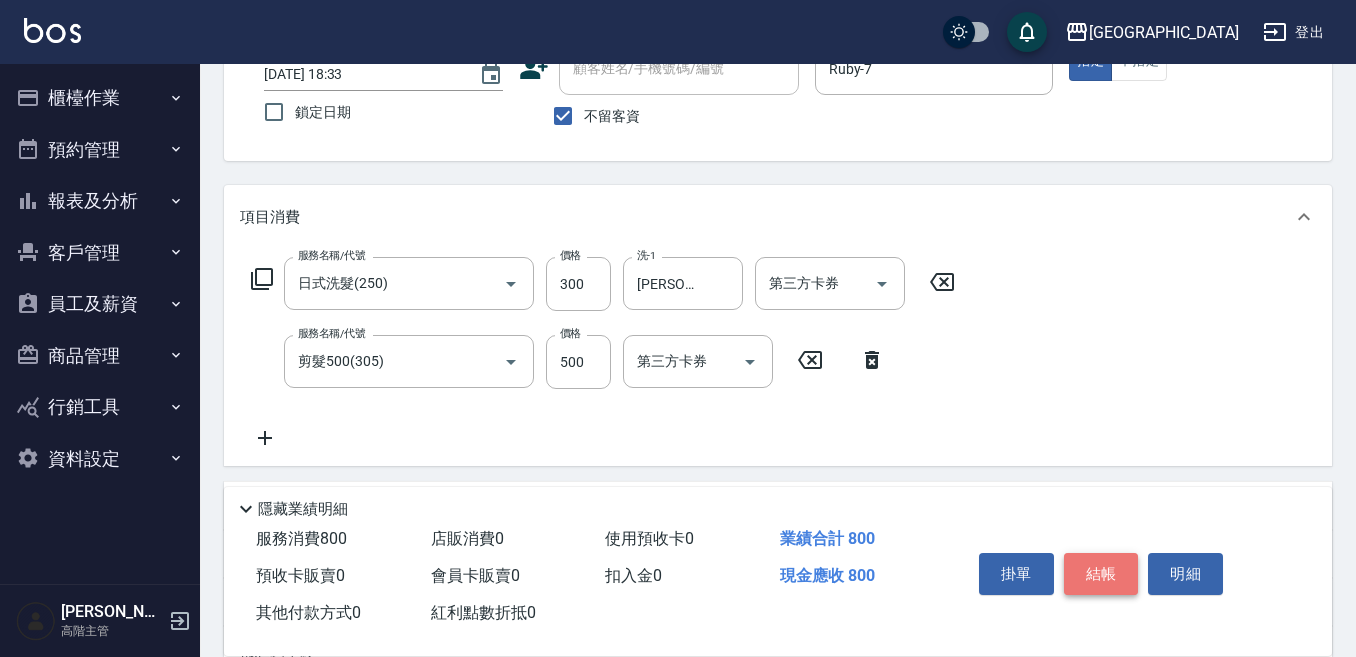 click on "結帳" at bounding box center (1101, 574) 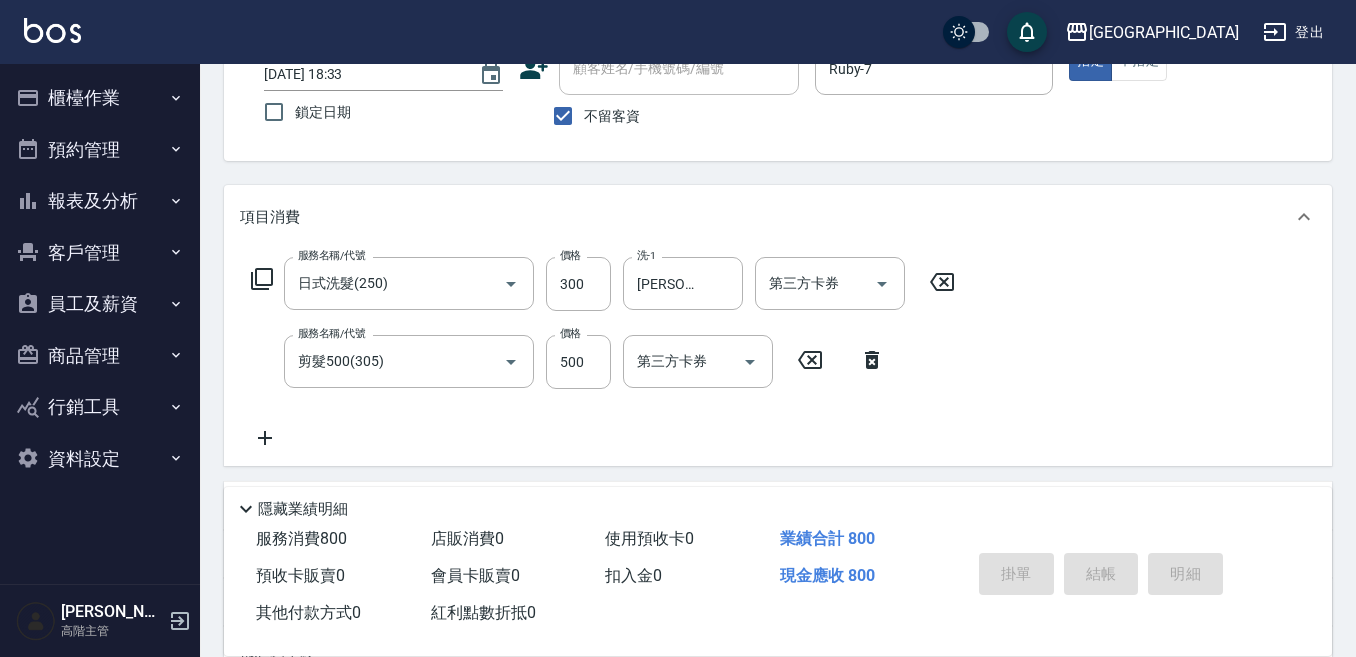 type 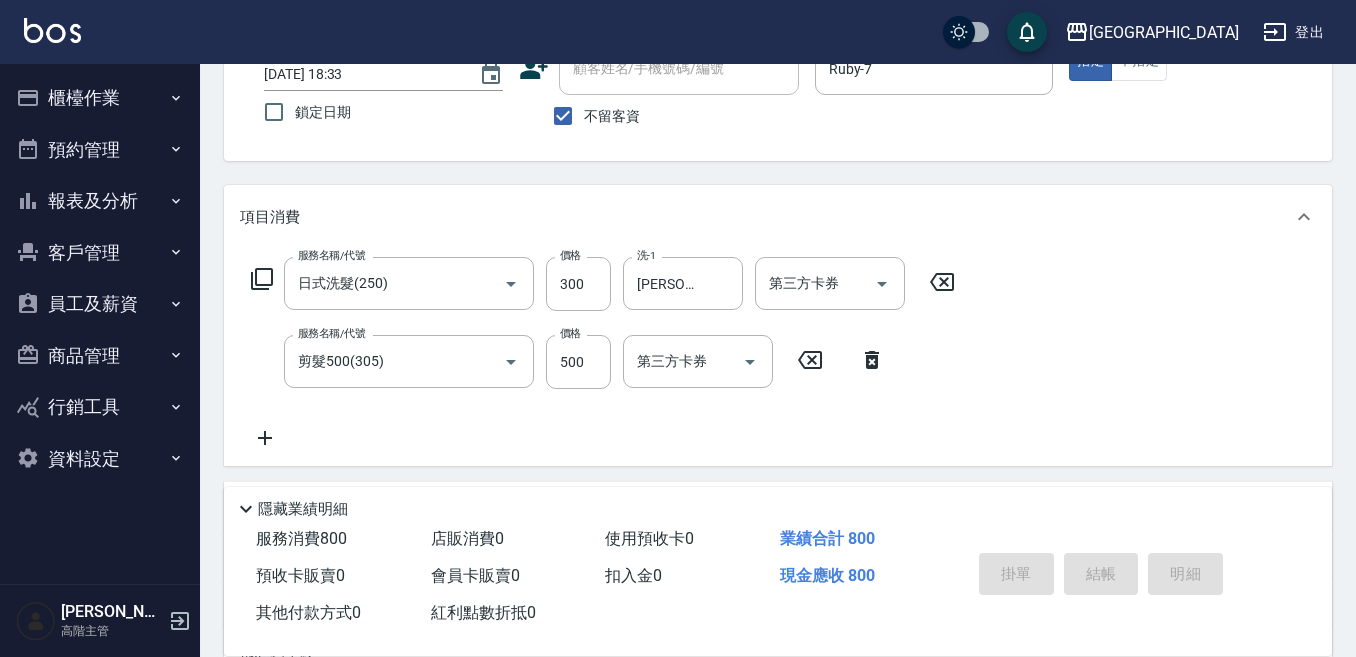 type 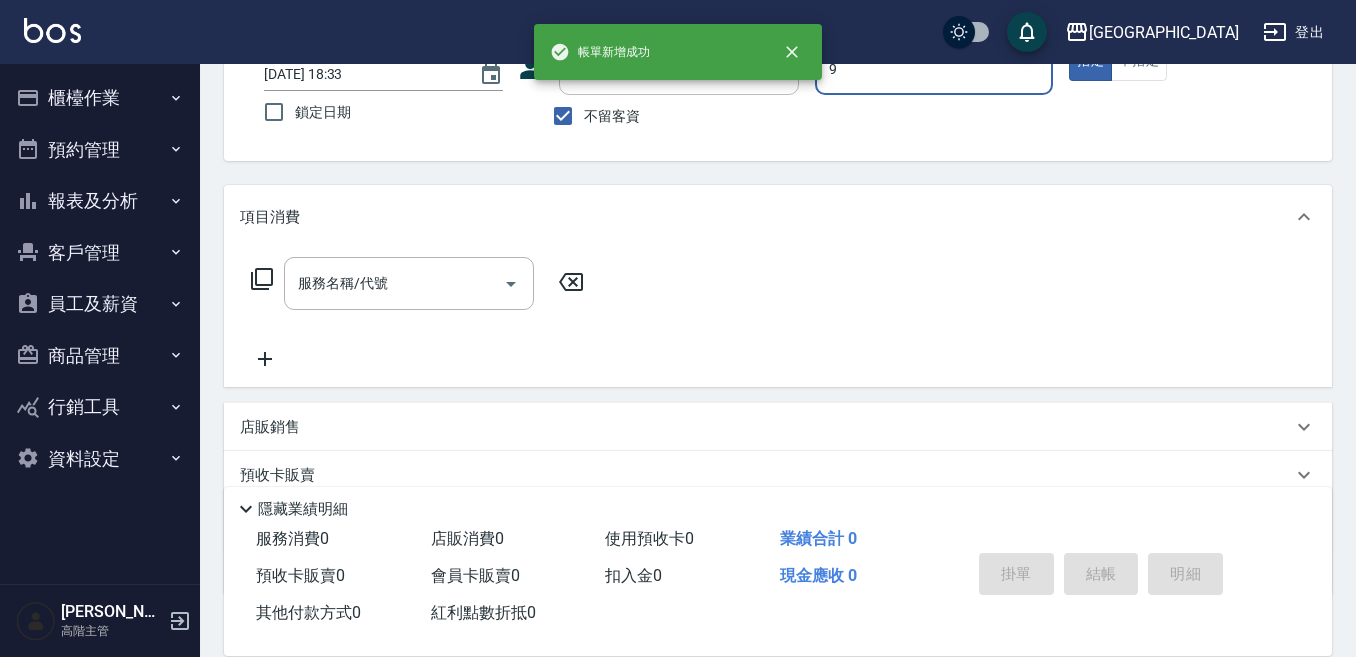 type on "Winnie-9" 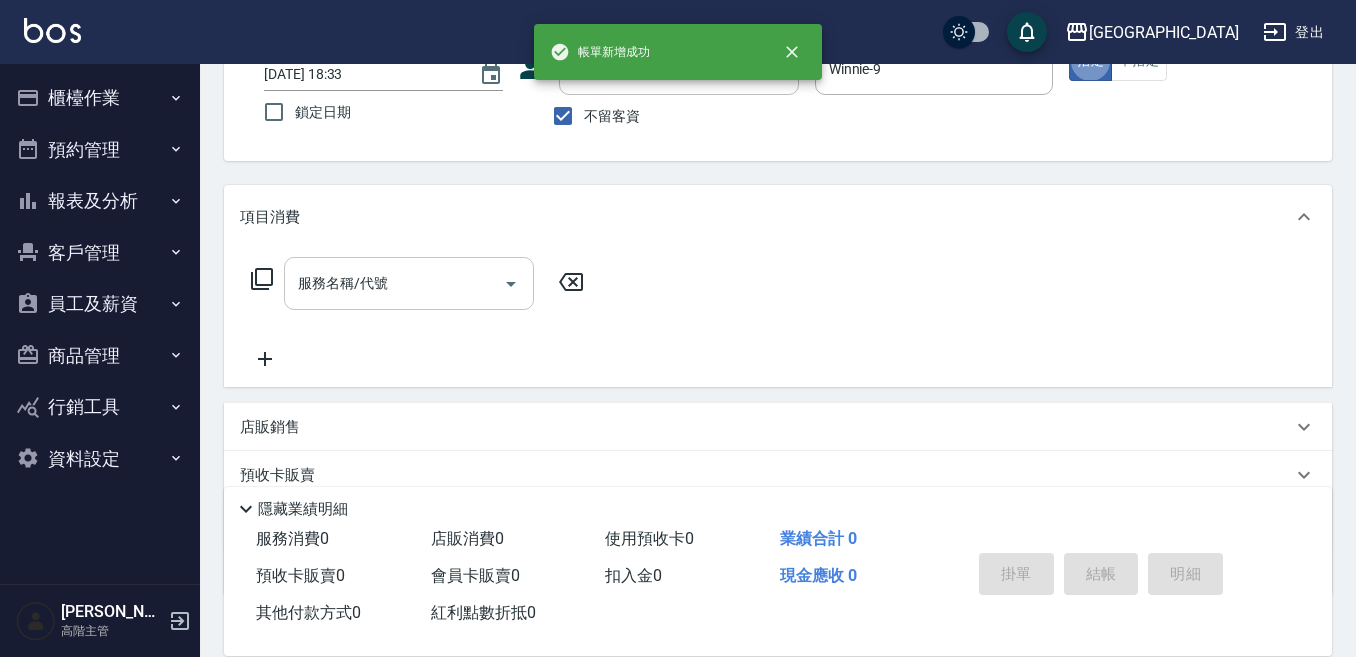 click on "服務名稱/代號" at bounding box center [394, 283] 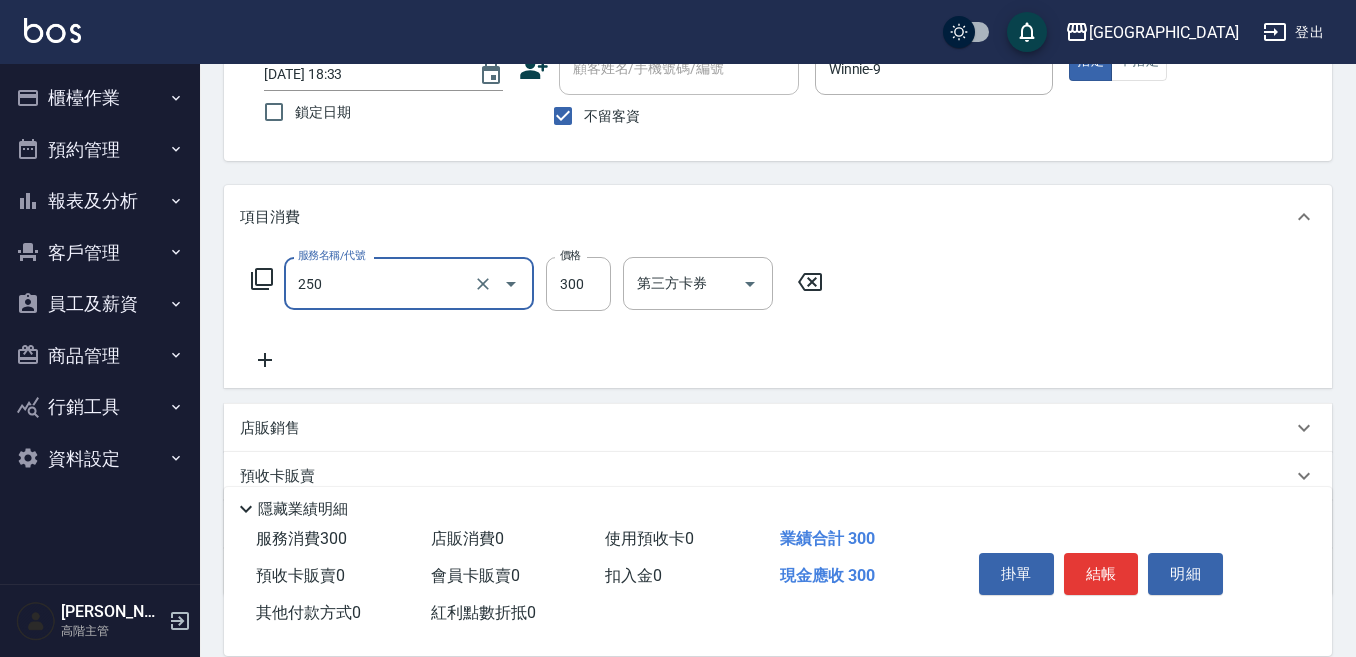 type on "日式洗髮(250)" 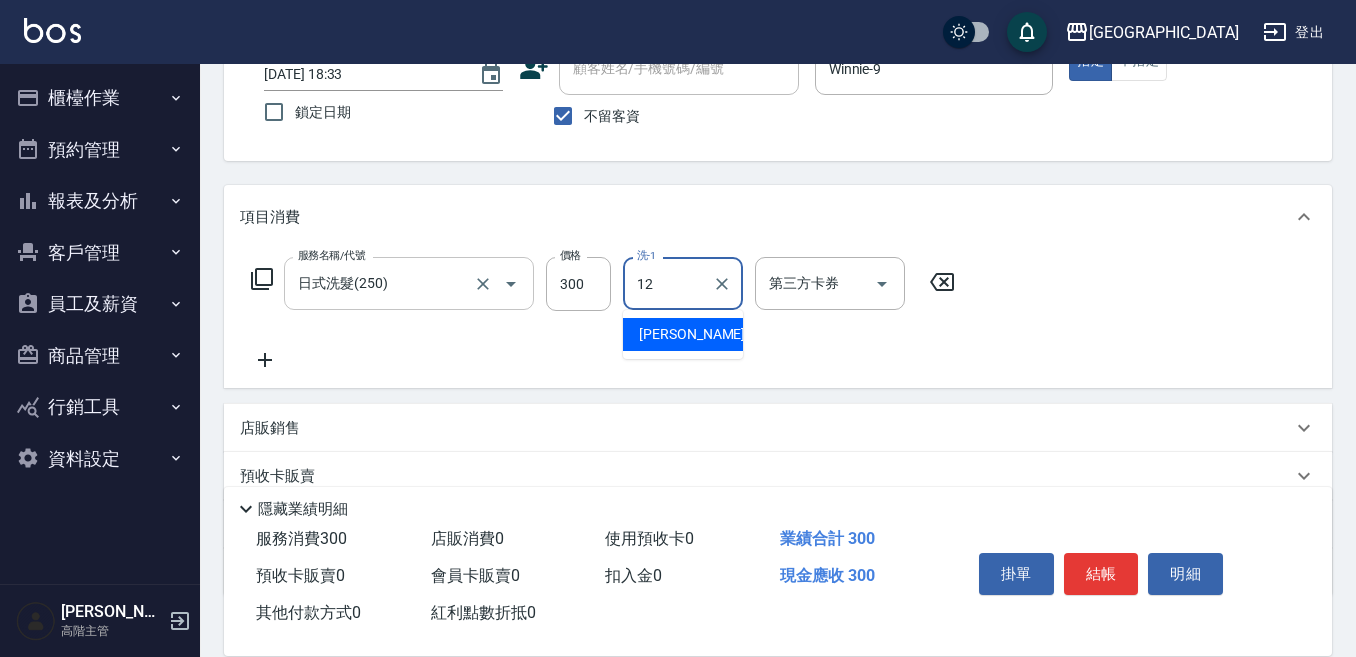 type on "[PERSON_NAME]-12" 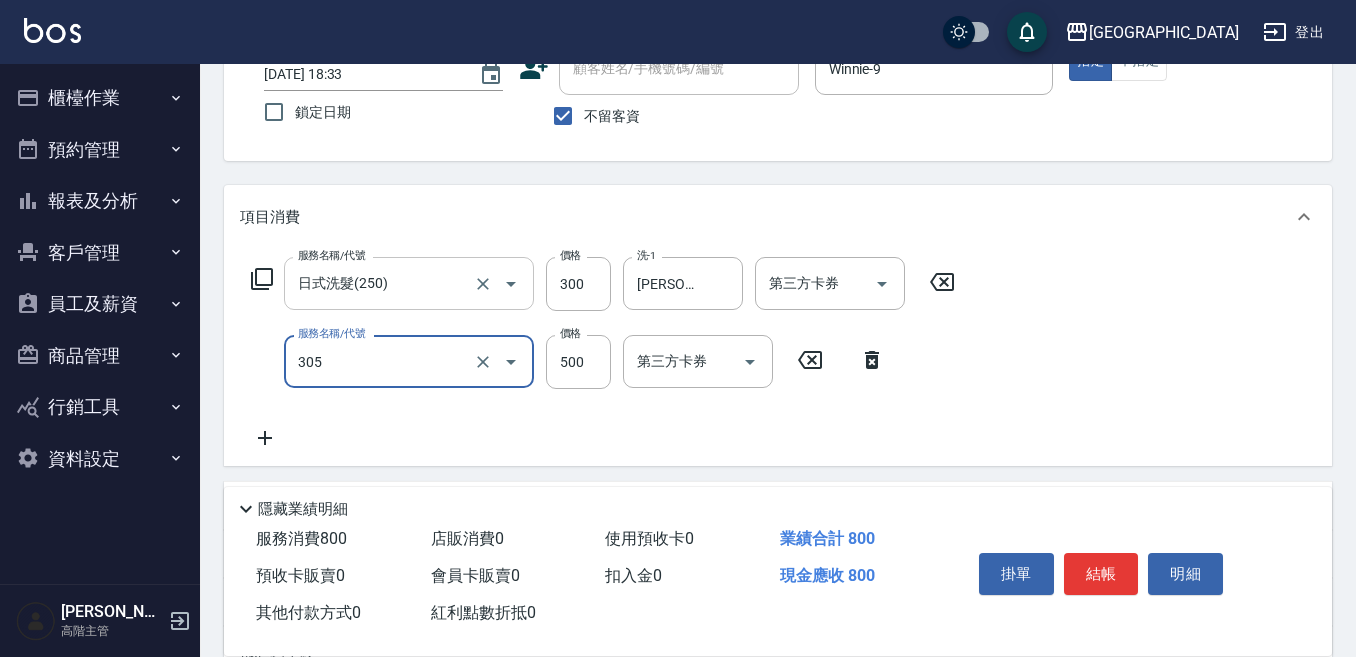 type on "剪髮500(305)" 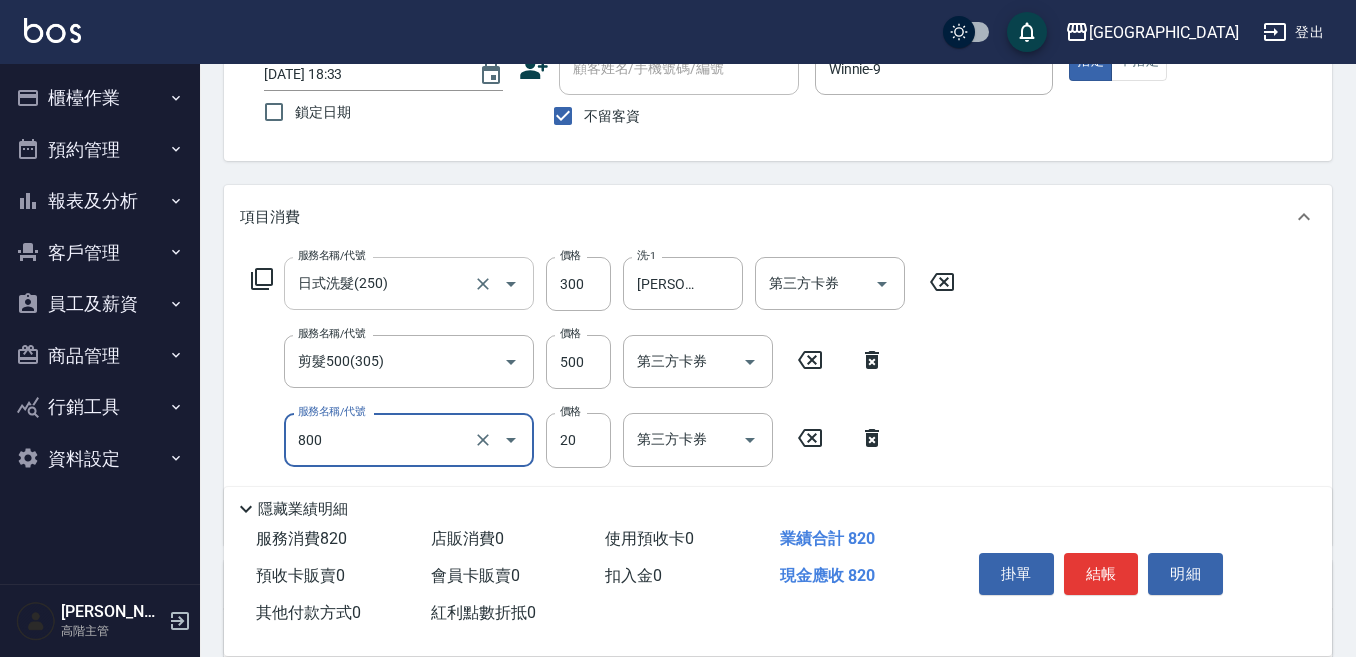 type on "潤絲精(800)" 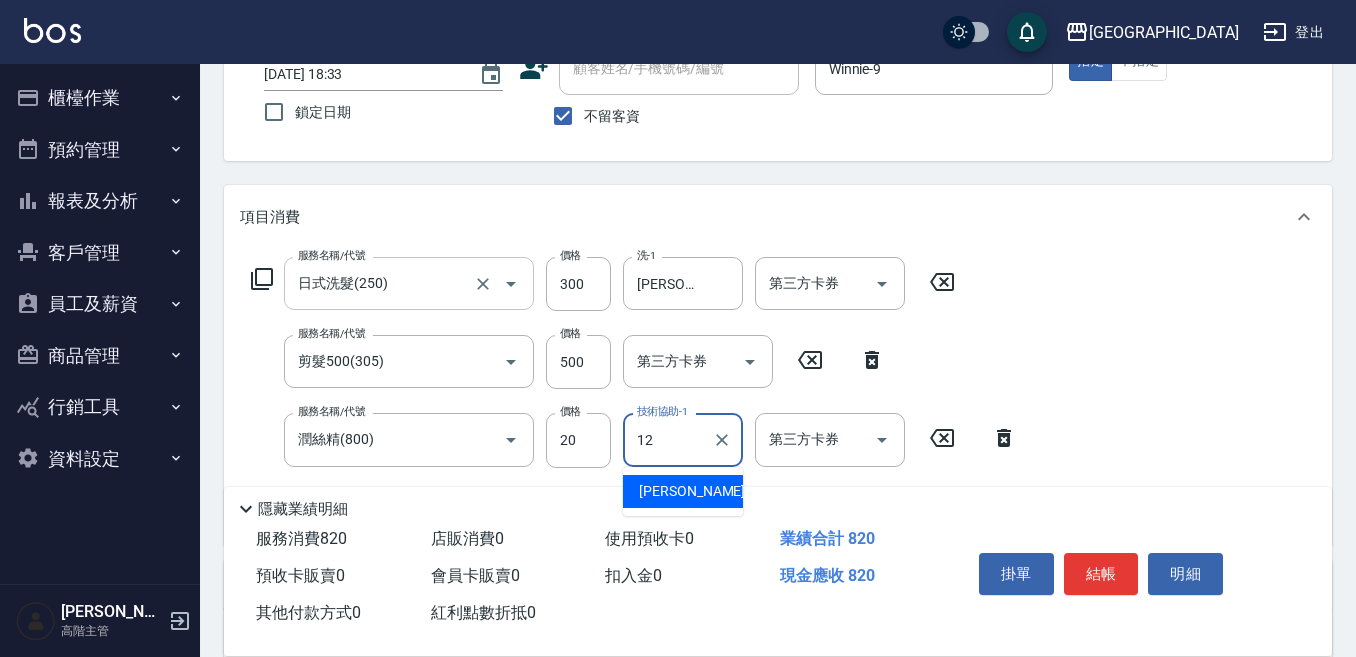 type on "[PERSON_NAME]-12" 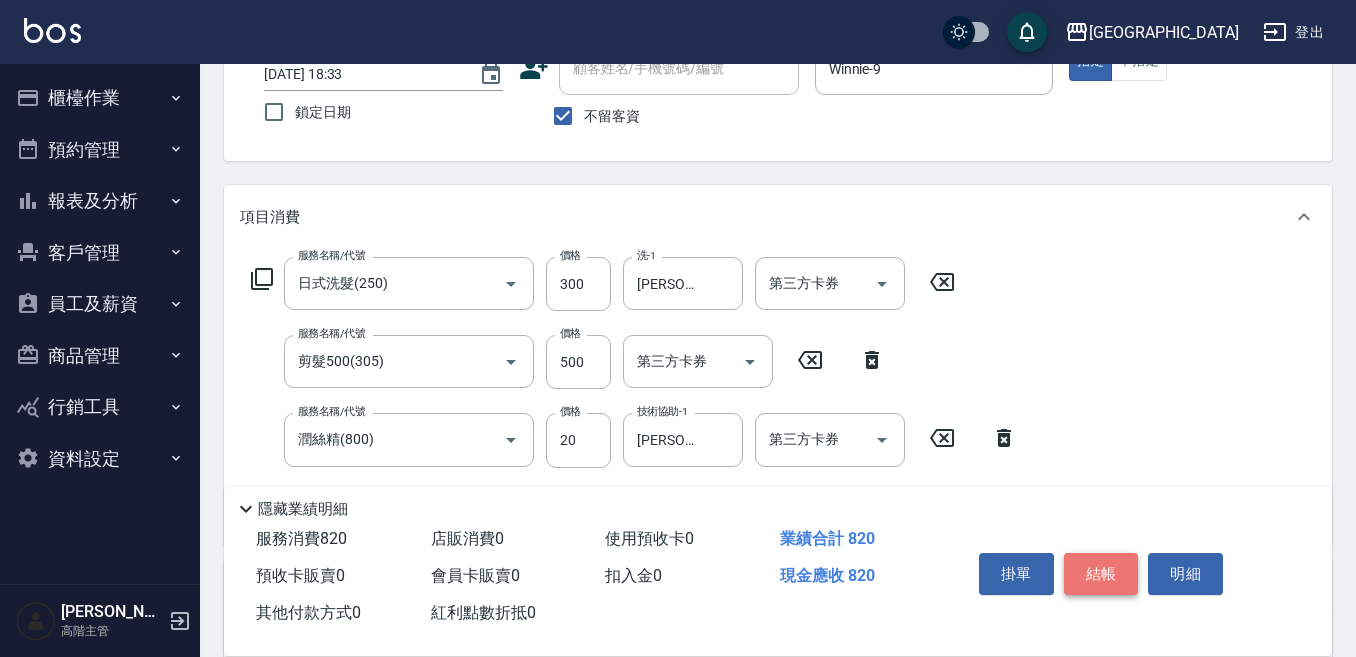 click on "結帳" at bounding box center [1101, 574] 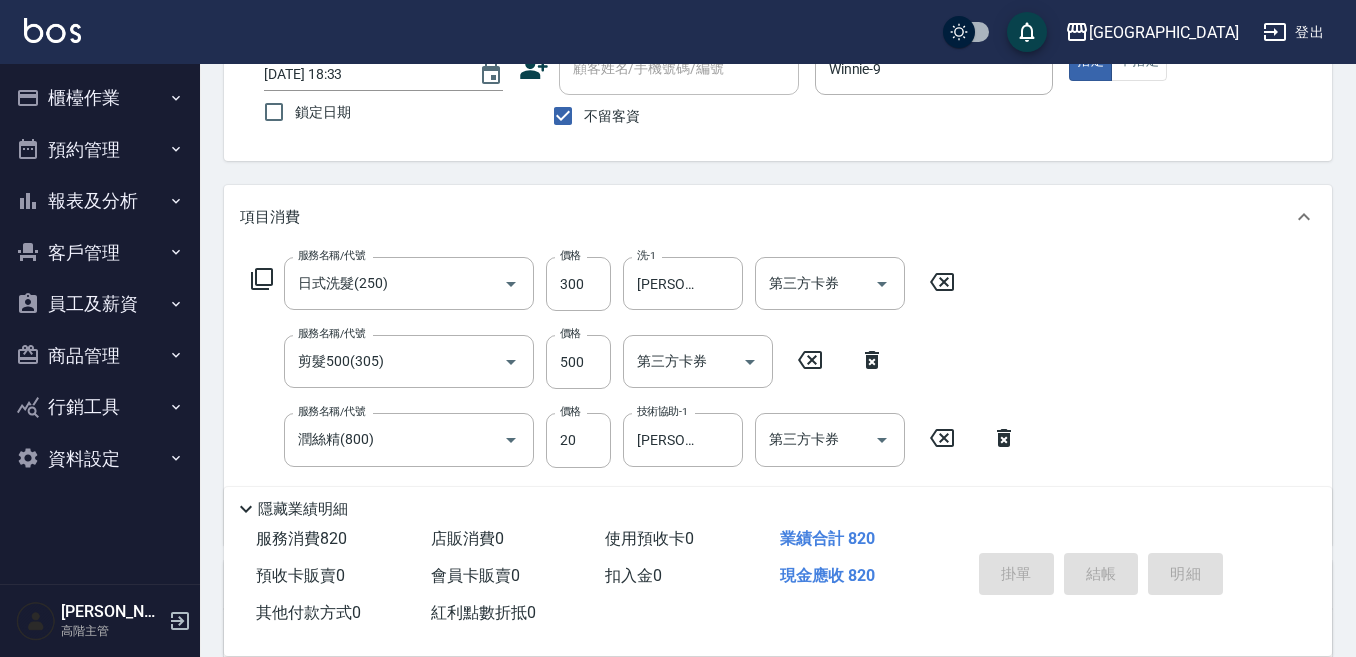 type 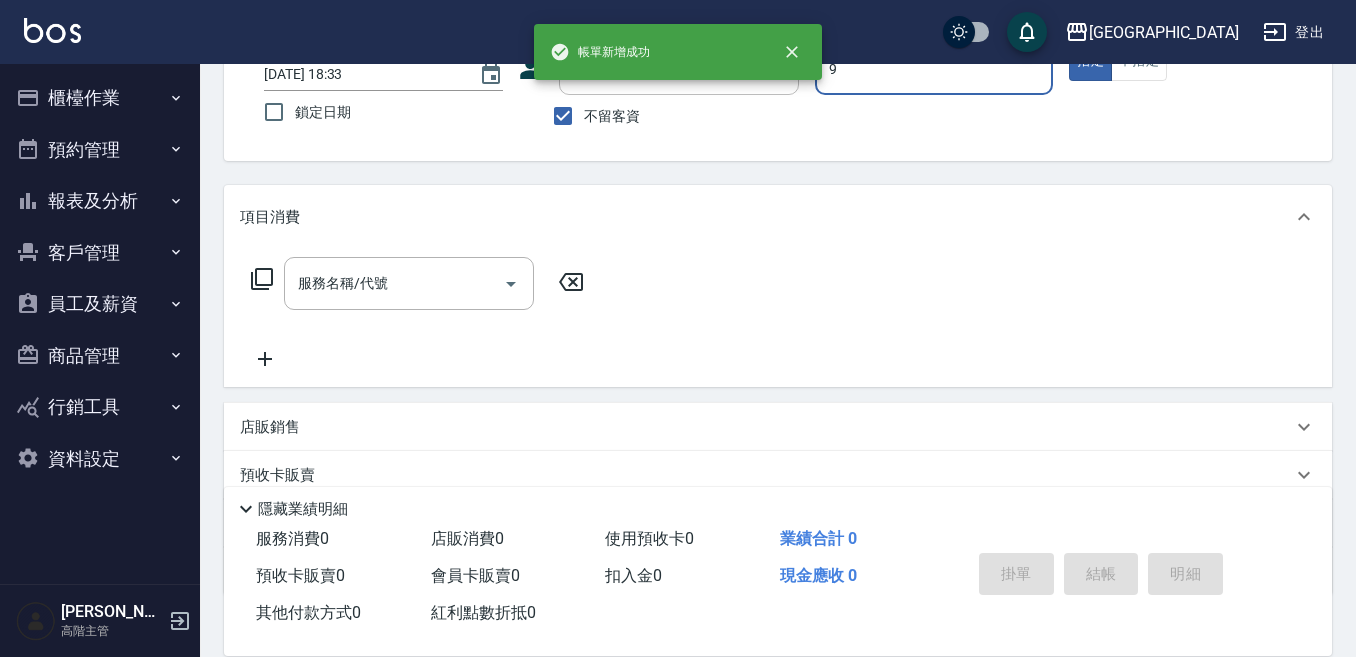 type on "Winnie-9" 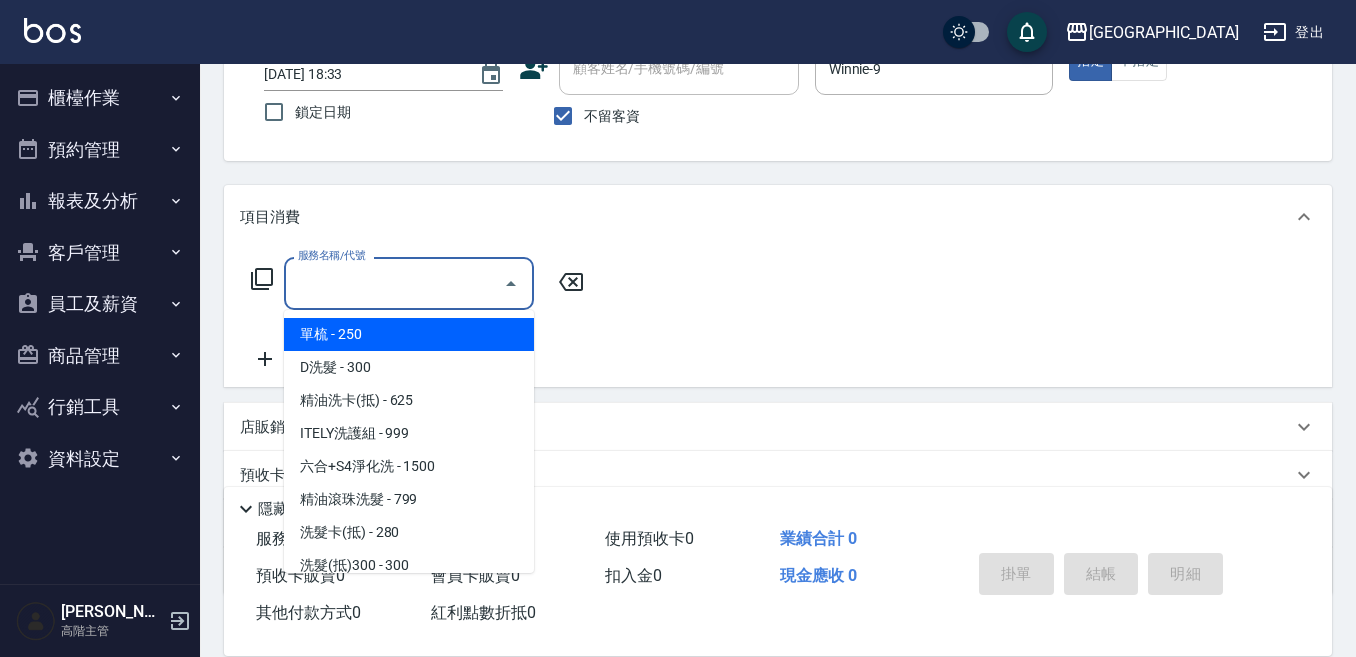 click on "服務名稱/代號" at bounding box center [394, 283] 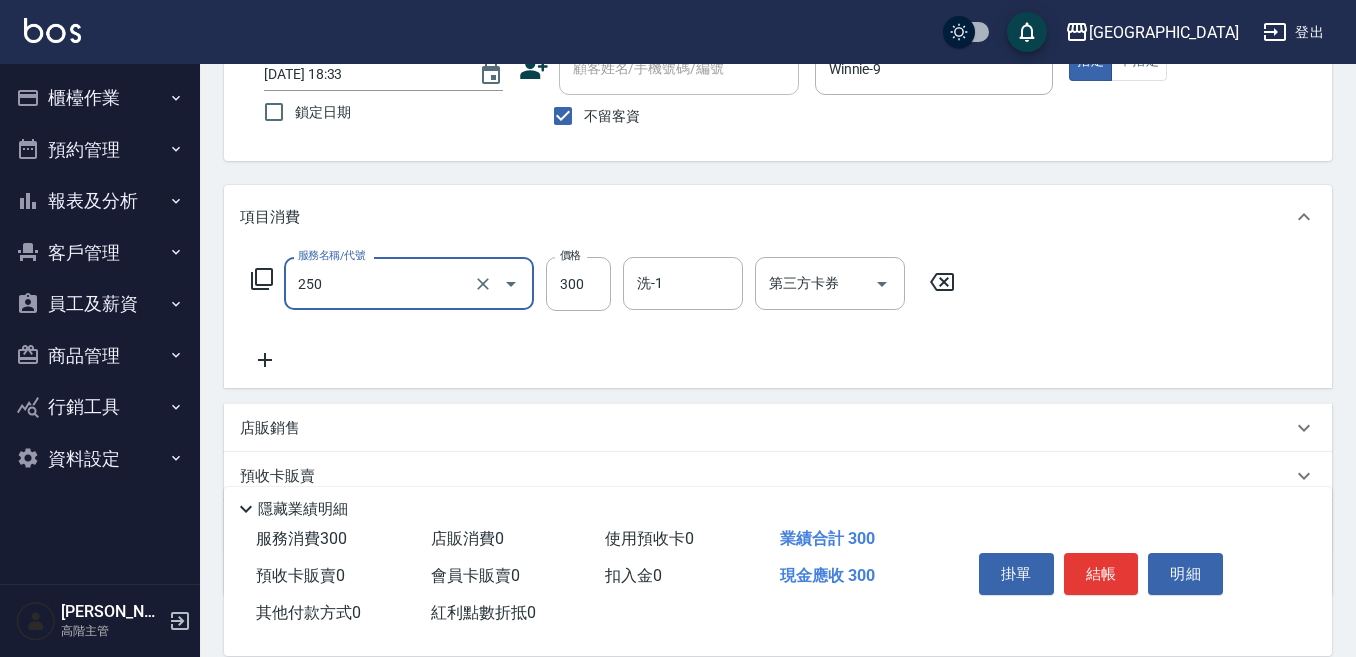 type on "日式洗髮(250)" 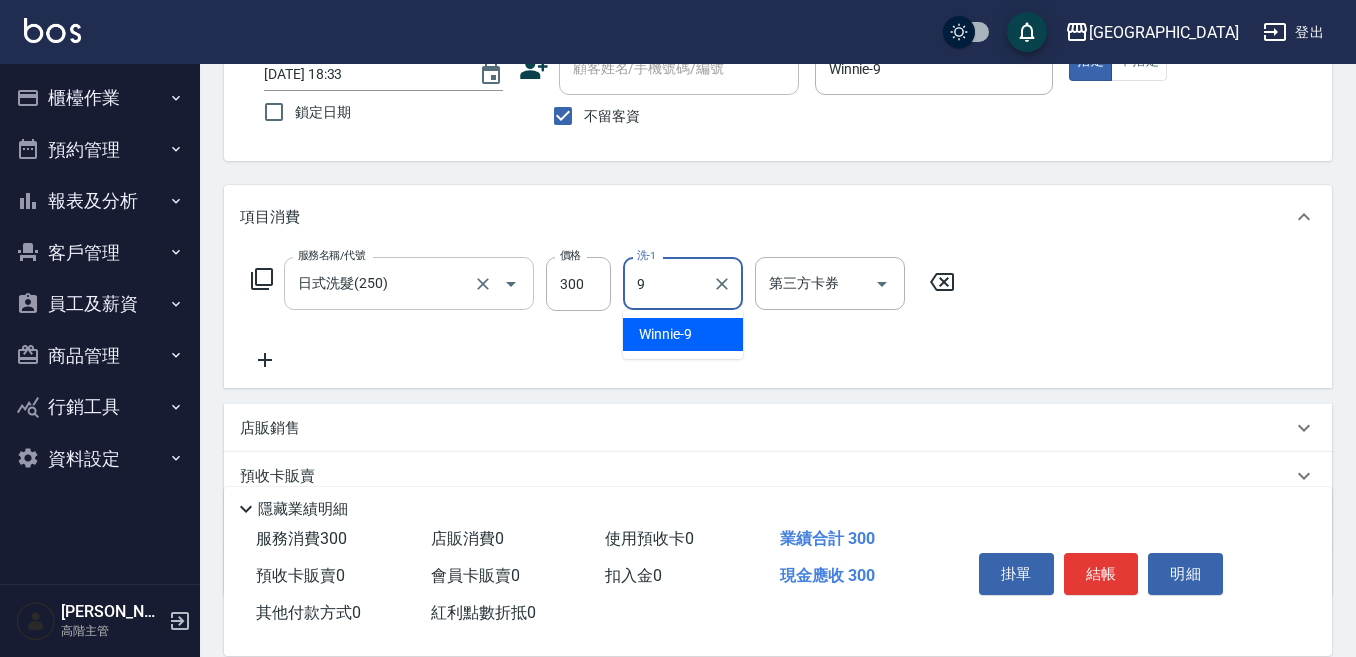 type on "Winnie-9" 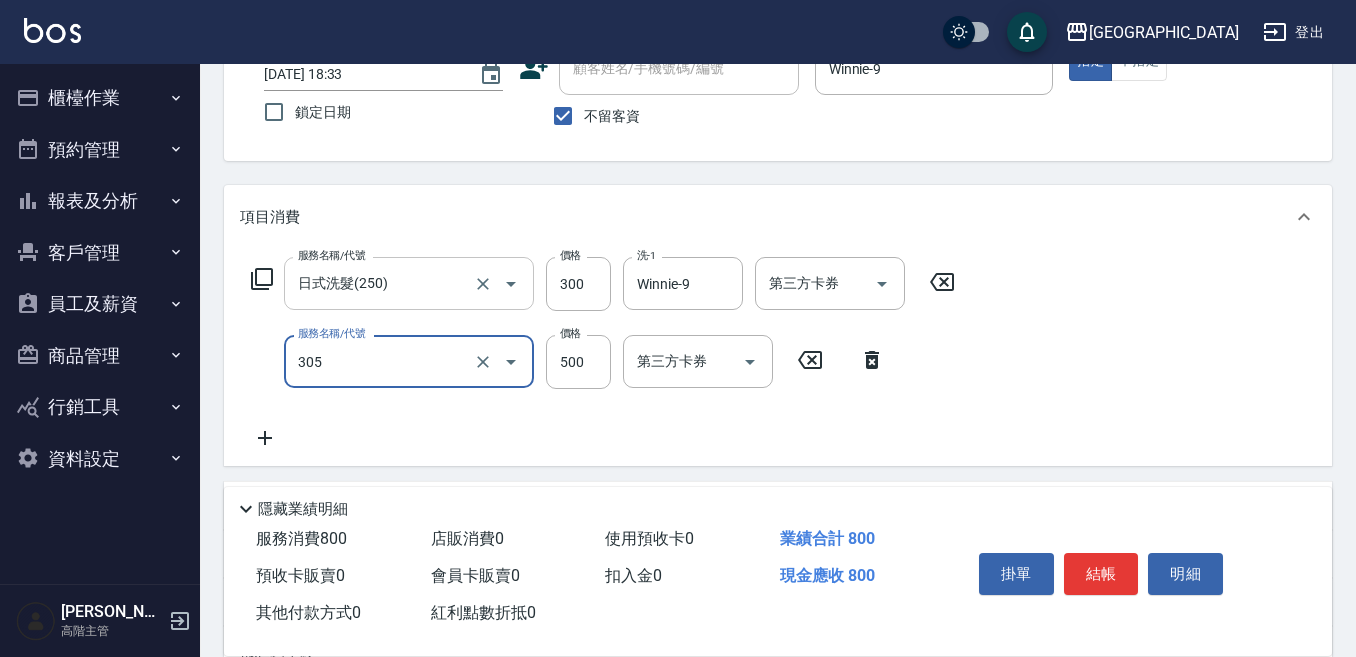 type on "剪髮500(305)" 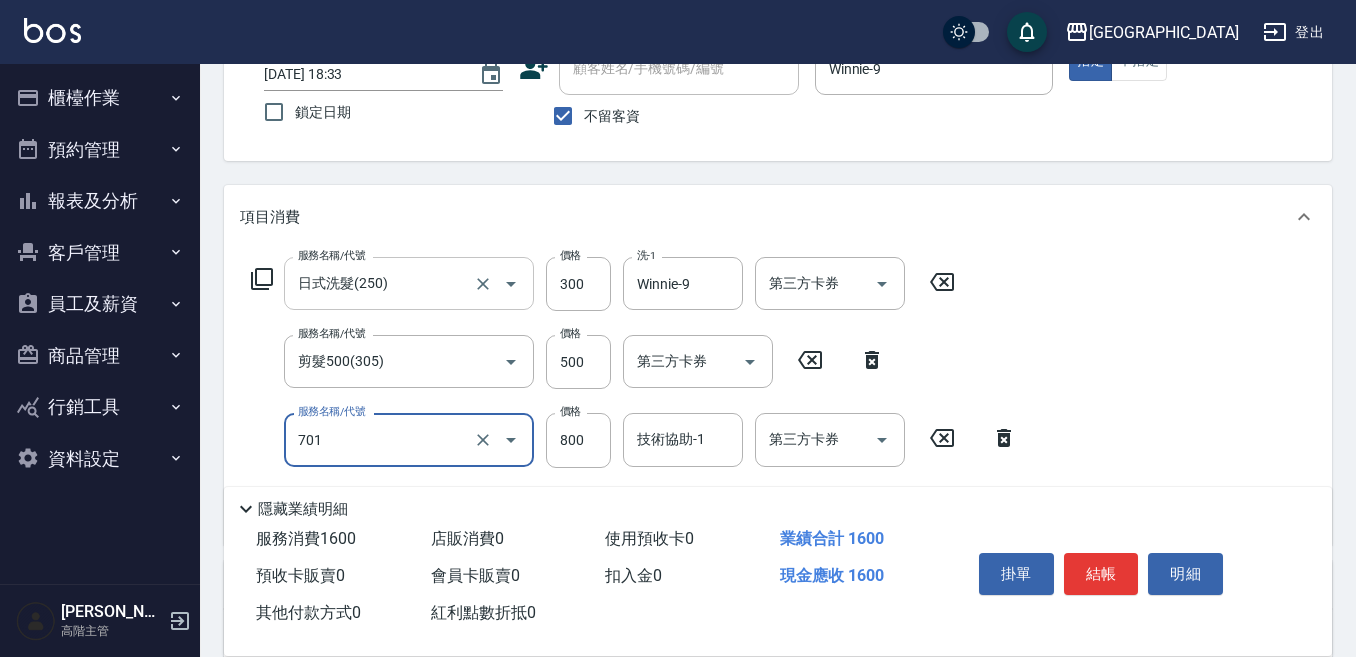 type on "E Saki角質代謝(701)" 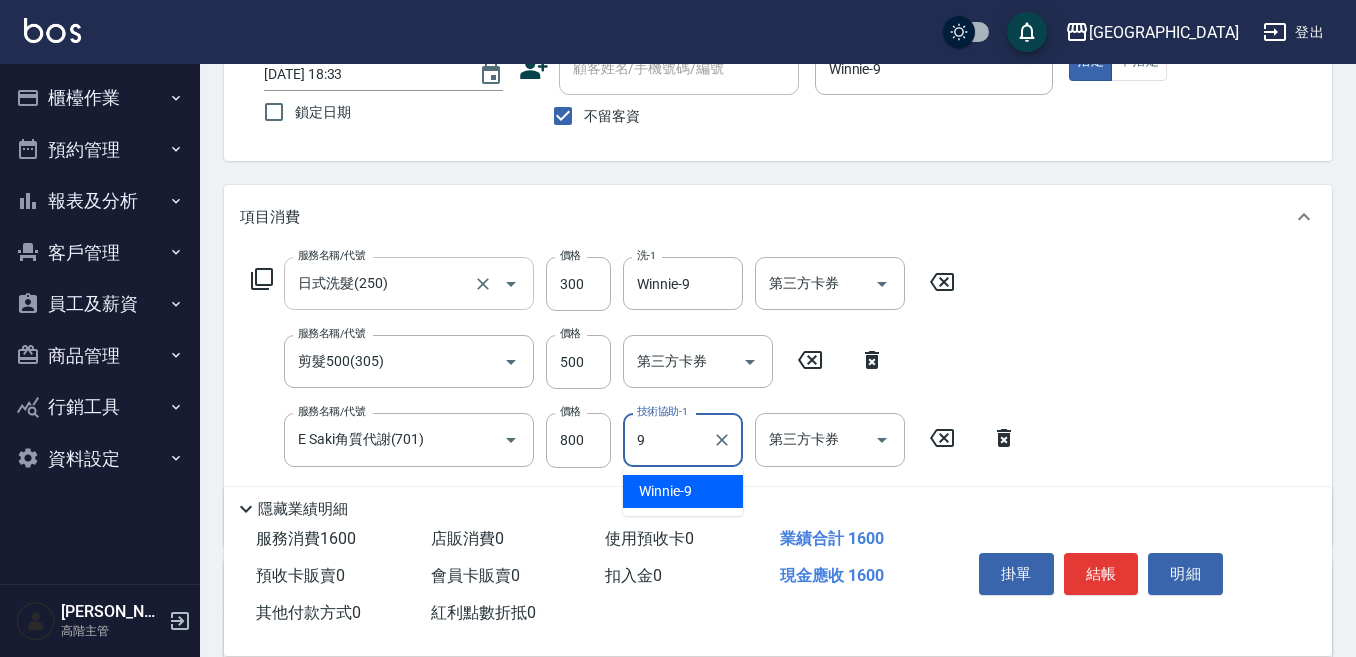 type on "Winnie-9" 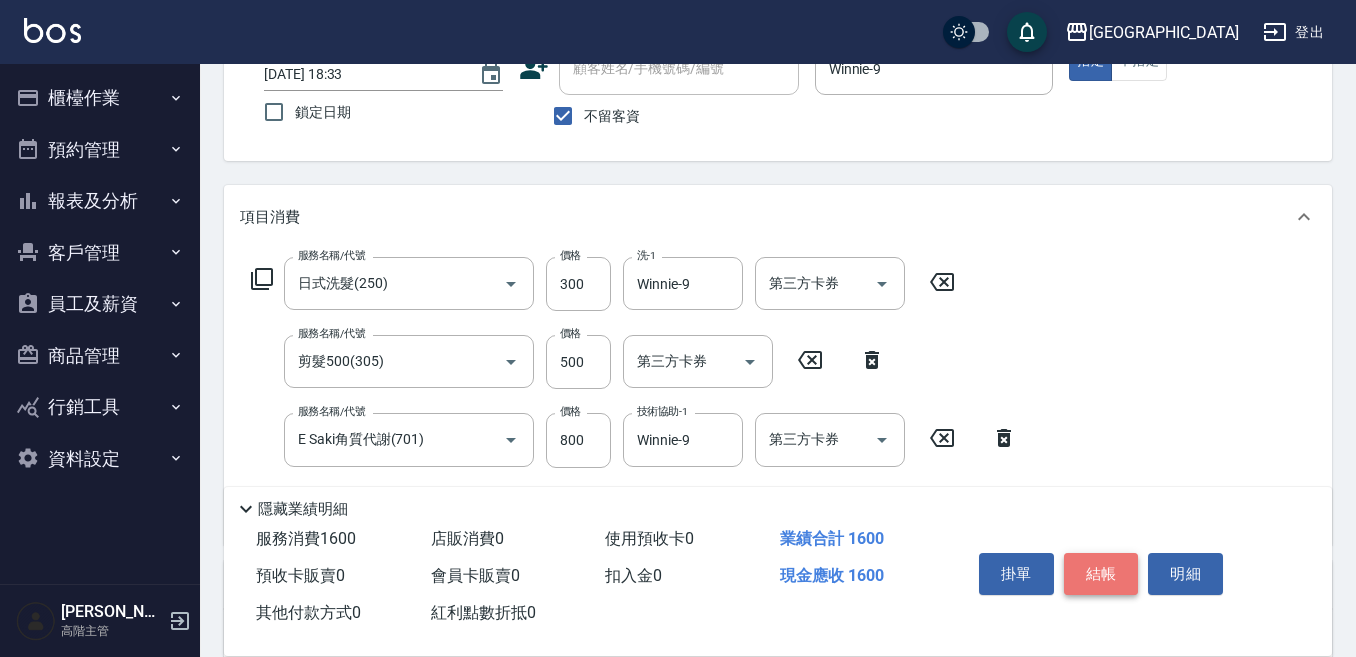 click on "結帳" at bounding box center (1101, 574) 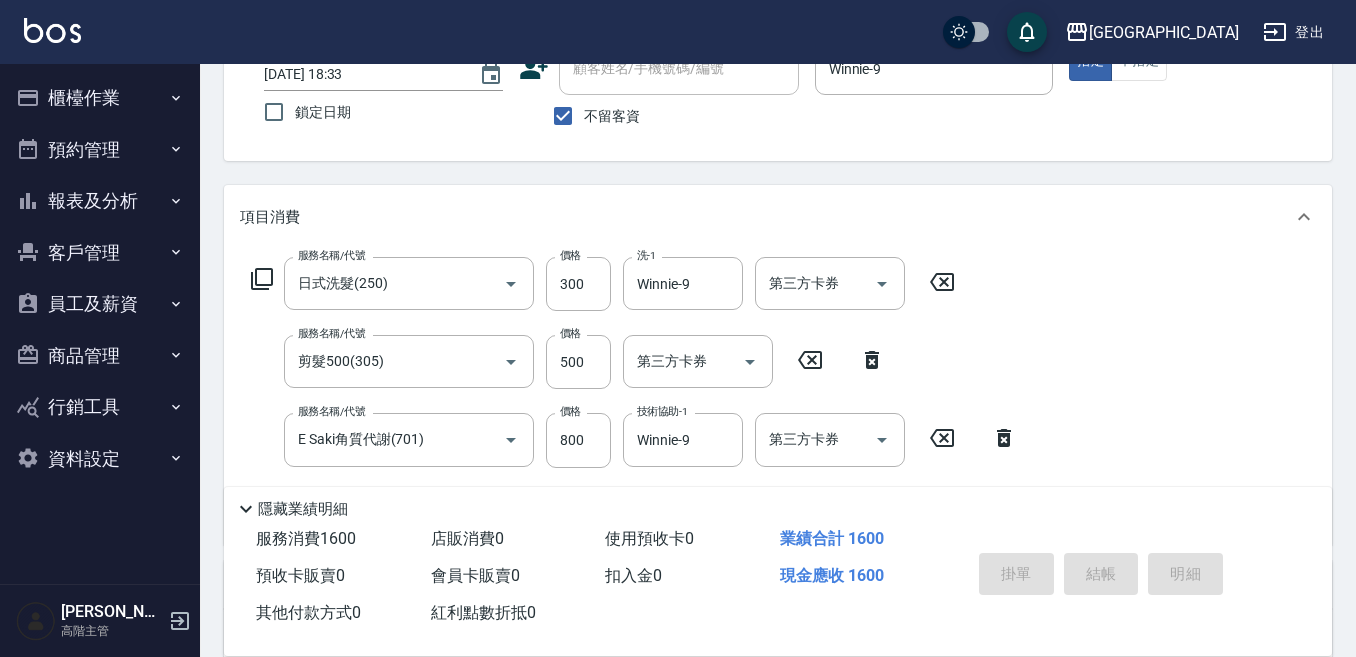 type on "[DATE] 18:34" 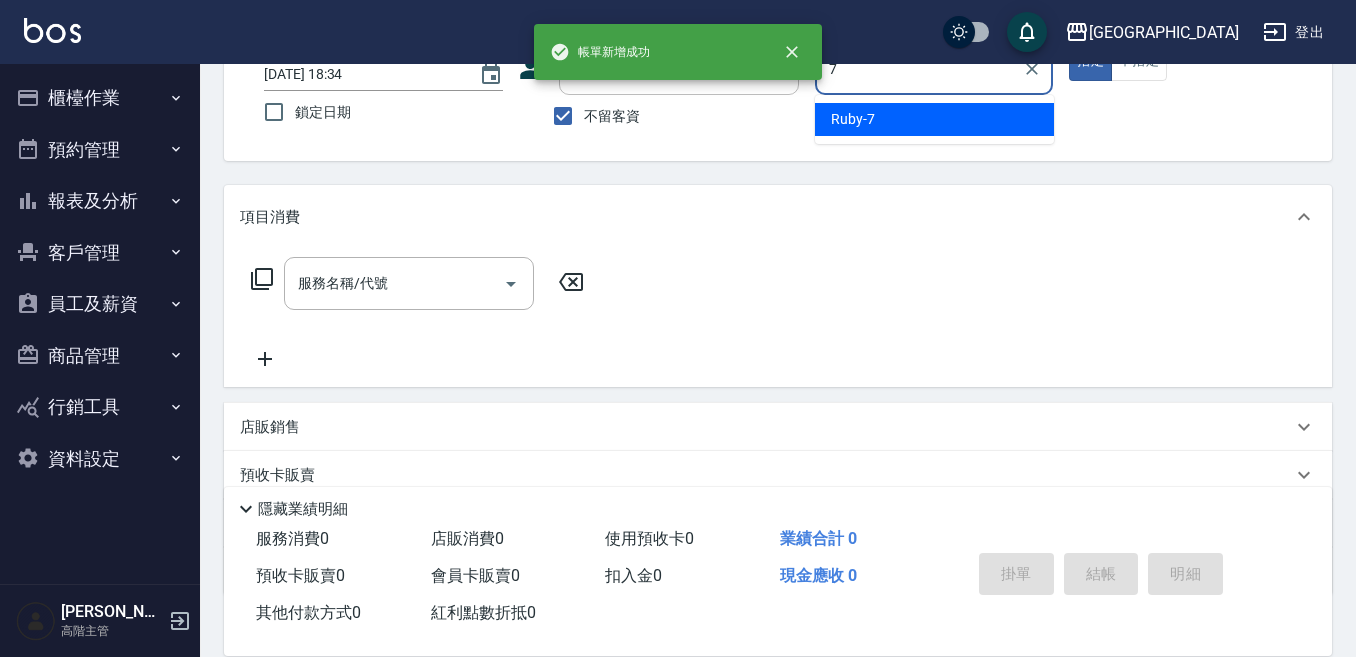 type on "Ruby-7" 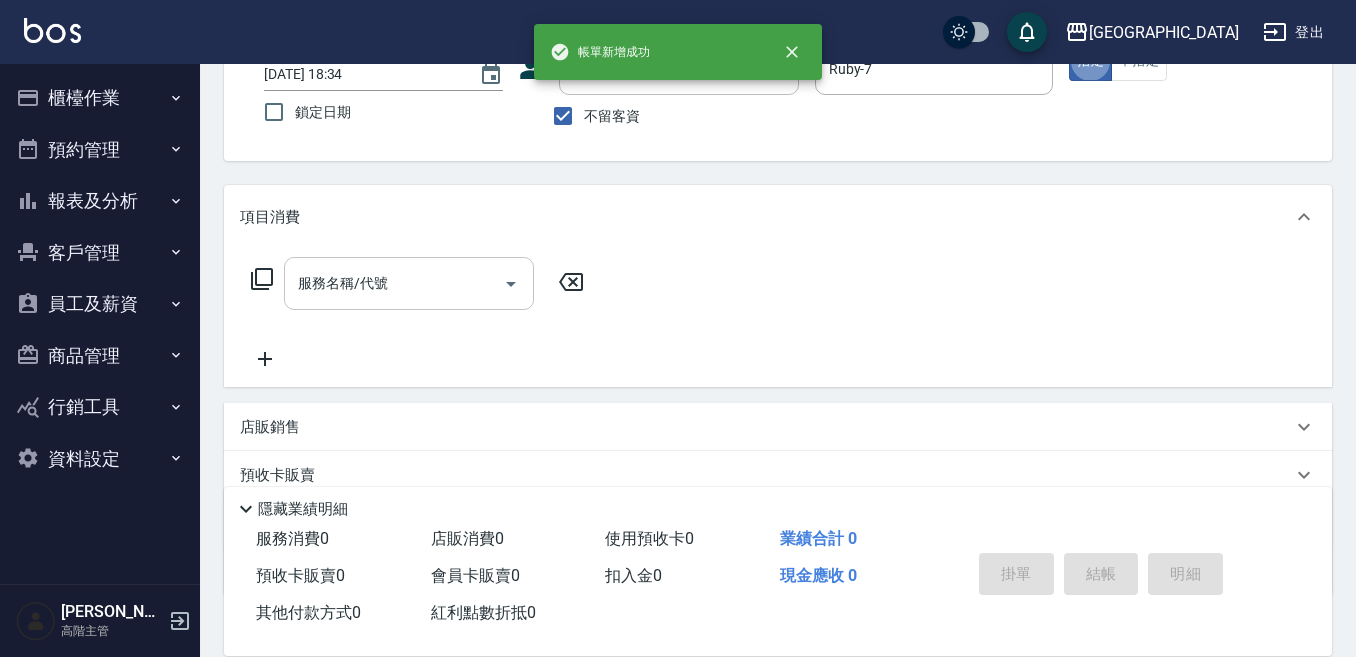 click on "服務名稱/代號" at bounding box center [394, 283] 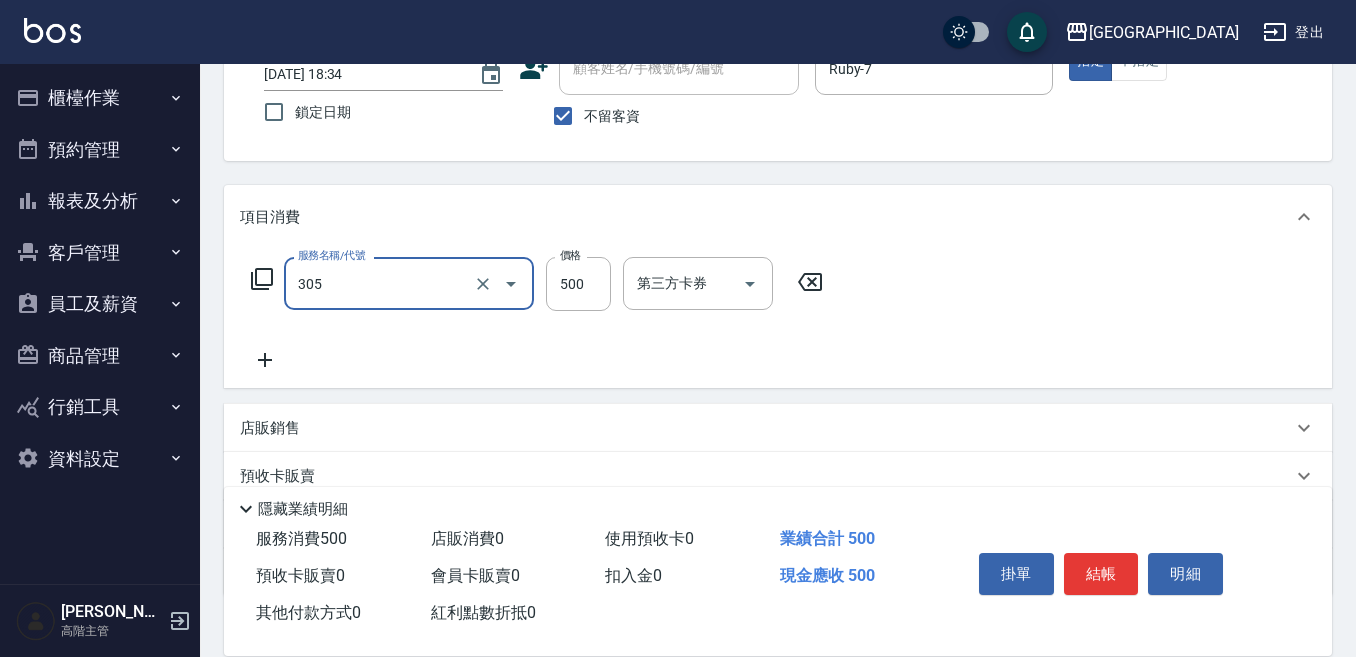 type on "剪髮500(305)" 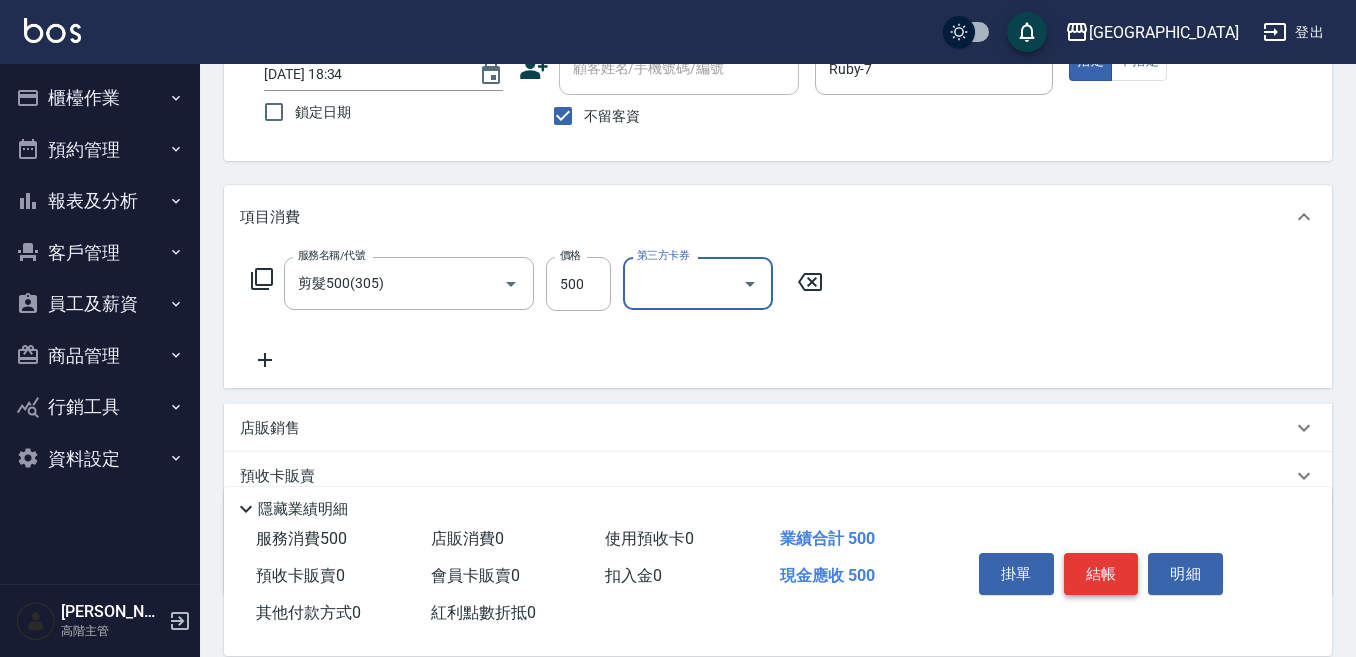 click on "結帳" at bounding box center (1101, 574) 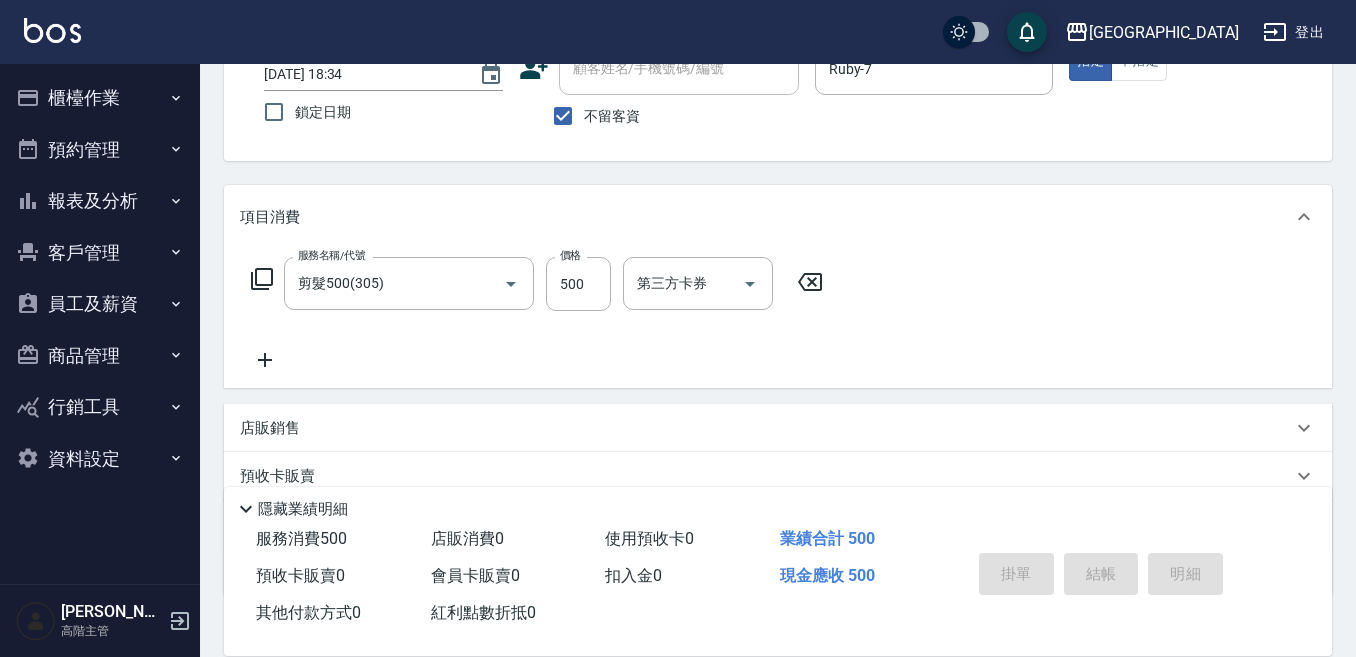 type 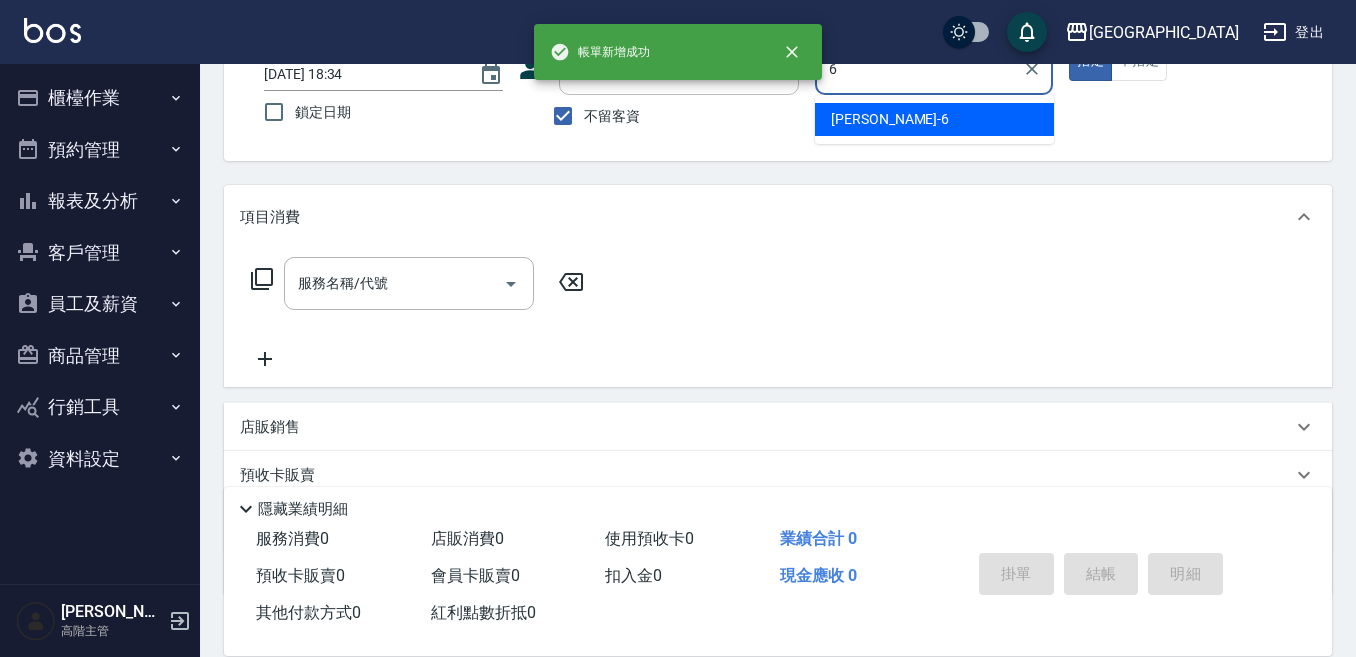 type on "[PERSON_NAME]-6" 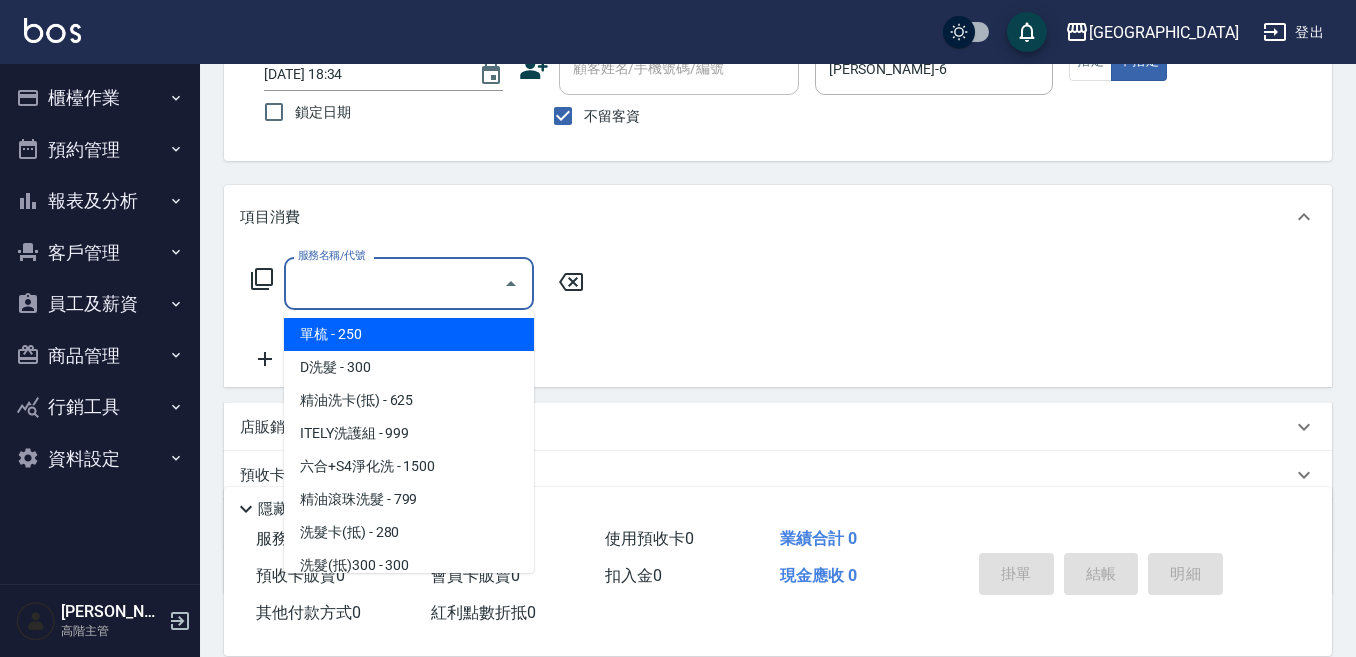 click on "服務名稱/代號" at bounding box center [394, 283] 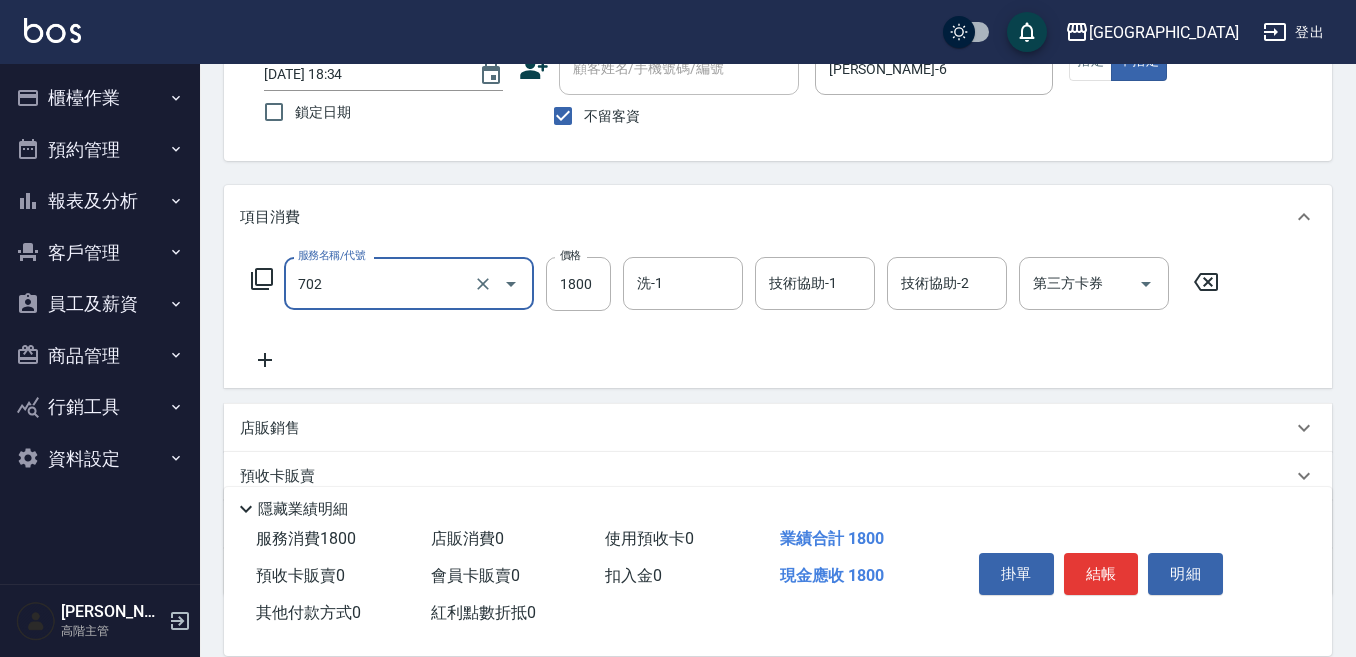 type on "中藥(設計師自備)(702)" 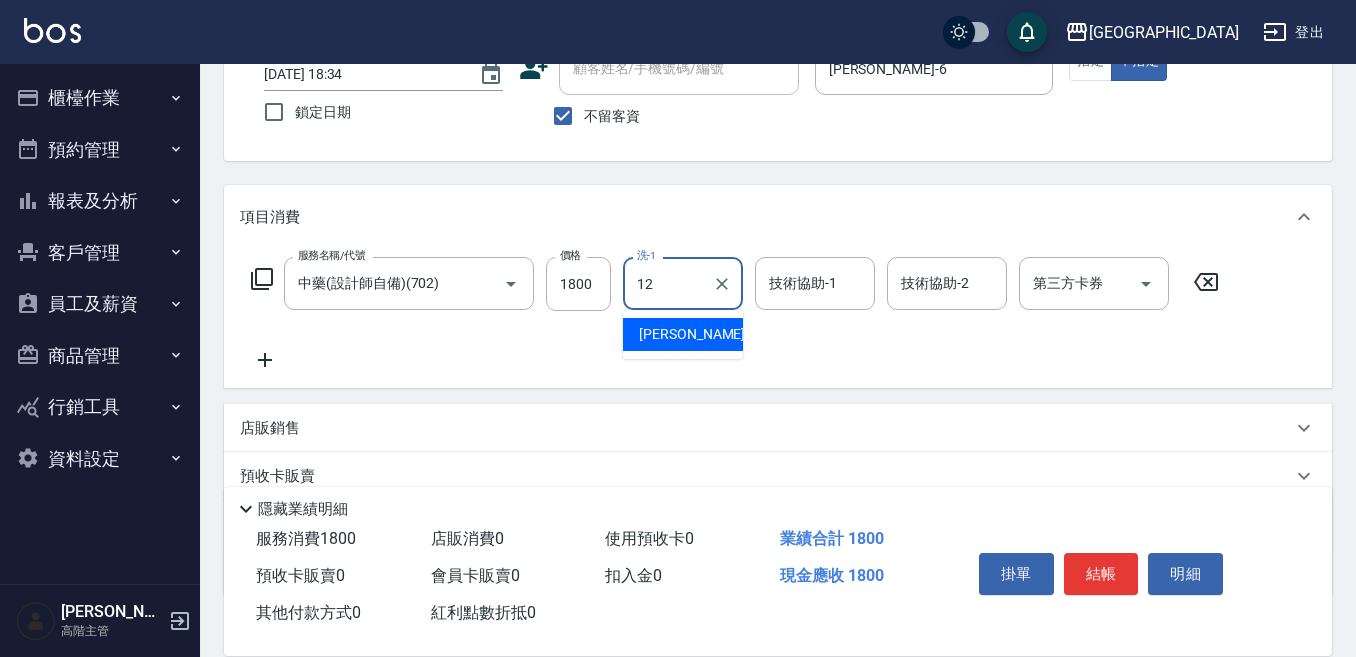 type on "[PERSON_NAME]-12" 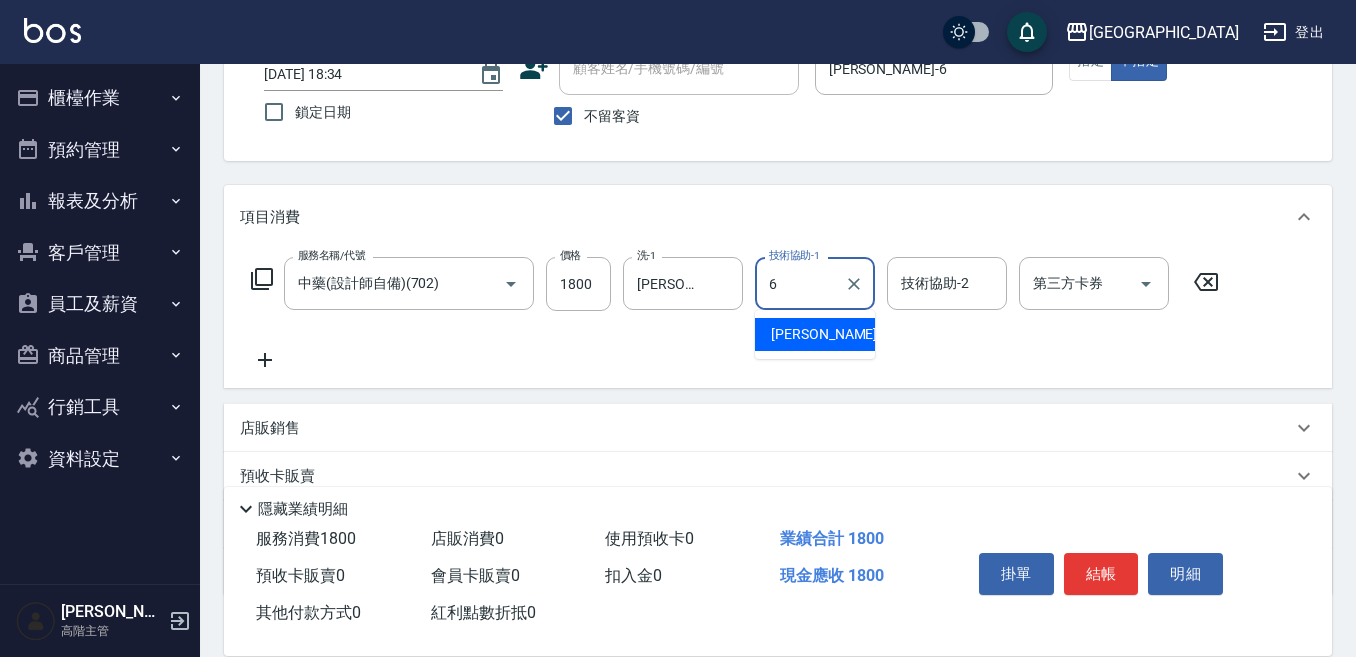 type on "[PERSON_NAME]-6" 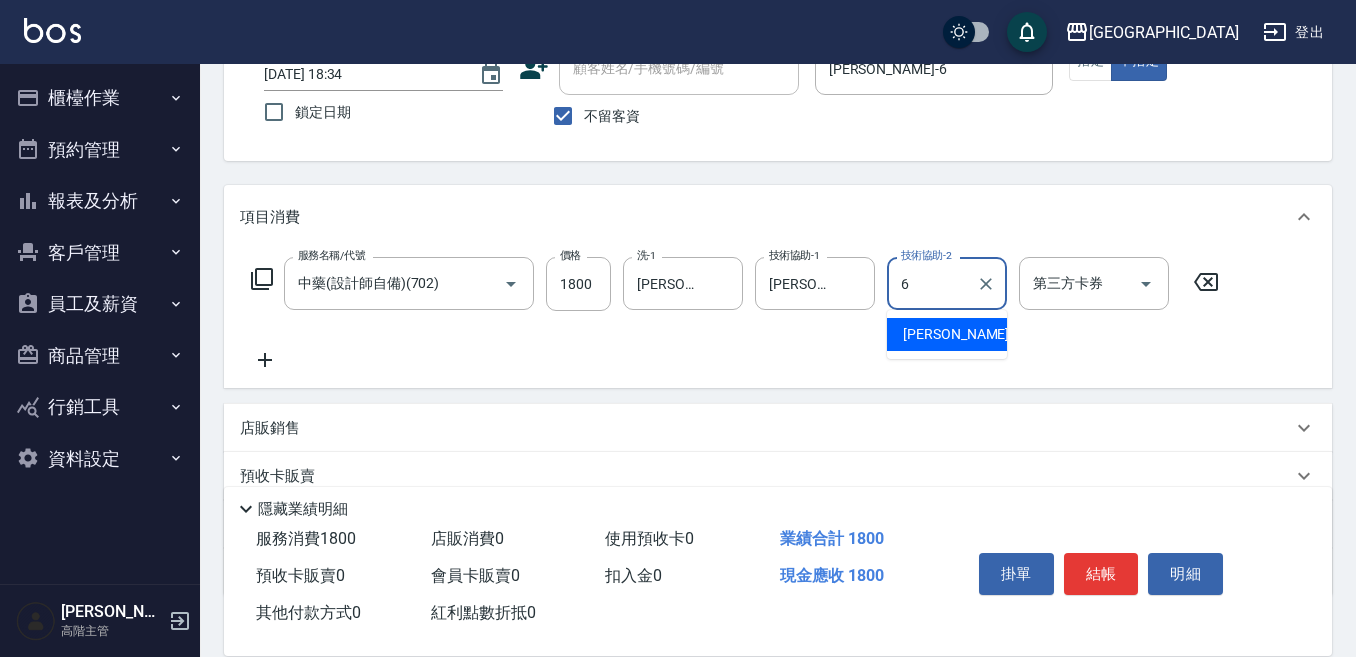 type on "[PERSON_NAME]-6" 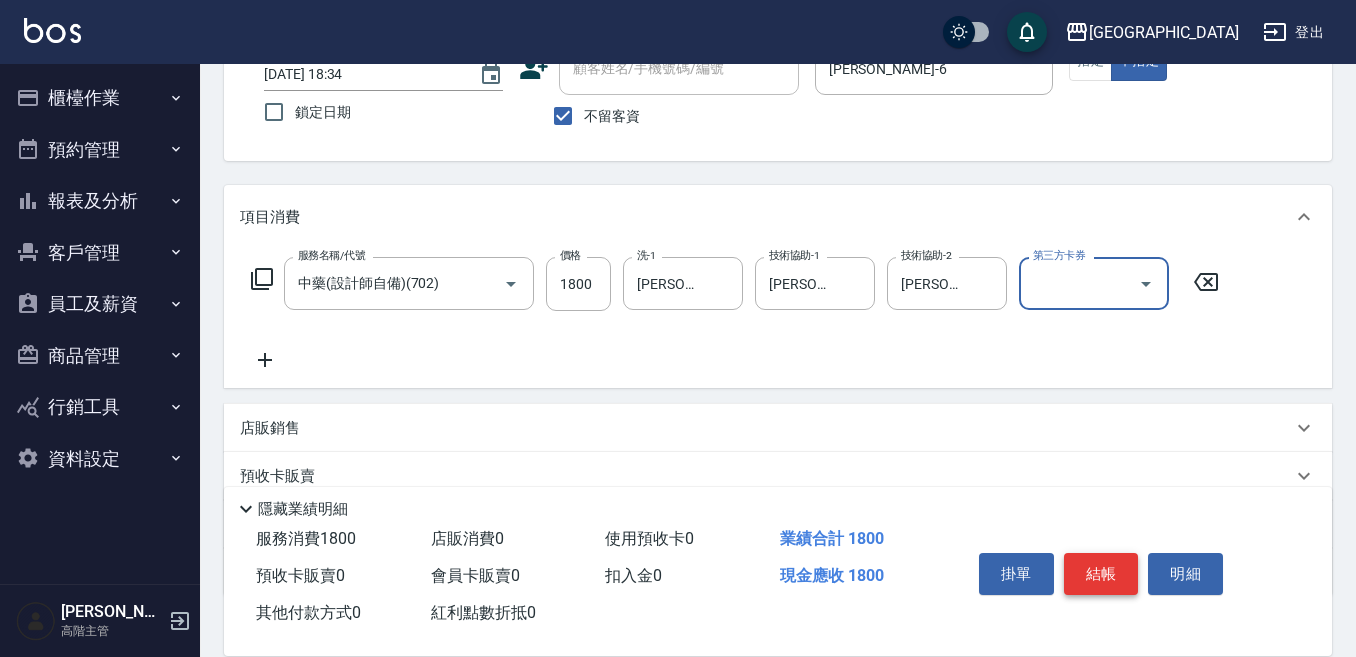 click on "結帳" at bounding box center (1101, 574) 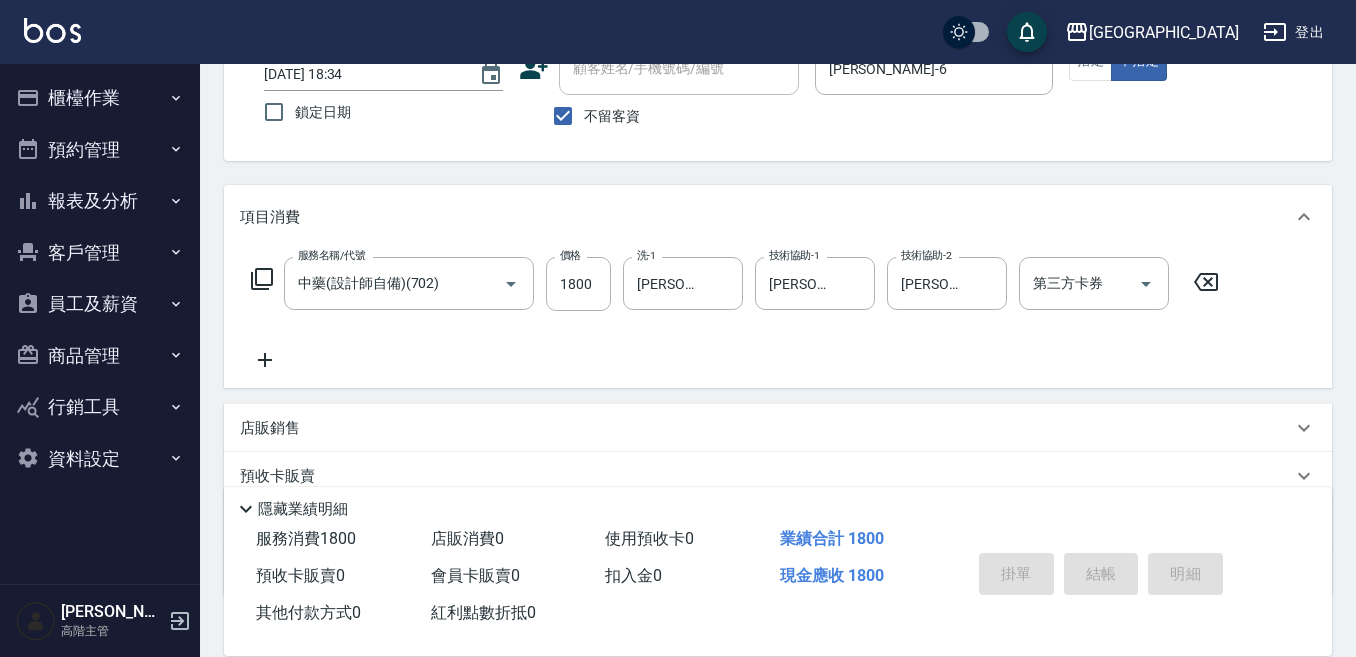 type on "[DATE] 18:35" 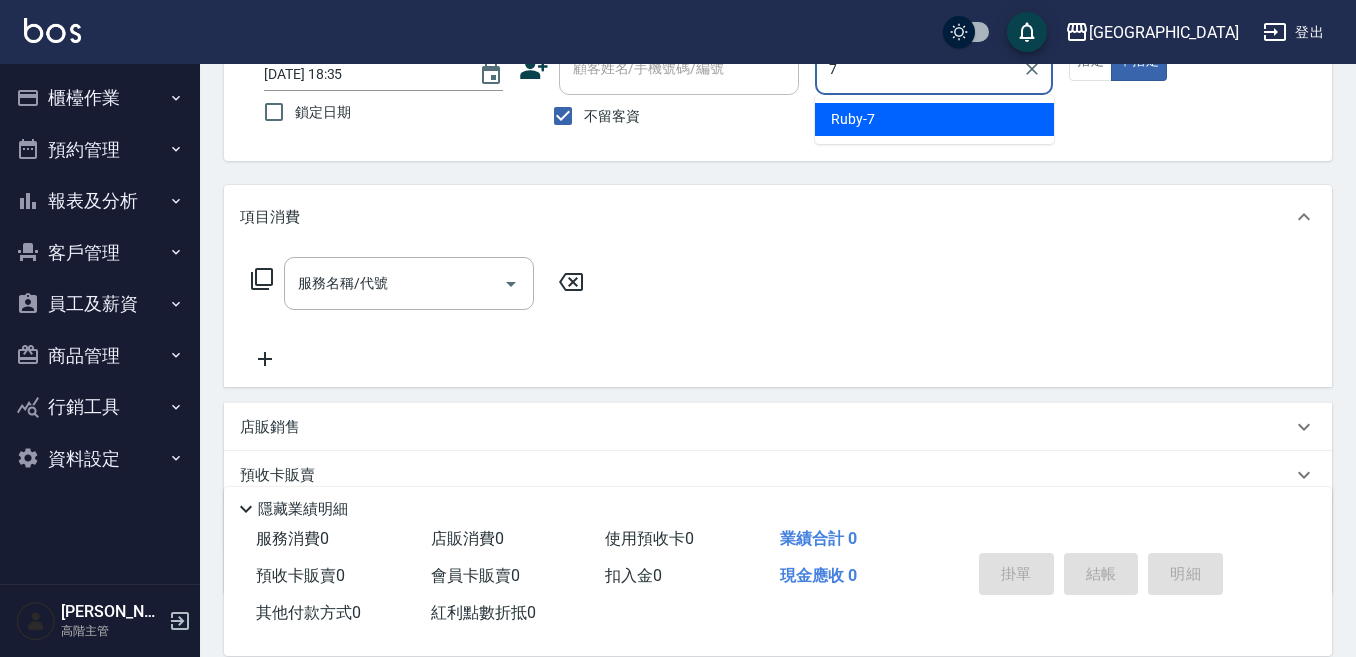 type on "Ruby-7" 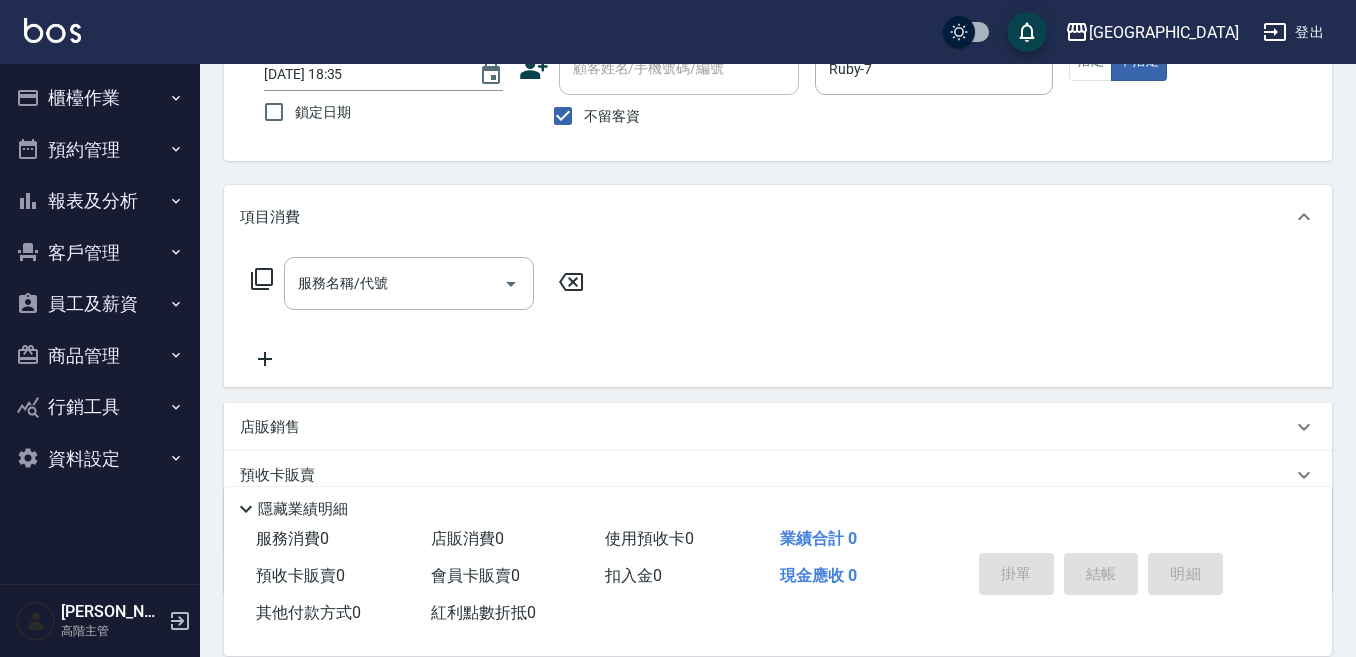 click on "帳單日期 [DATE] 18:35 鎖定日期 顧客姓名/手機號碼/編號 顧客姓名/手機號碼/編號 不留客資 服務人員姓名/編號 [PERSON_NAME]-7 服務人員姓名/編號 指定 不指定" at bounding box center [778, 89] 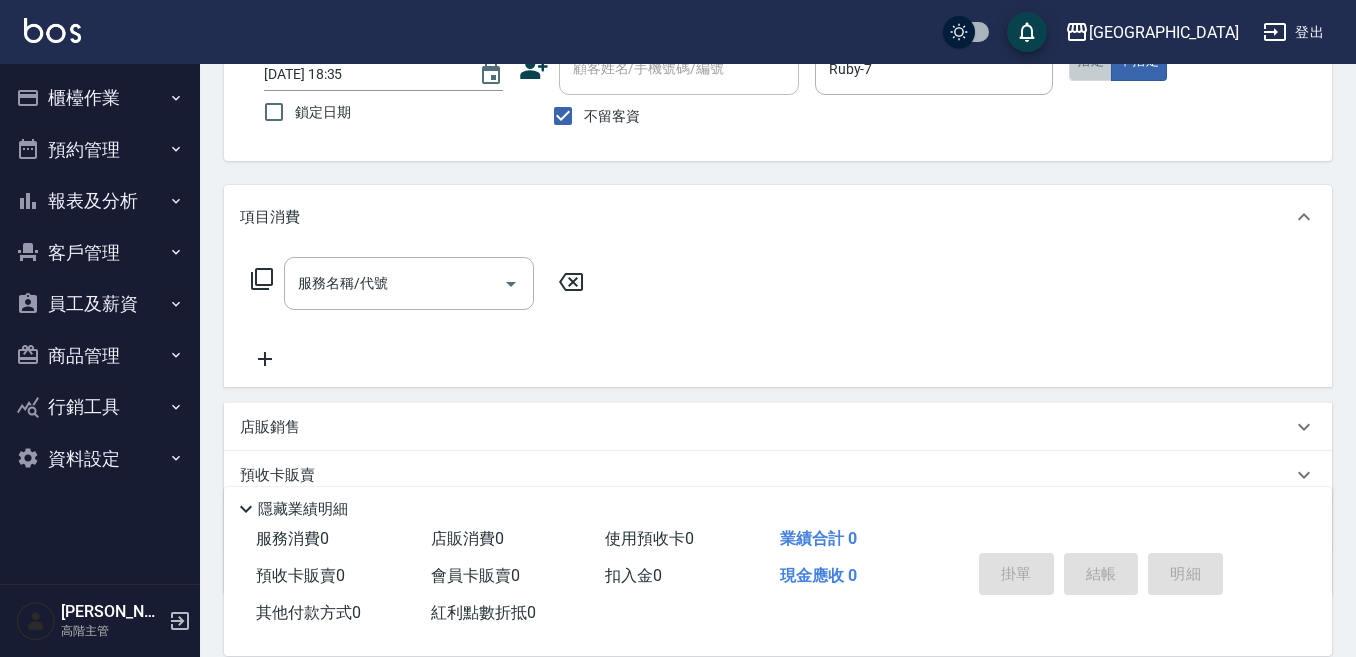 click on "指定" at bounding box center (1090, 61) 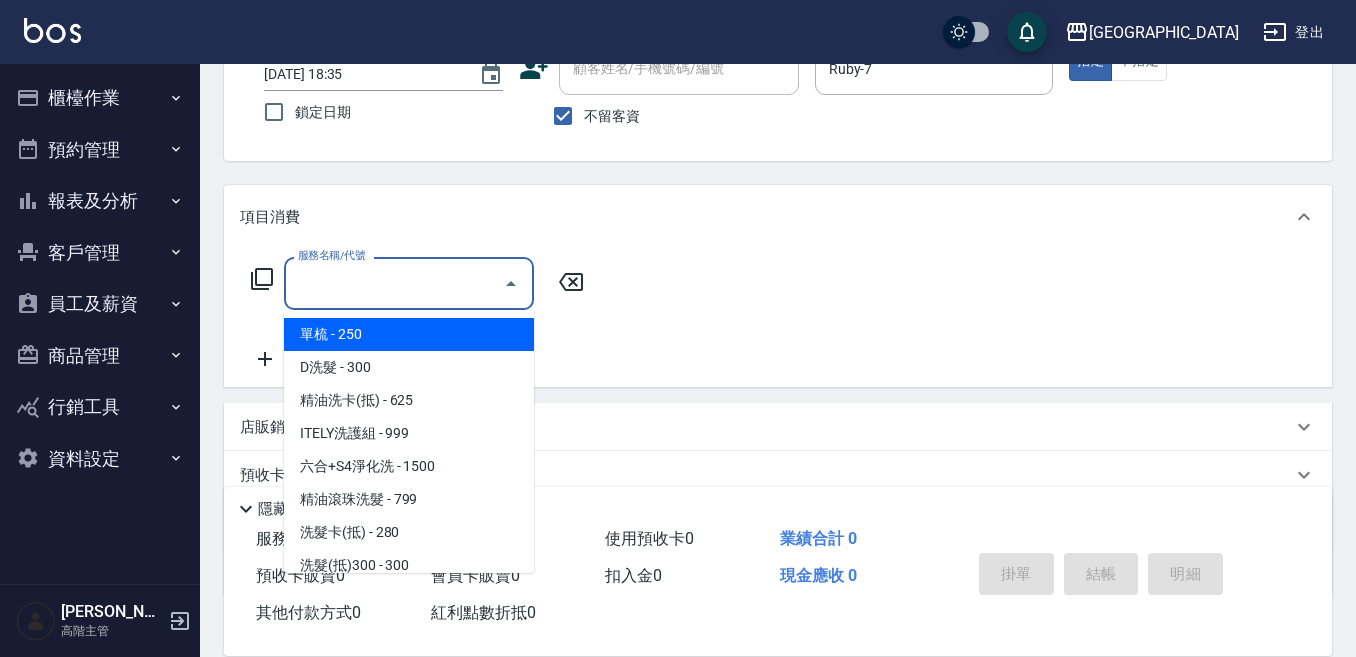 click on "服務名稱/代號" at bounding box center (394, 283) 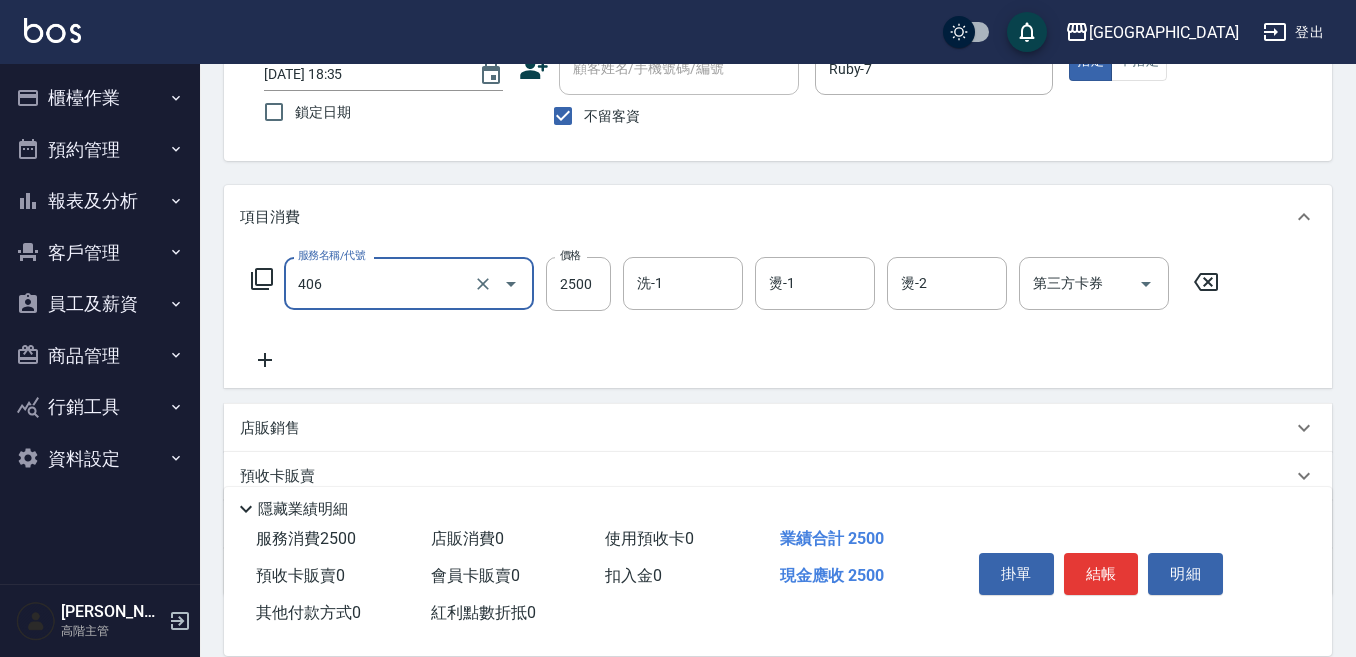 type on "燙髮(2500)(406)" 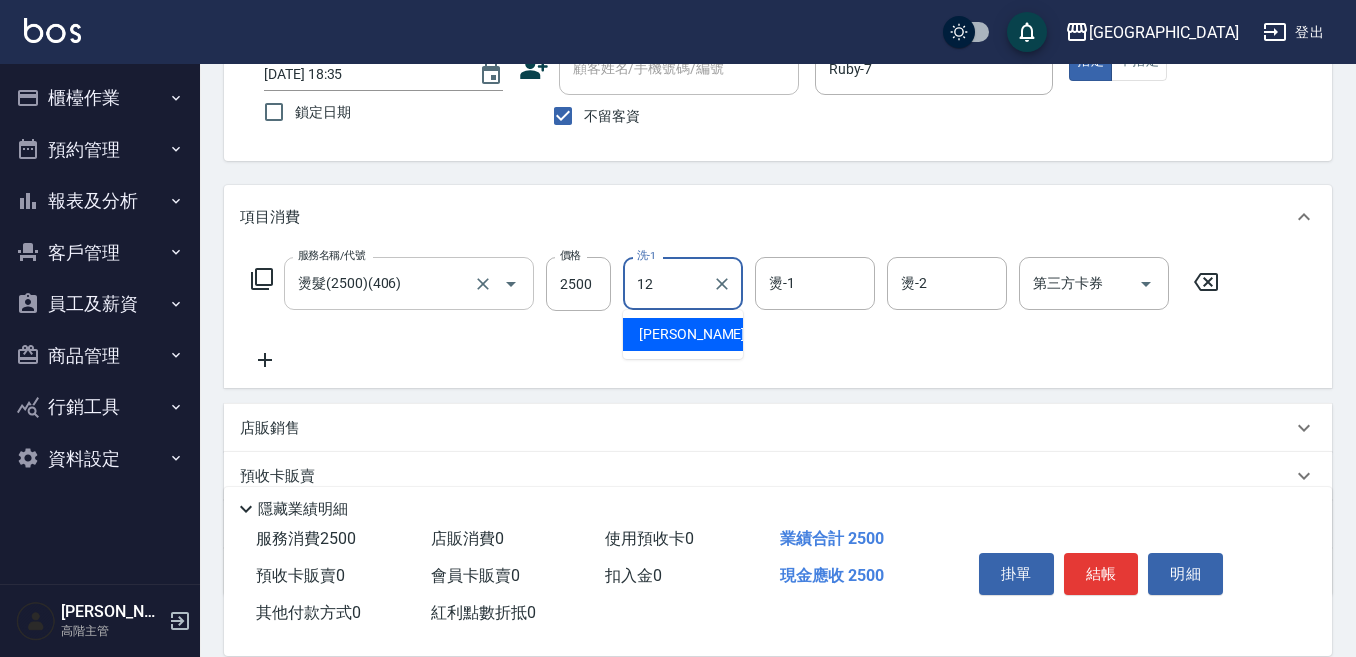 type on "[PERSON_NAME]-12" 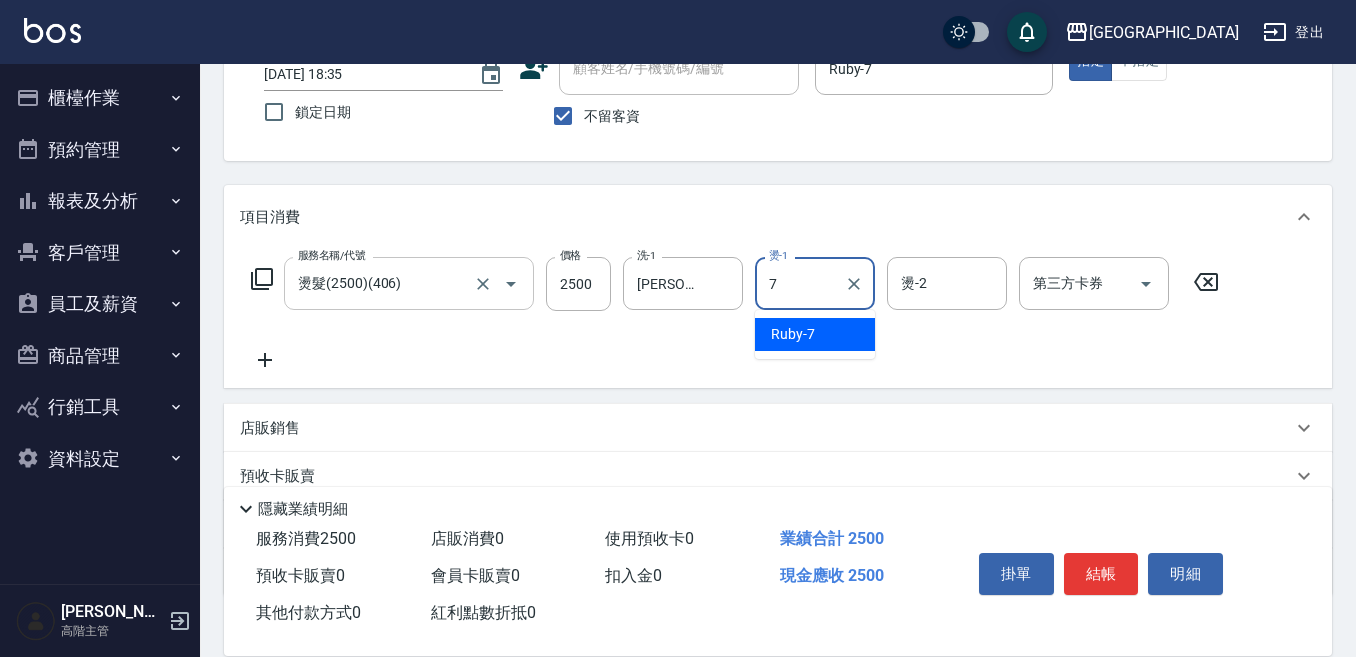 type on "Ruby-7" 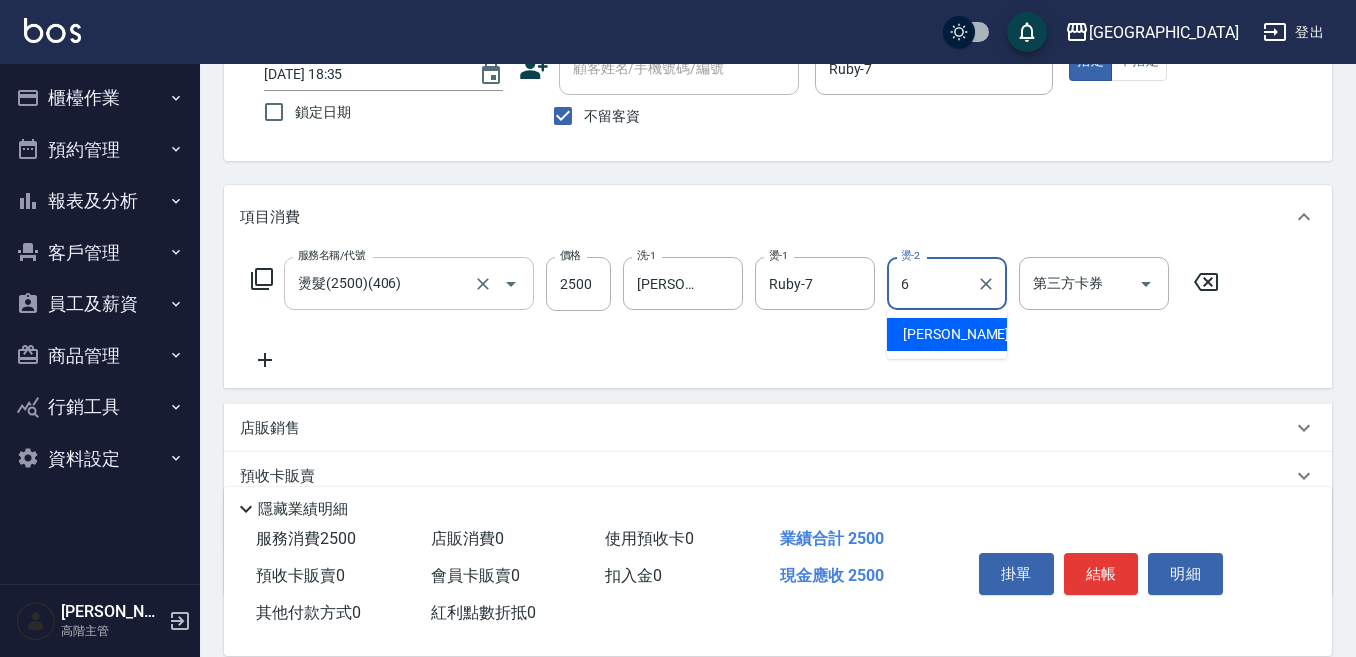 type on "[PERSON_NAME]-6" 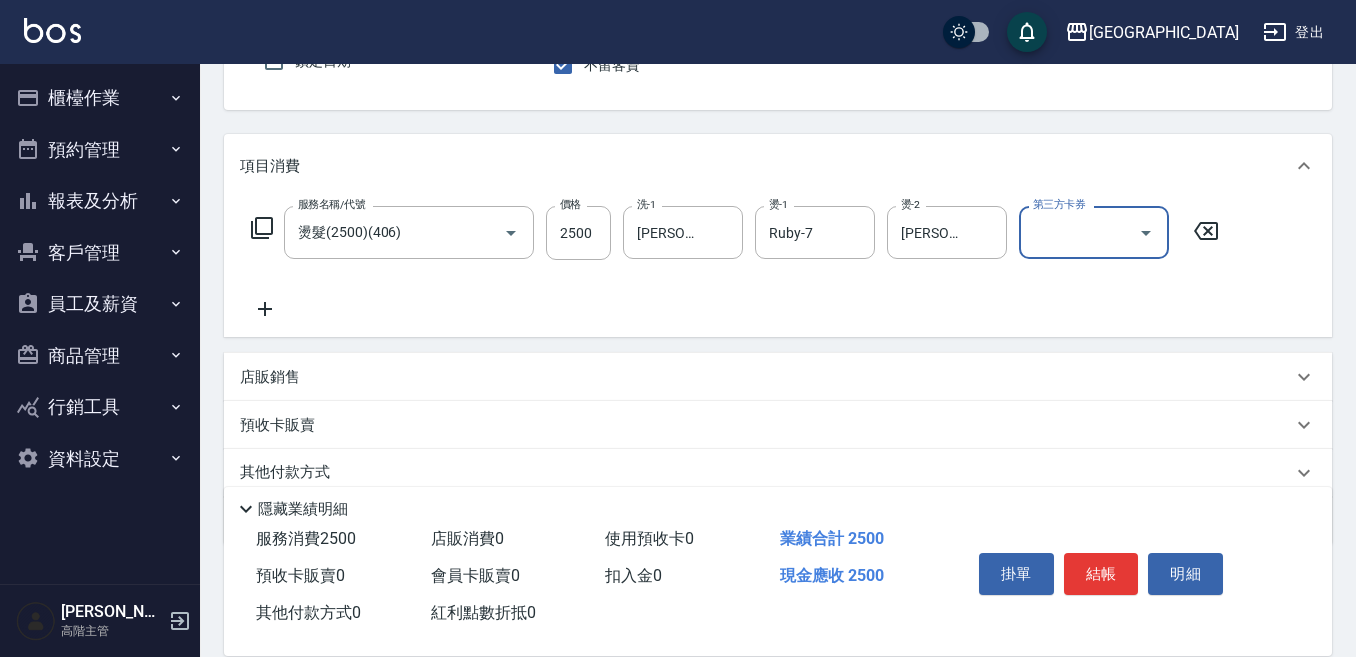 scroll, scrollTop: 243, scrollLeft: 0, axis: vertical 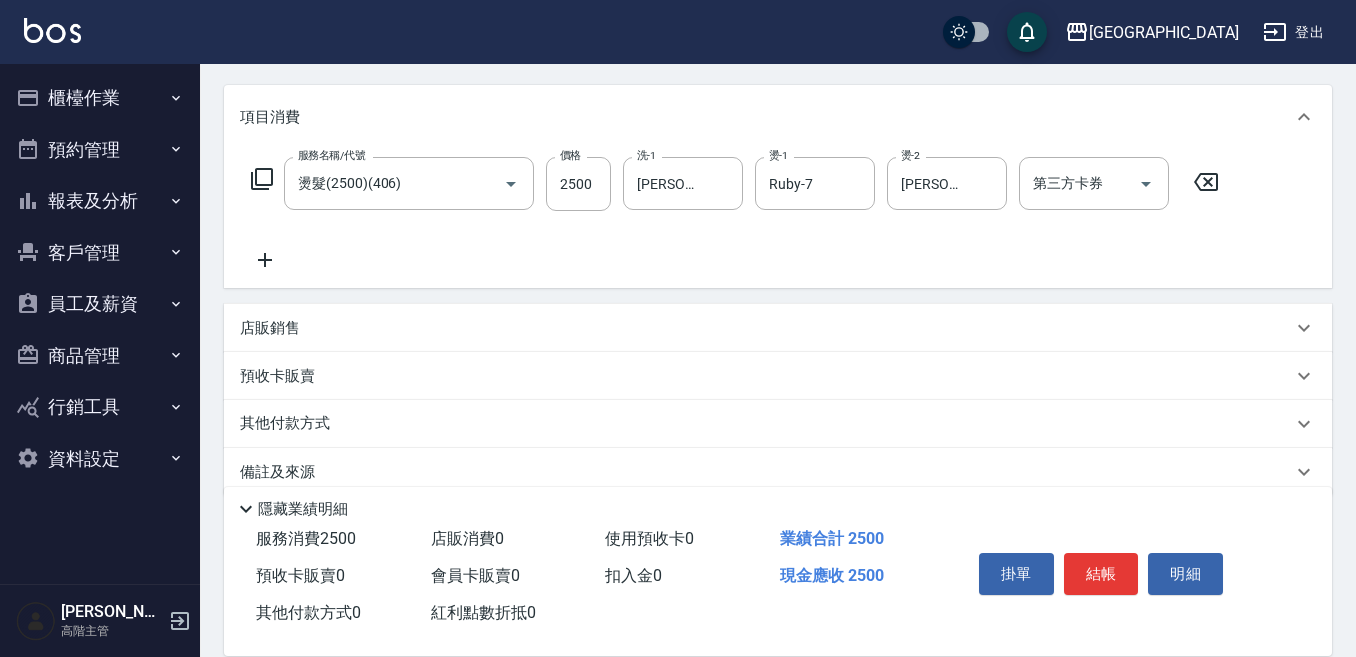 click on "店販銷售" at bounding box center (270, 328) 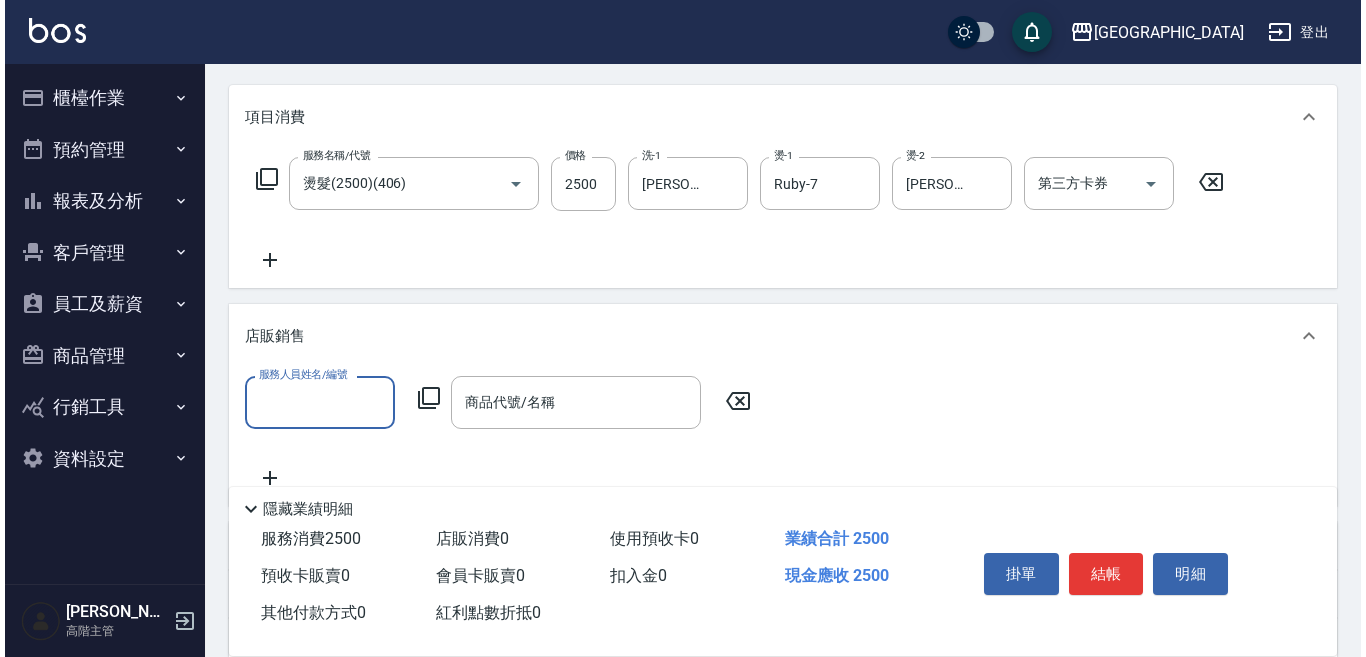 scroll, scrollTop: 0, scrollLeft: 0, axis: both 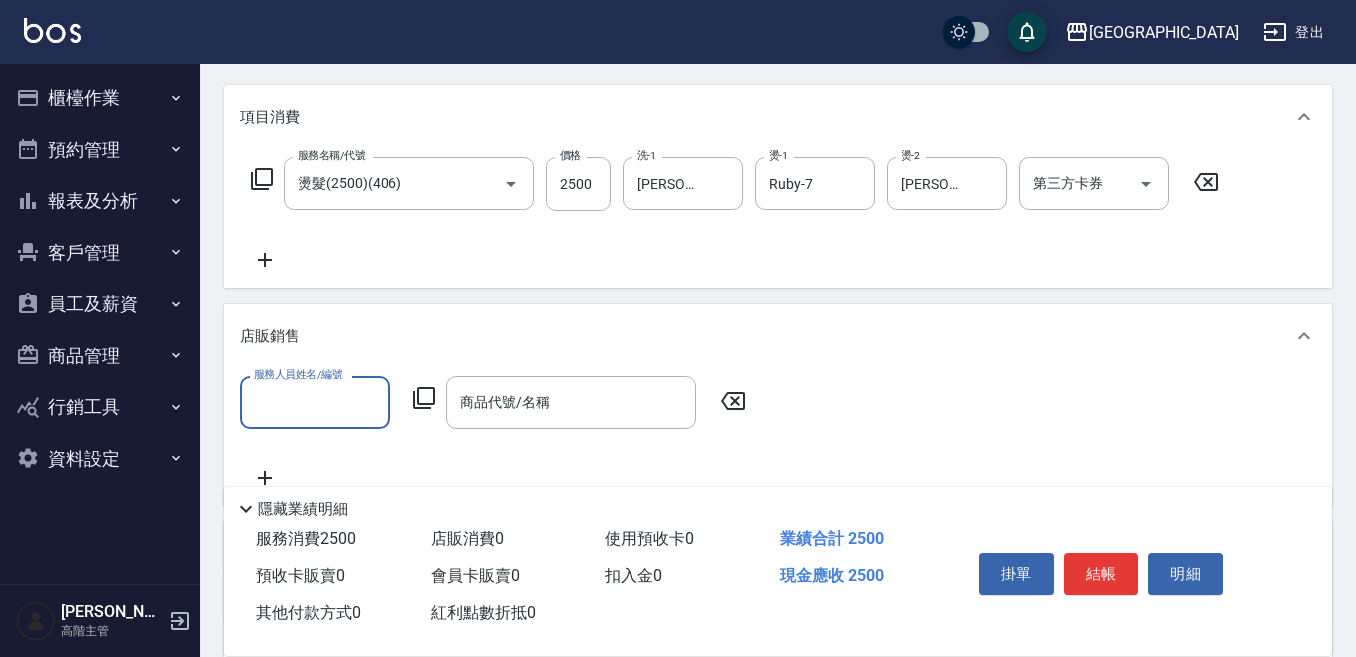click on "服務人員姓名/編號" at bounding box center [315, 402] 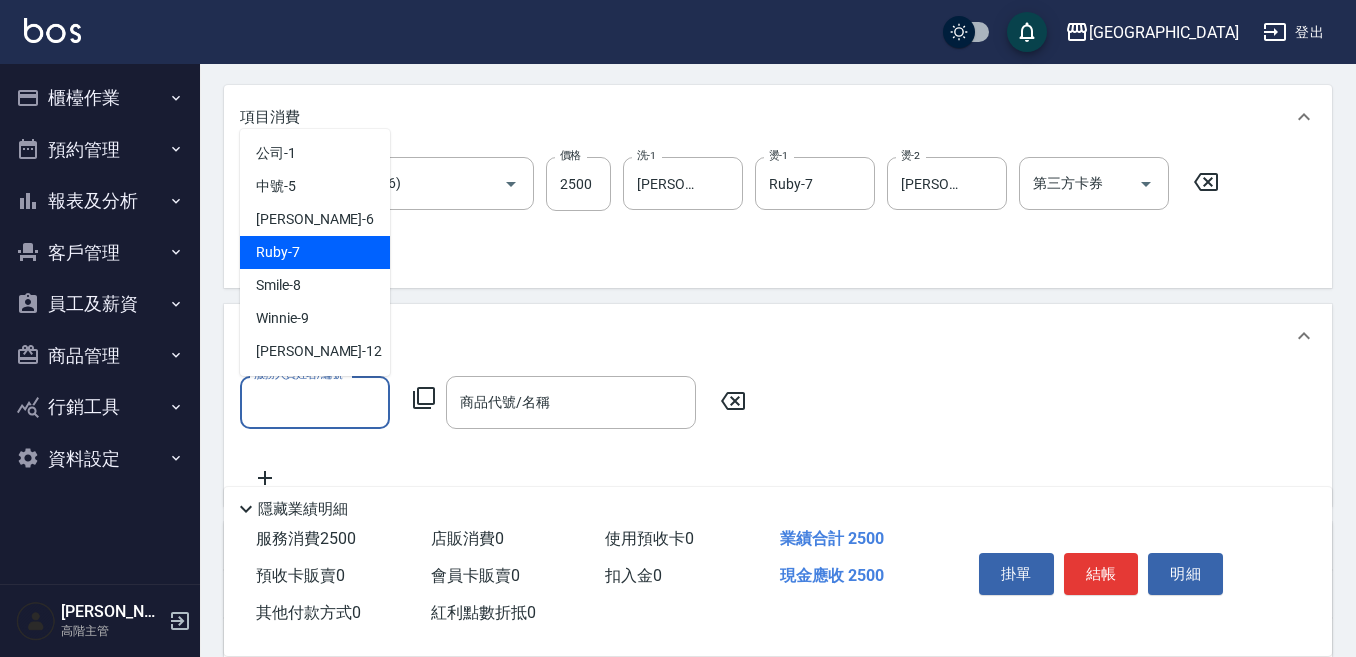 click on "Ruby -7" at bounding box center (315, 252) 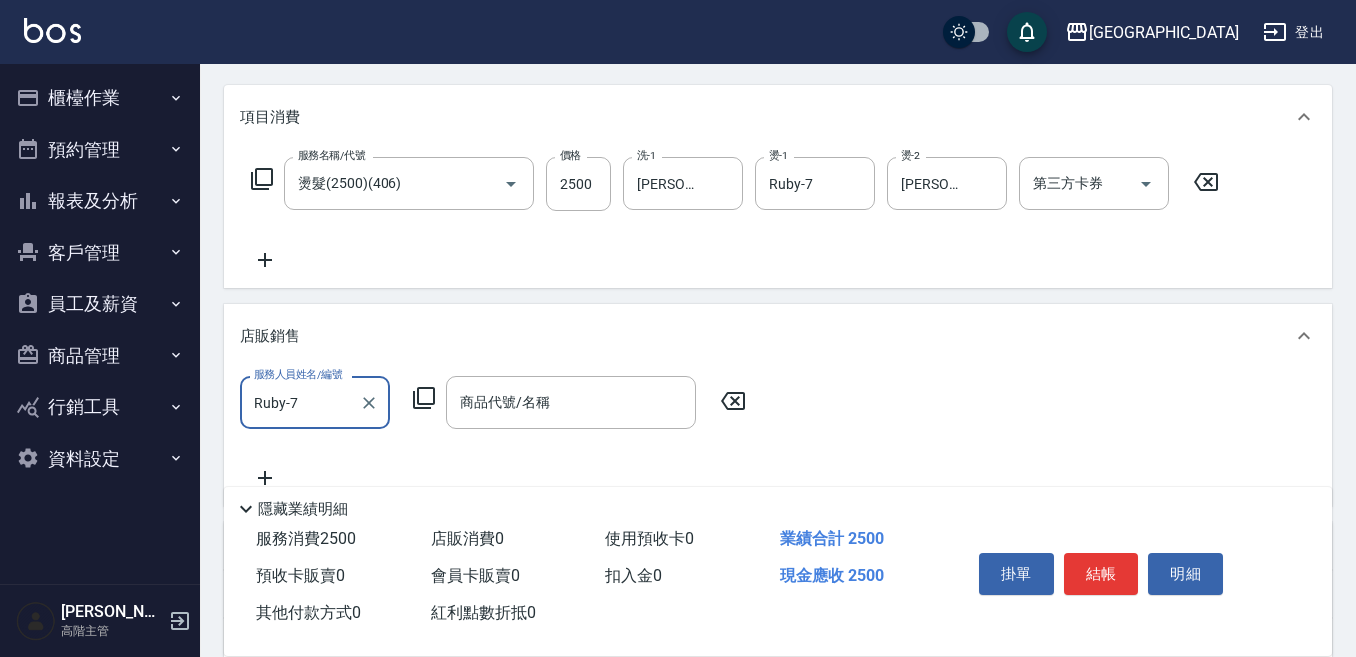 click 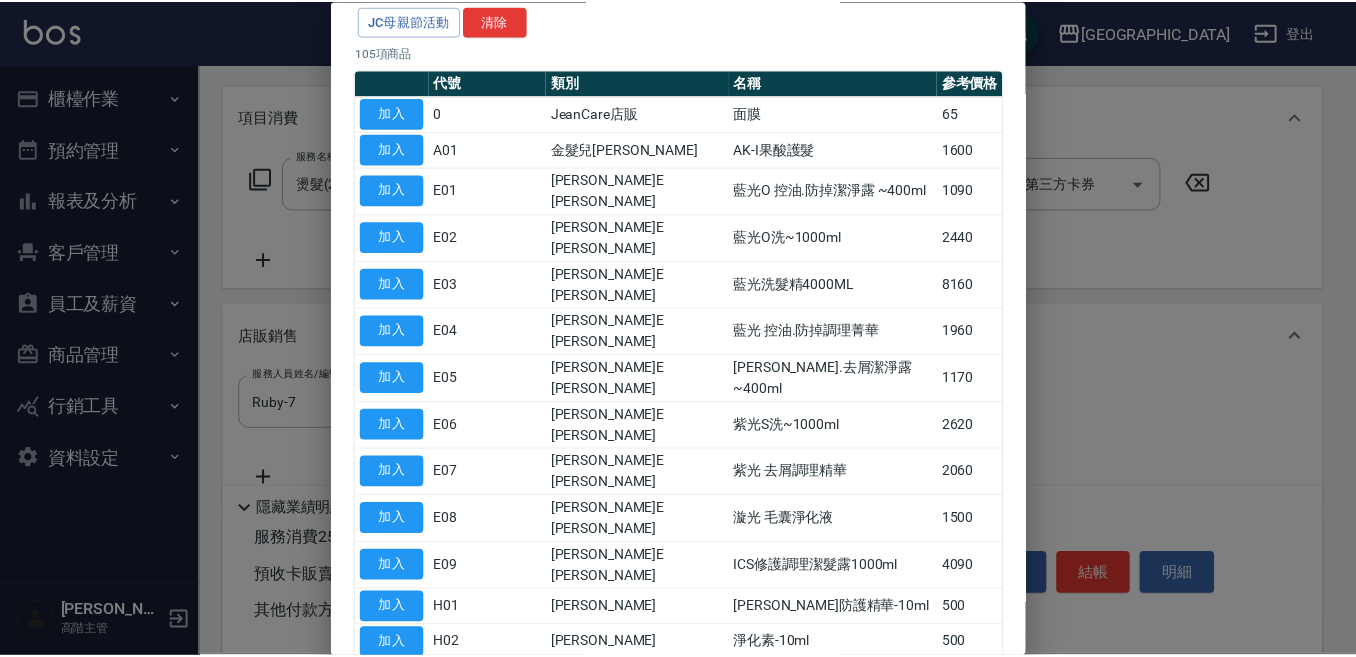 scroll, scrollTop: 200, scrollLeft: 0, axis: vertical 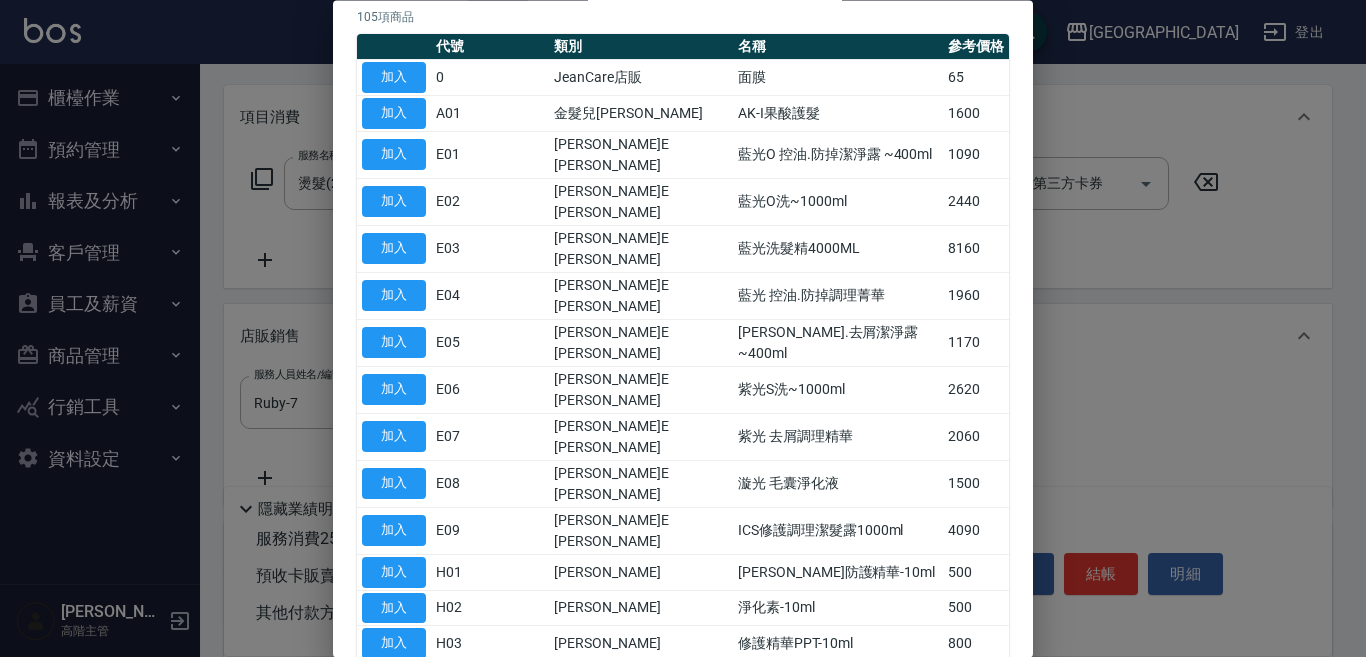 click on "加入" at bounding box center (394, 715) 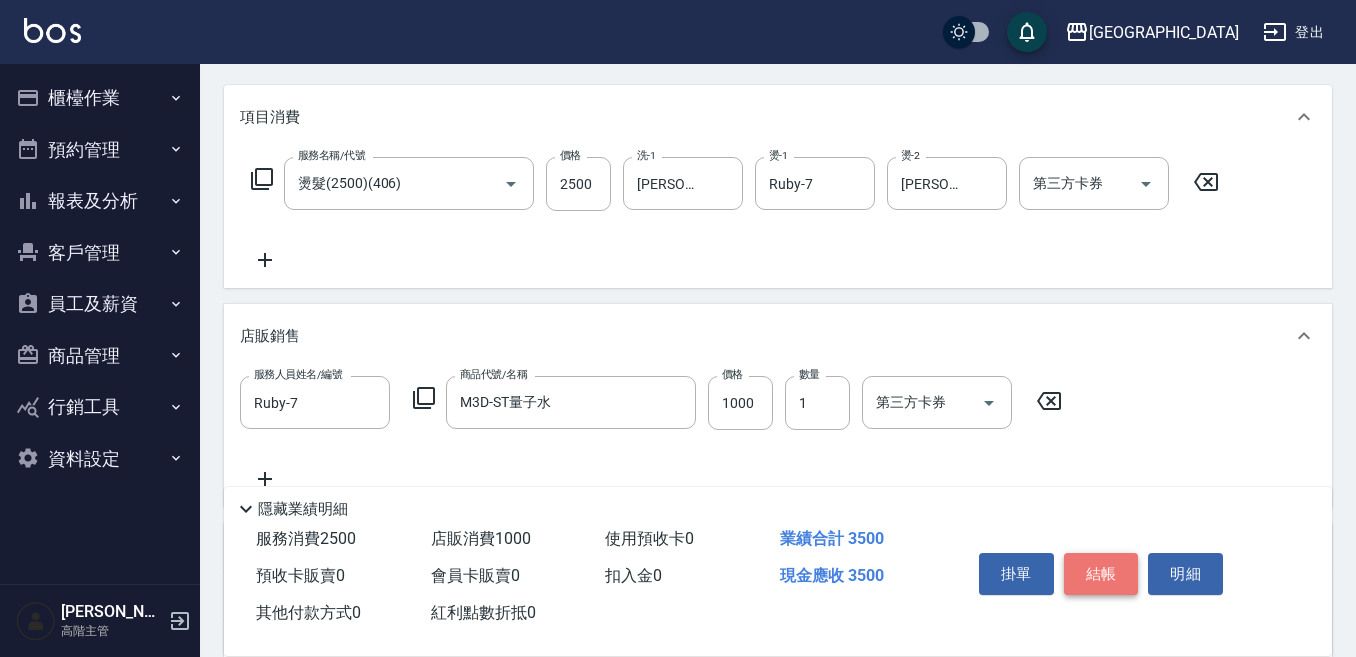 click on "結帳" at bounding box center (1101, 574) 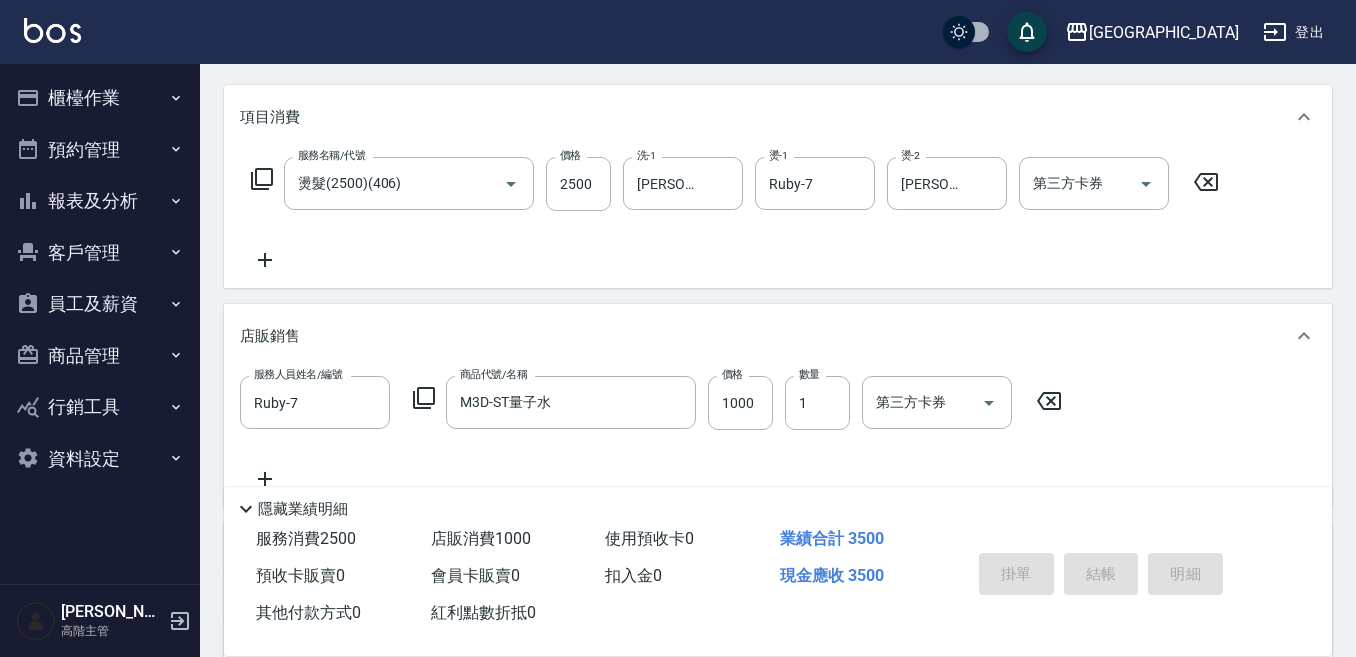 type 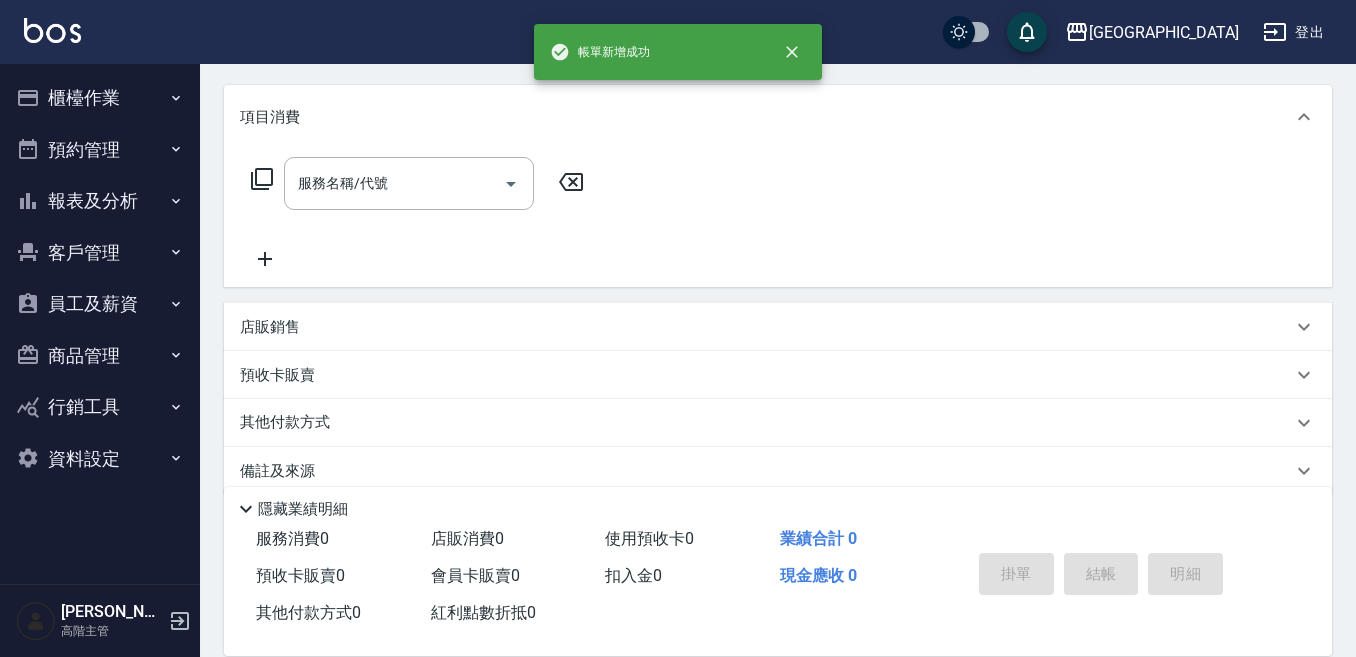 scroll, scrollTop: 0, scrollLeft: 0, axis: both 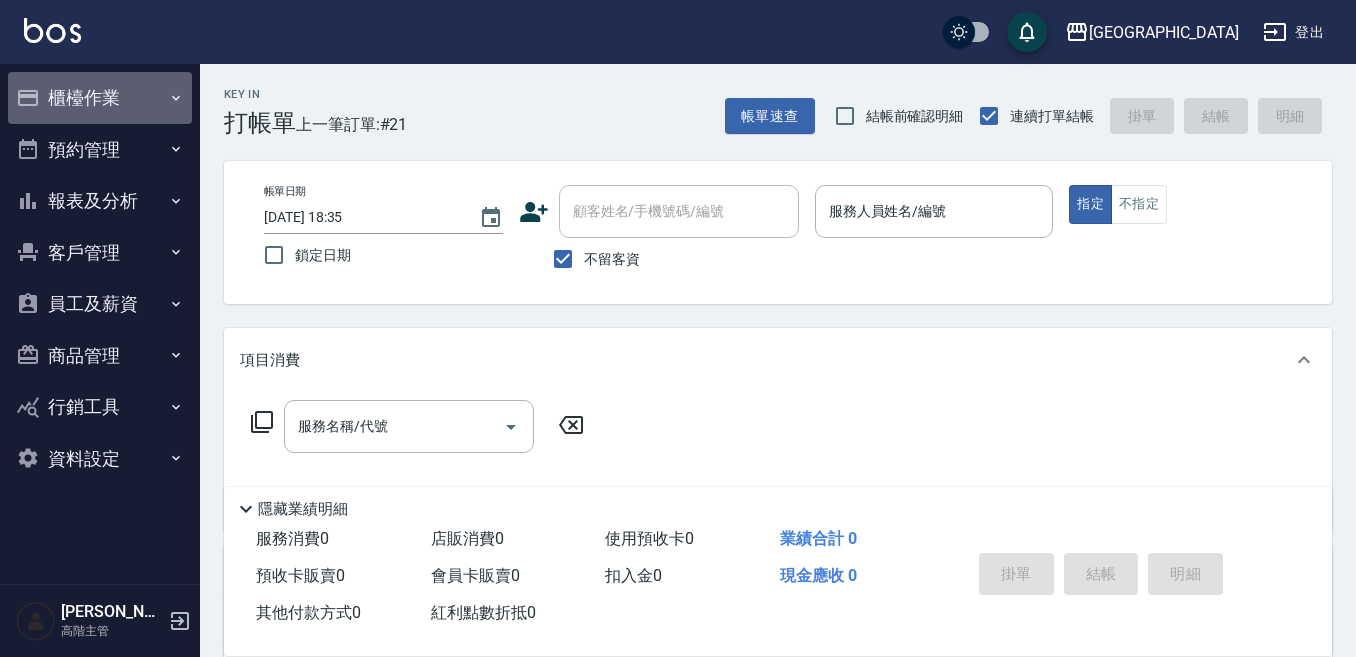 click on "櫃檯作業" at bounding box center (100, 98) 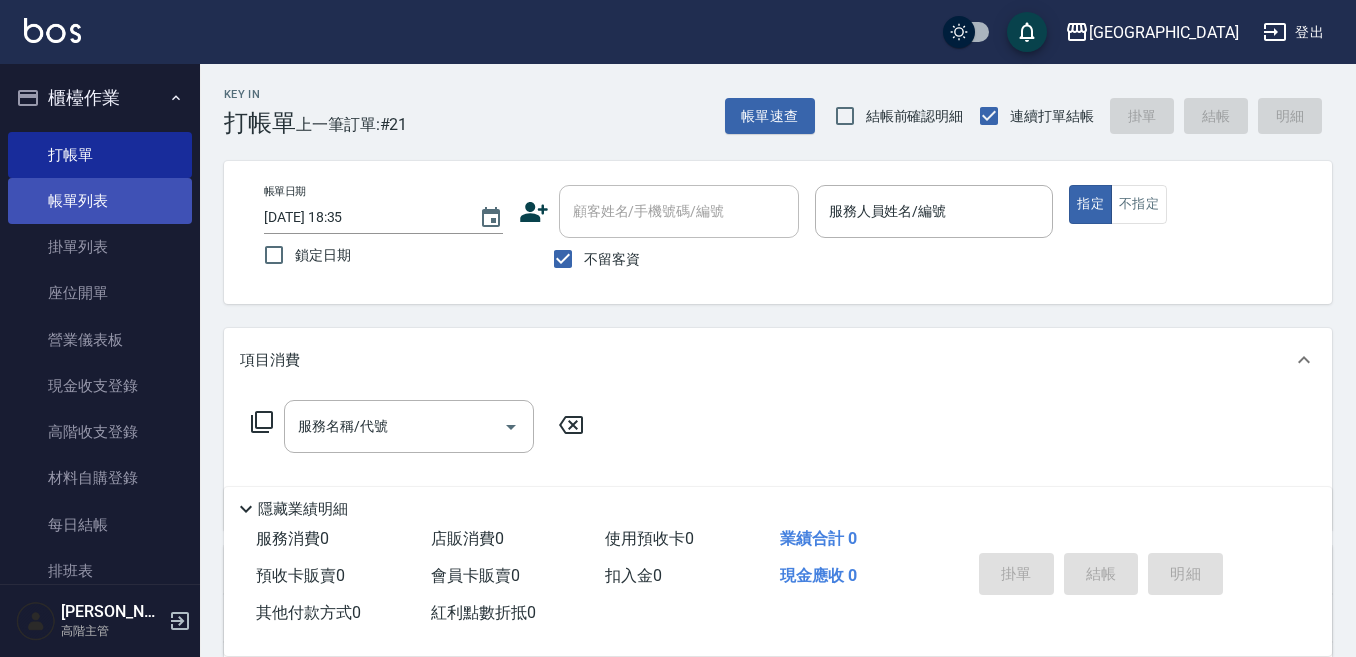 click on "帳單列表" at bounding box center [100, 201] 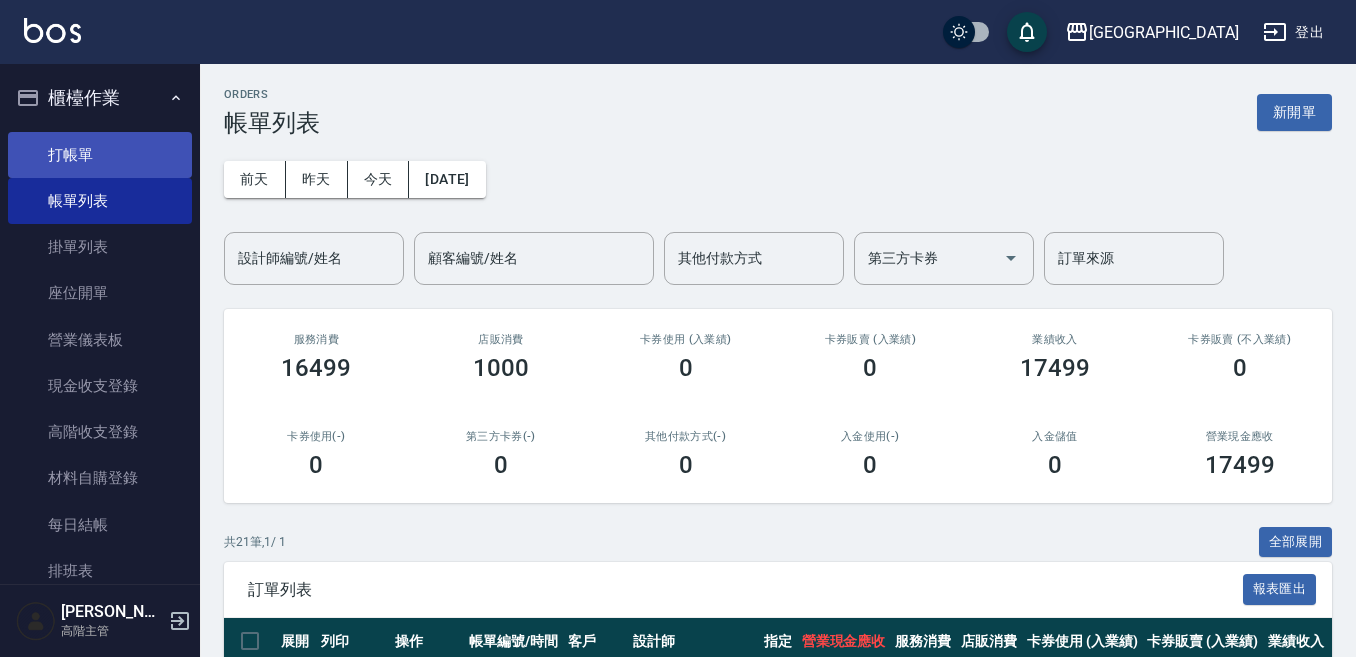 click on "打帳單" at bounding box center (100, 155) 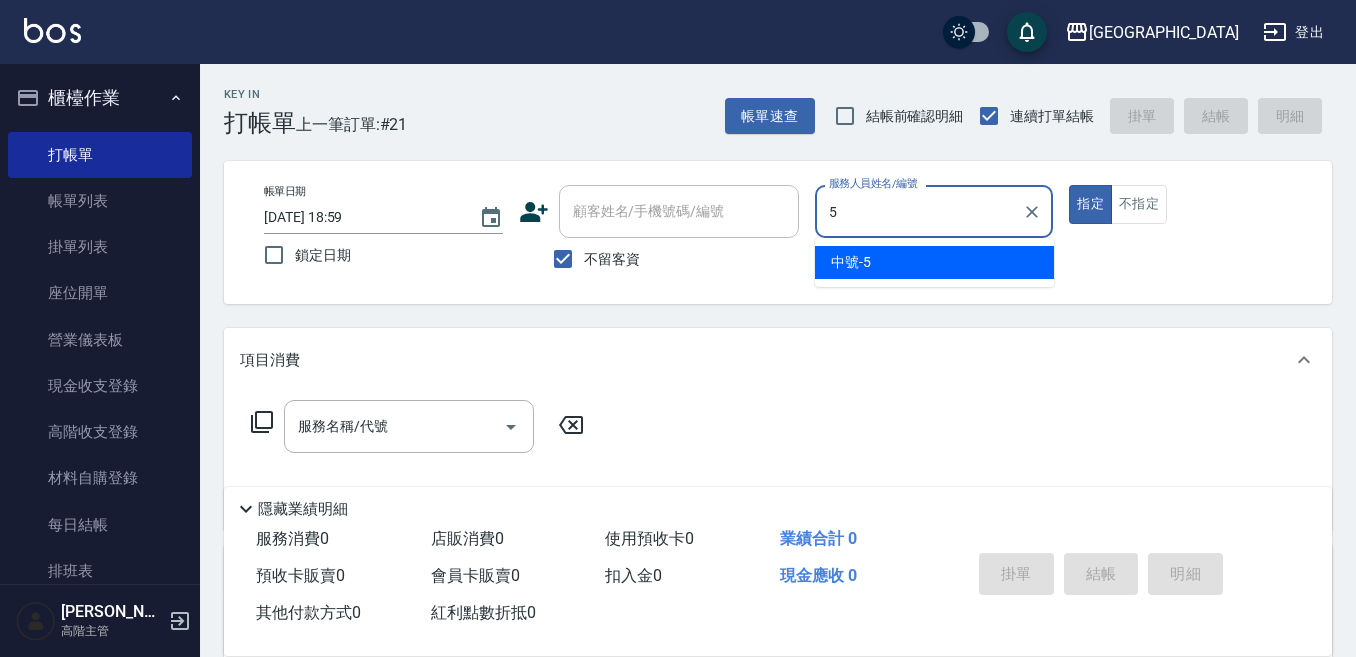 type on "中號-5" 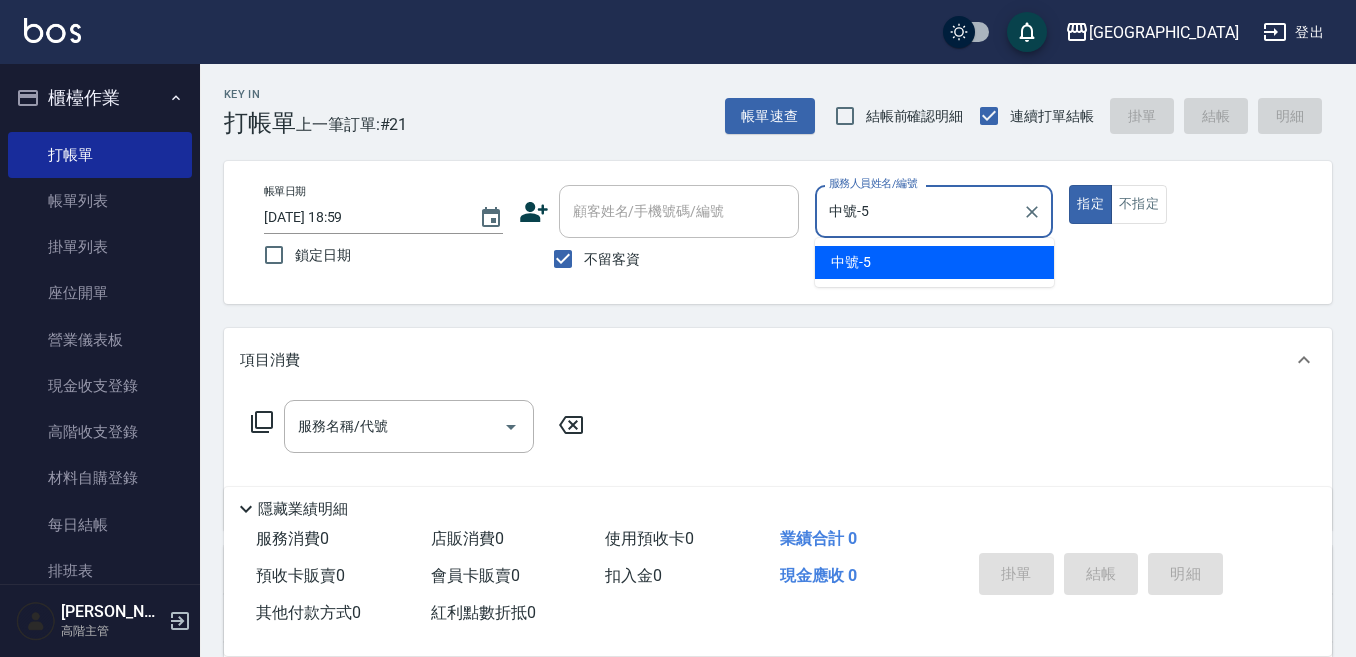 type on "true" 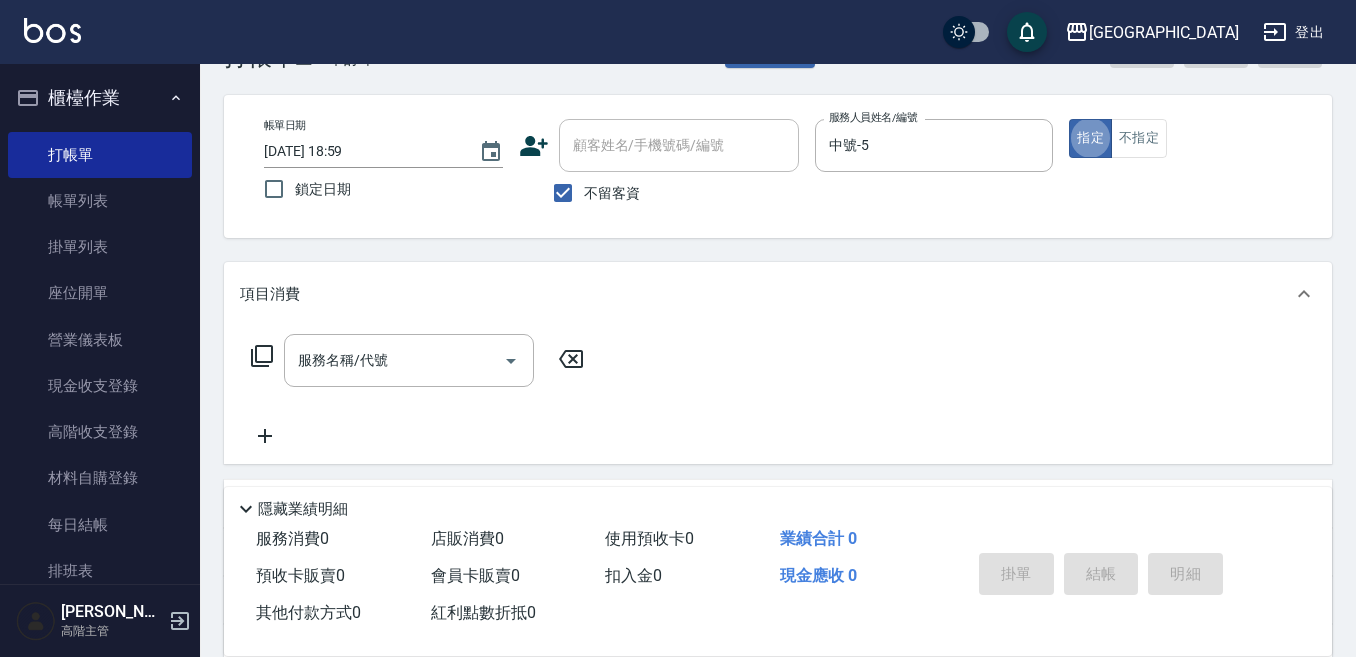 scroll, scrollTop: 100, scrollLeft: 0, axis: vertical 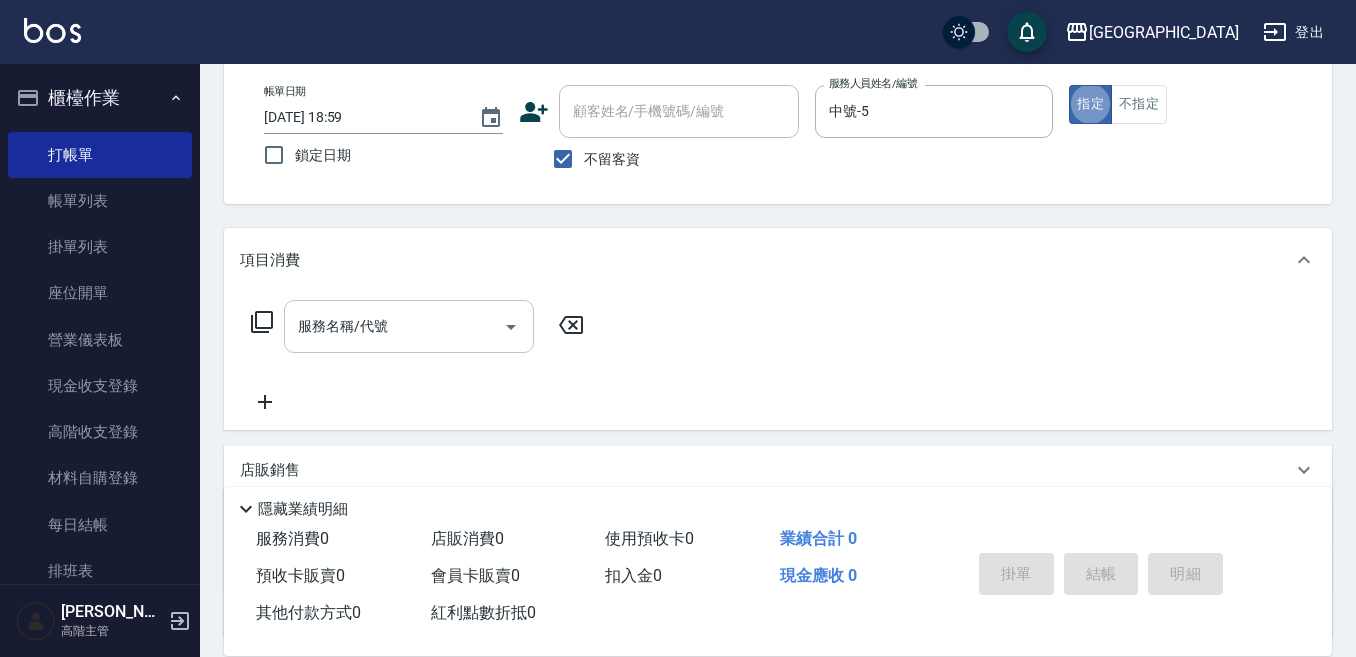 click on "服務名稱/代號" at bounding box center [394, 326] 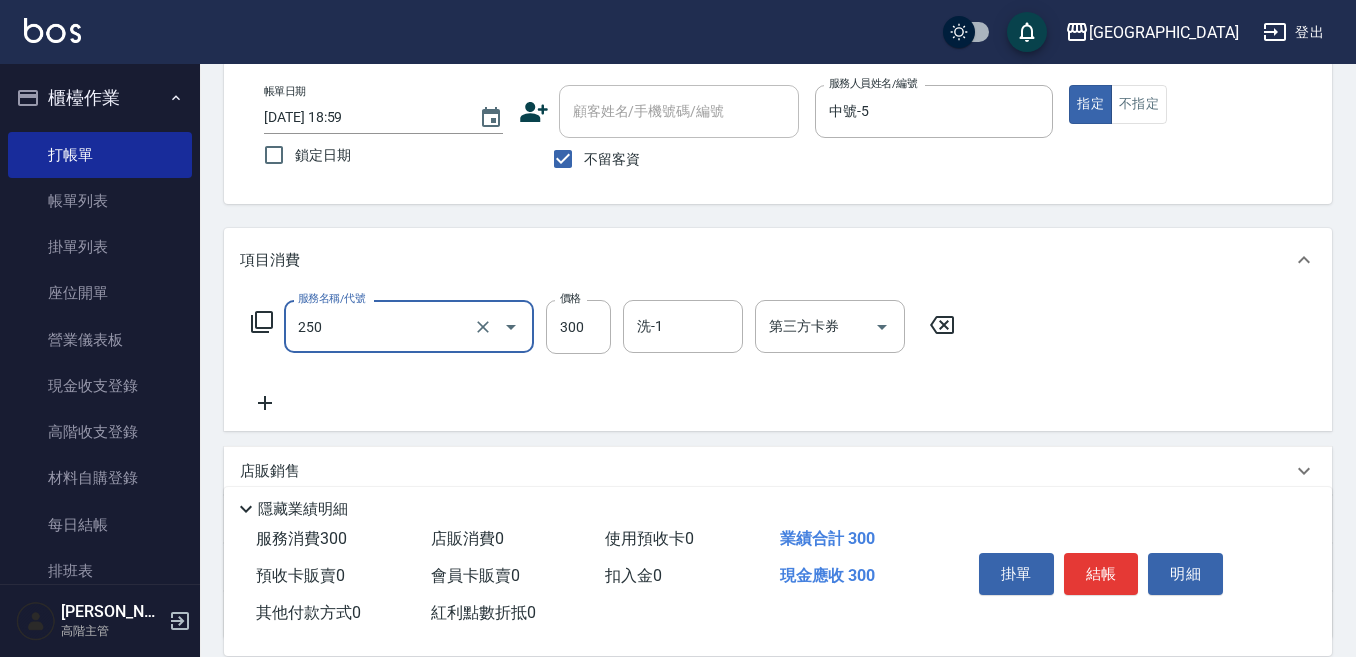 type on "日式洗髮(250)" 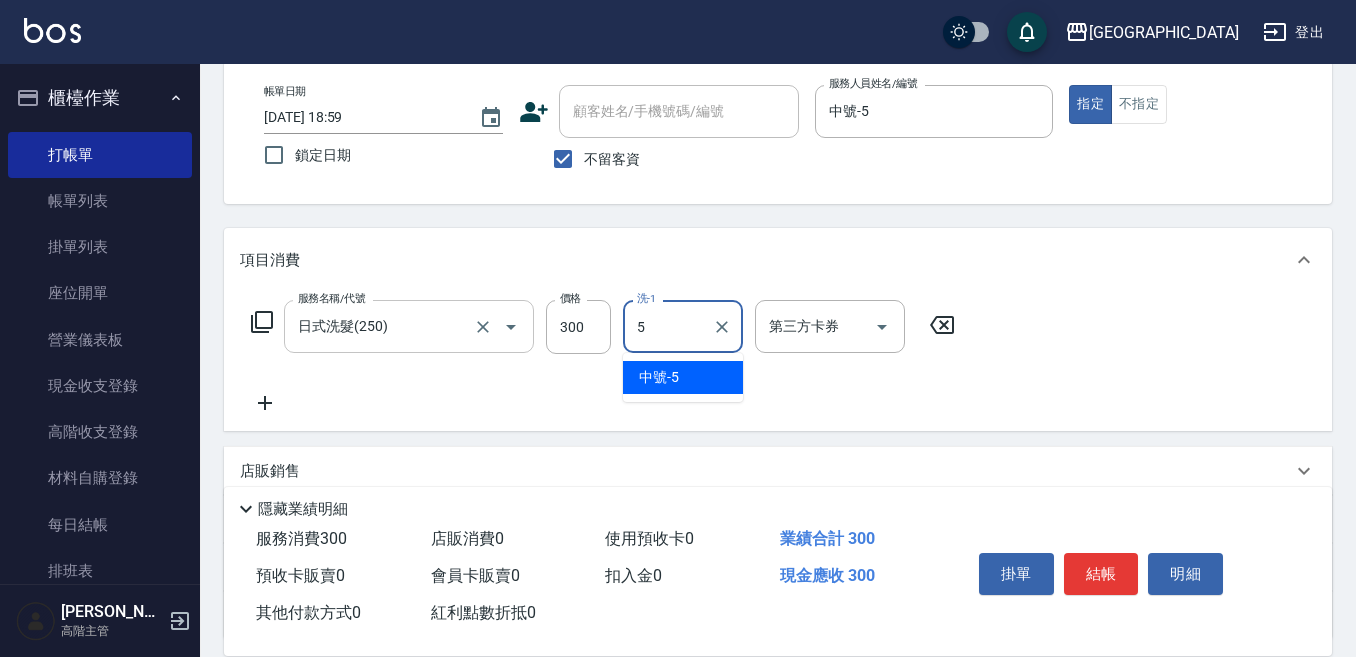 type on "中號-5" 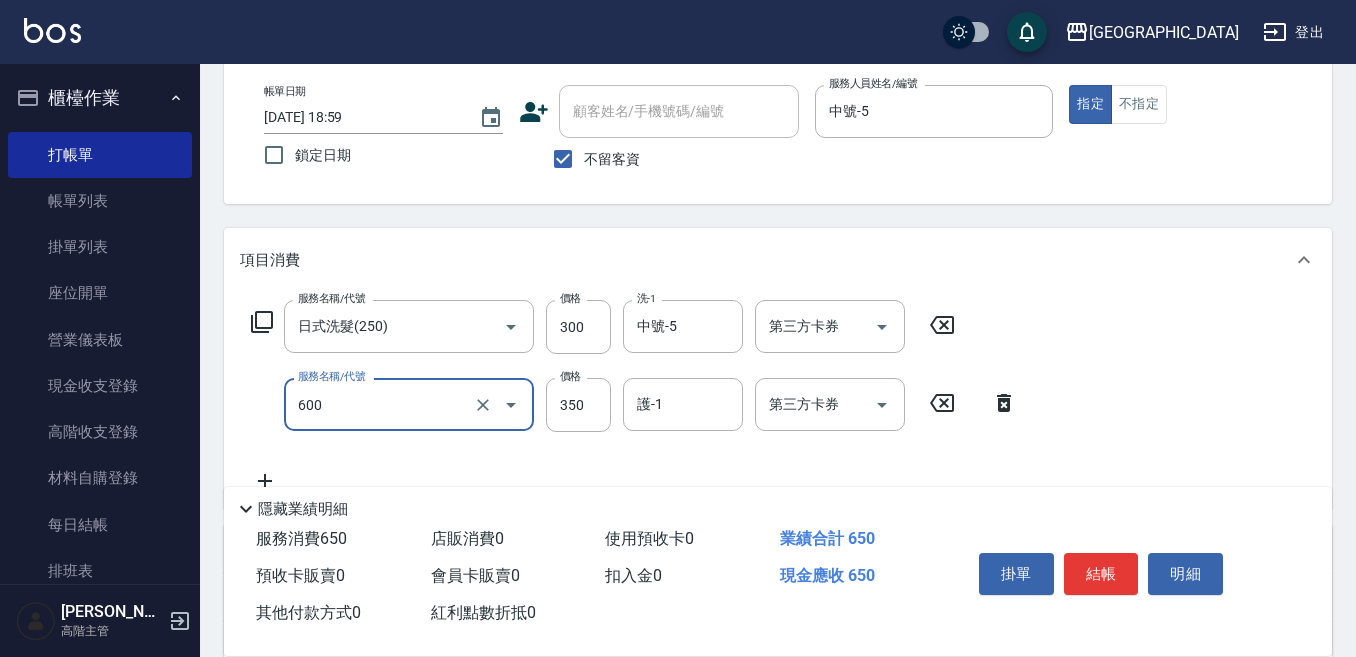 type on "護髮 (自備）(600)" 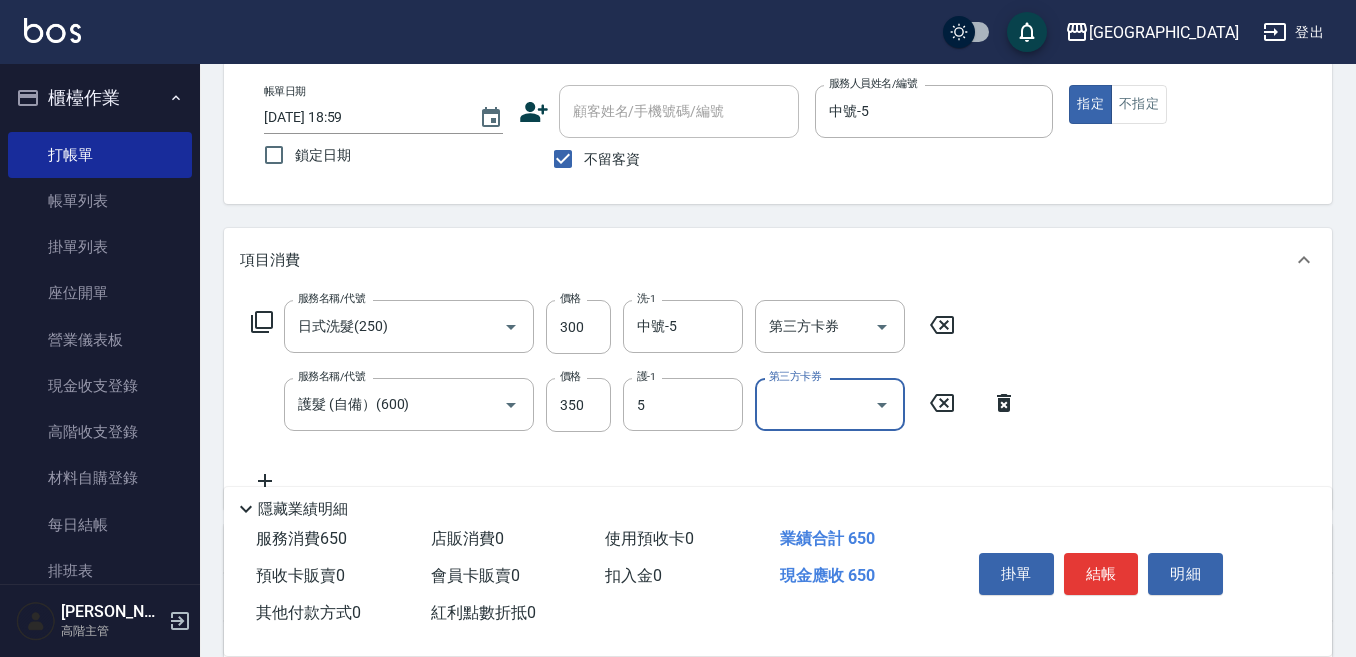 type on "中號-5" 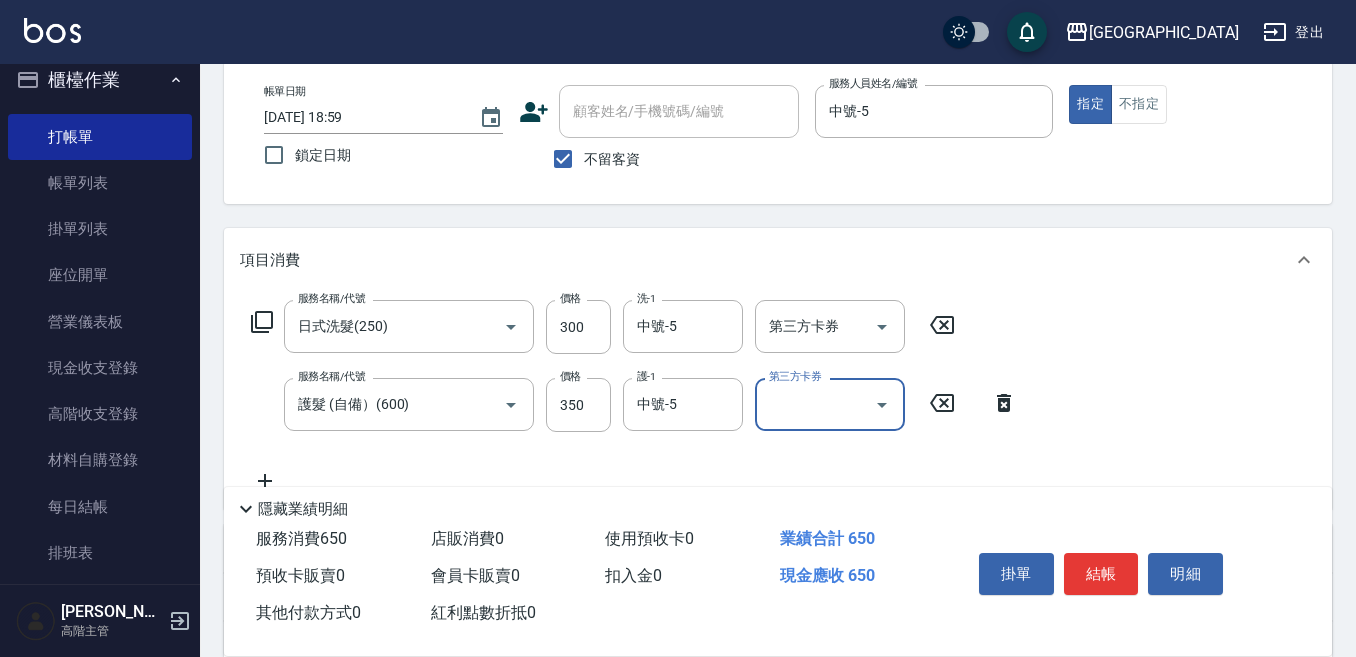 scroll, scrollTop: 0, scrollLeft: 0, axis: both 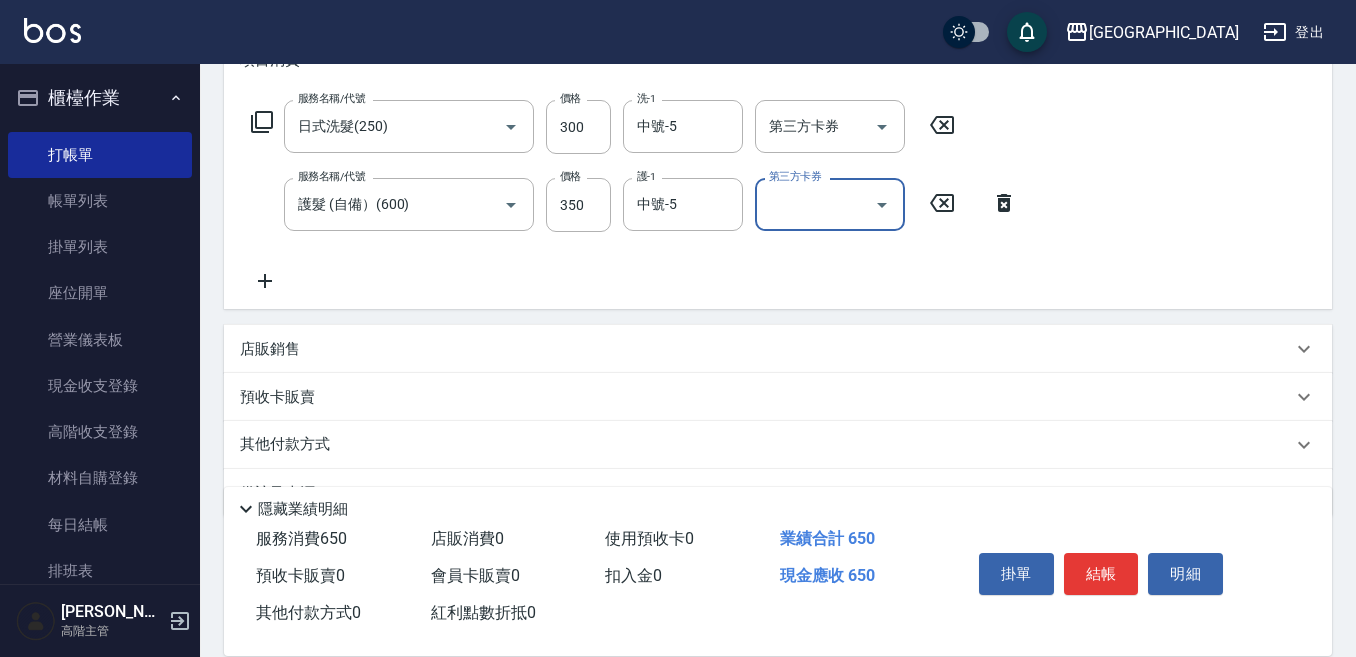 click on "店販銷售" at bounding box center (270, 349) 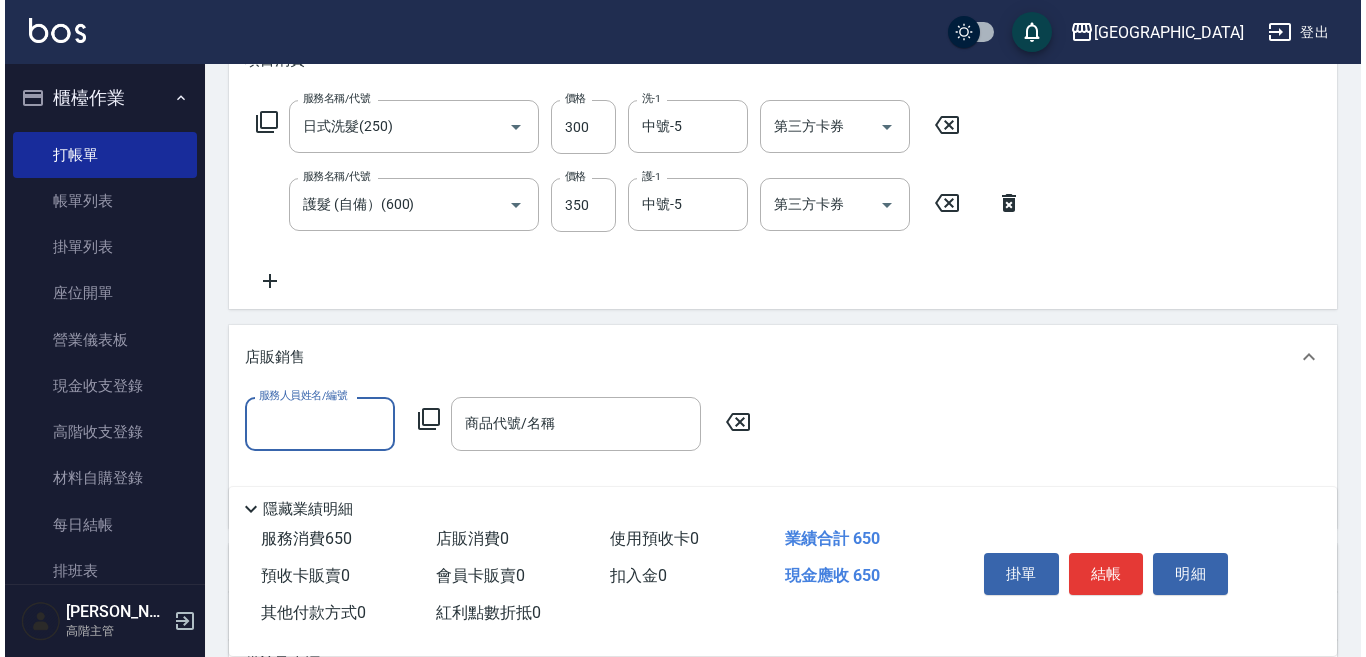 scroll, scrollTop: 0, scrollLeft: 0, axis: both 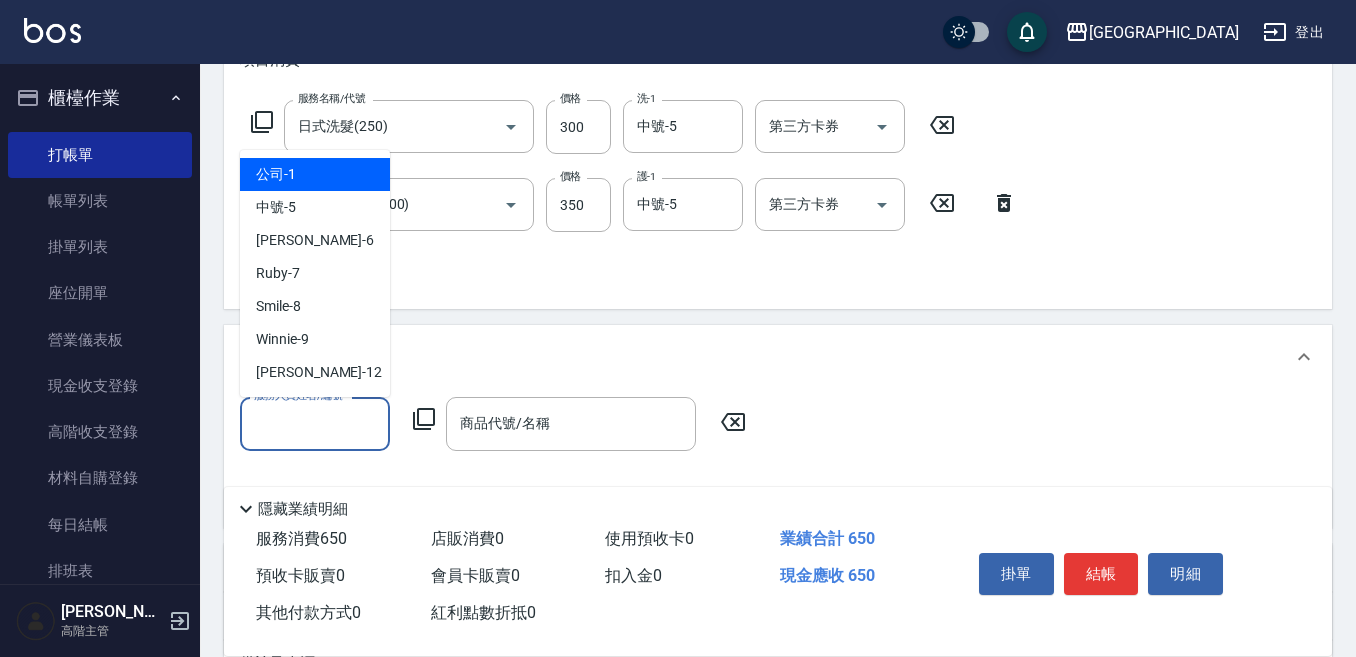 click on "服務人員姓名/編號" at bounding box center [315, 423] 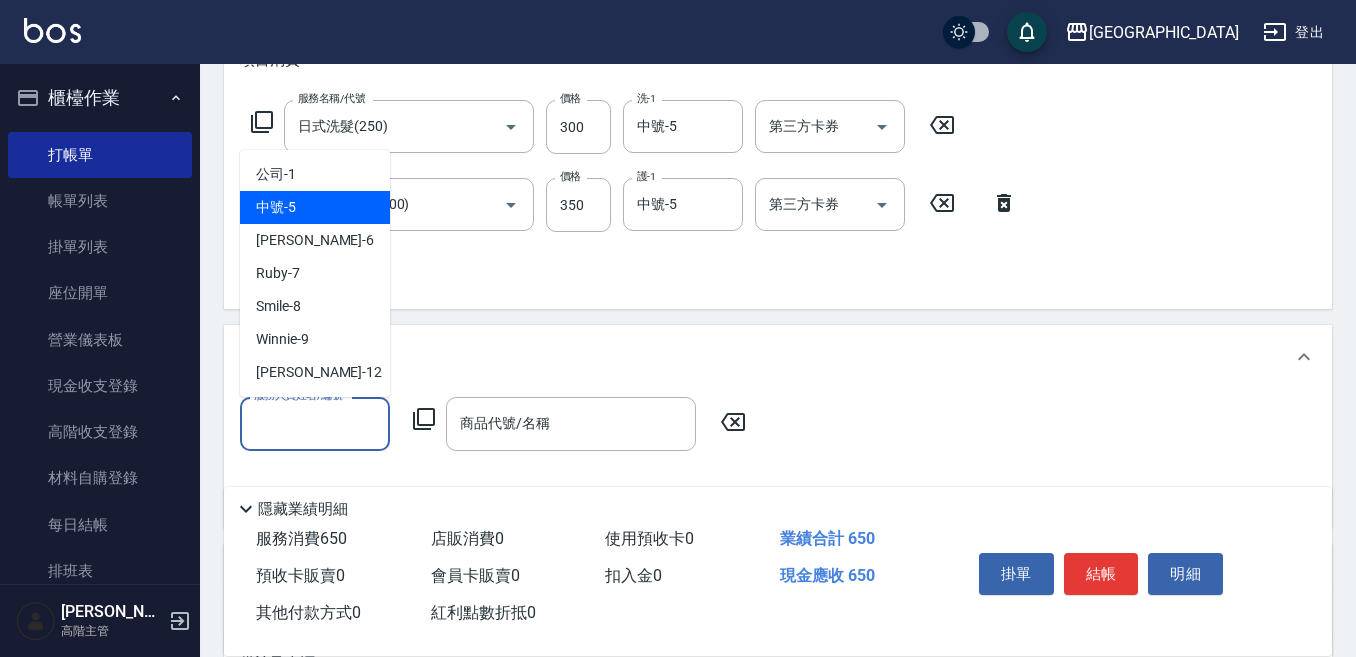 drag, startPoint x: 306, startPoint y: 217, endPoint x: 395, endPoint y: 282, distance: 110.20889 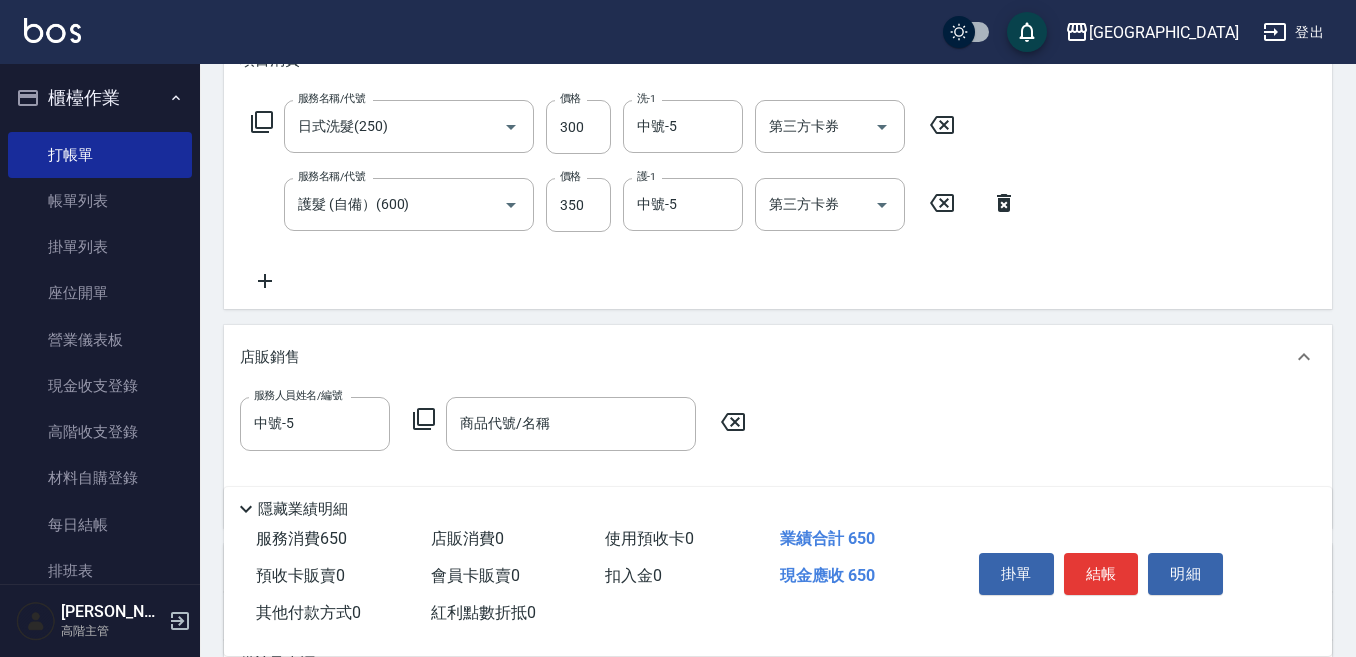 click 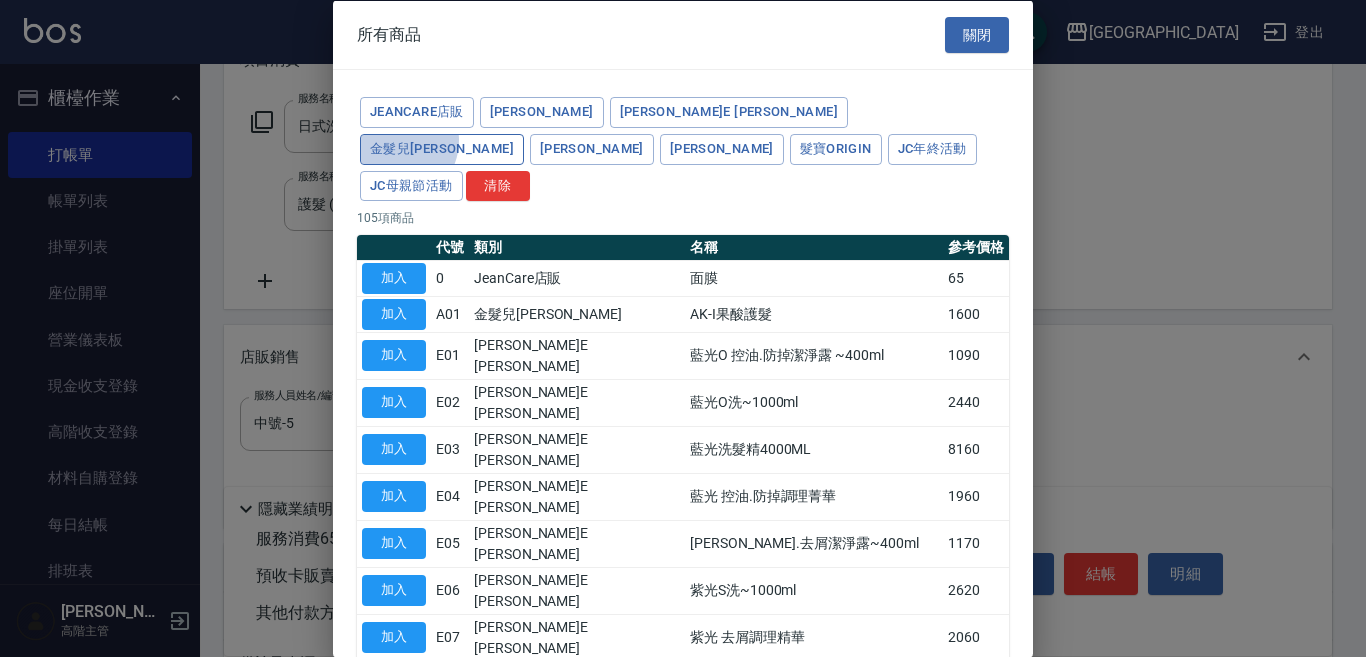 click on "金髮兒[PERSON_NAME]" at bounding box center [442, 148] 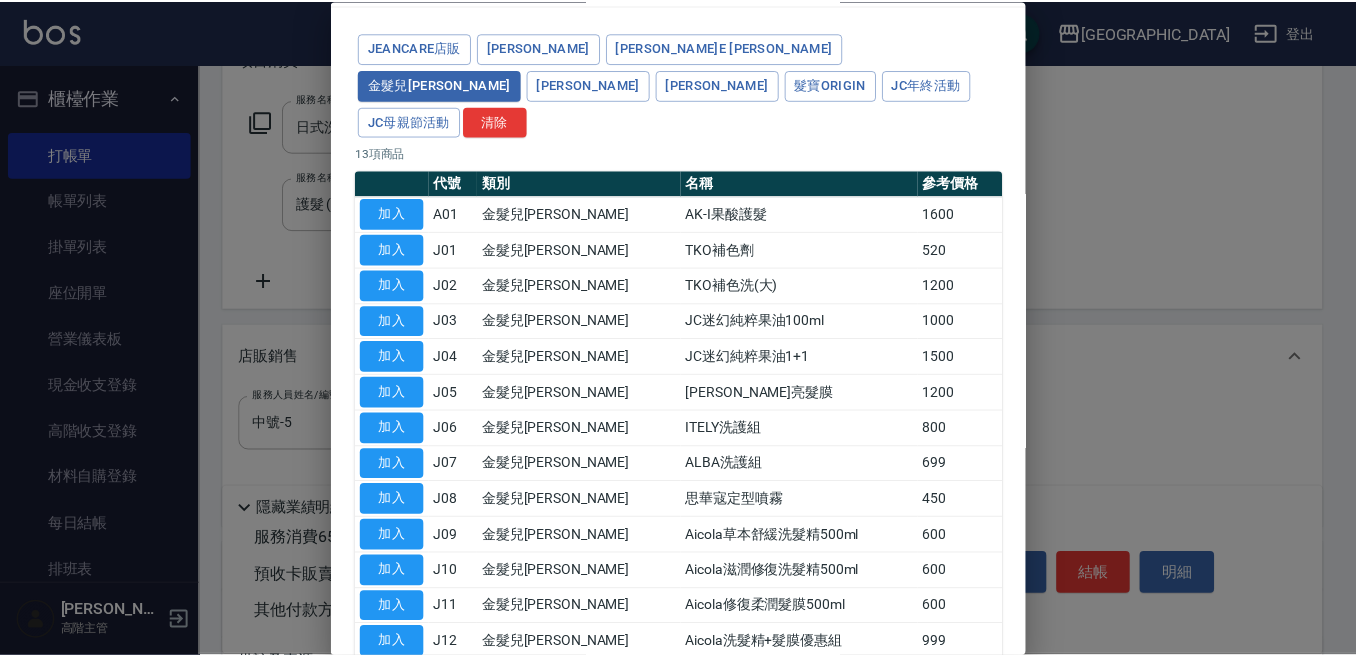 scroll, scrollTop: 141, scrollLeft: 0, axis: vertical 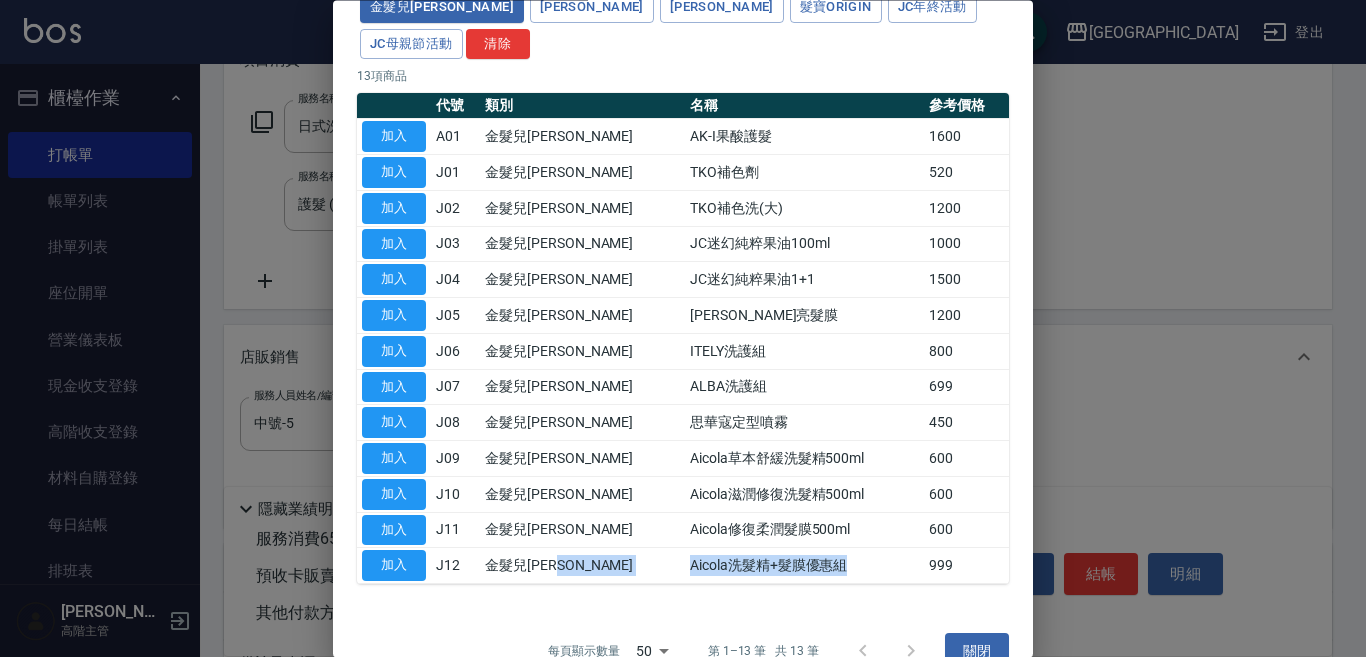 drag, startPoint x: 787, startPoint y: 528, endPoint x: 609, endPoint y: 544, distance: 178.71765 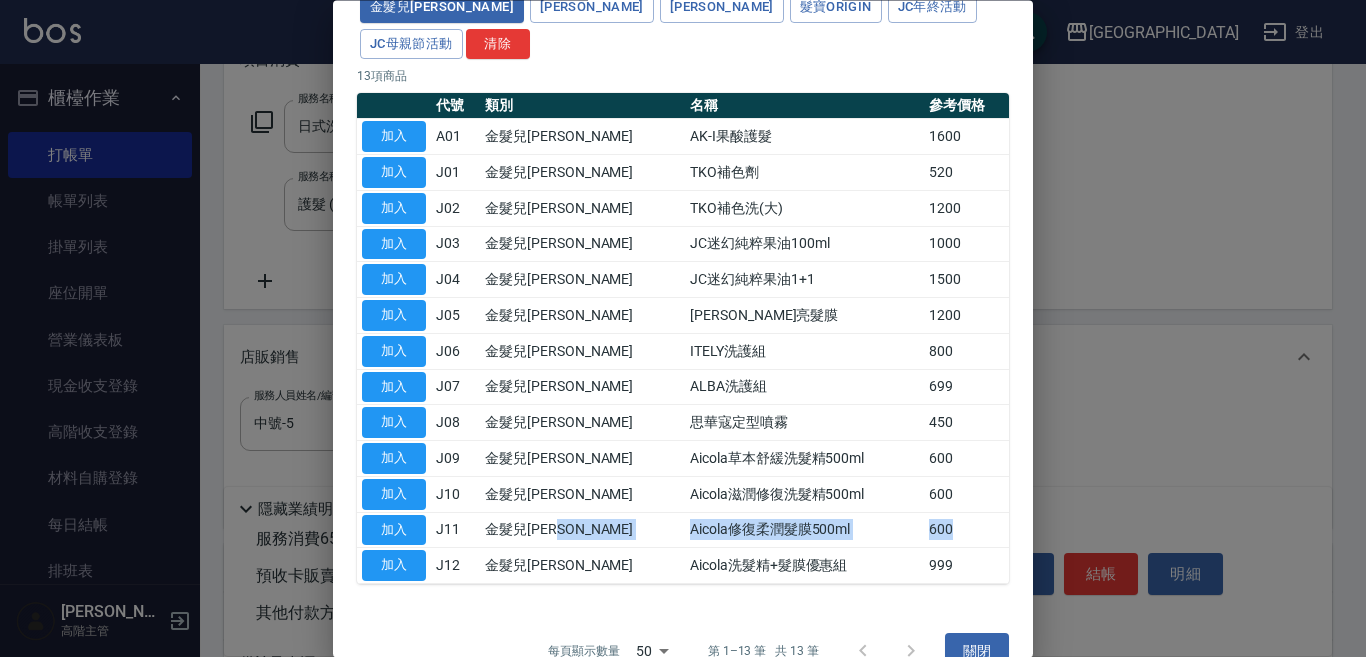 drag, startPoint x: 597, startPoint y: 490, endPoint x: 959, endPoint y: 481, distance: 362.11185 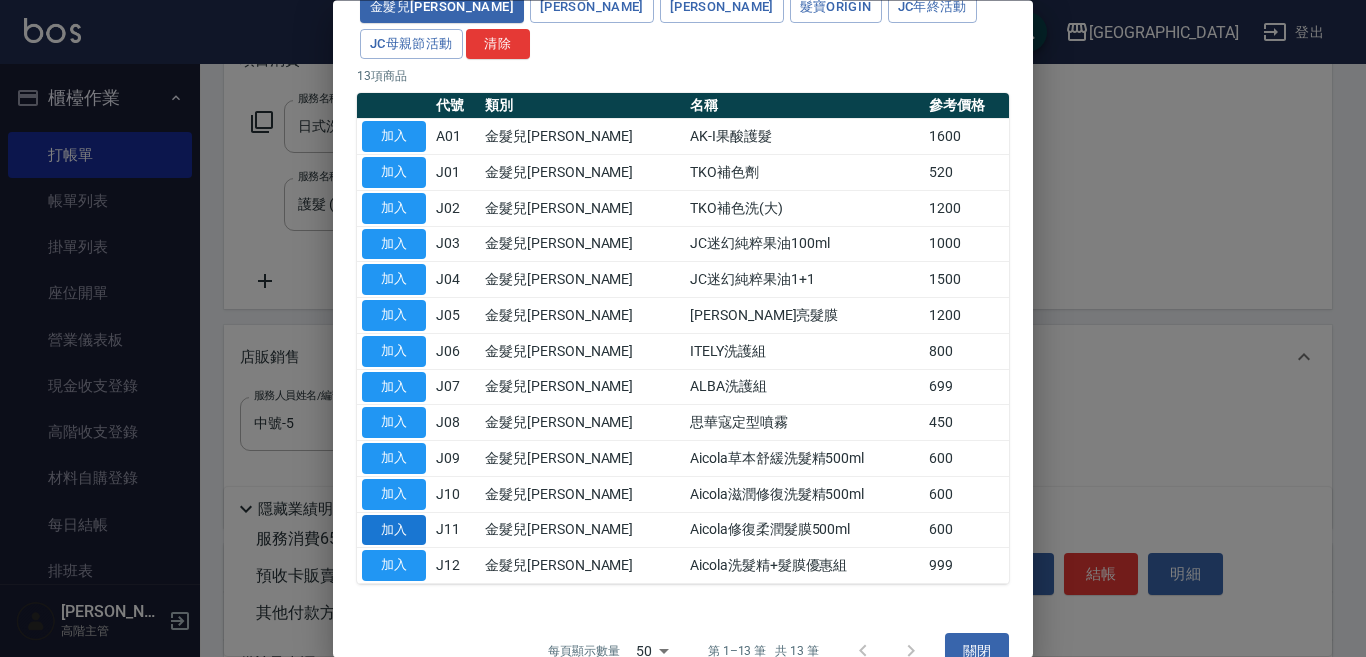 click on "加入" at bounding box center (394, 530) 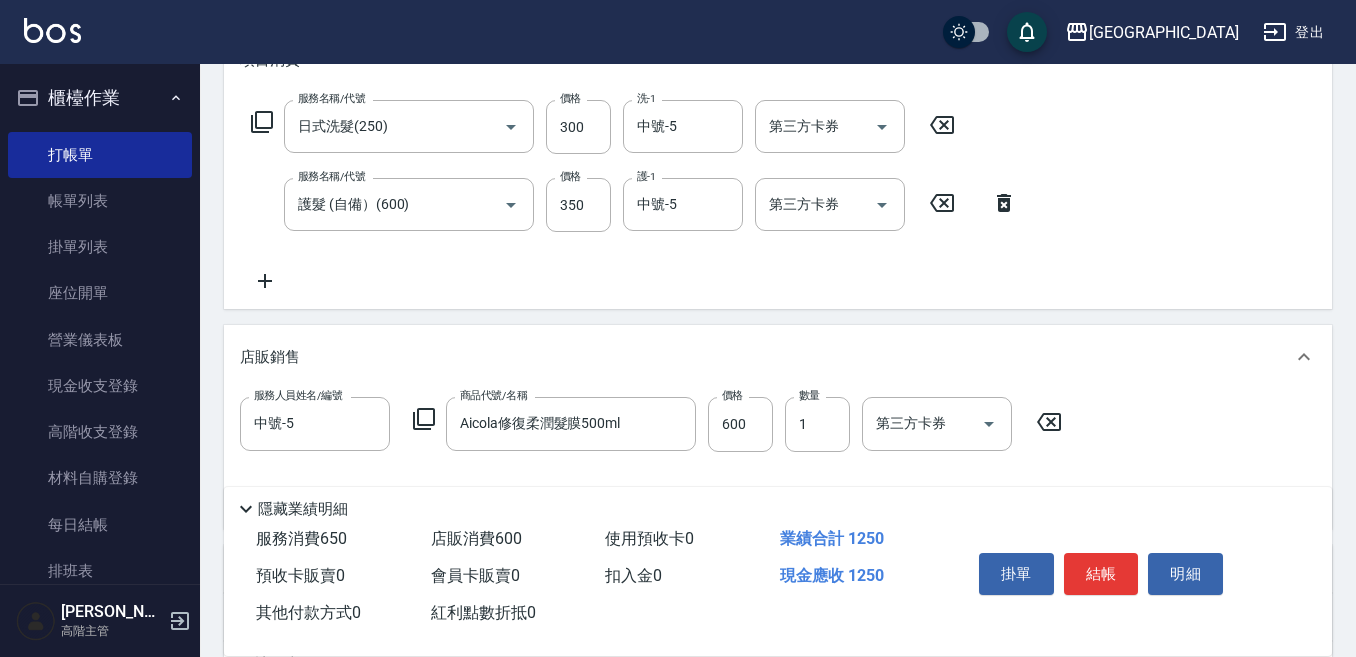 scroll, scrollTop: 500, scrollLeft: 0, axis: vertical 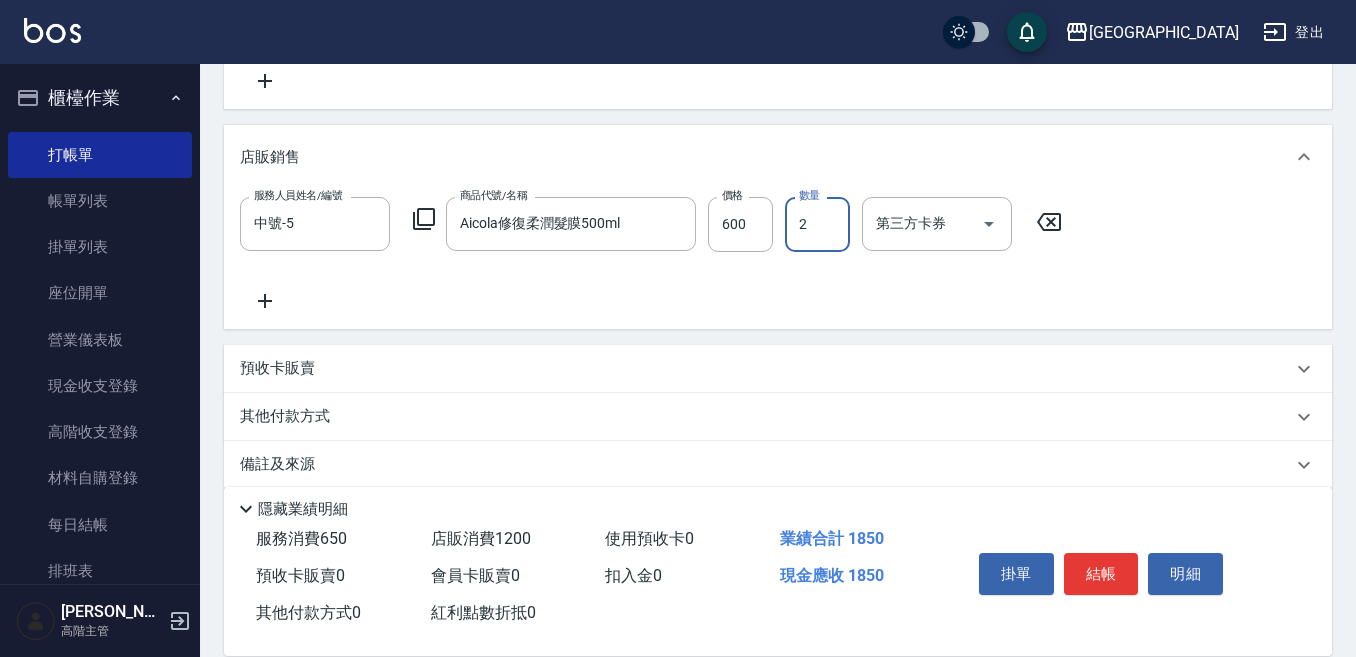 type on "2" 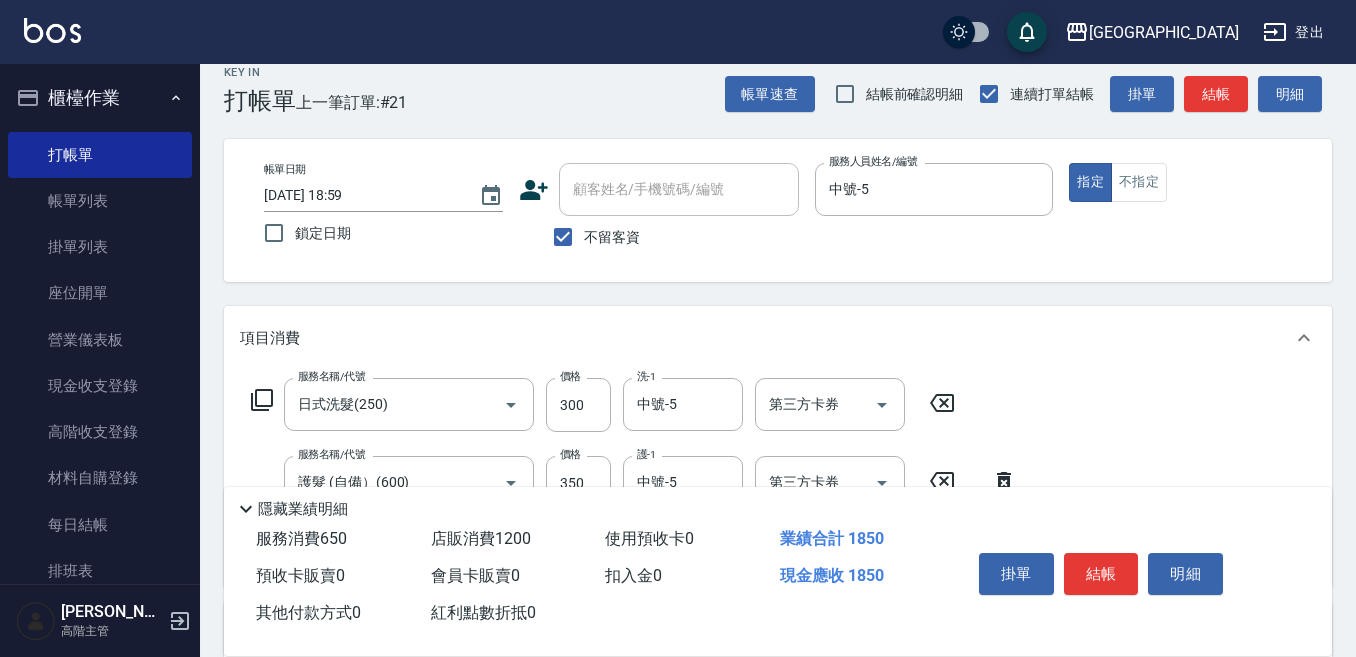 scroll, scrollTop: 0, scrollLeft: 0, axis: both 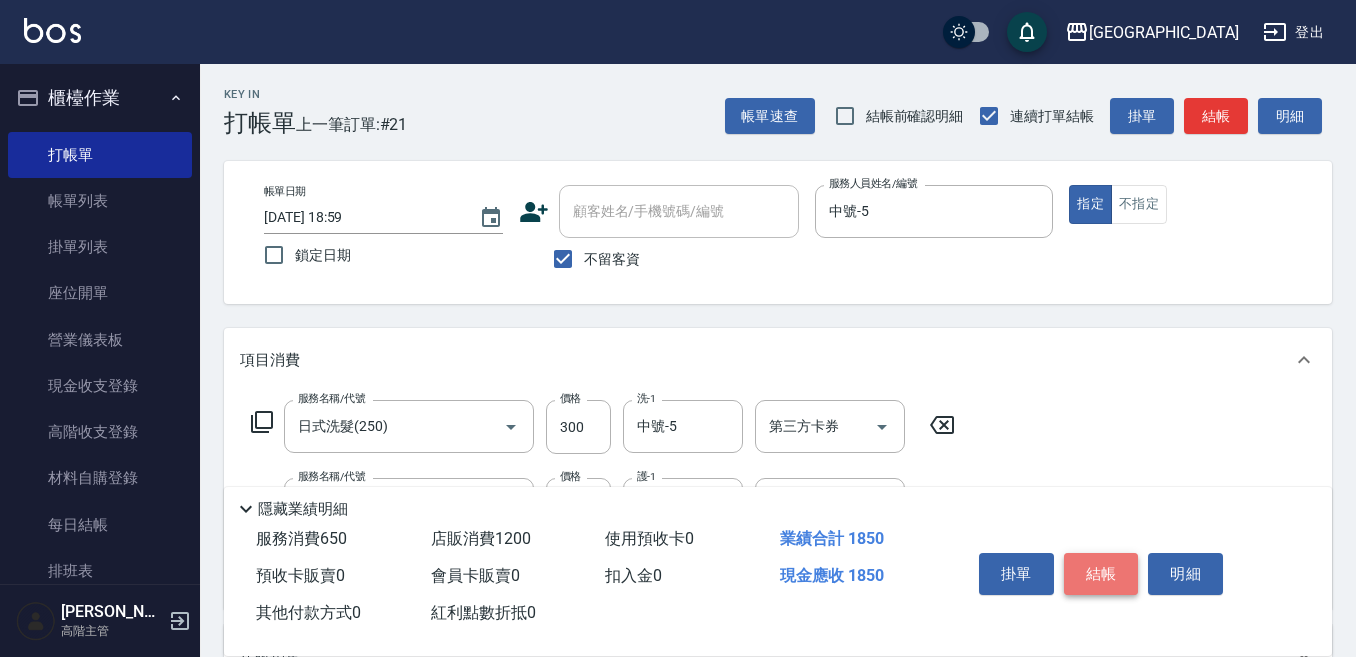 click on "結帳" at bounding box center [1101, 574] 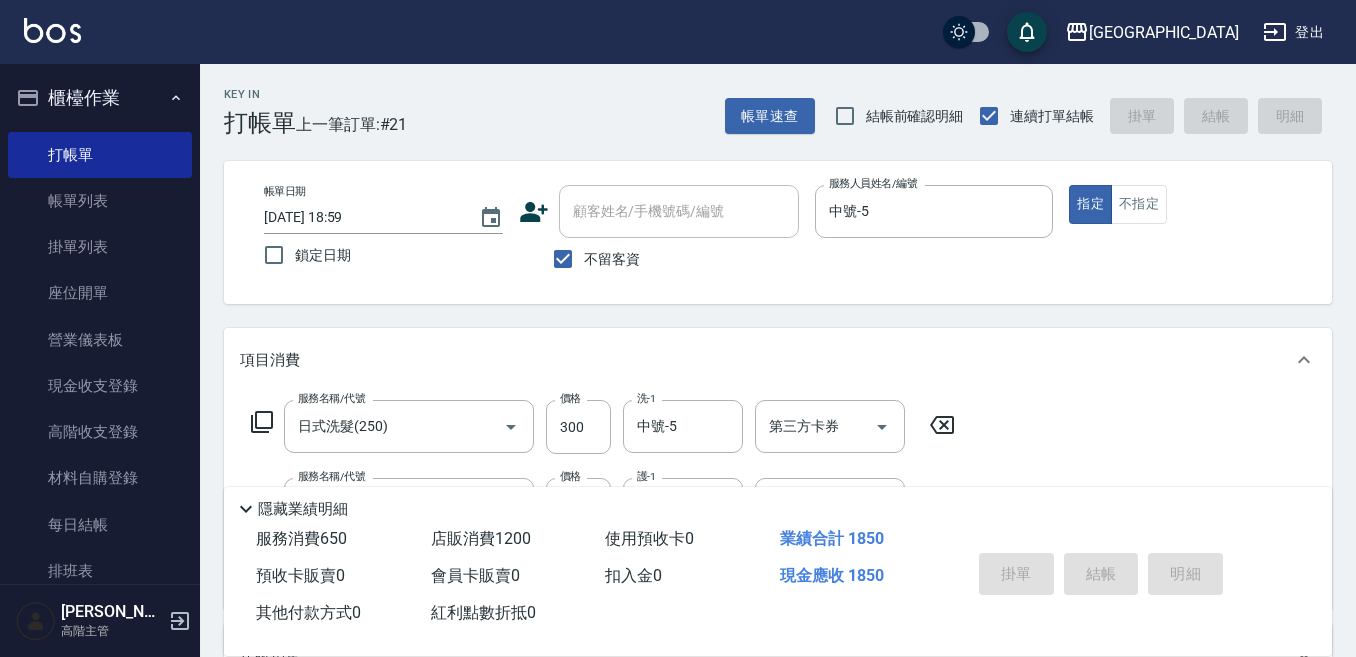 type on "[DATE] 19:01" 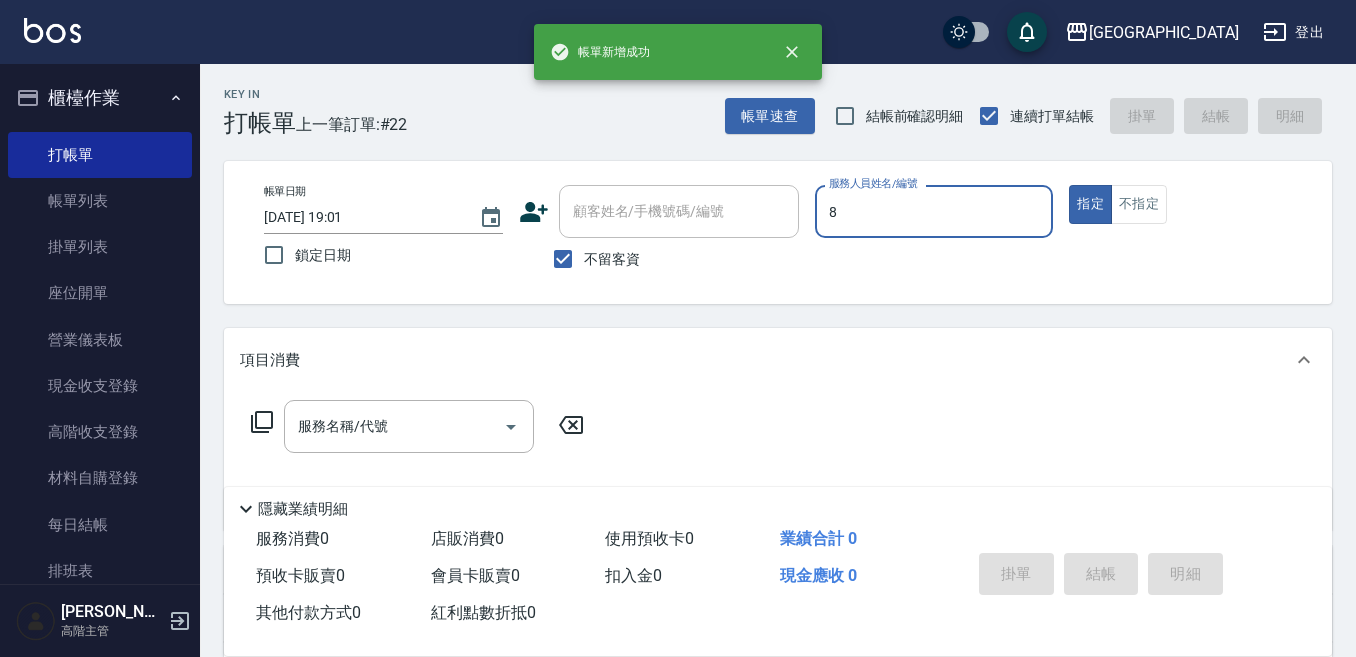 type on "Smile-8" 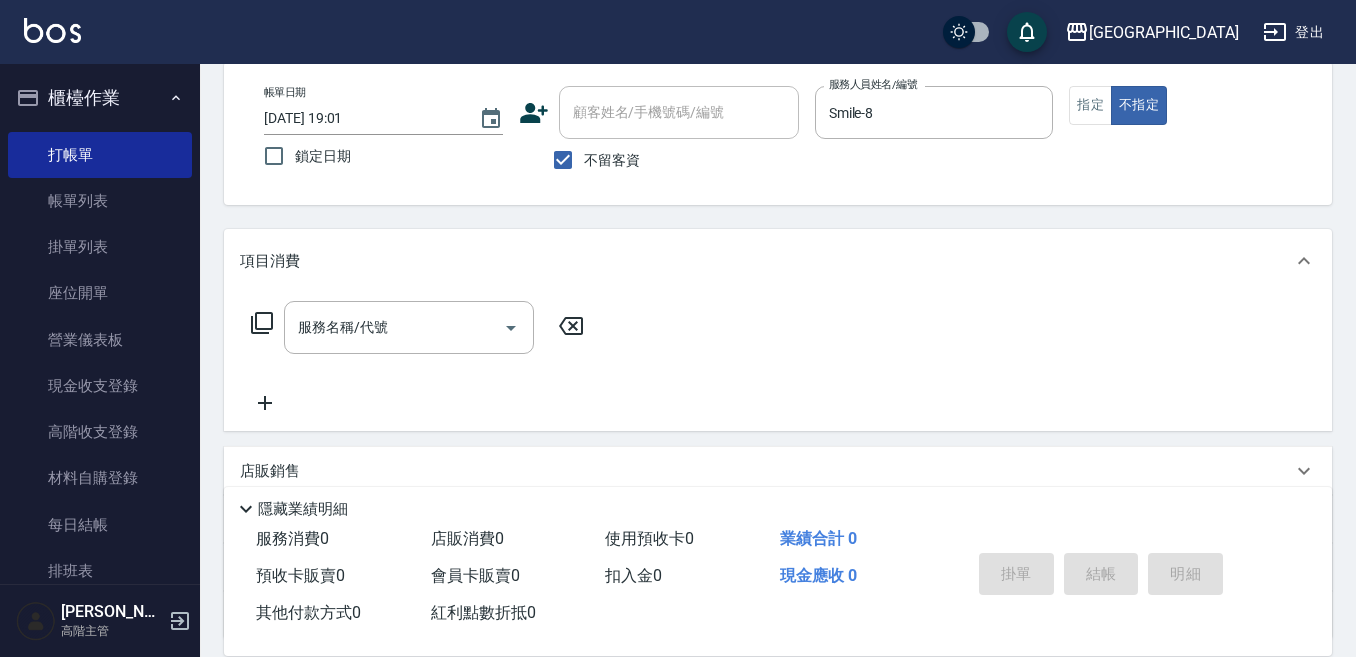 scroll, scrollTop: 100, scrollLeft: 0, axis: vertical 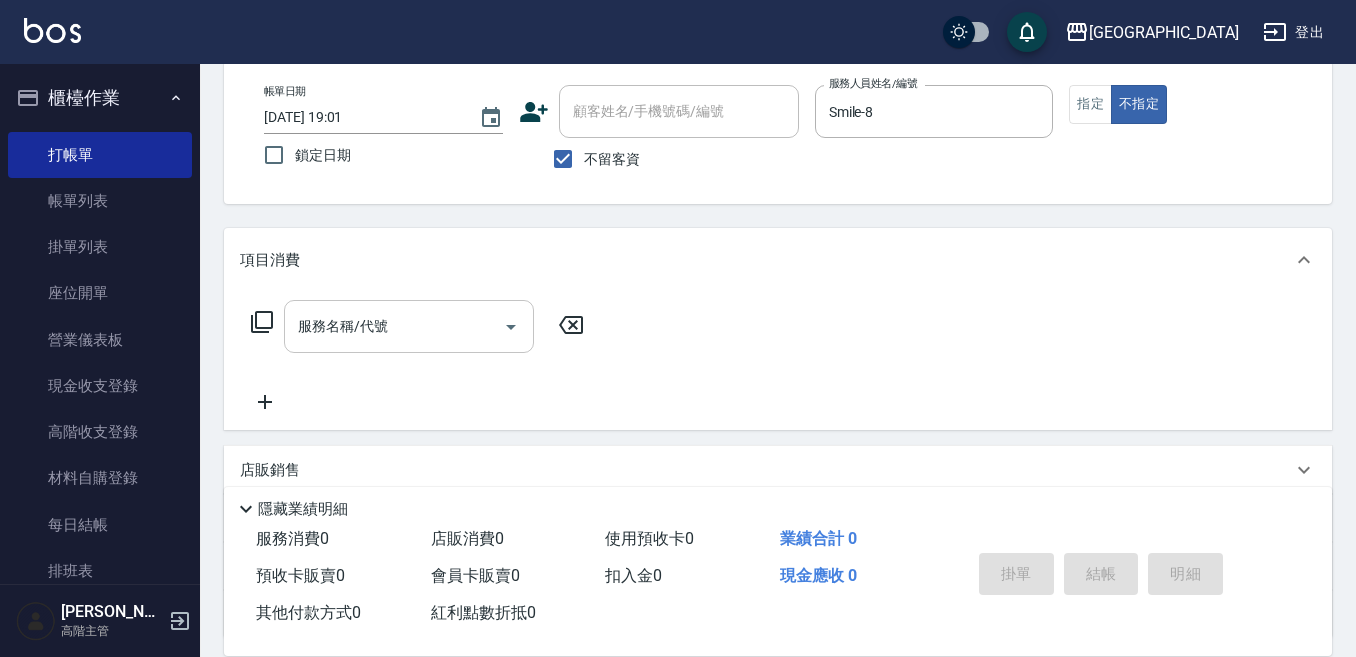 click on "服務名稱/代號" at bounding box center (394, 326) 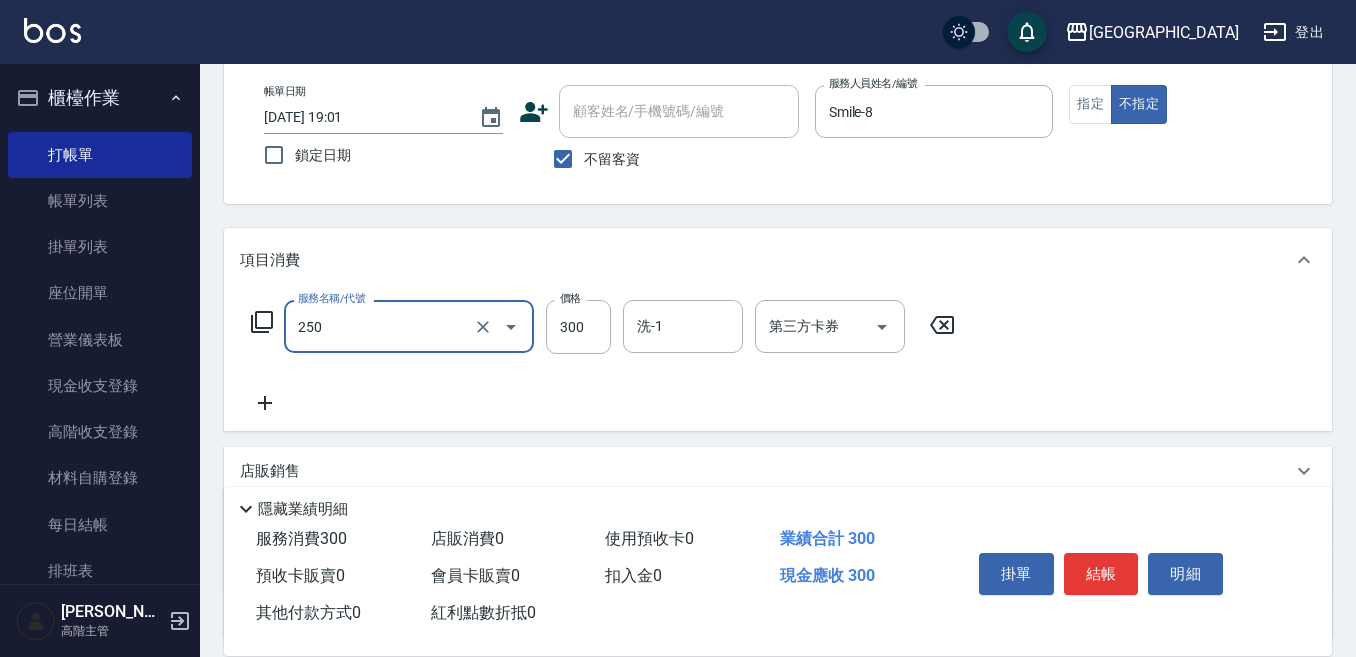 type on "日式洗髮(250)" 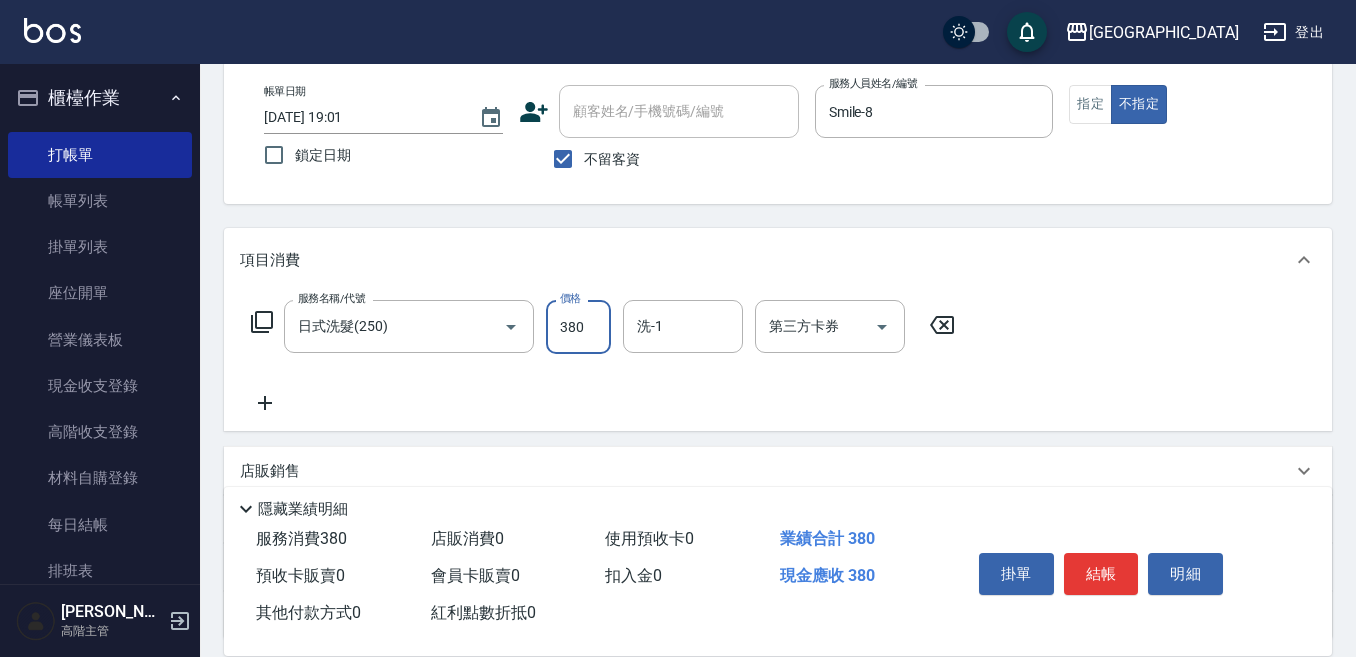 type on "380" 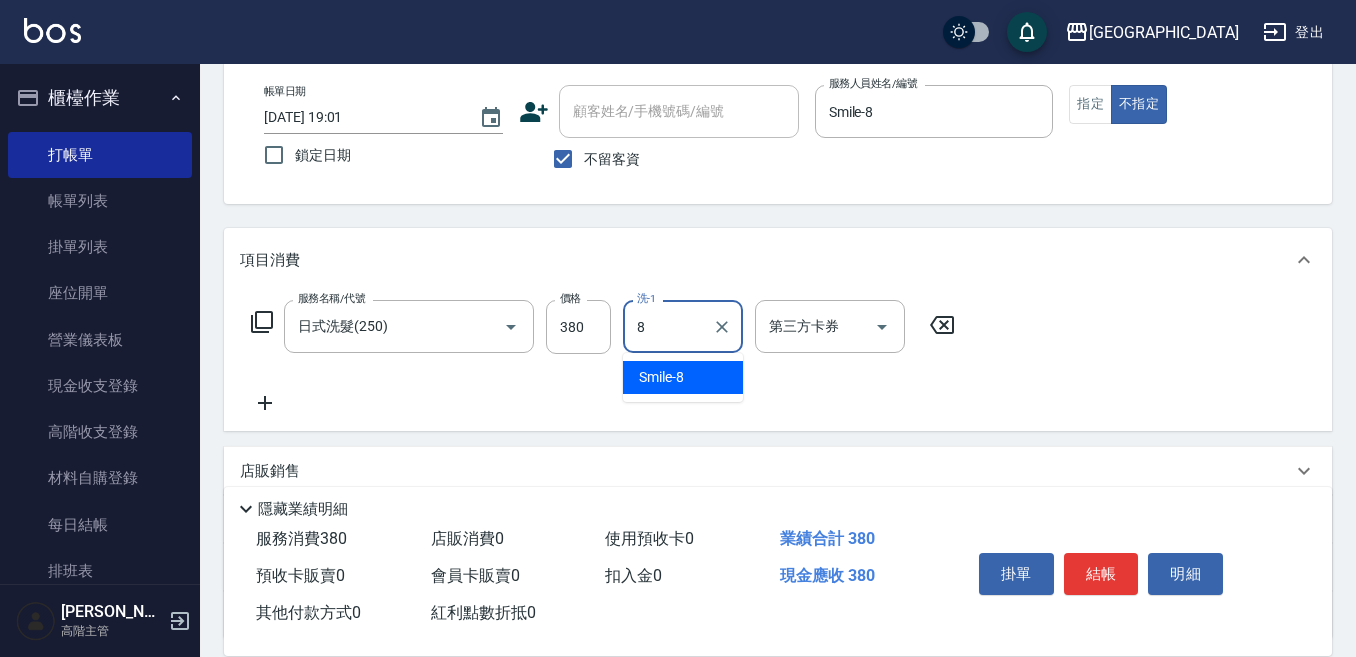 type on "Smile-8" 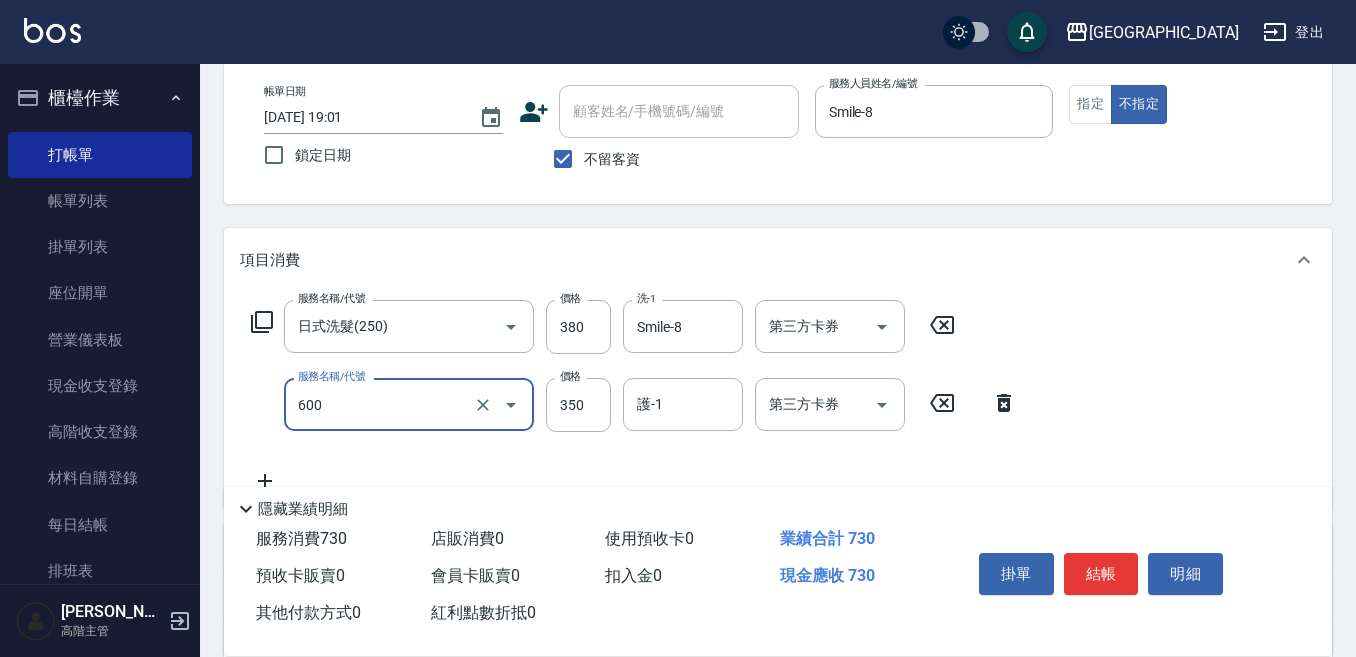 type on "護髮 (自備）(600)" 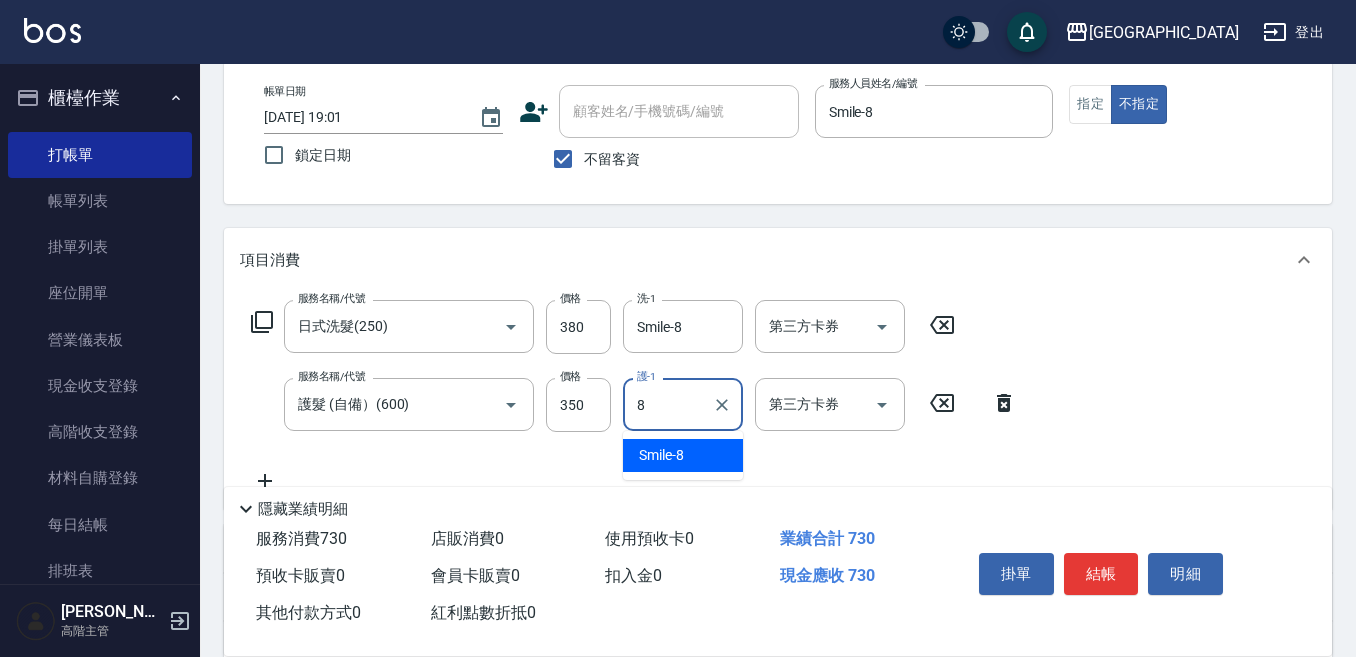 type on "Smile-8" 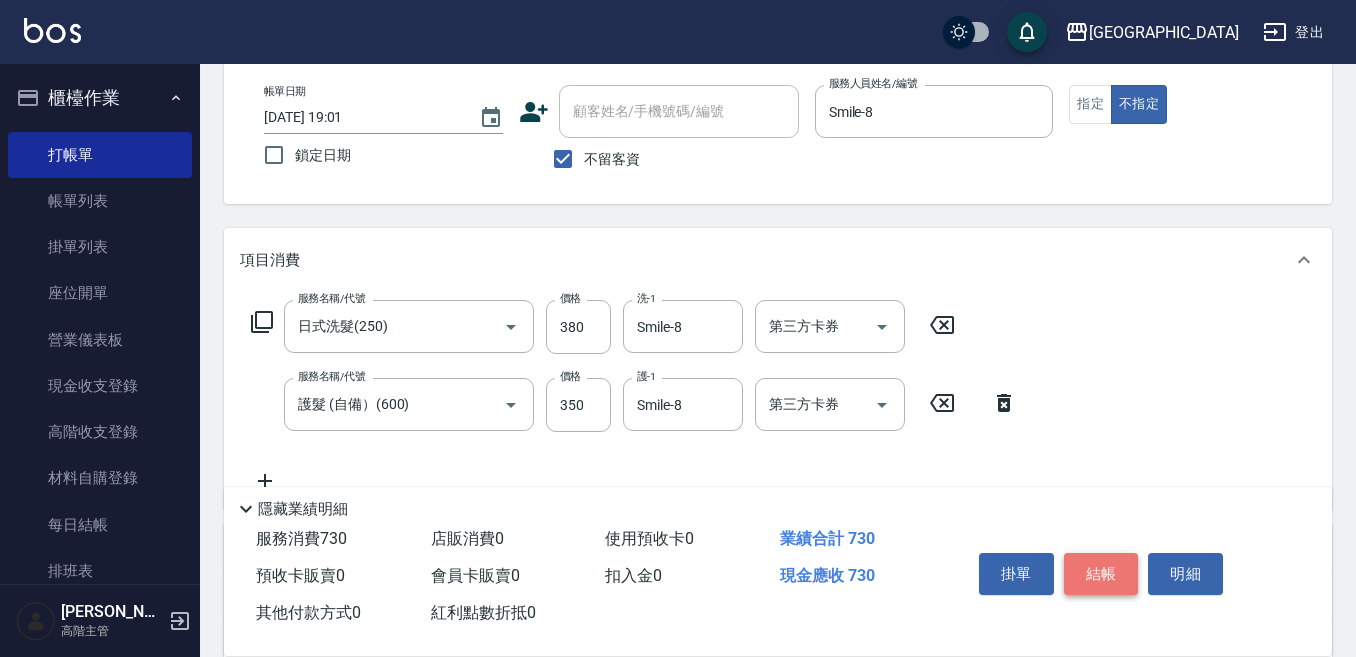 click on "結帳" at bounding box center (1101, 574) 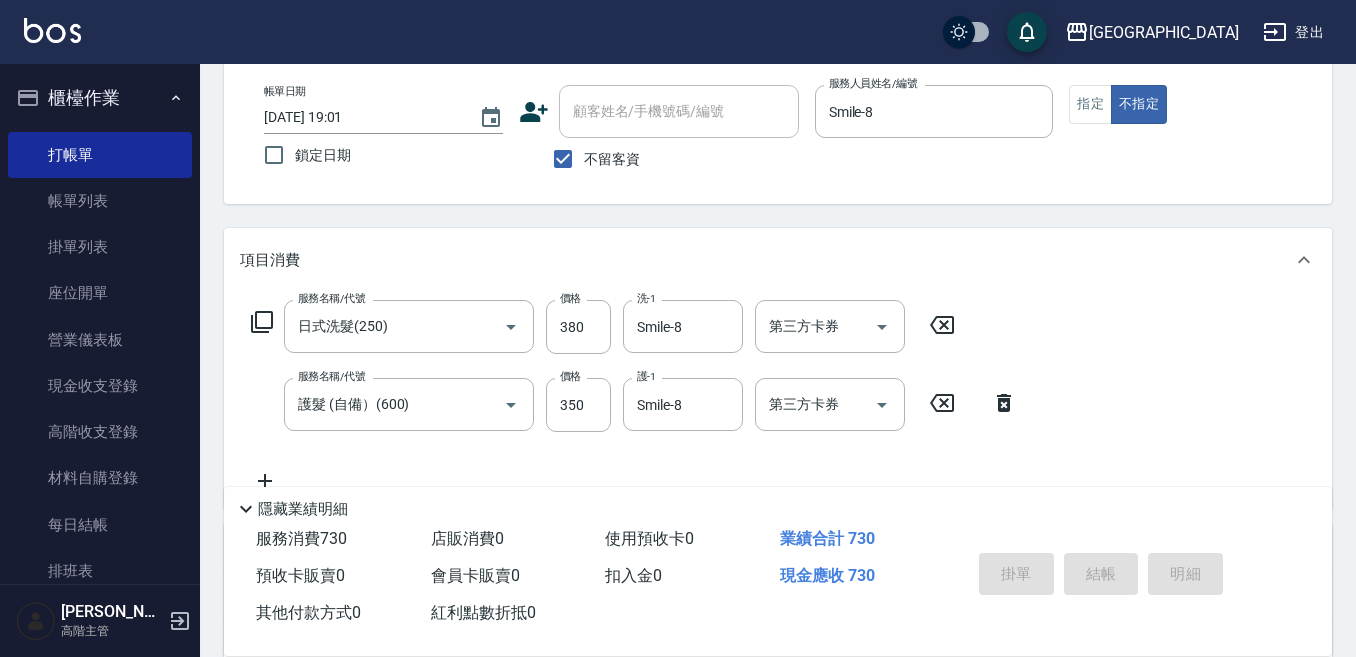 type on "[DATE] 19:02" 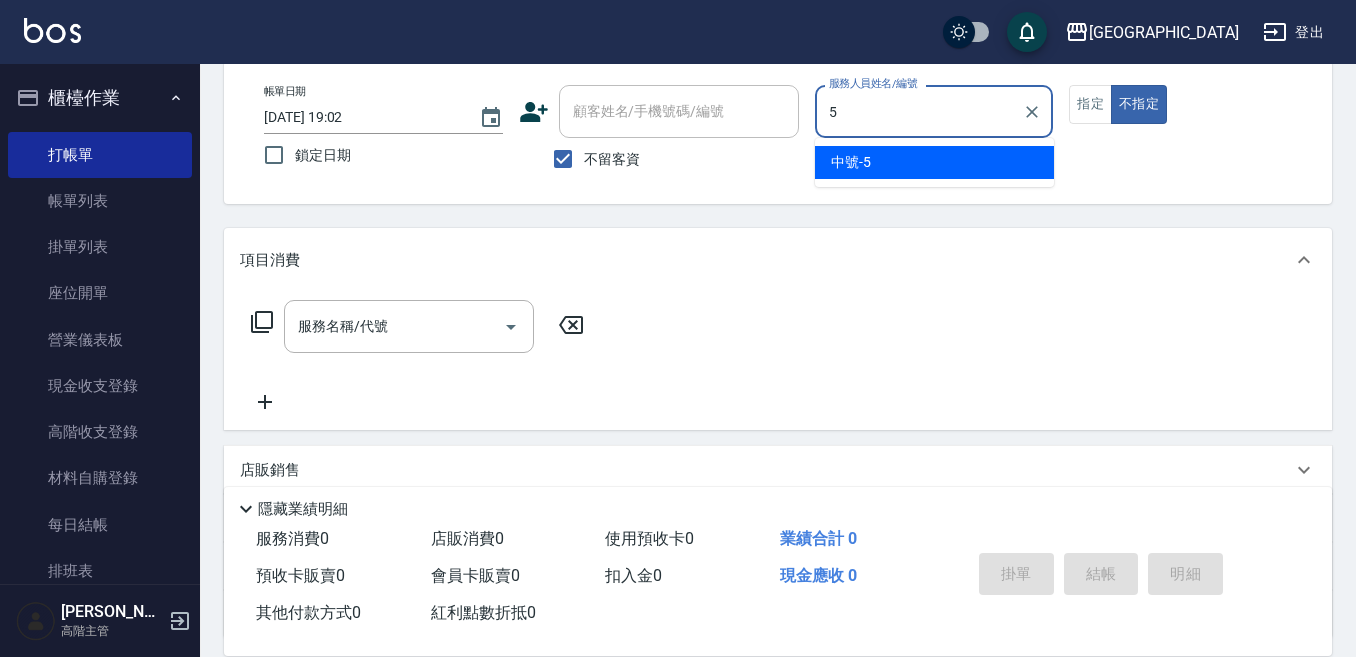 type on "5" 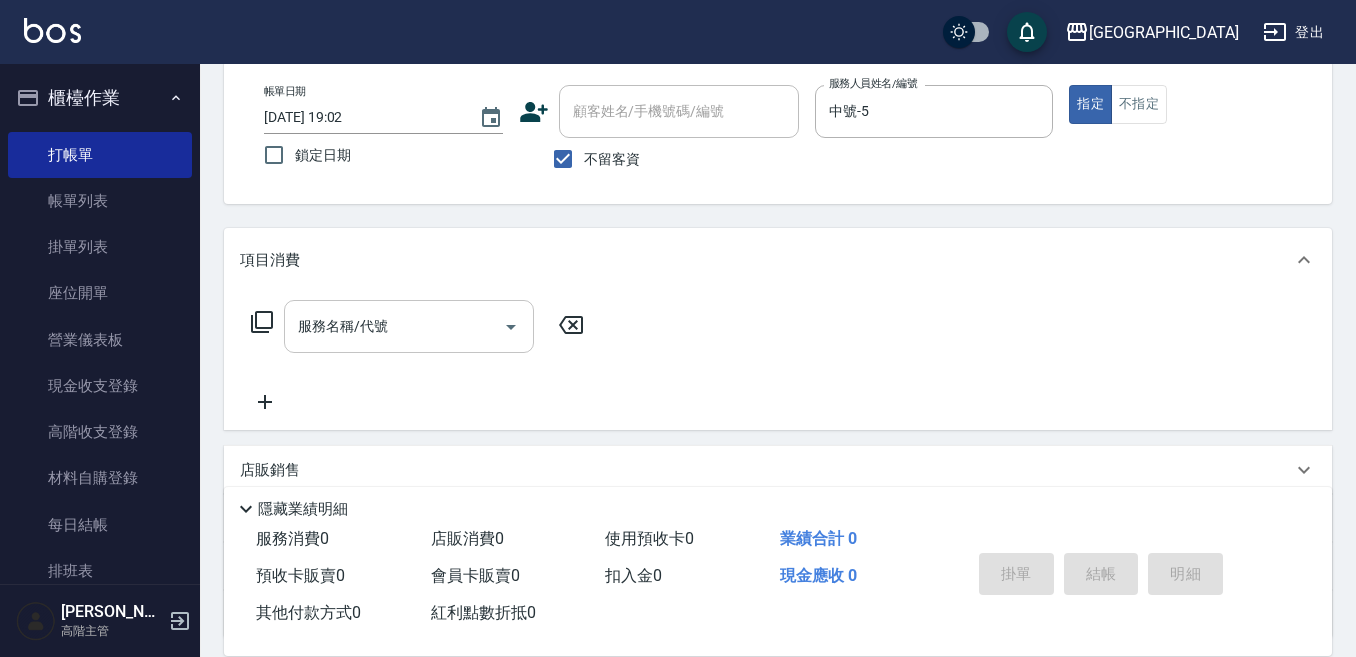 click on "服務名稱/代號" at bounding box center [409, 326] 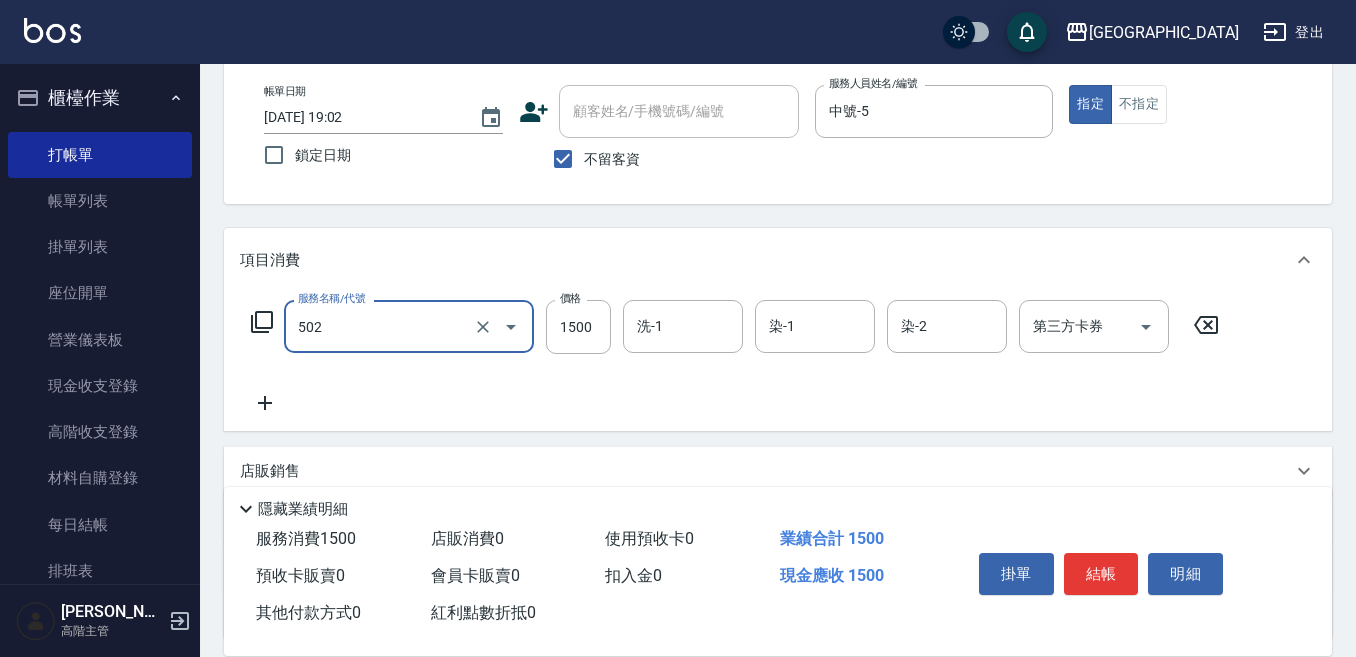 type on "染髮(1500)(502)" 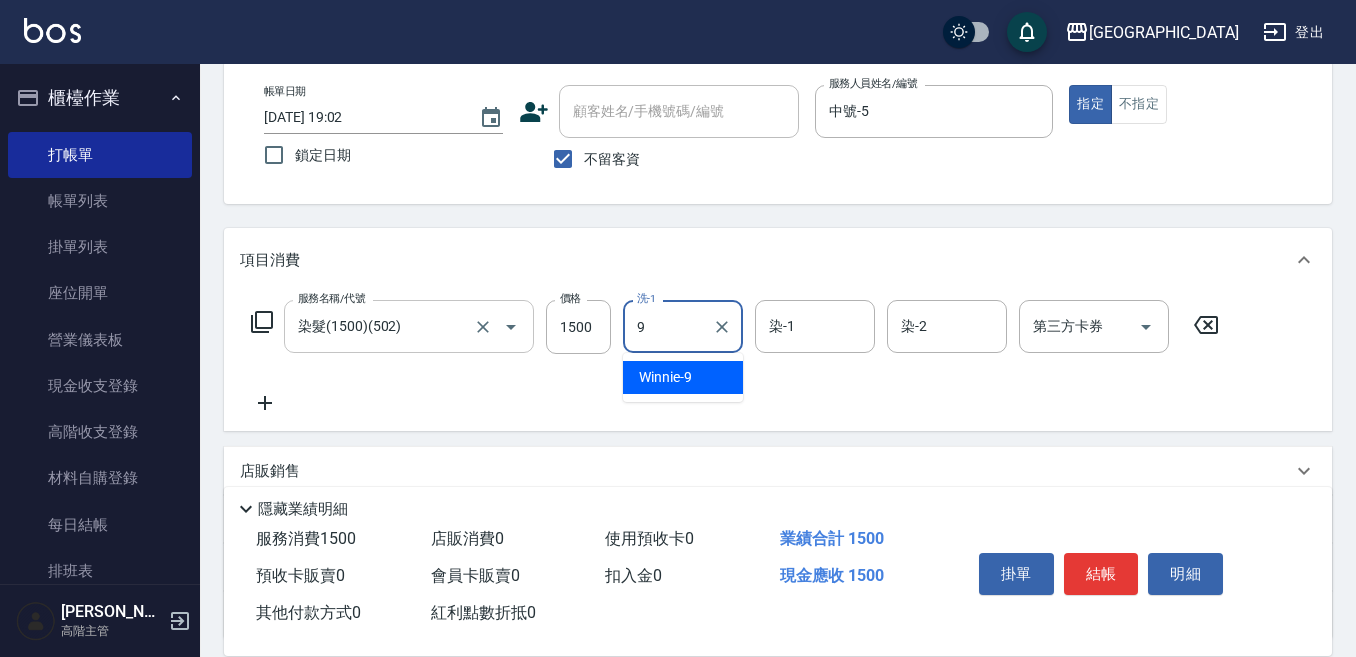type on "Winnie-9" 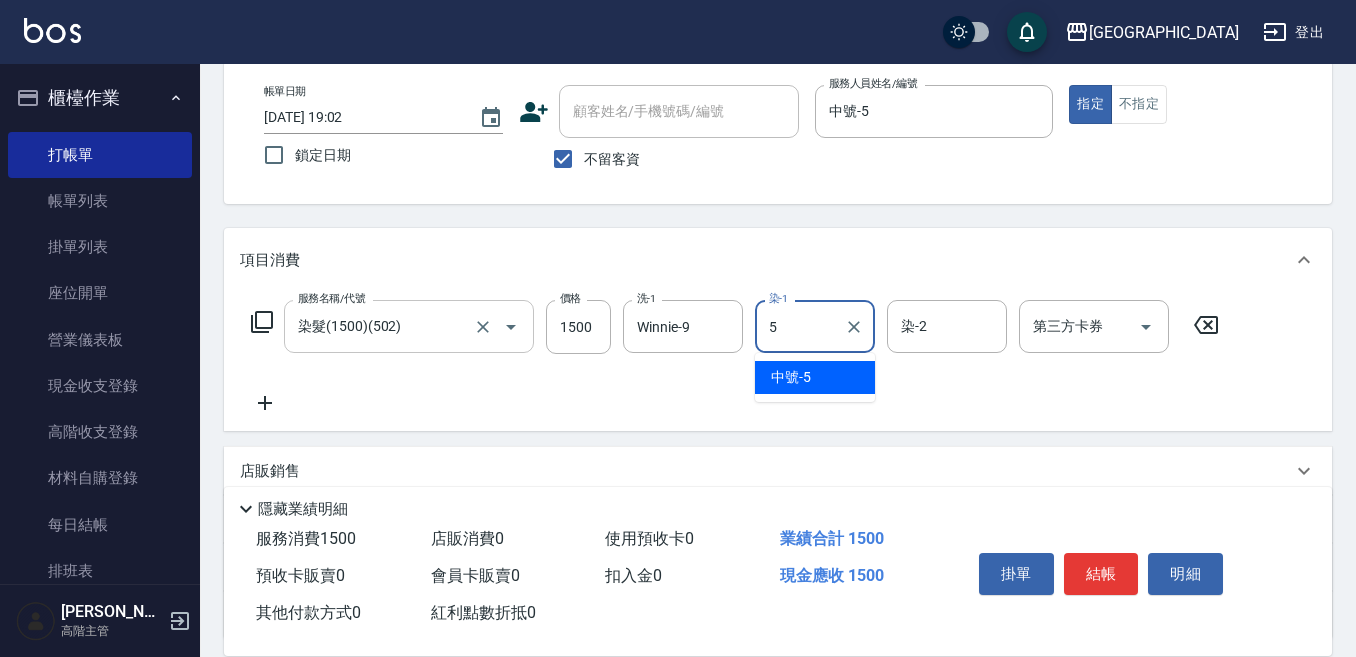 type on "中號-5" 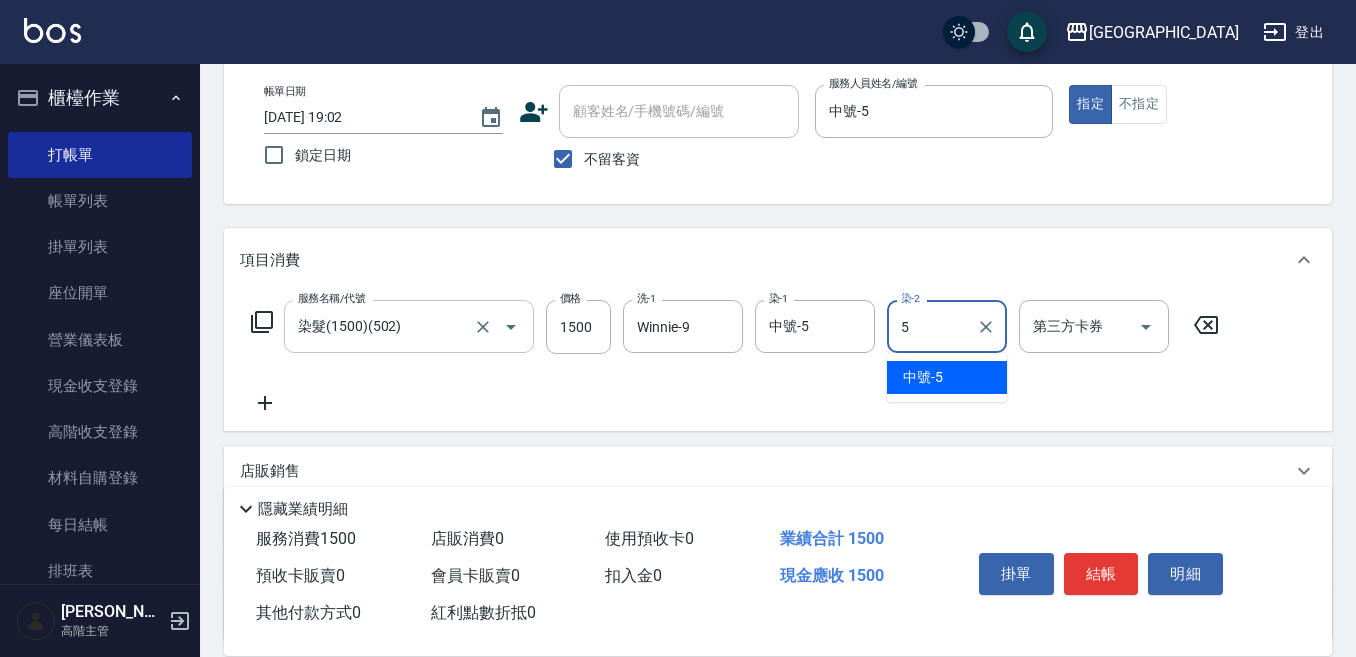 type on "中號-5" 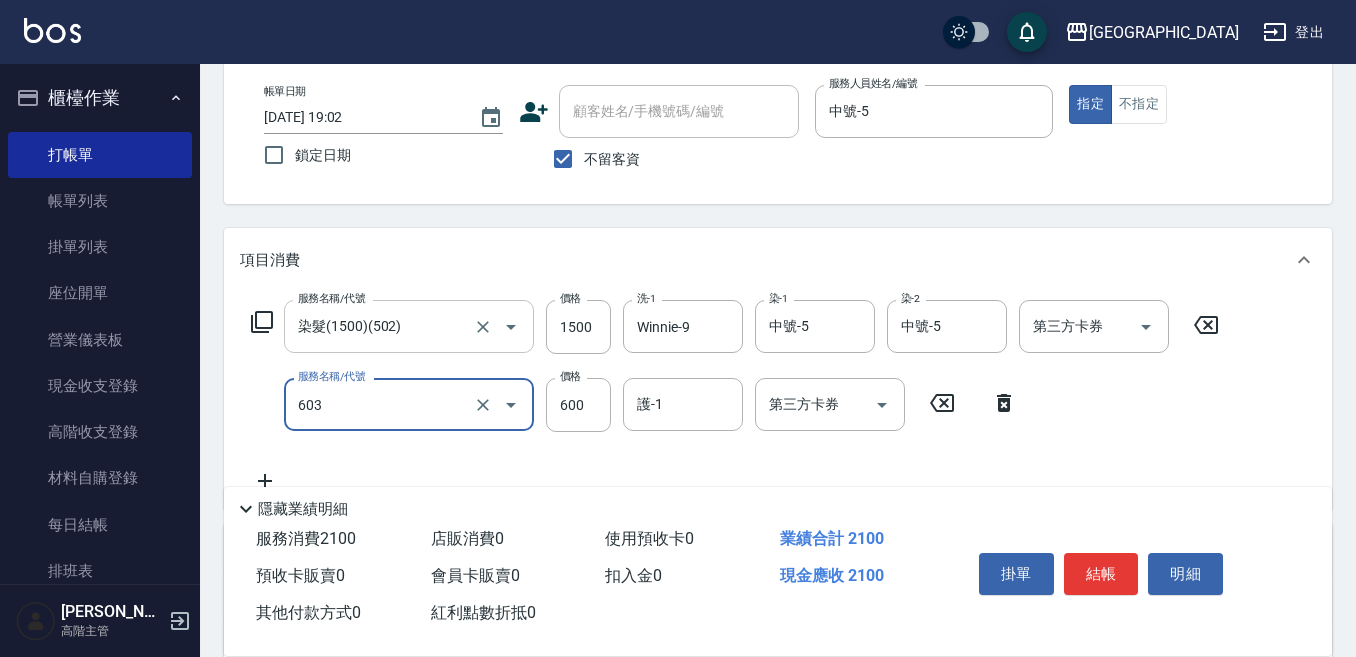 type on "DP水導素(603)" 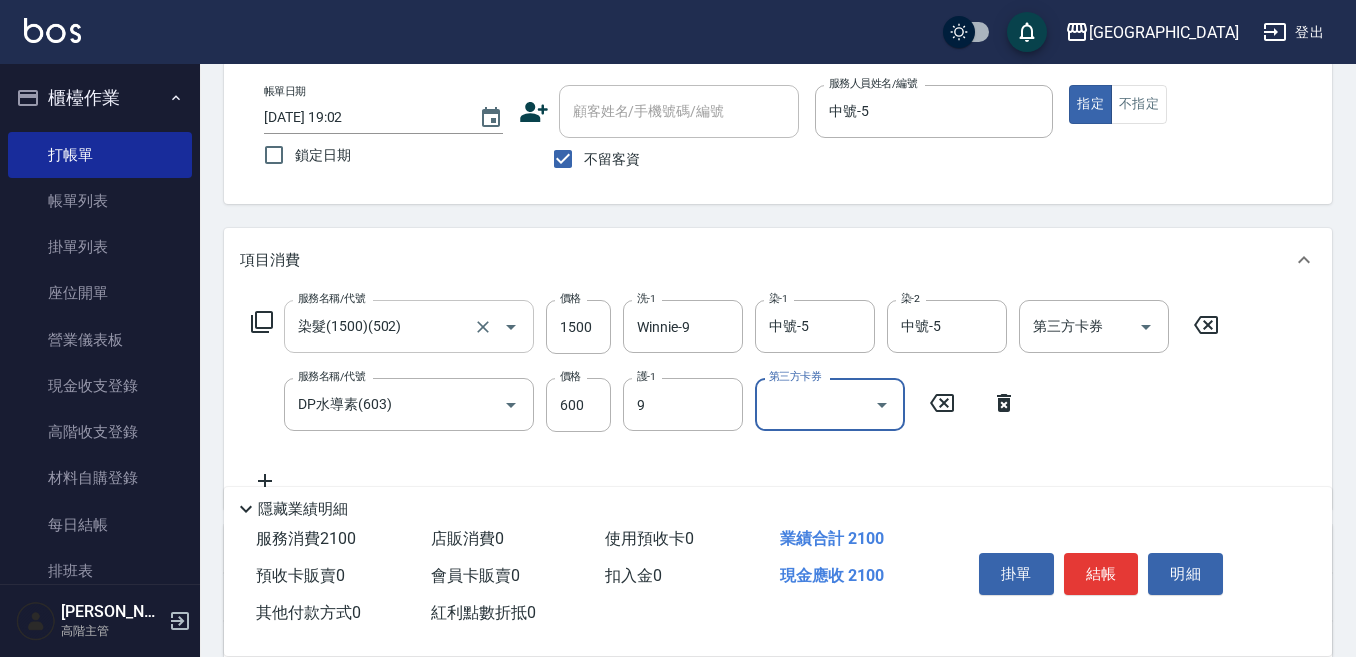 type on "Winnie-9" 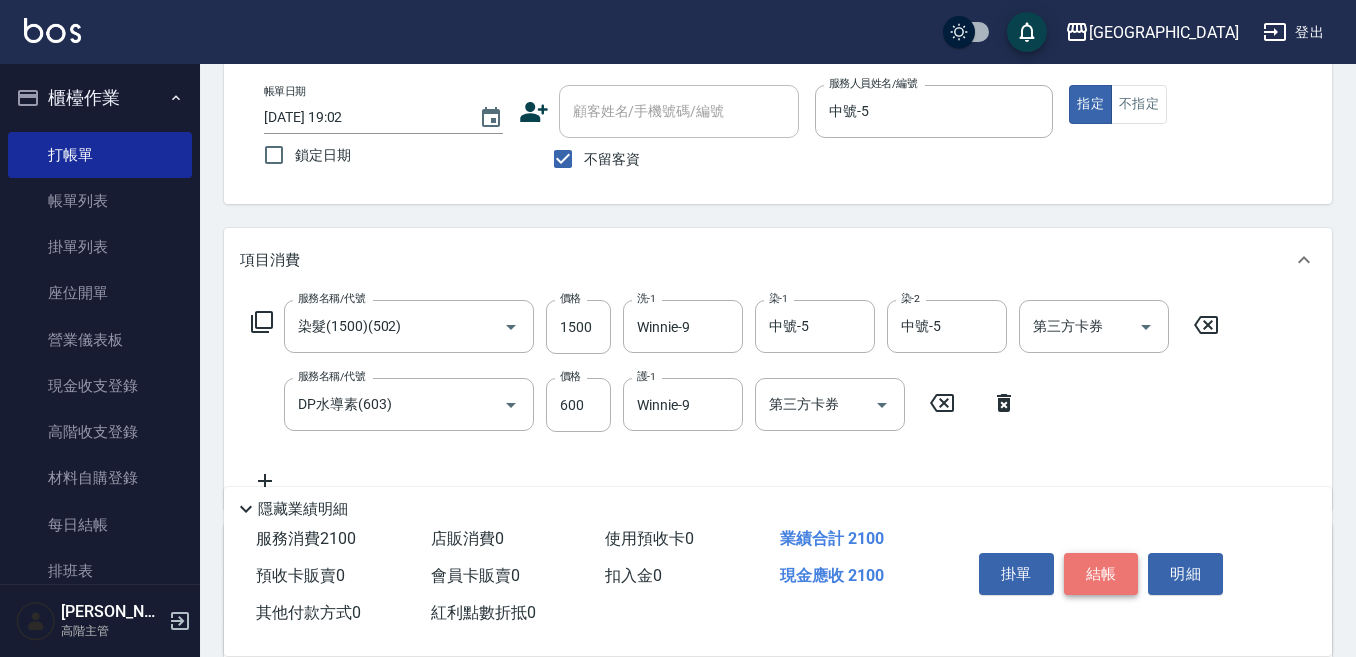 click on "結帳" at bounding box center (1101, 574) 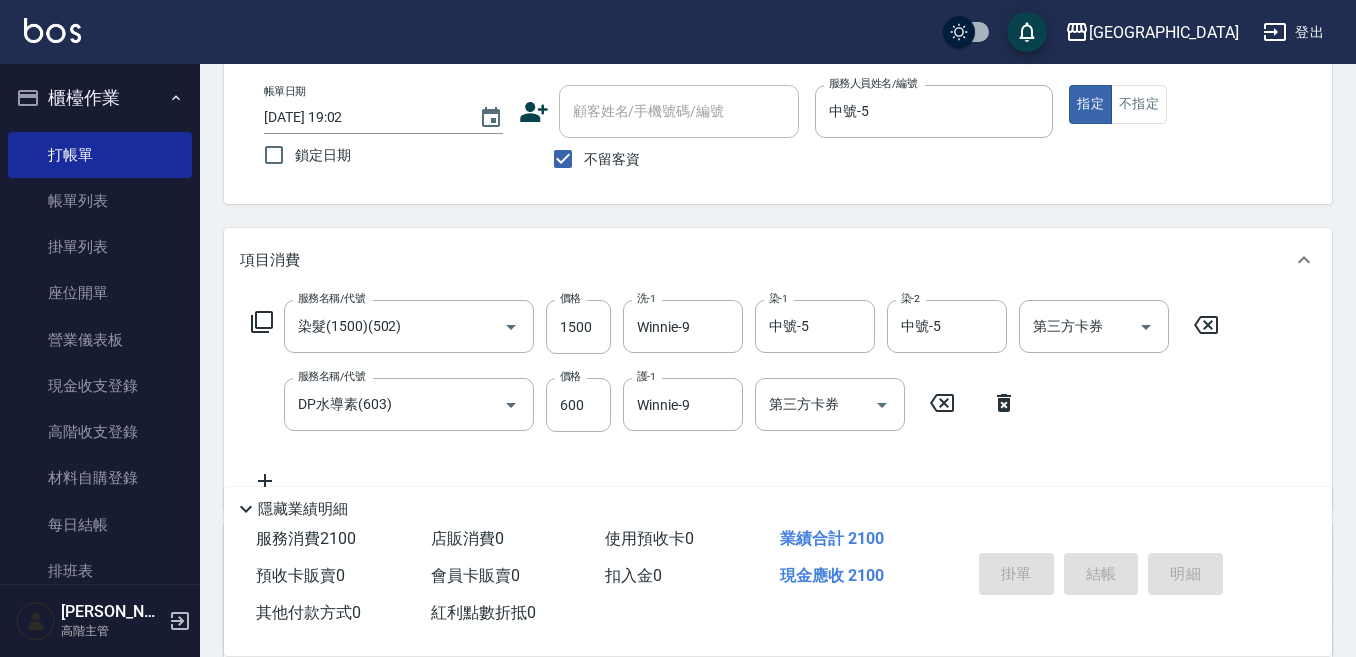 type on "[DATE] 19:04" 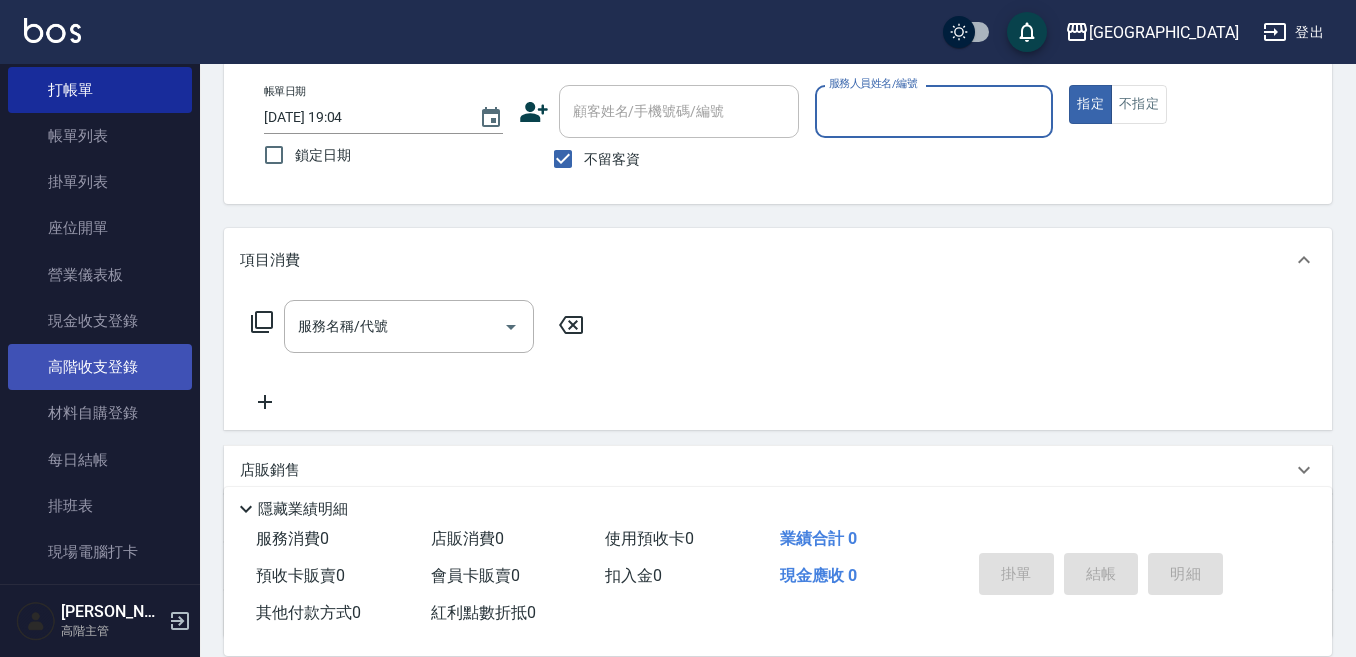 scroll, scrollTop: 100, scrollLeft: 0, axis: vertical 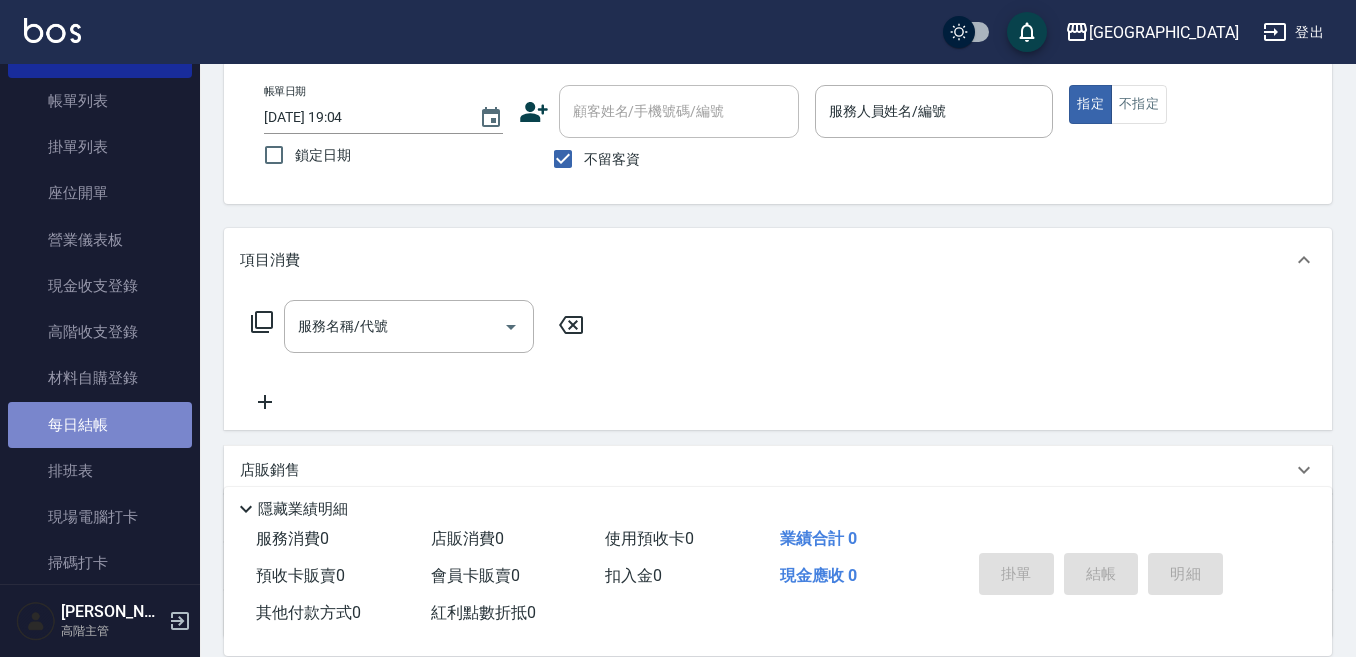 click on "每日結帳" at bounding box center (100, 425) 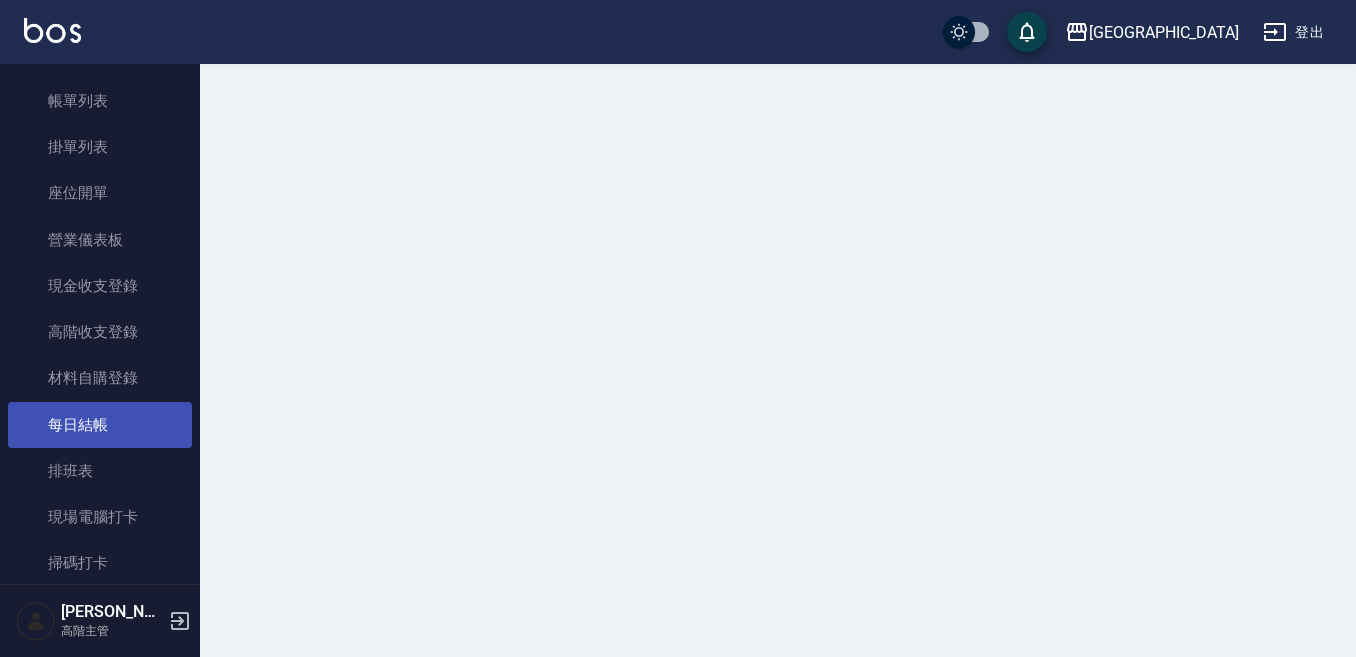 scroll, scrollTop: 0, scrollLeft: 0, axis: both 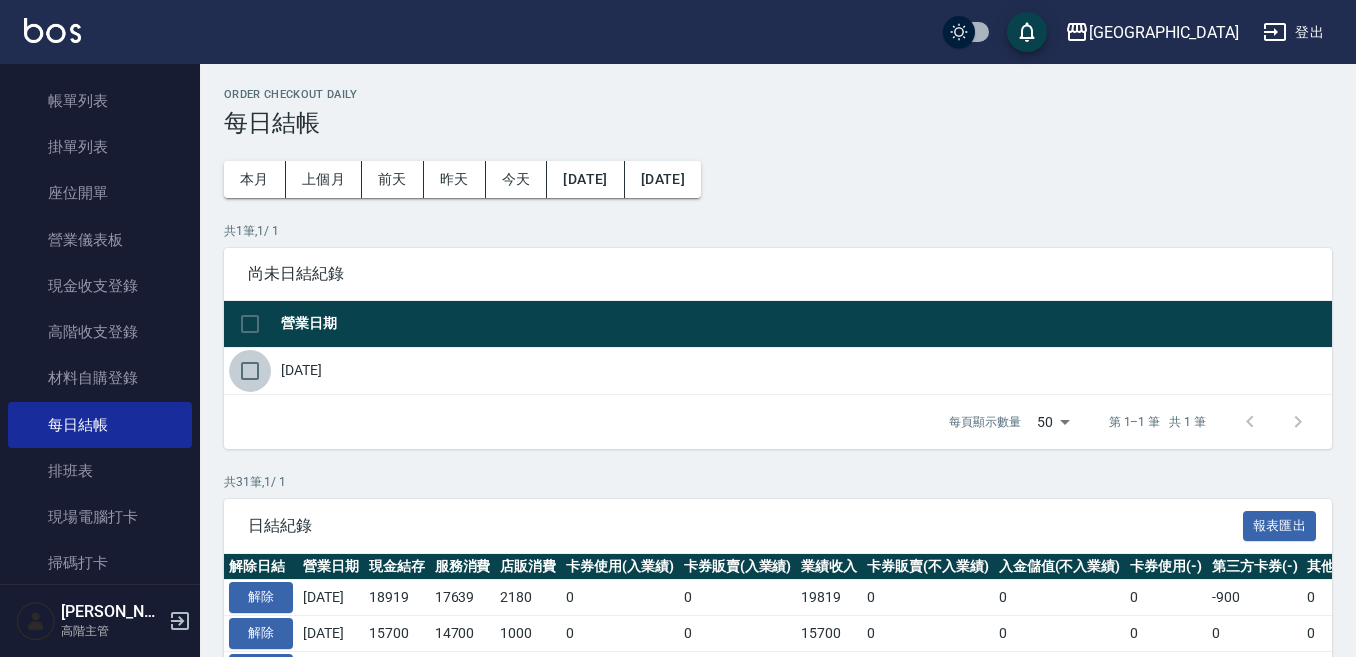 click at bounding box center (250, 371) 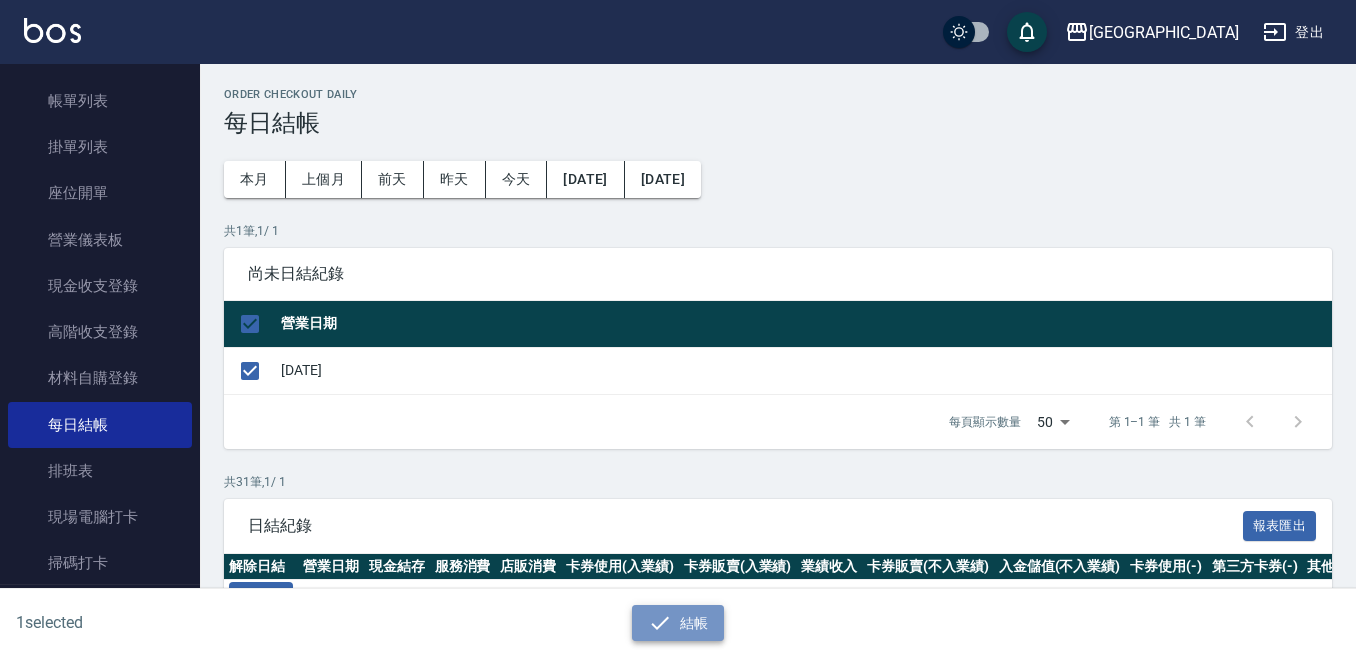 click on "結帳" at bounding box center [678, 623] 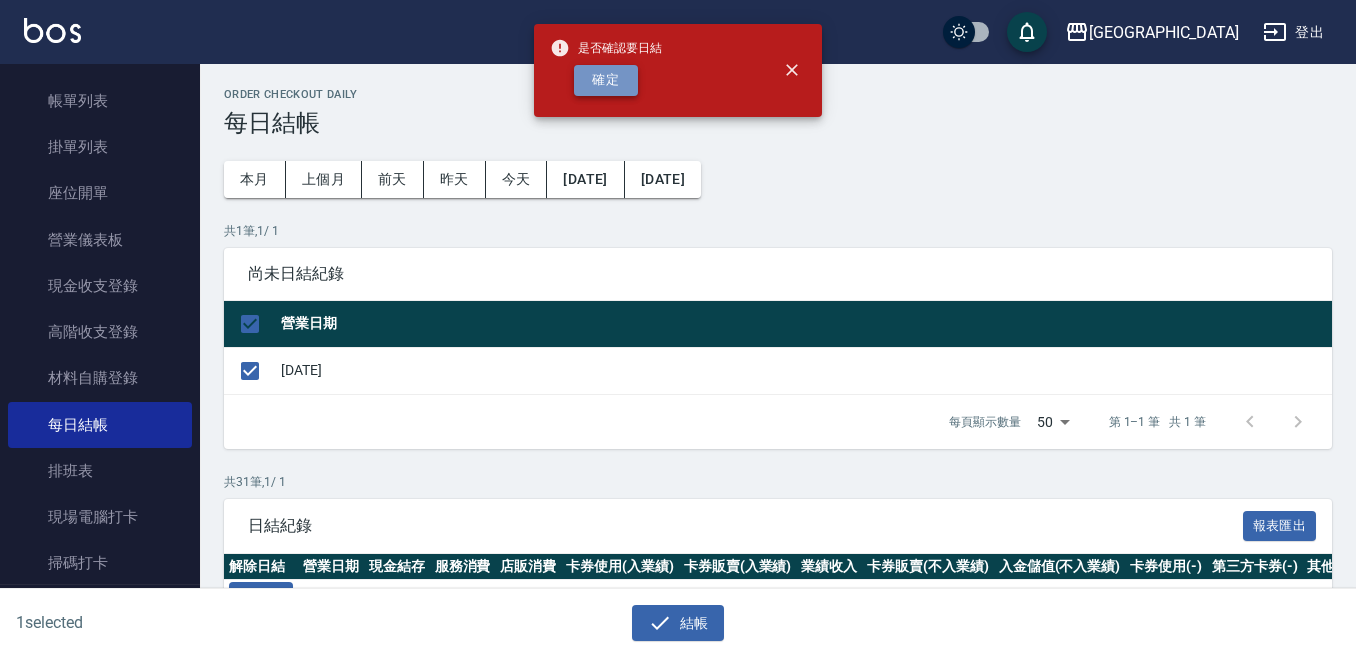 click on "確定" at bounding box center [606, 80] 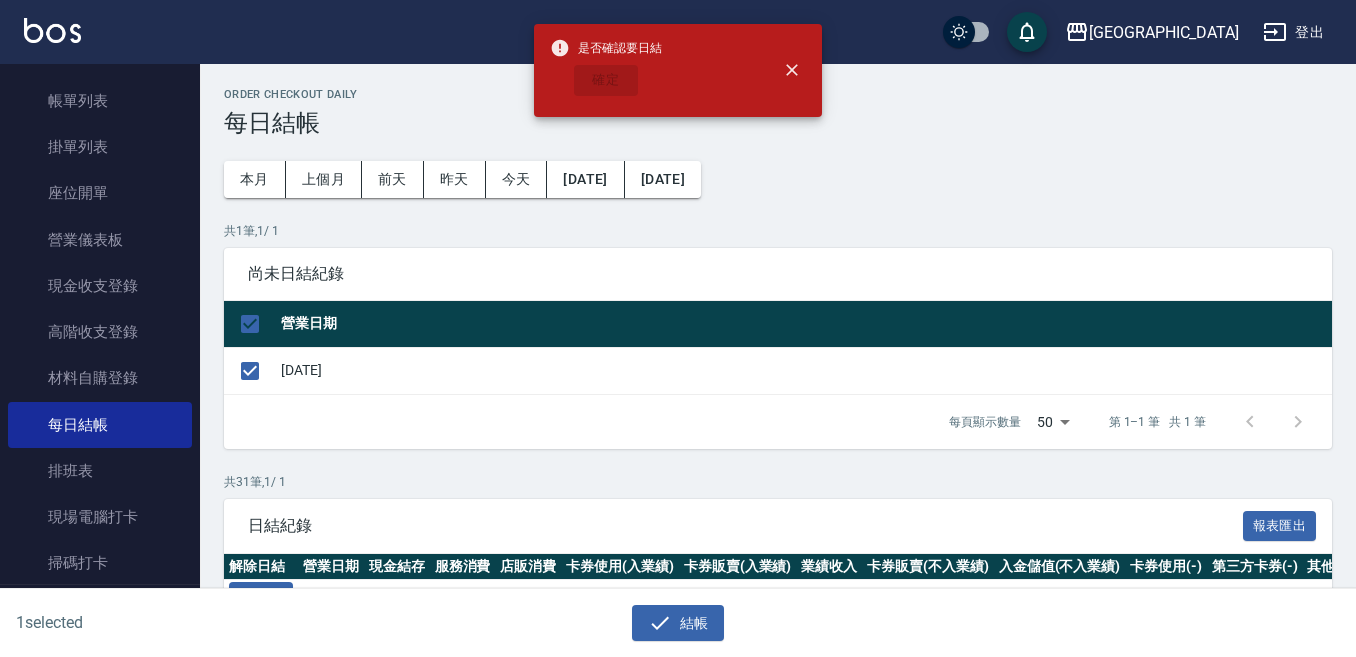 checkbox on "false" 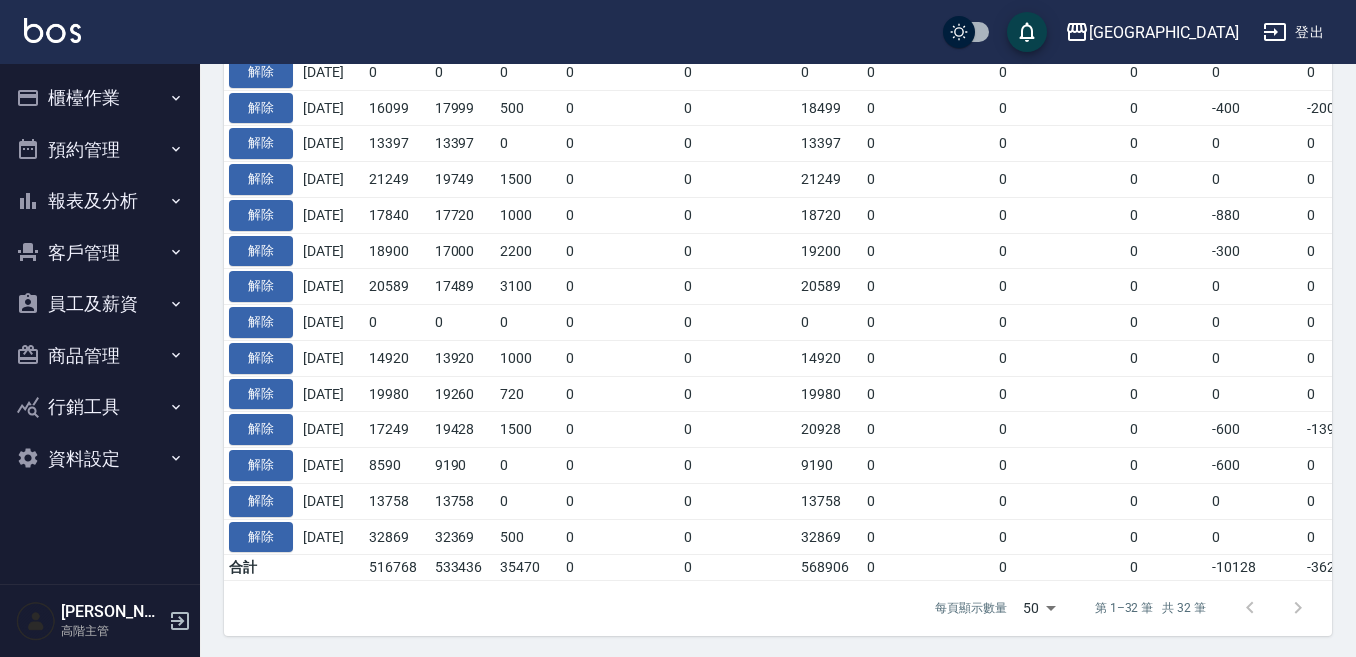 scroll, scrollTop: 1142, scrollLeft: 0, axis: vertical 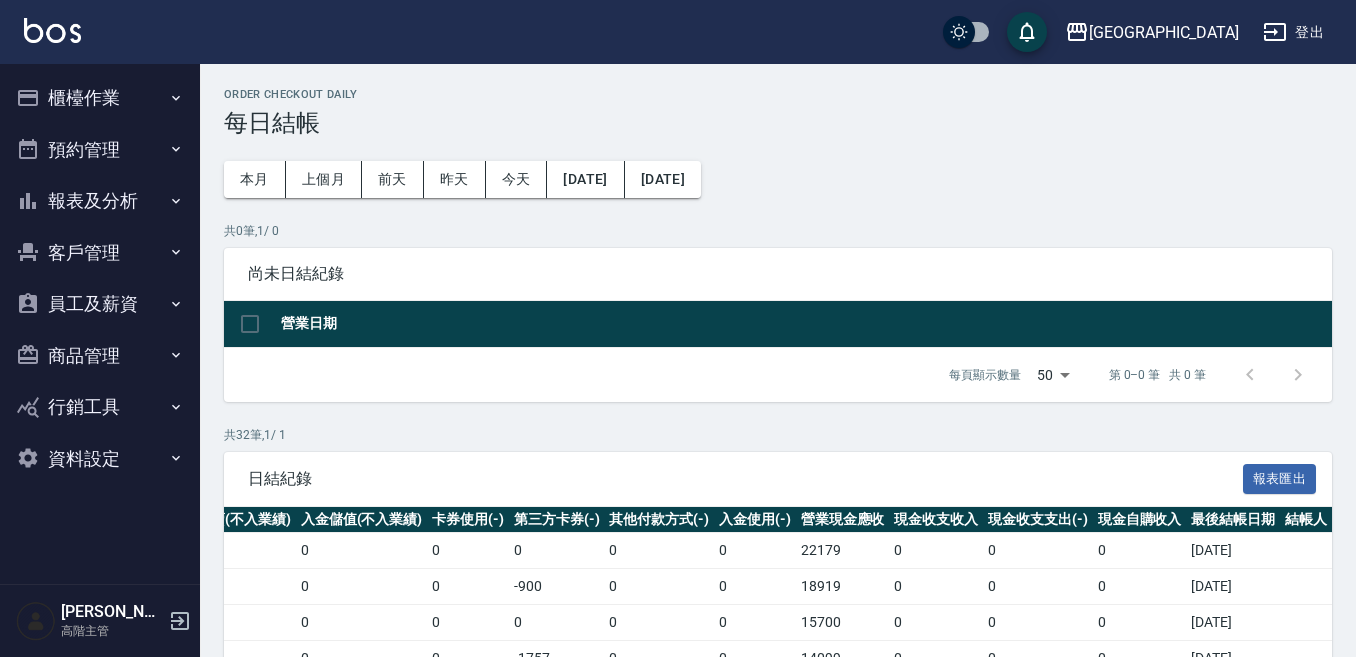click on "櫃檯作業" at bounding box center (100, 98) 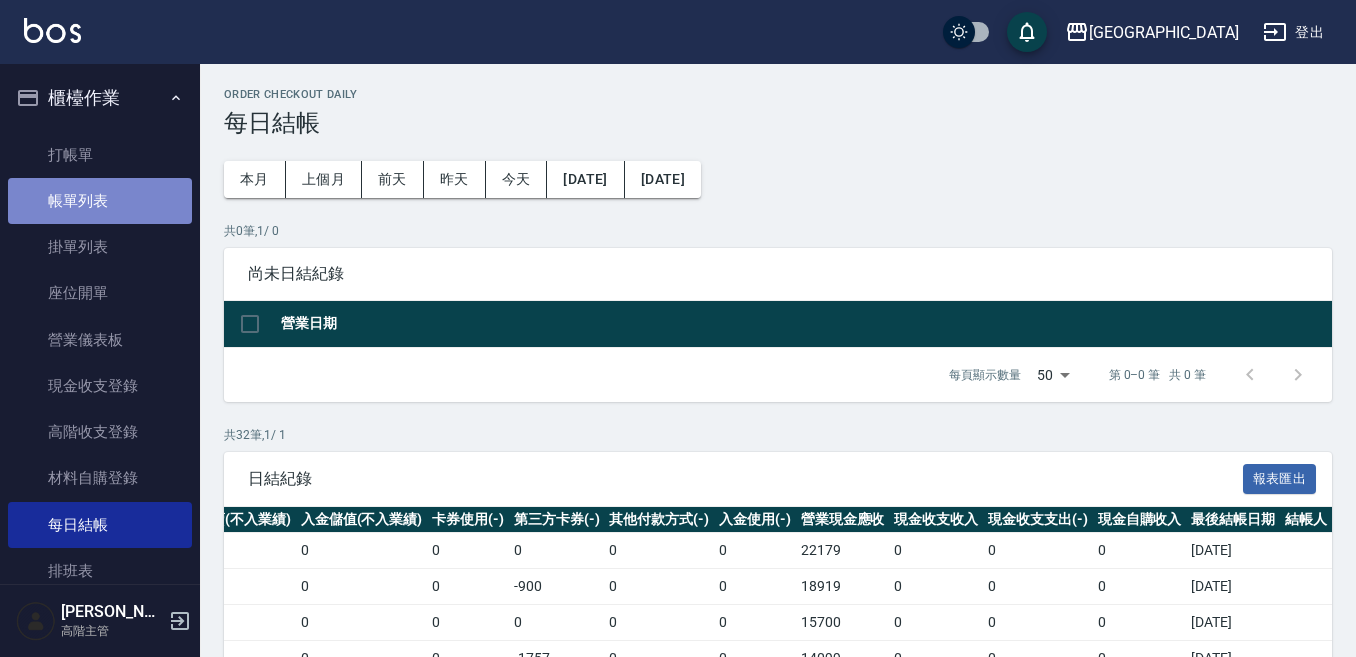 click on "帳單列表" at bounding box center (100, 201) 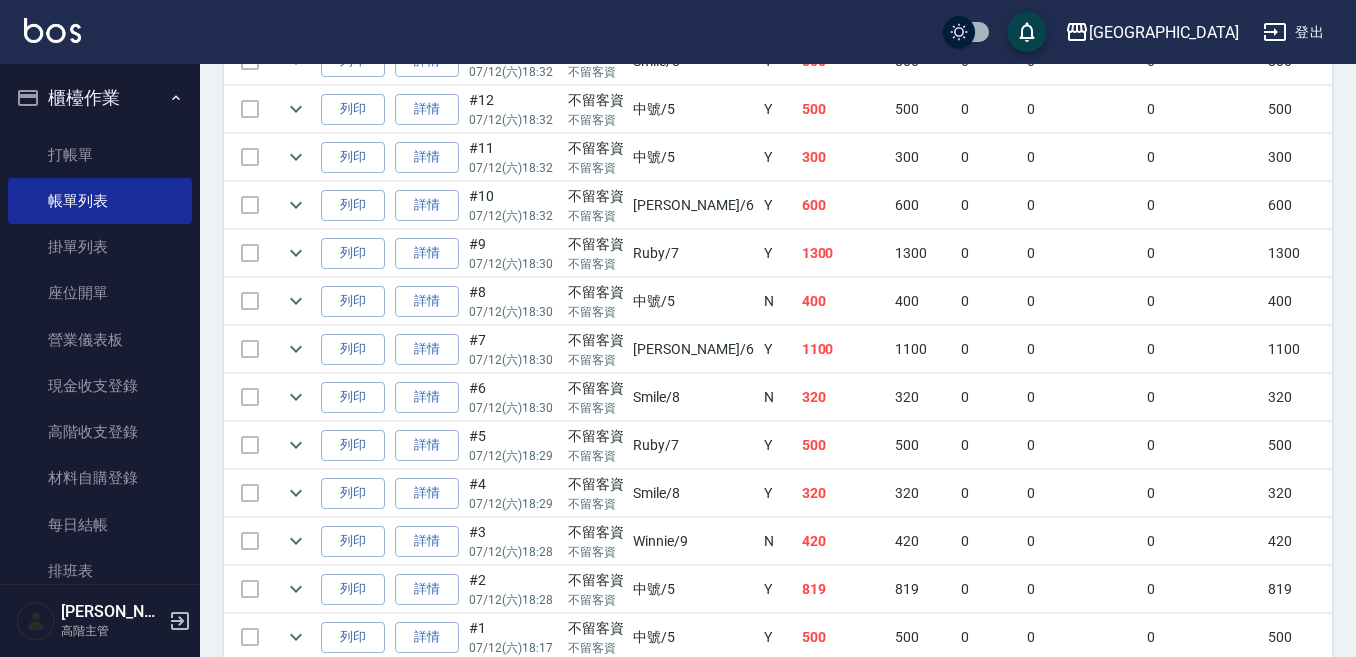 scroll, scrollTop: 1200, scrollLeft: 0, axis: vertical 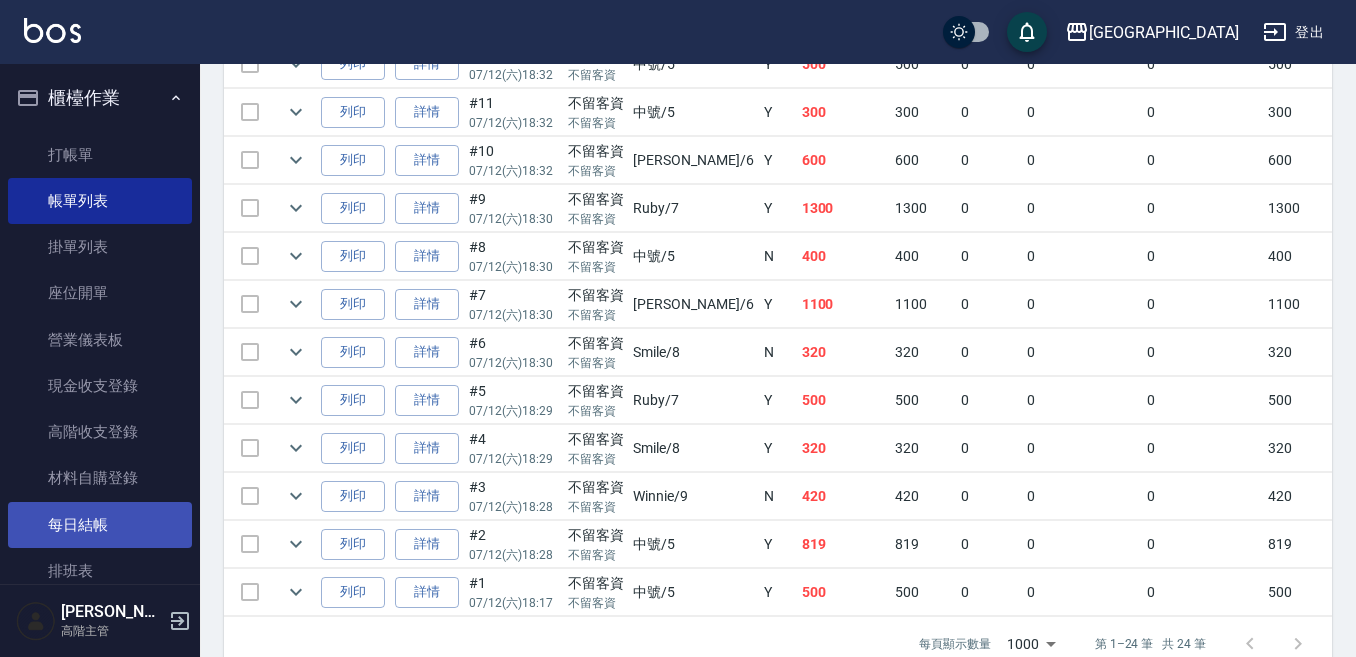 click on "每日結帳" at bounding box center [100, 525] 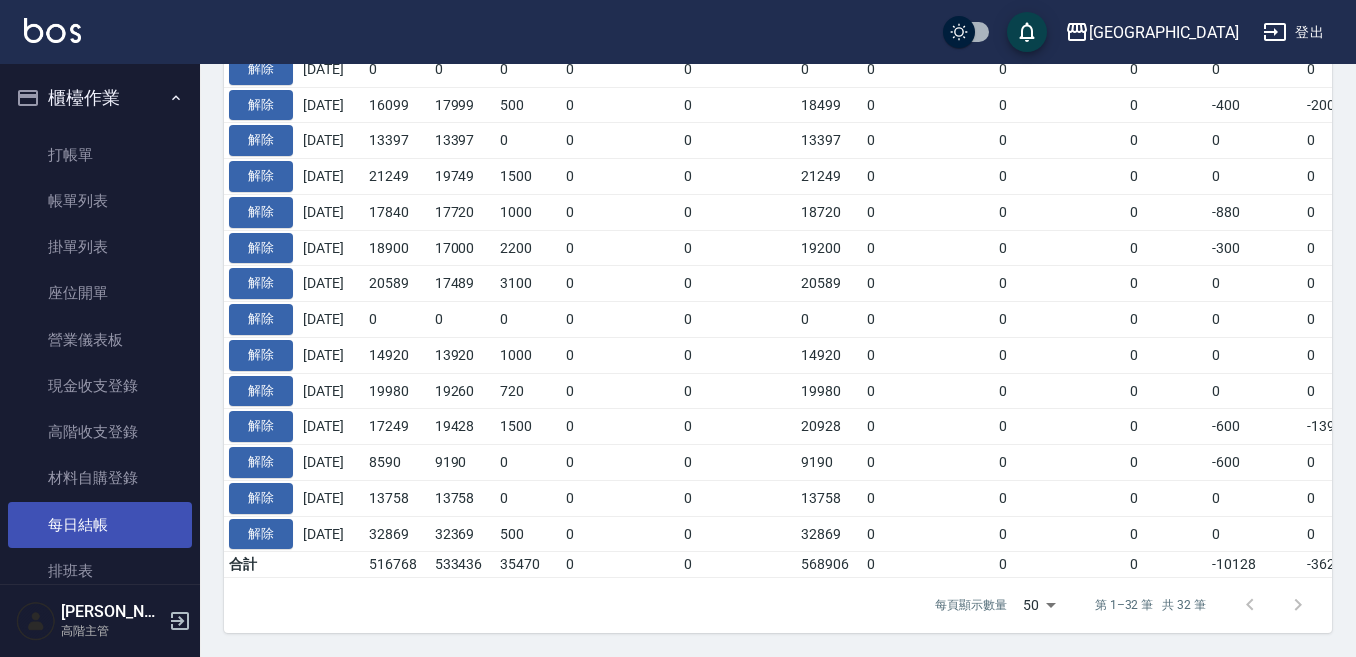 scroll, scrollTop: 0, scrollLeft: 0, axis: both 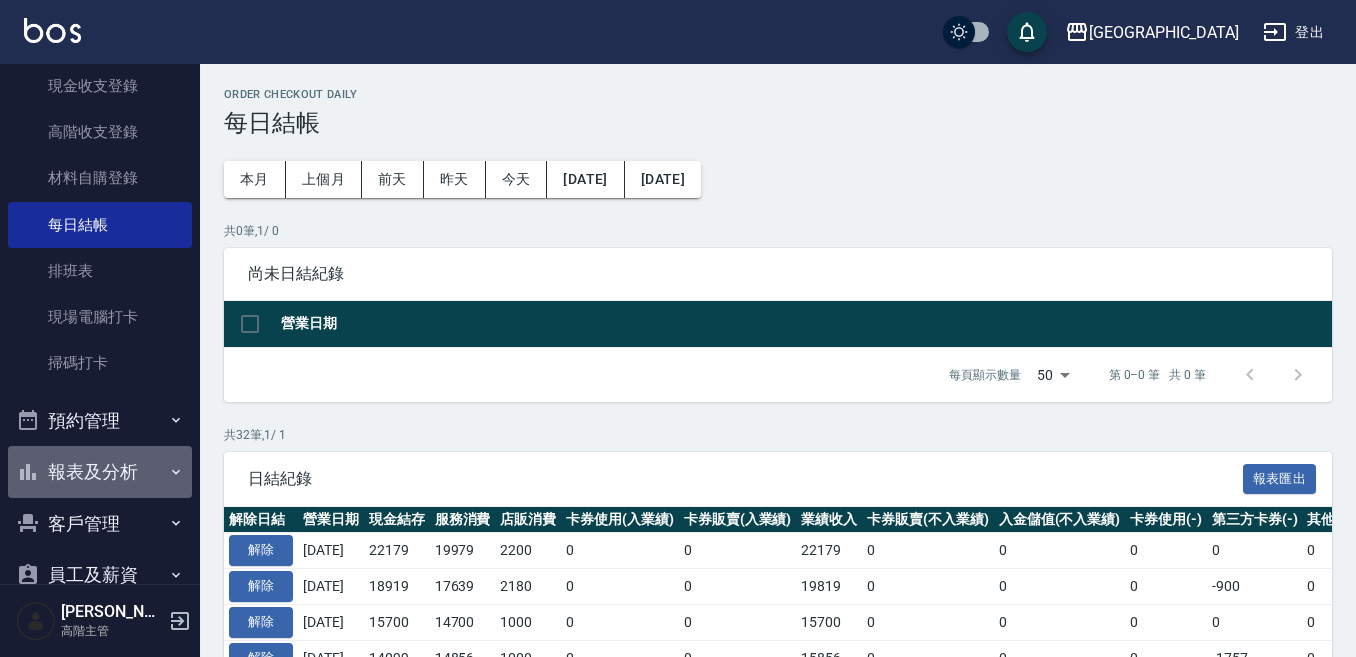 click on "報表及分析" at bounding box center [100, 472] 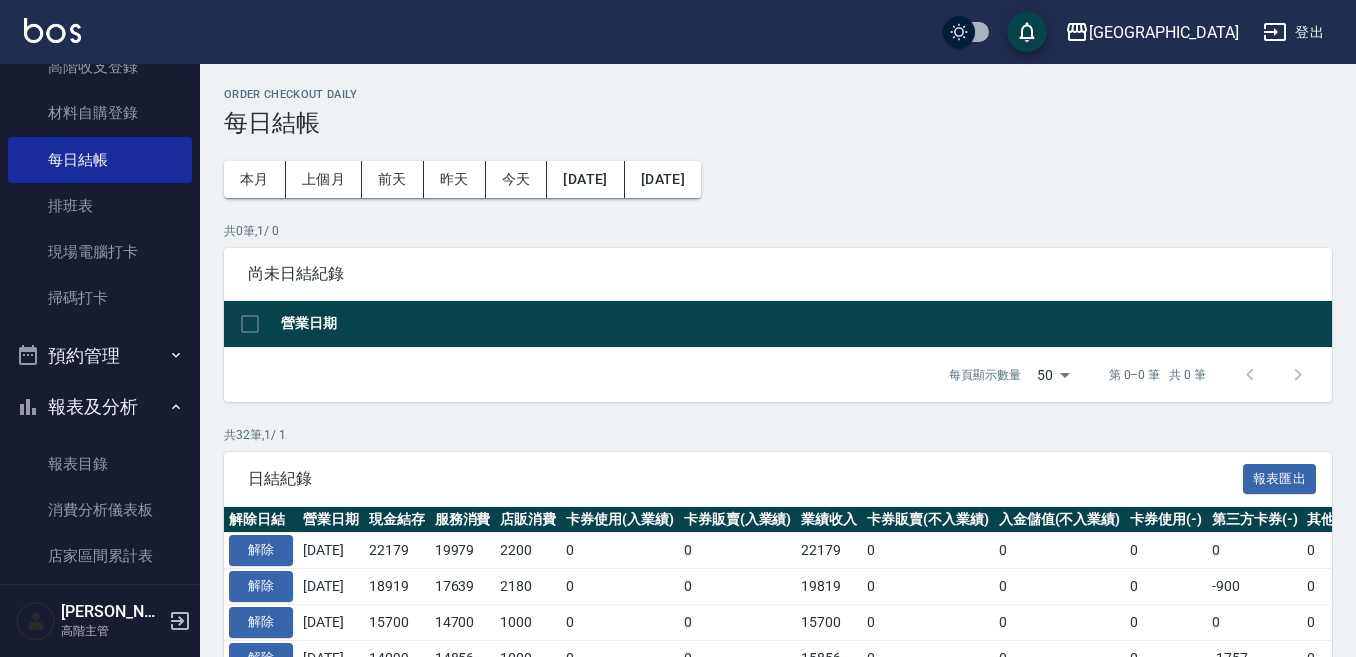 scroll, scrollTop: 400, scrollLeft: 0, axis: vertical 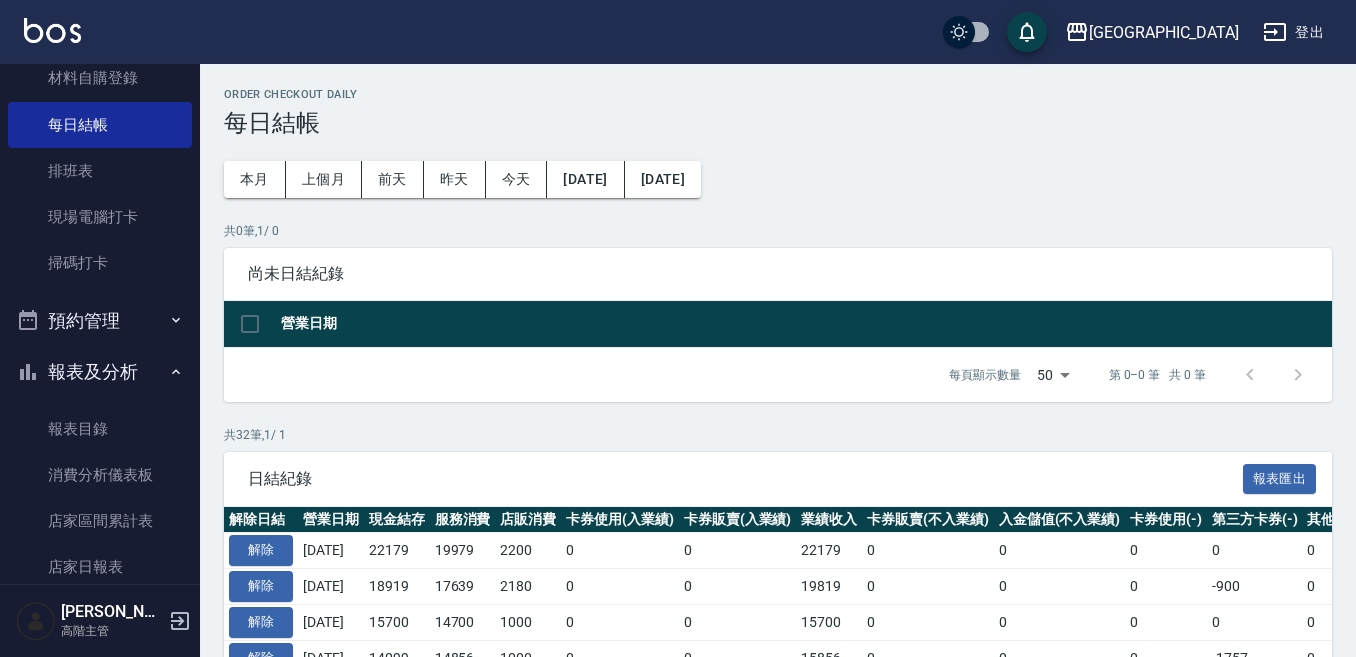 click on "報表及分析" at bounding box center (100, 372) 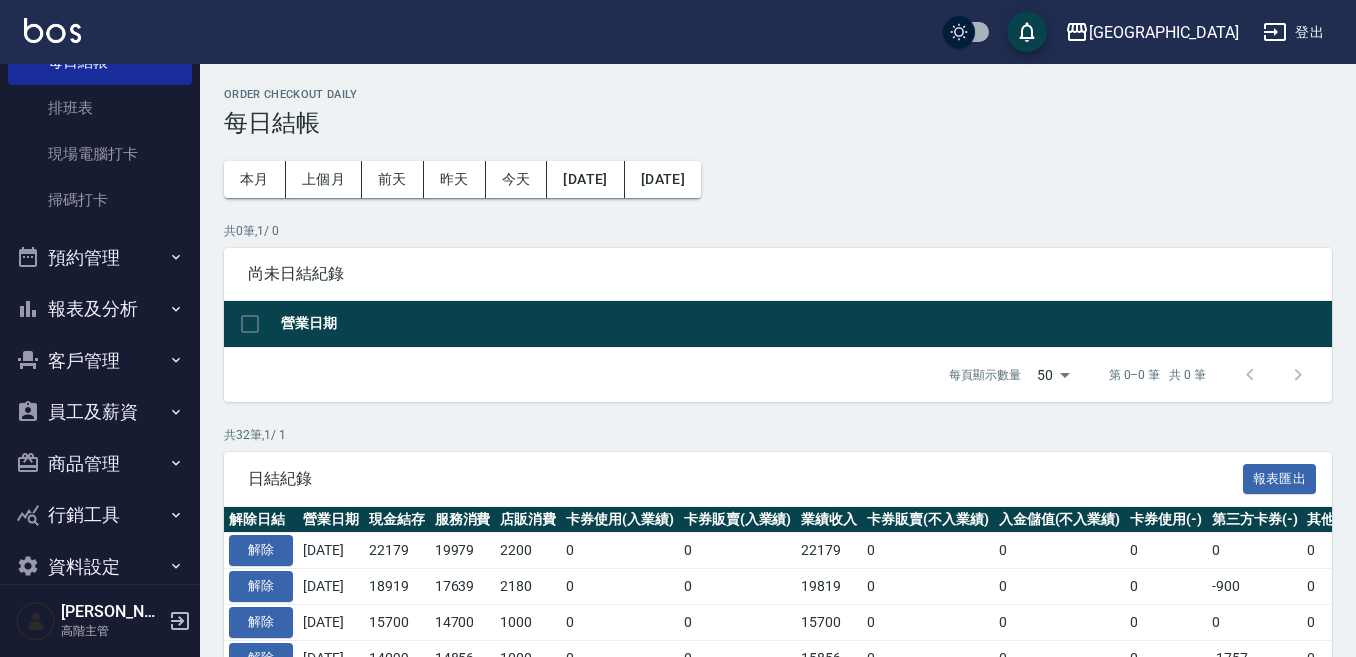 scroll, scrollTop: 495, scrollLeft: 0, axis: vertical 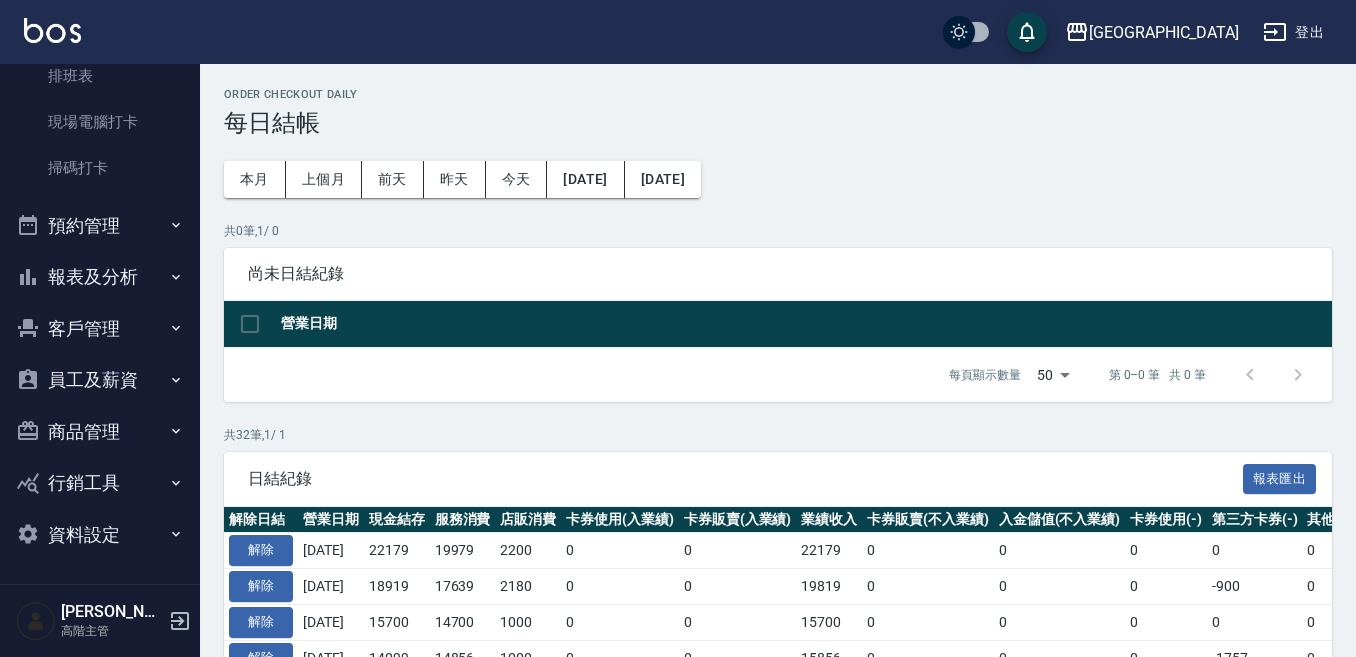 click on "報表及分析" at bounding box center [100, 277] 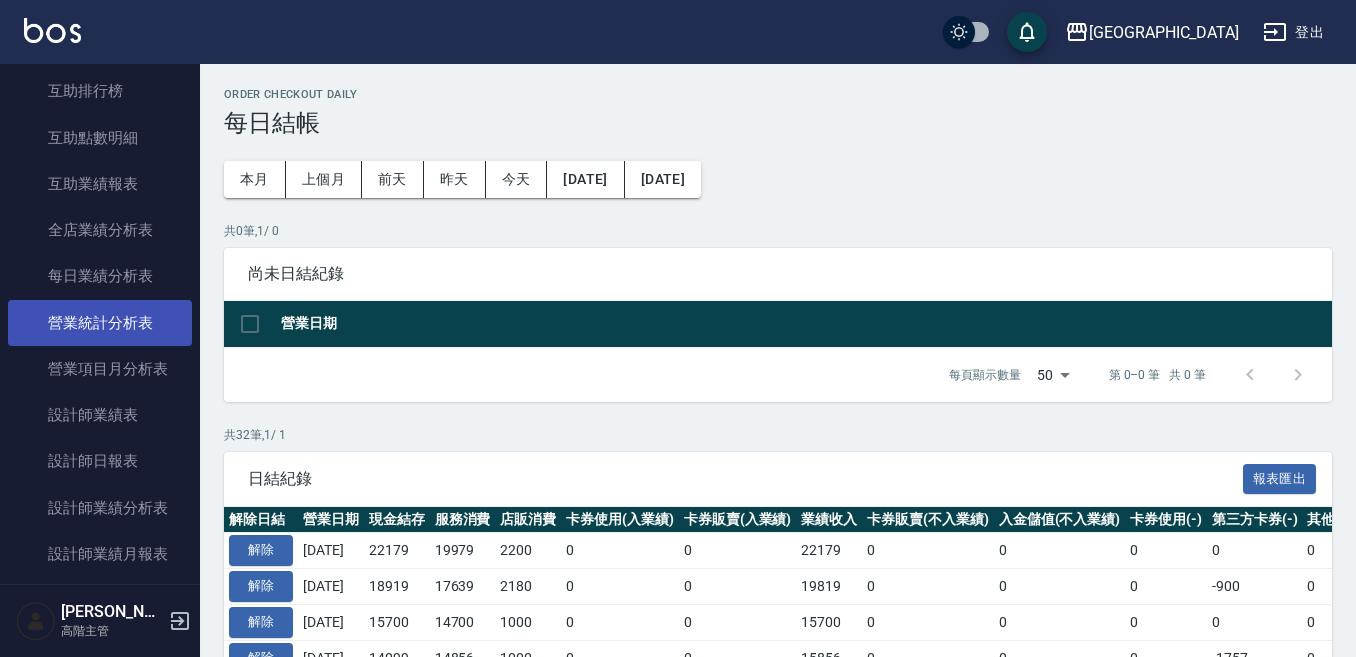 scroll, scrollTop: 1095, scrollLeft: 0, axis: vertical 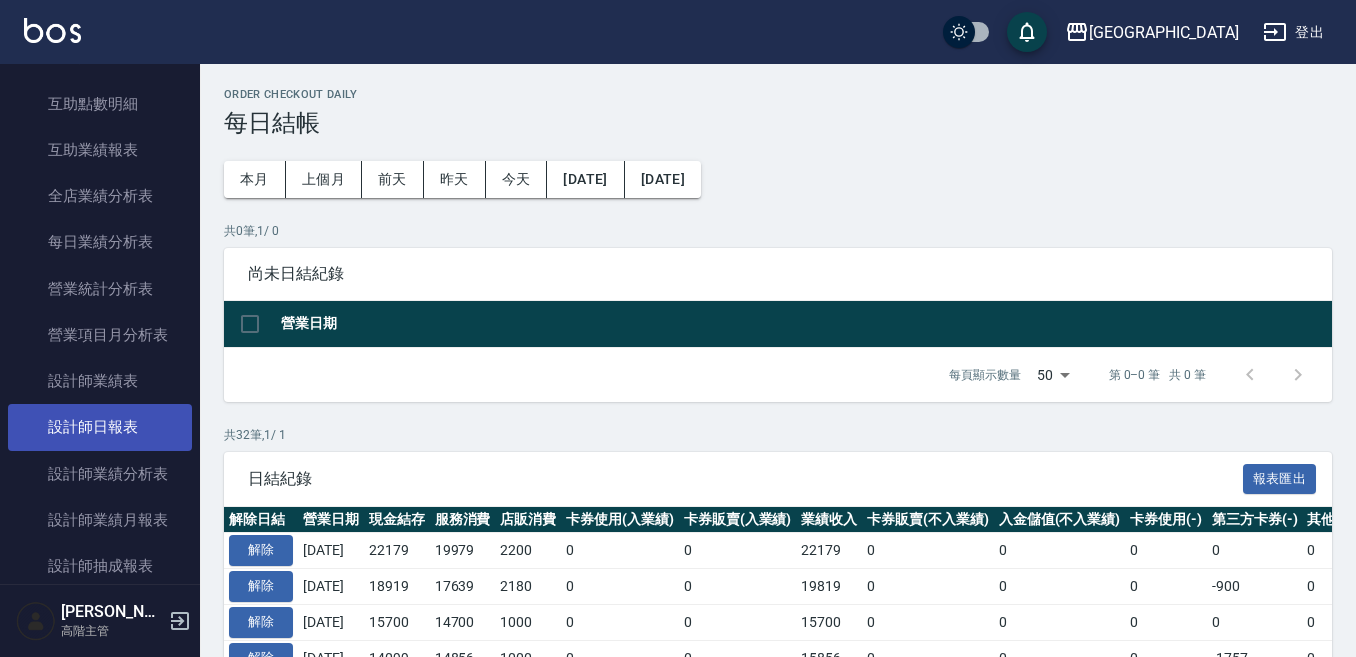 click on "設計師日報表" at bounding box center (100, 427) 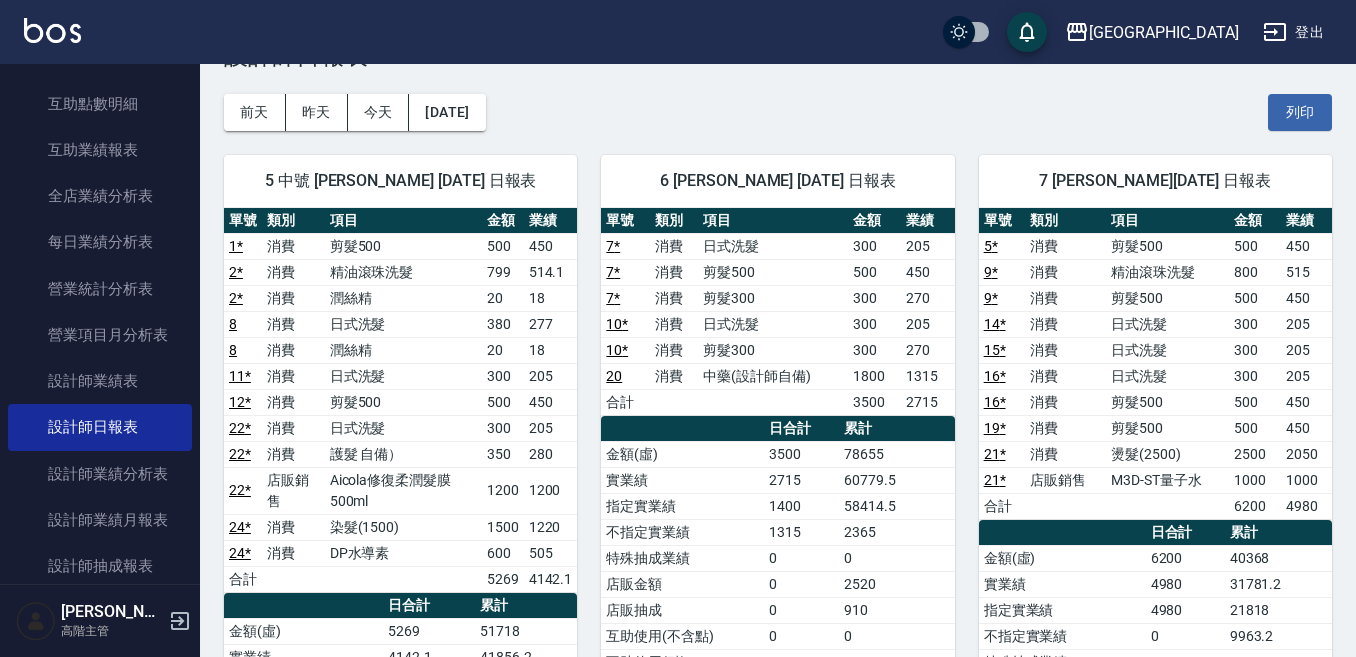scroll, scrollTop: 100, scrollLeft: 0, axis: vertical 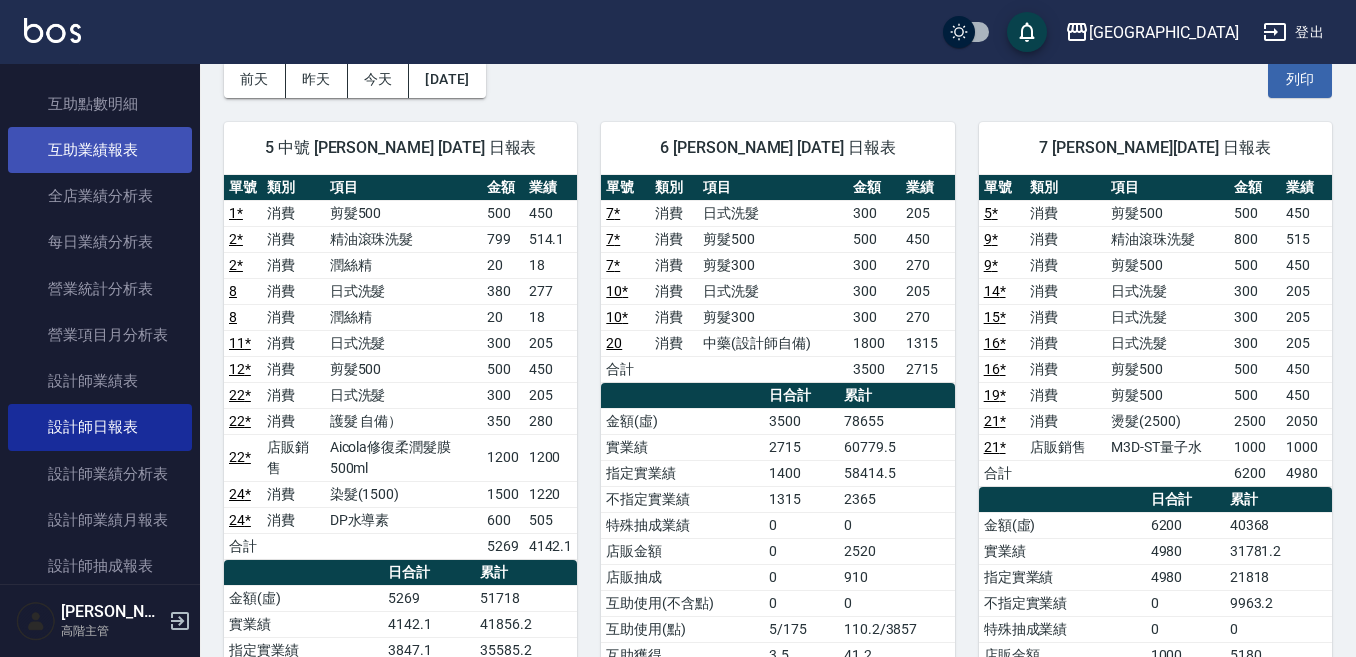 drag, startPoint x: 86, startPoint y: 105, endPoint x: 94, endPoint y: 172, distance: 67.47592 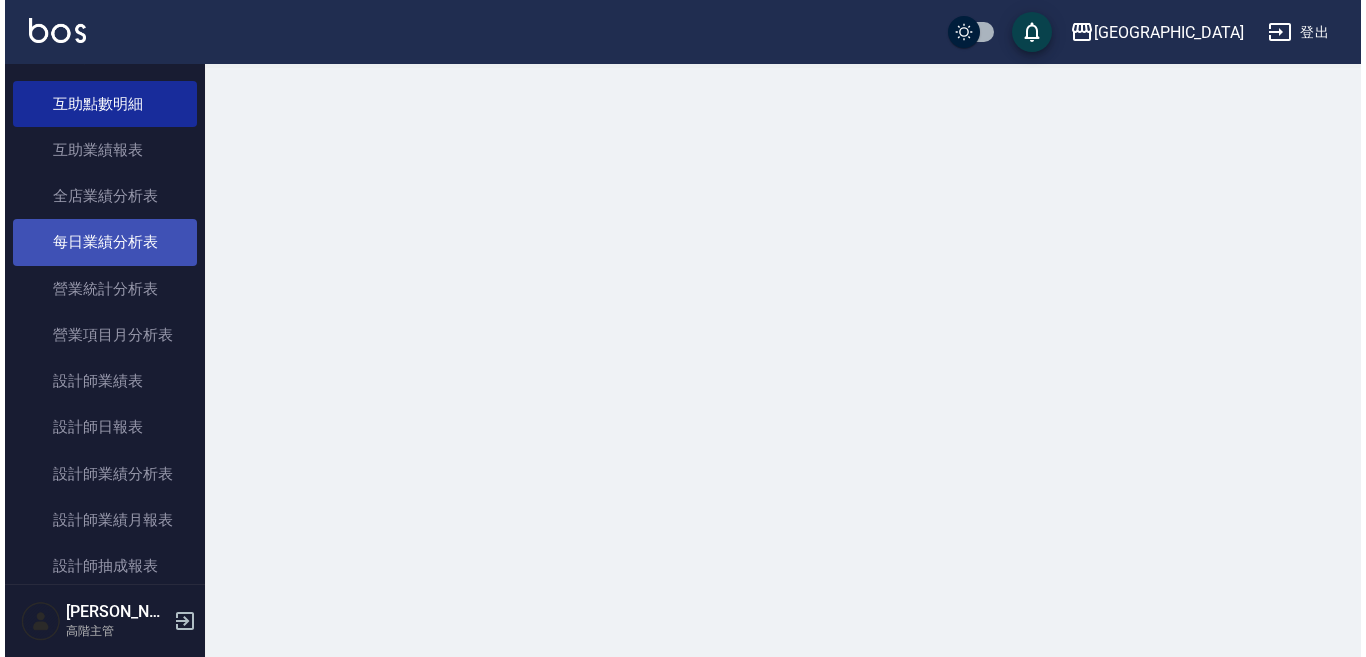 scroll, scrollTop: 0, scrollLeft: 0, axis: both 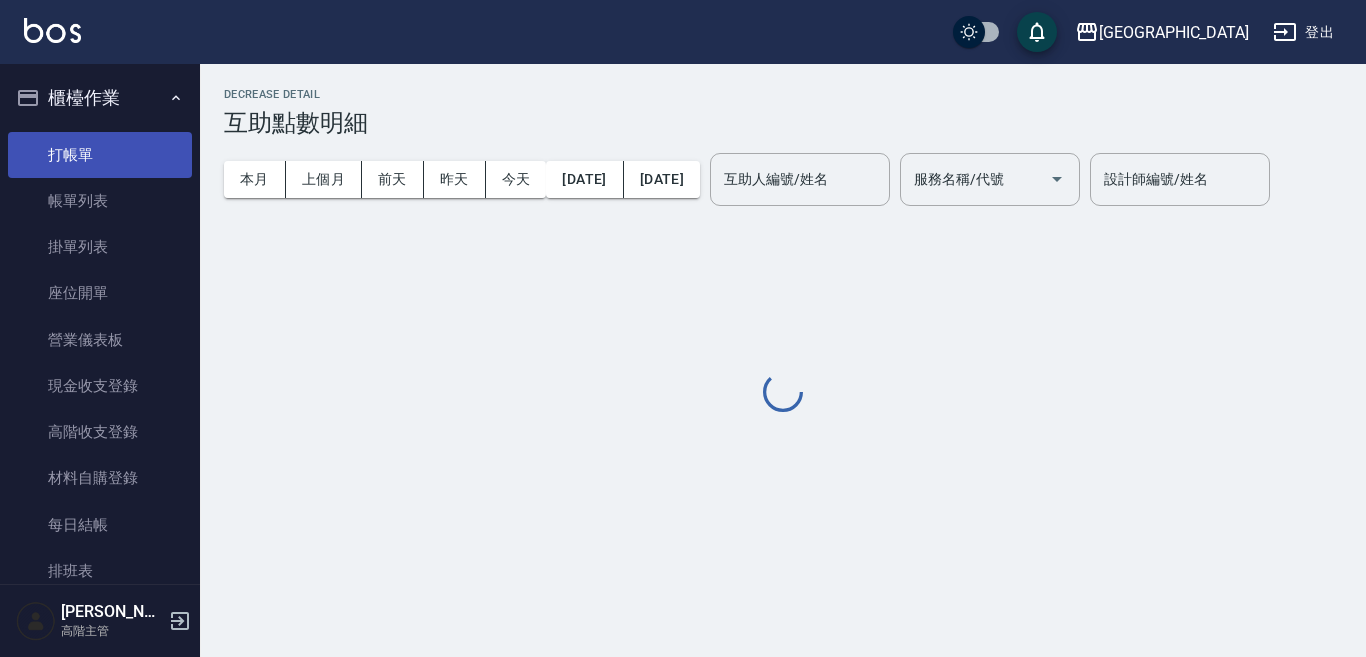 click on "打帳單" at bounding box center [100, 155] 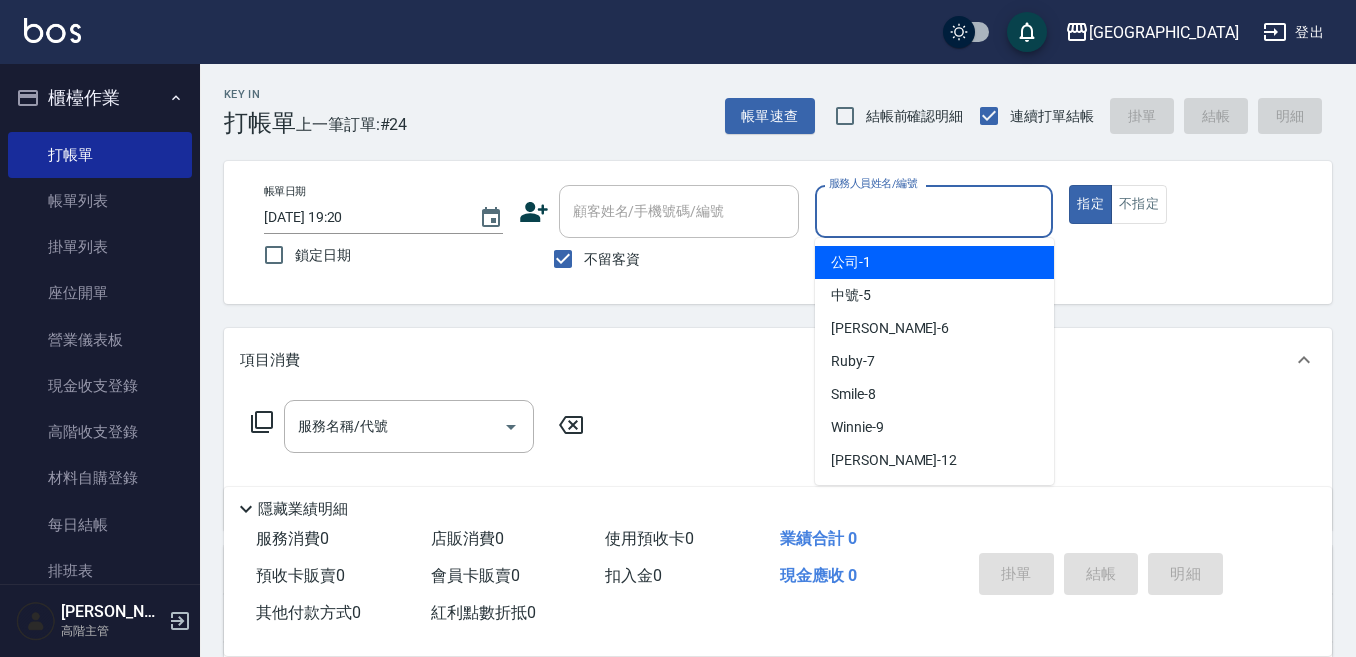 click on "服務人員姓名/編號" at bounding box center (934, 211) 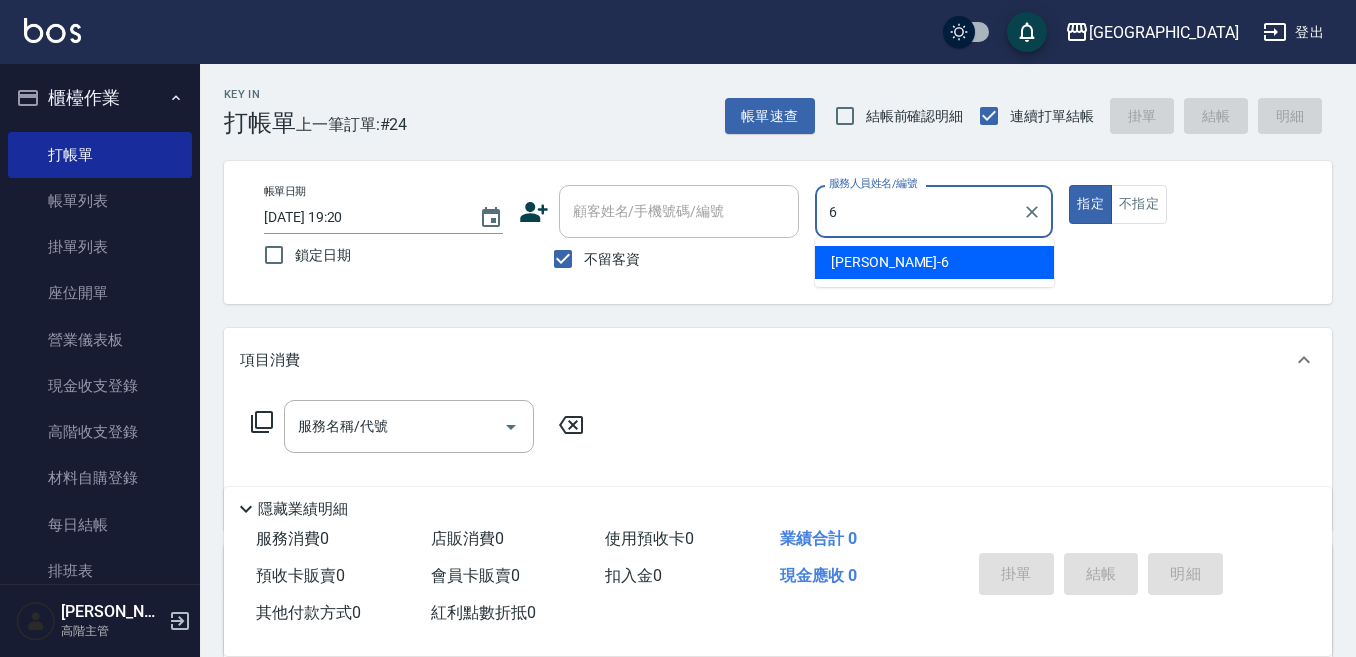 type on "[PERSON_NAME]-6" 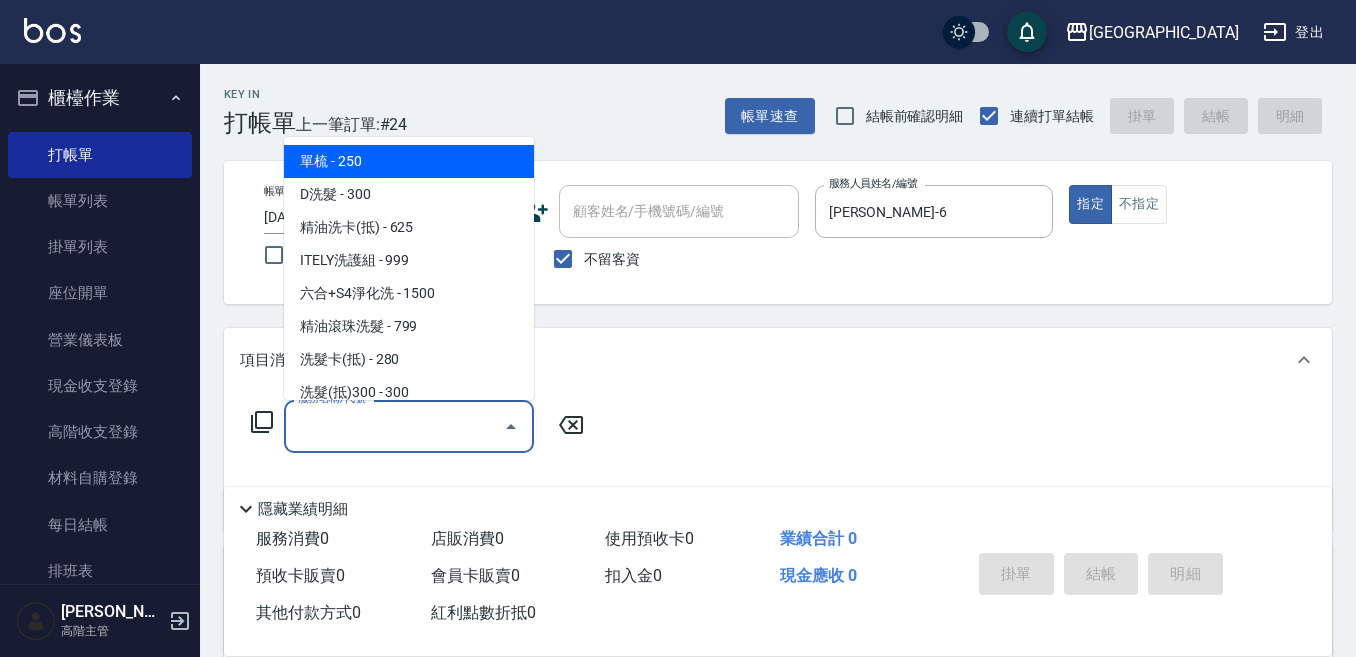 click on "服務名稱/代號" at bounding box center (394, 426) 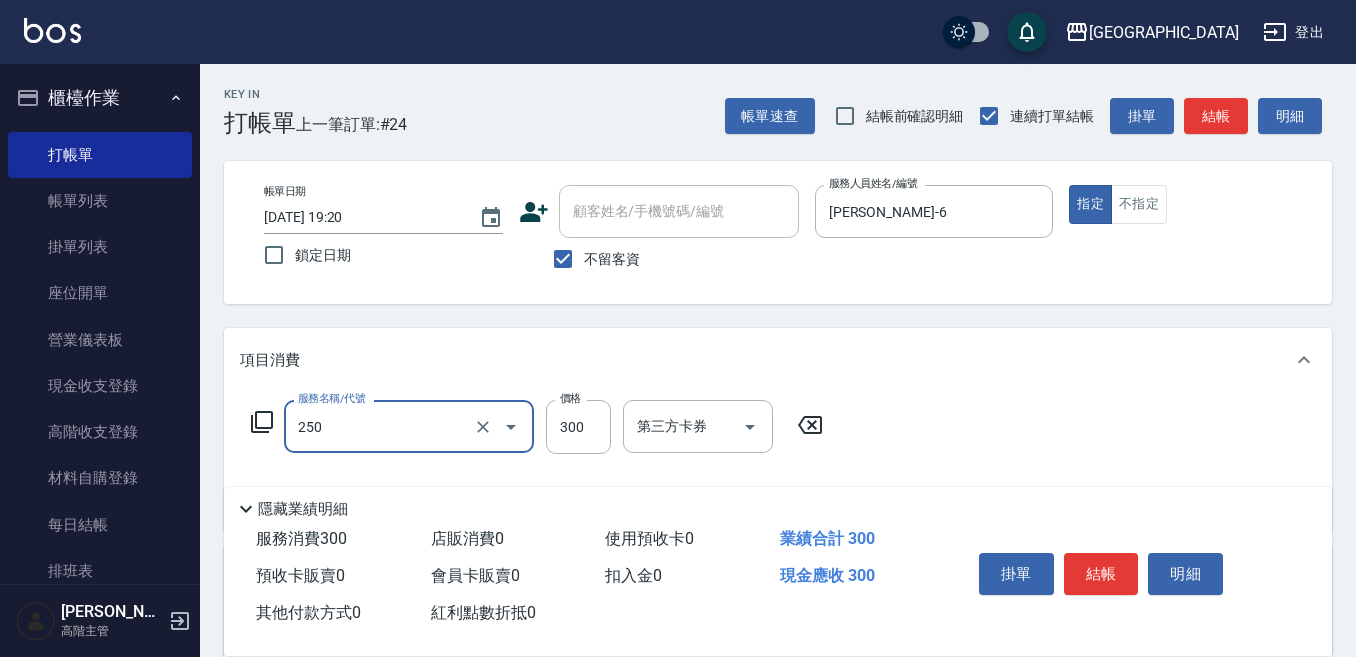 type on "日式洗髮(250)" 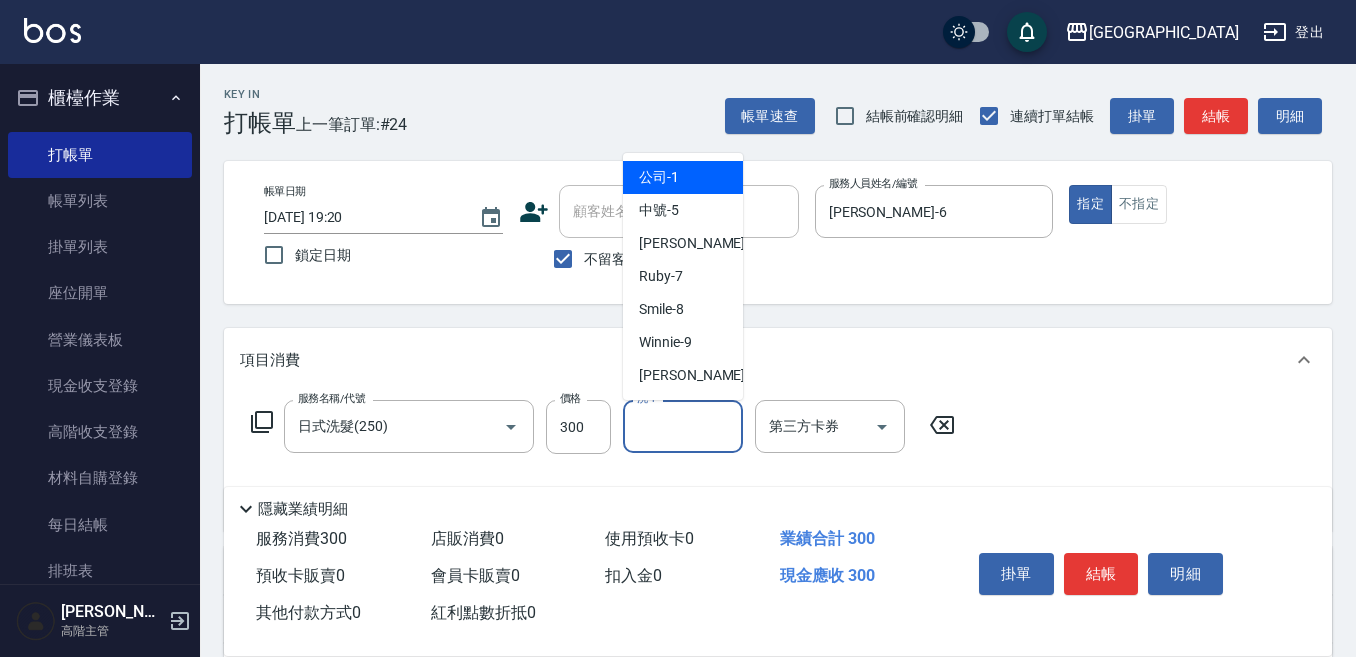 click on "洗-1" at bounding box center [683, 426] 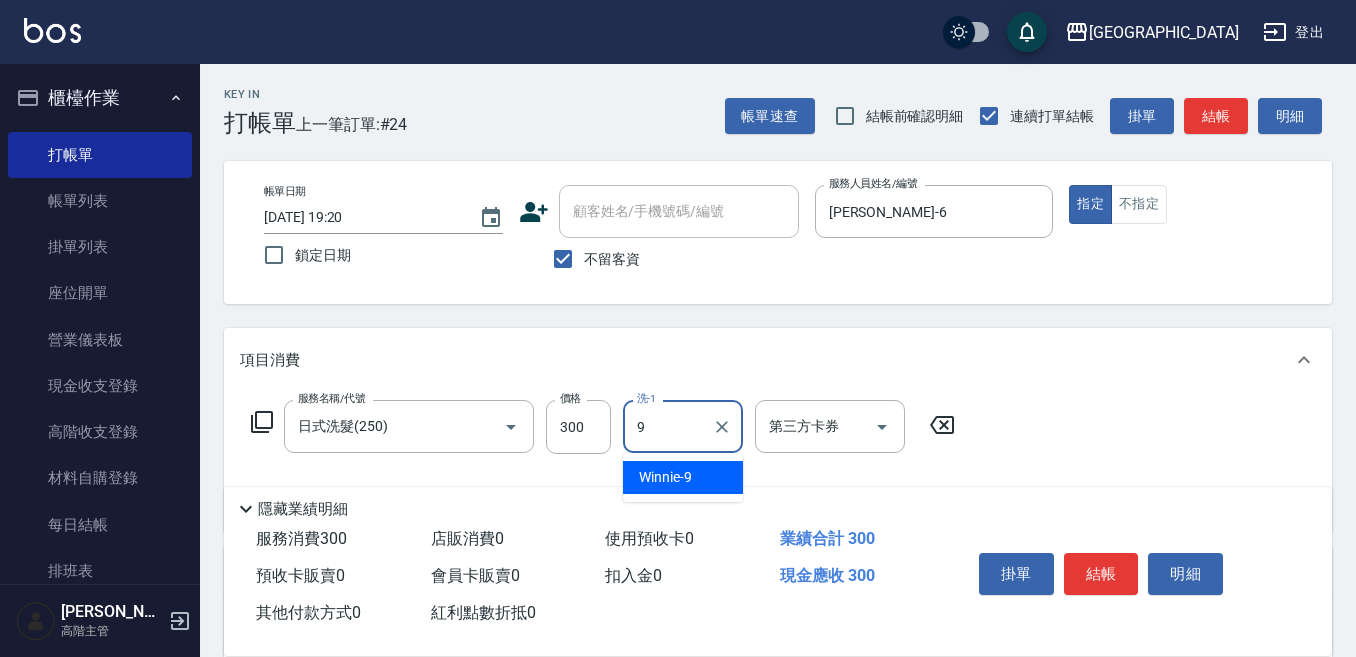 type on "Winnie-9" 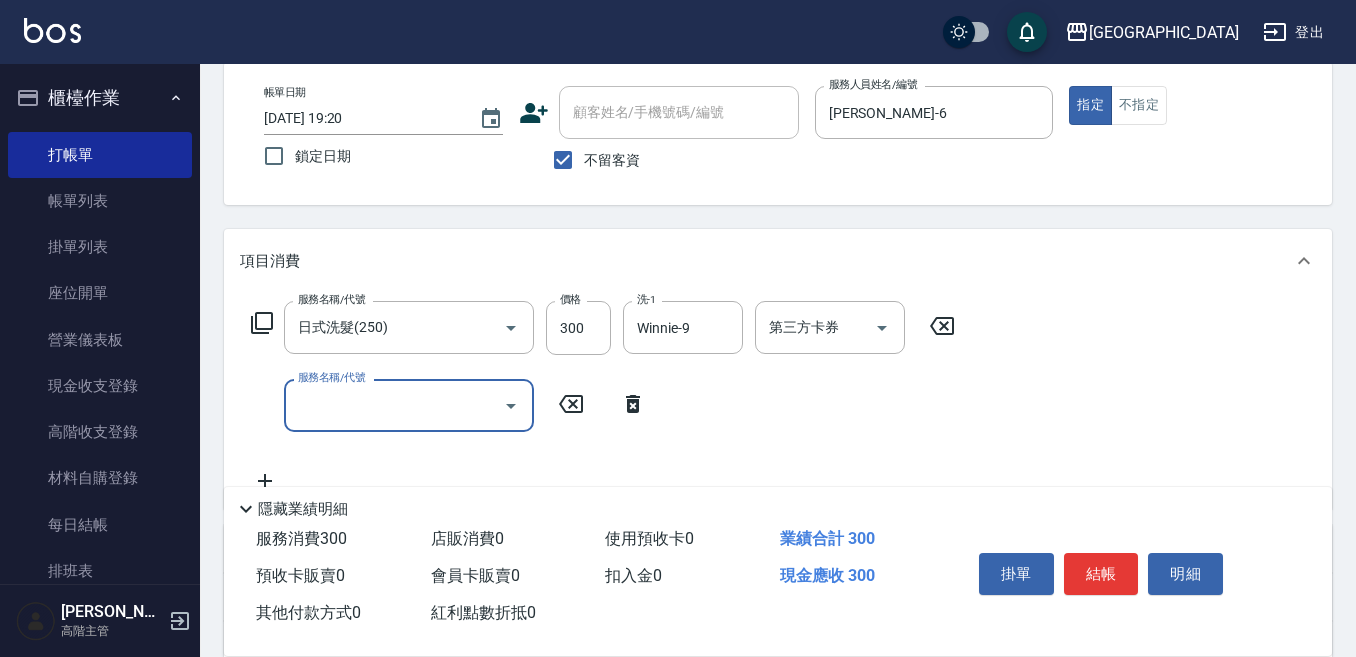 scroll, scrollTop: 100, scrollLeft: 0, axis: vertical 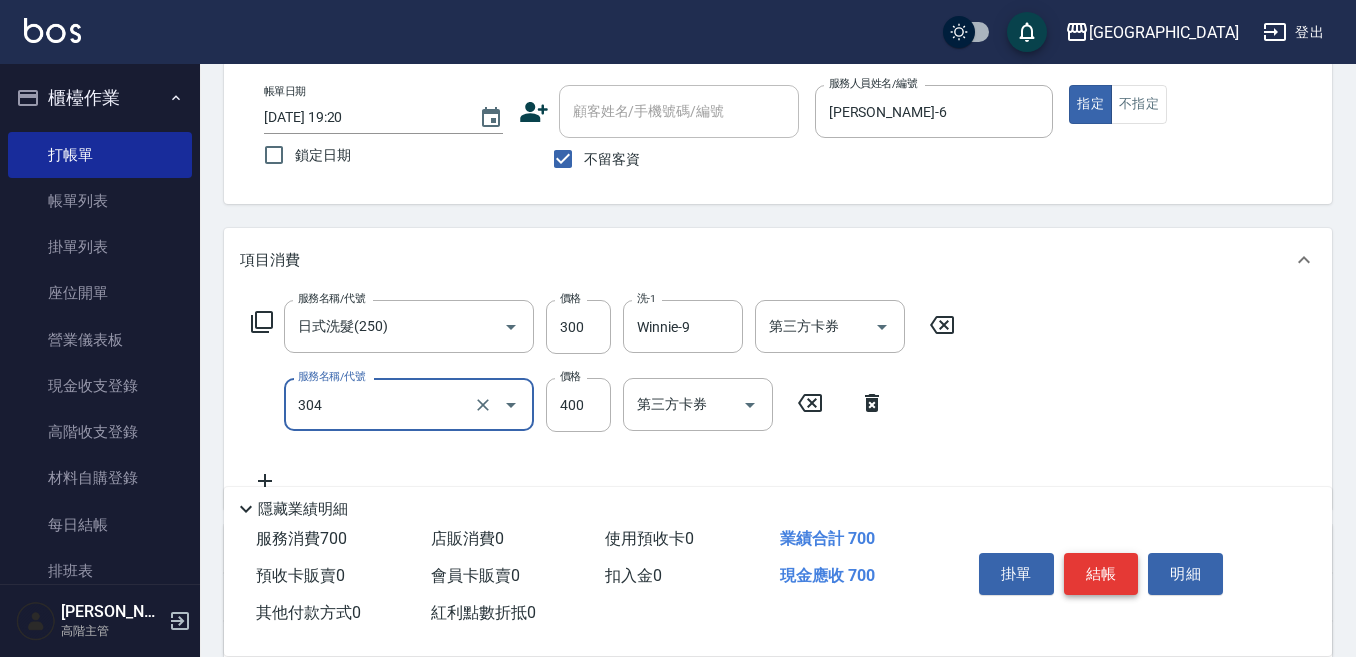 type on "剪髮400(304)" 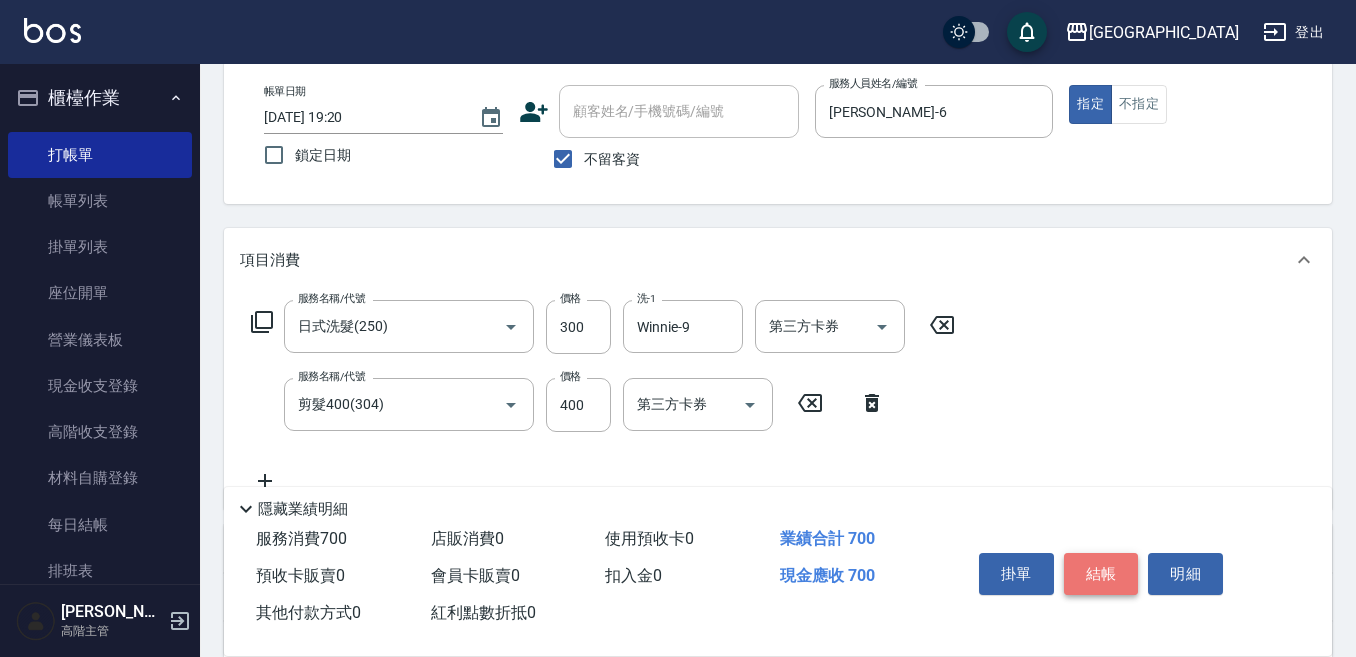 click on "結帳" at bounding box center [1101, 574] 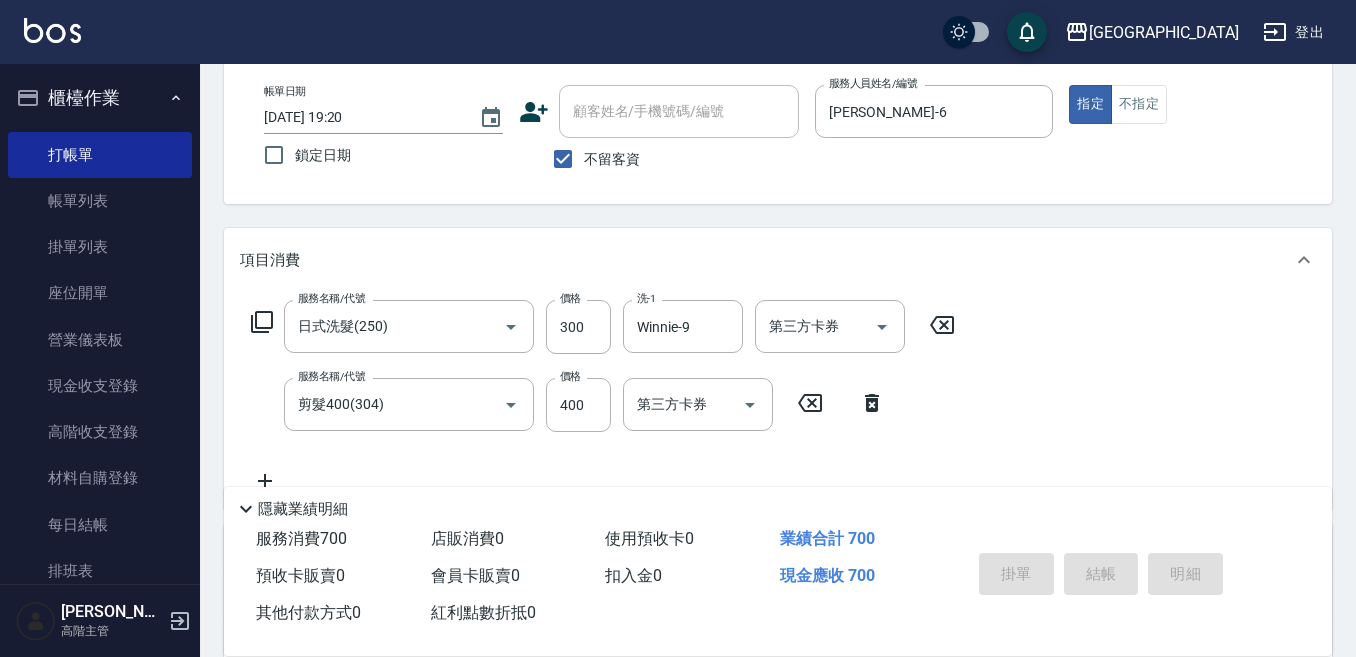 type 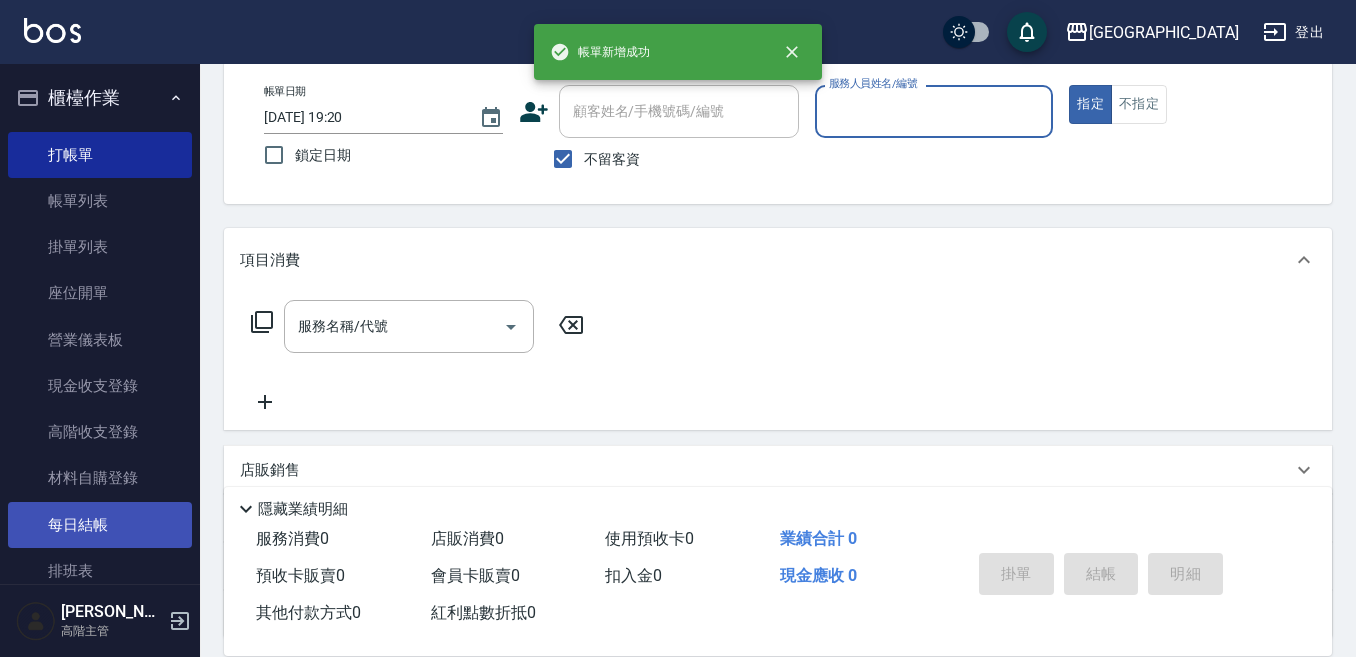 click on "每日結帳" at bounding box center (100, 525) 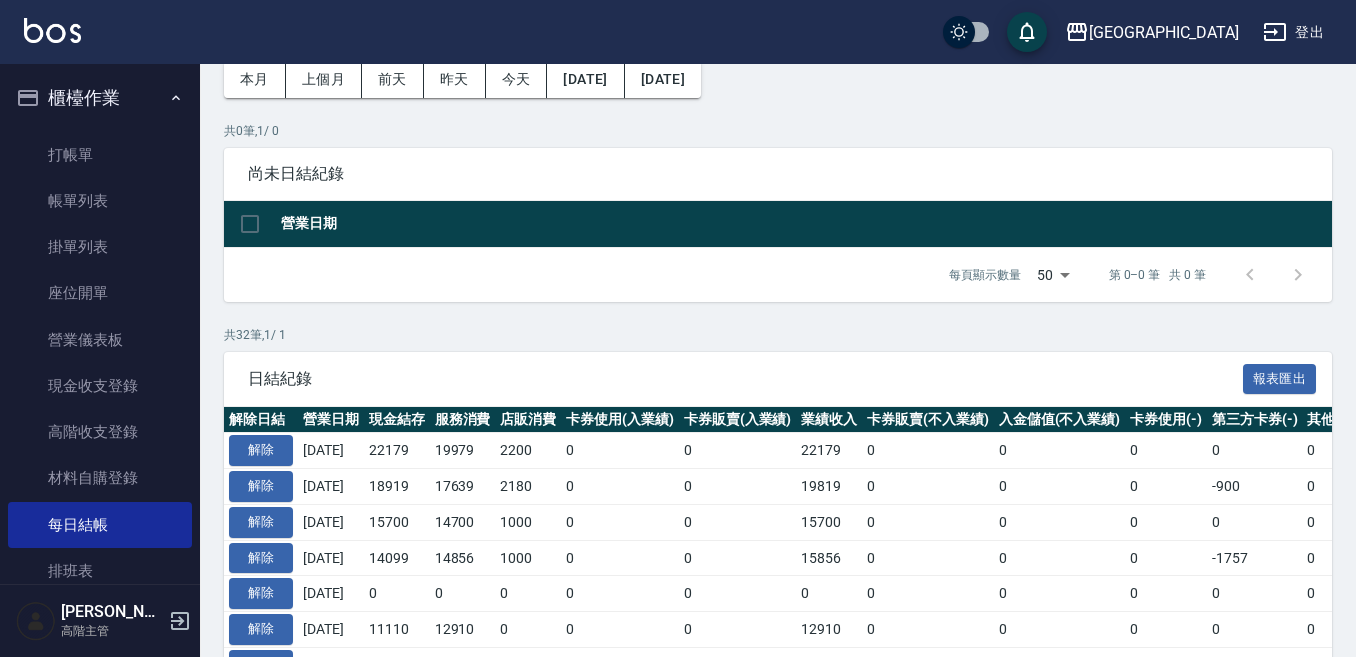 scroll, scrollTop: 0, scrollLeft: 0, axis: both 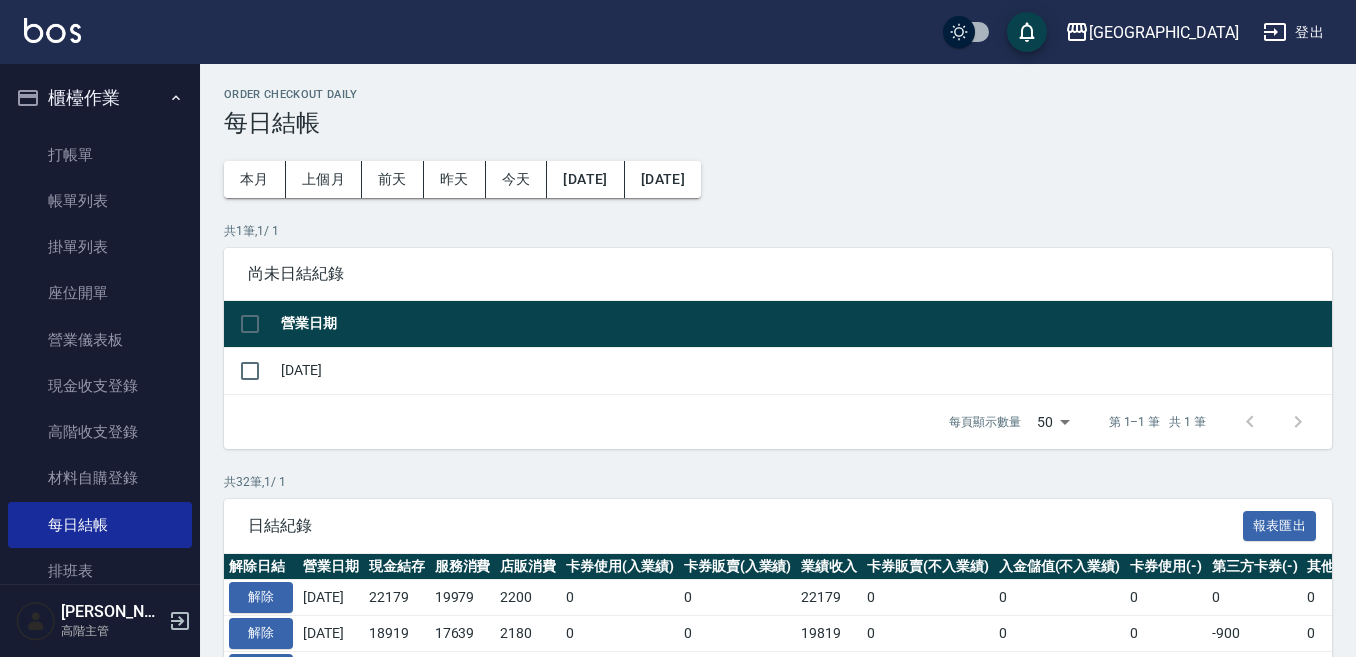 drag, startPoint x: 247, startPoint y: 376, endPoint x: 294, endPoint y: 375, distance: 47.010635 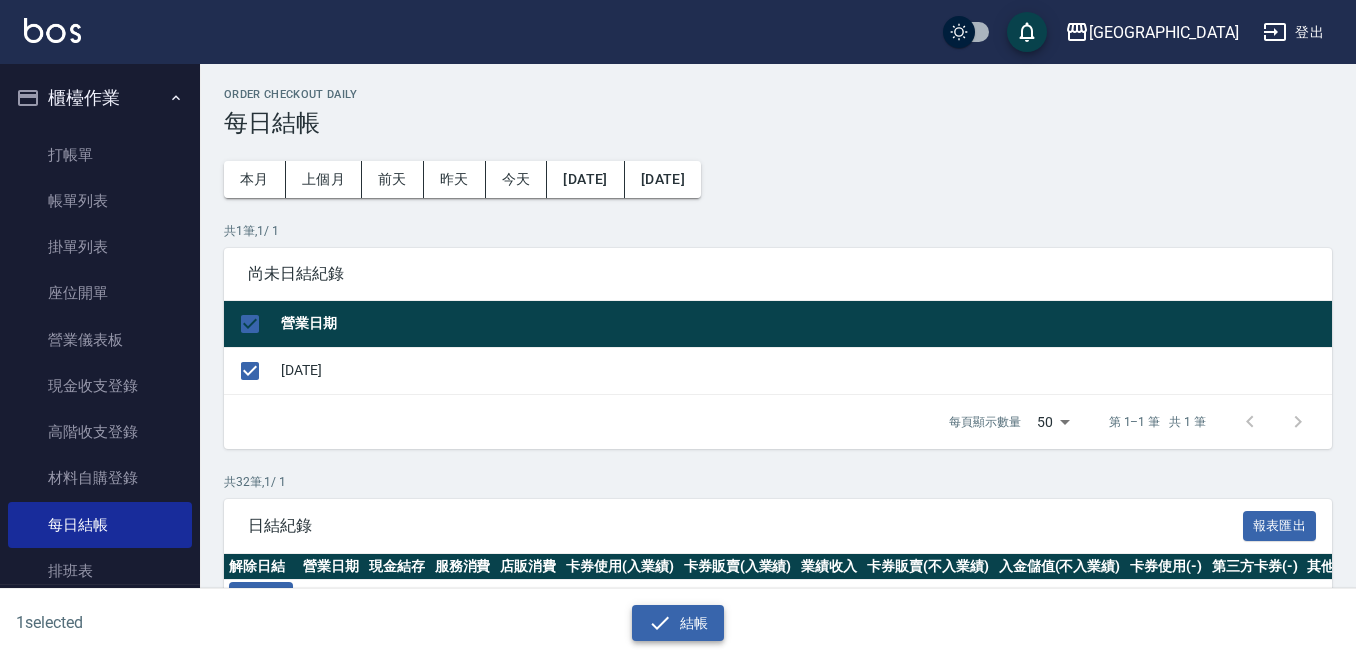 drag, startPoint x: 693, startPoint y: 621, endPoint x: 695, endPoint y: 609, distance: 12.165525 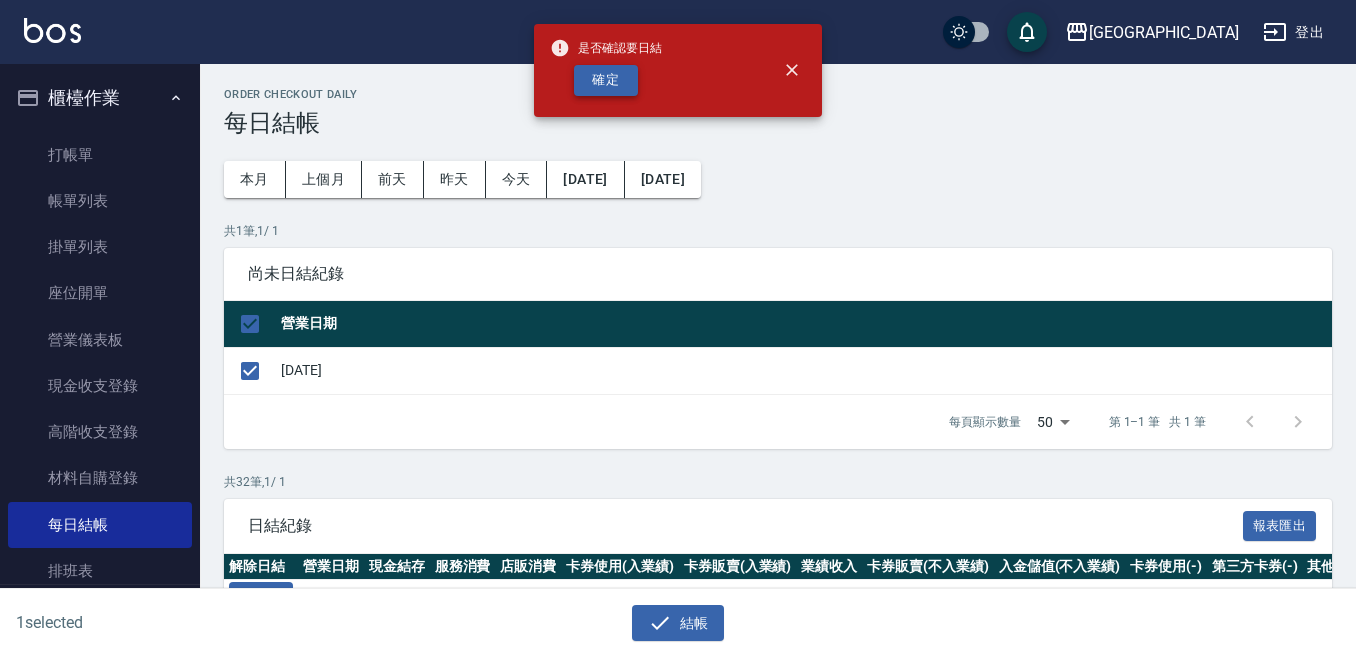 click on "確定" at bounding box center (606, 80) 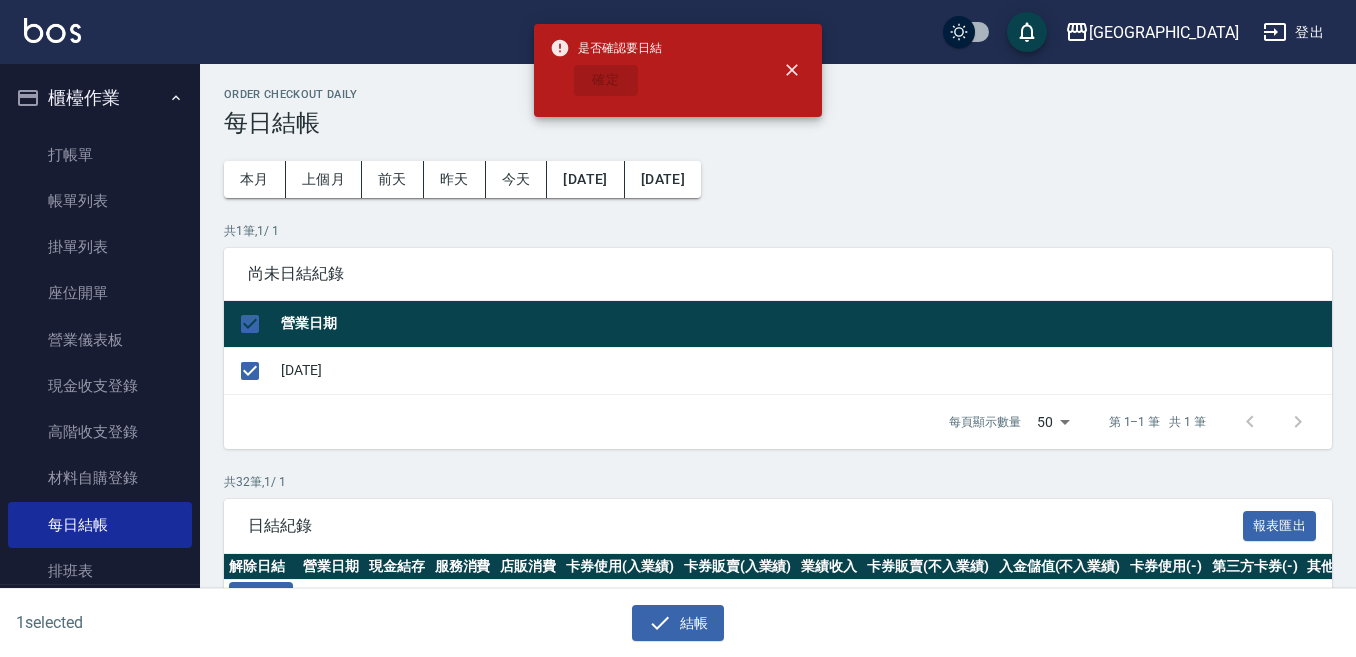 checkbox on "false" 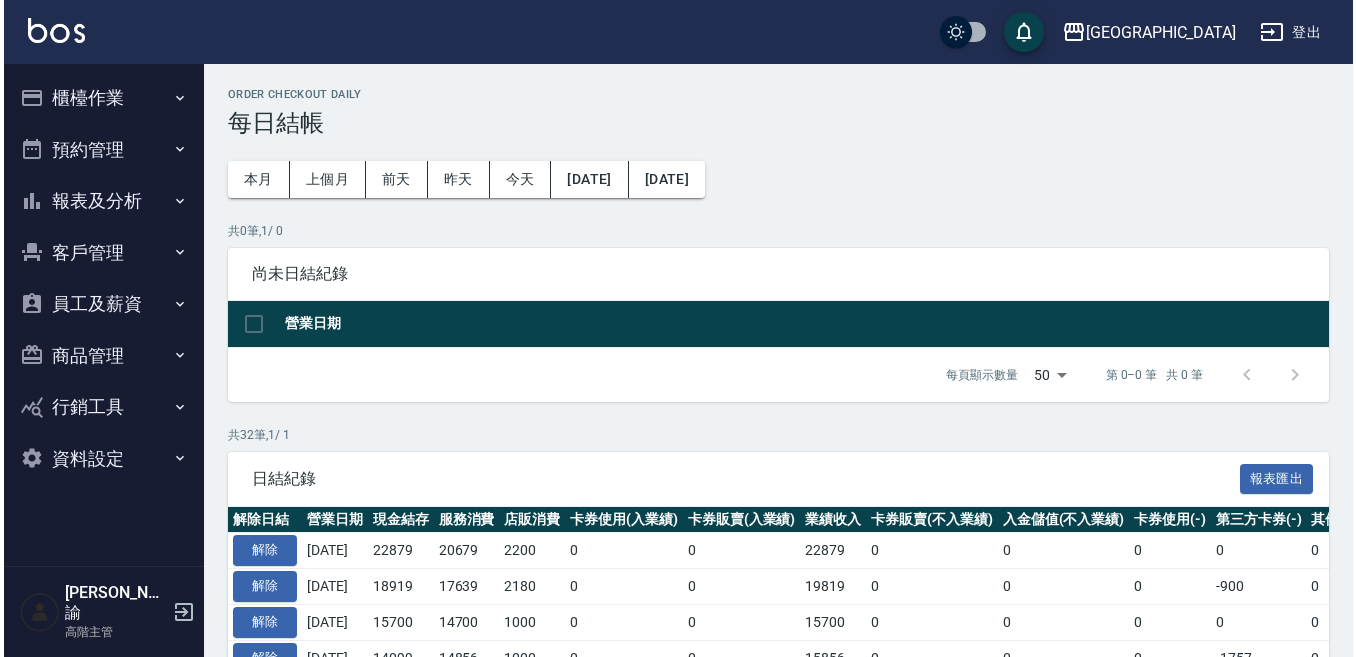 scroll, scrollTop: 0, scrollLeft: 0, axis: both 